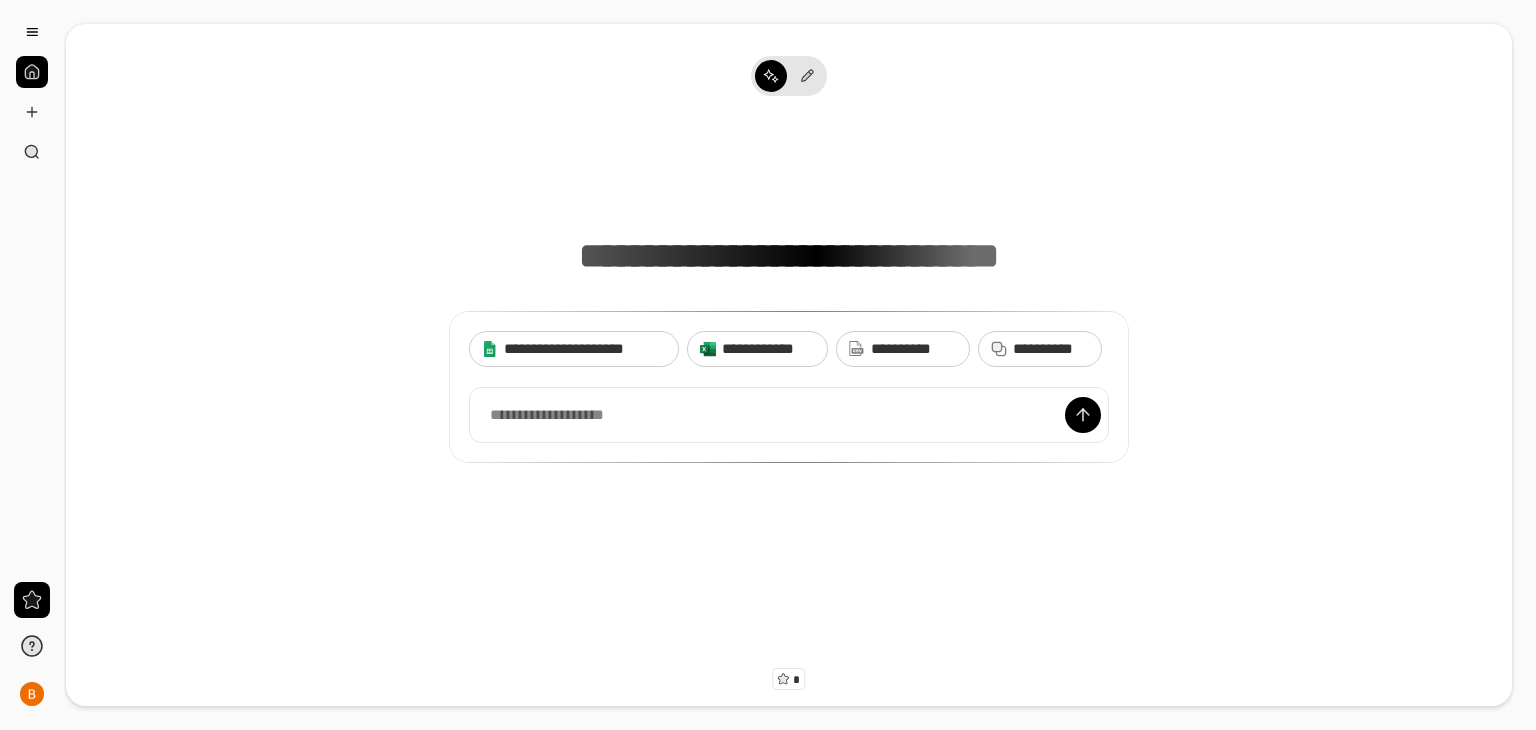 scroll, scrollTop: 0, scrollLeft: 0, axis: both 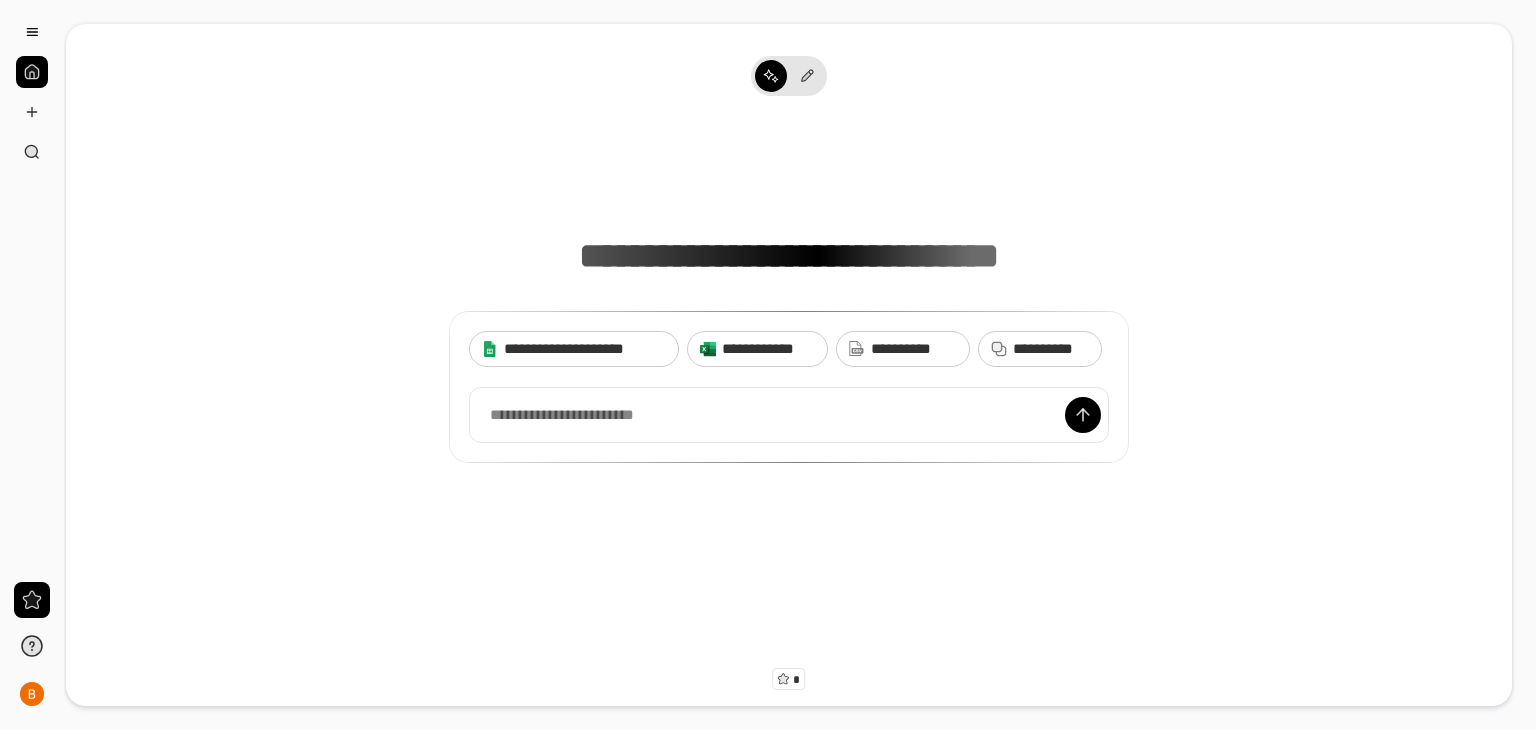 click on "**********" at bounding box center (789, 295) 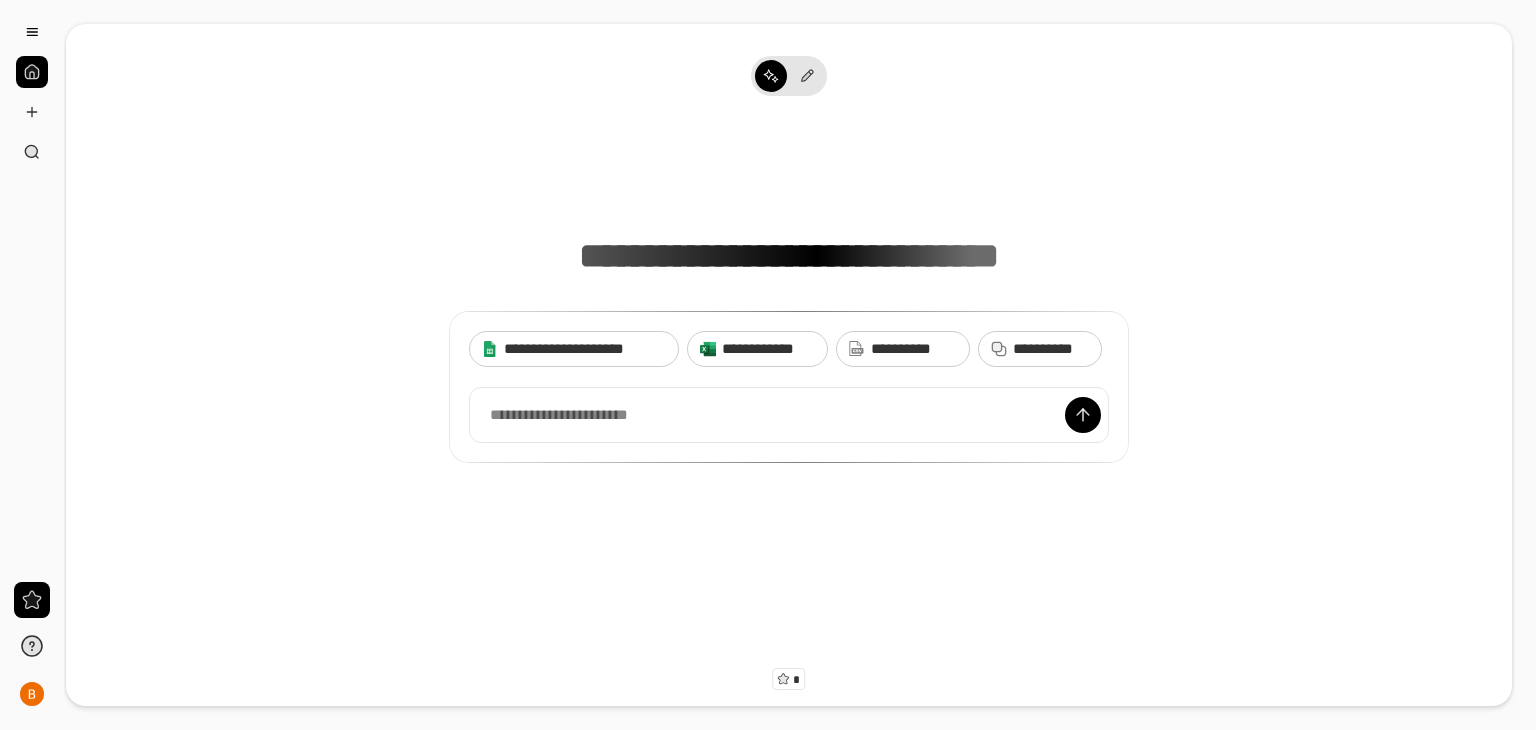 scroll, scrollTop: 15, scrollLeft: 0, axis: vertical 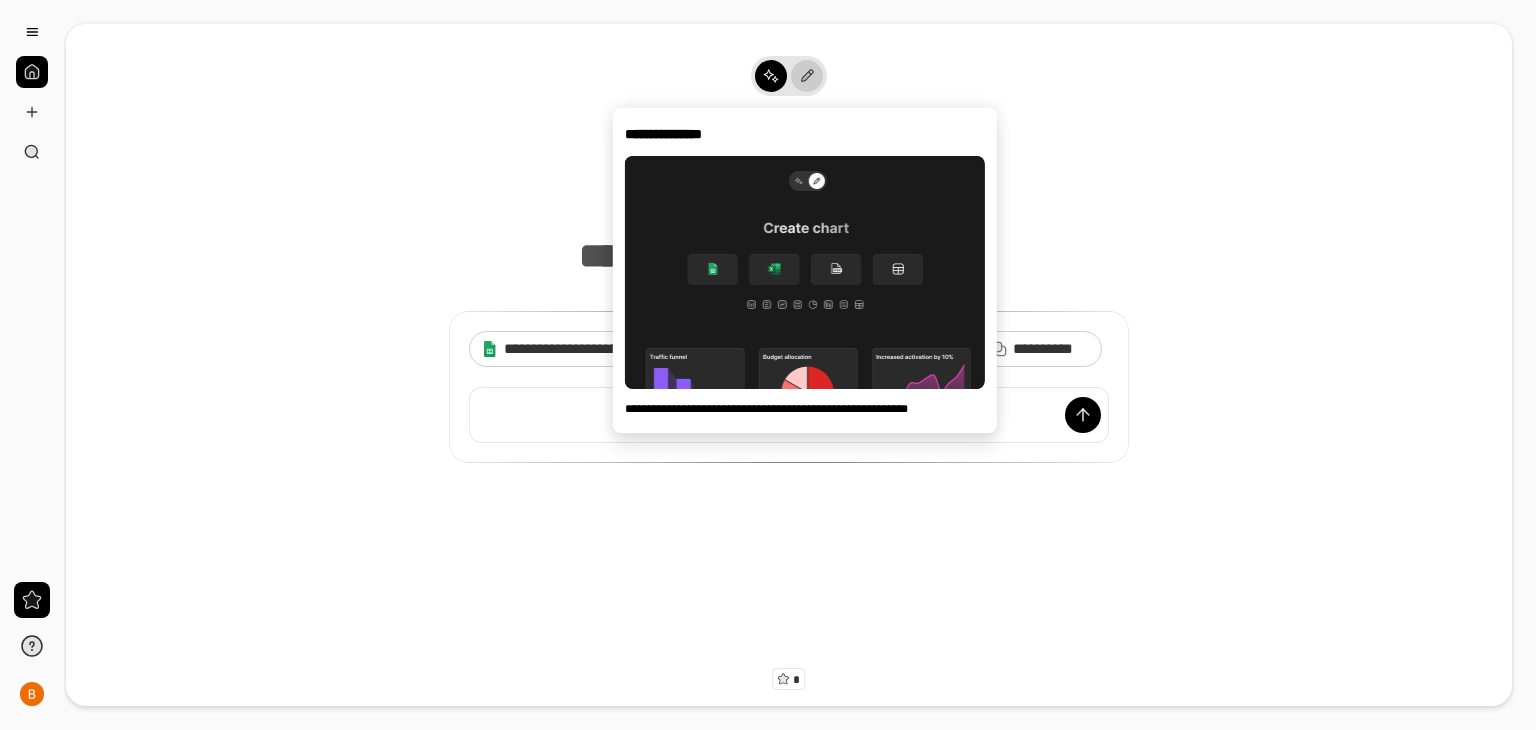 click 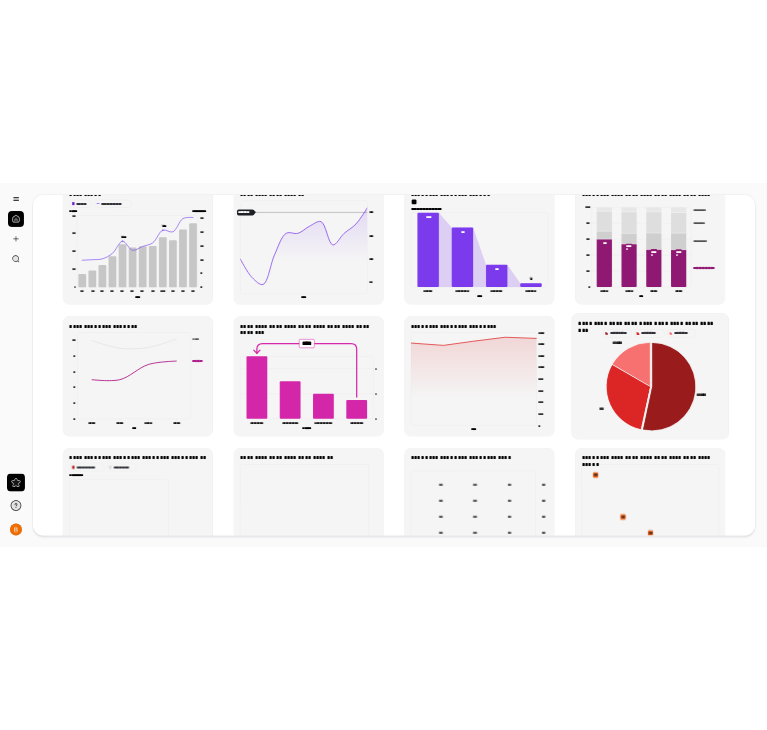 scroll, scrollTop: 897, scrollLeft: 0, axis: vertical 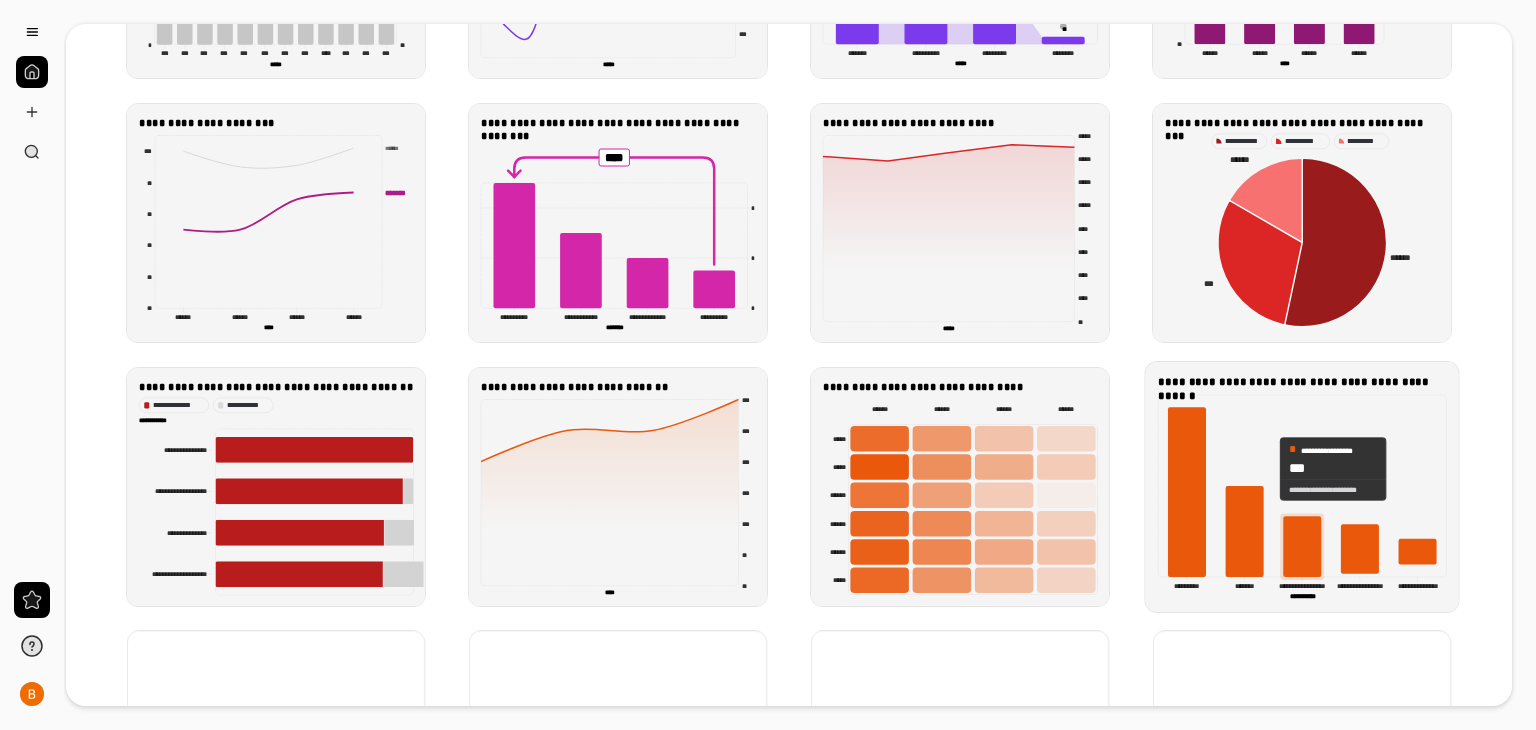 click 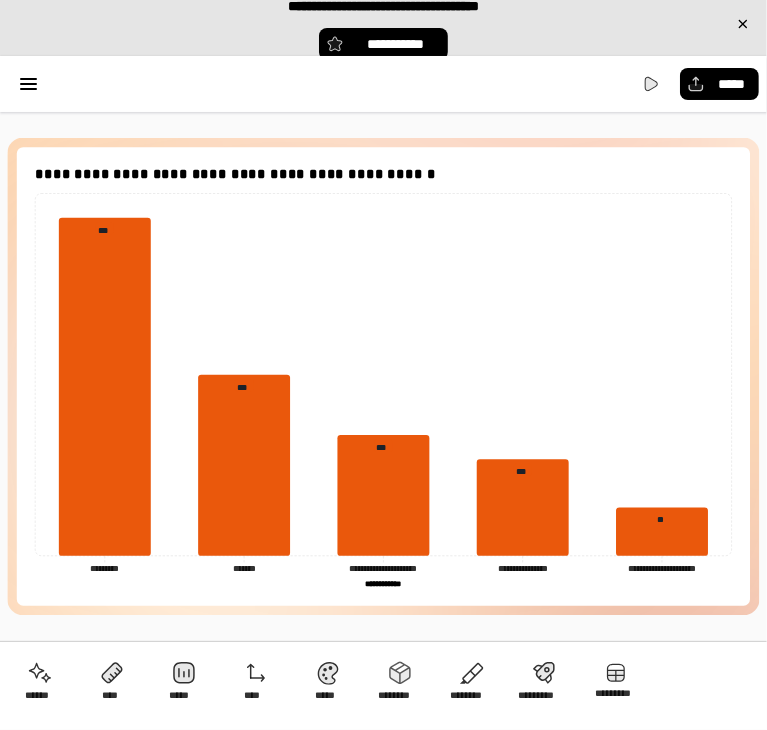 drag, startPoint x: 620, startPoint y: 5, endPoint x: 464, endPoint y: -24, distance: 158.67262 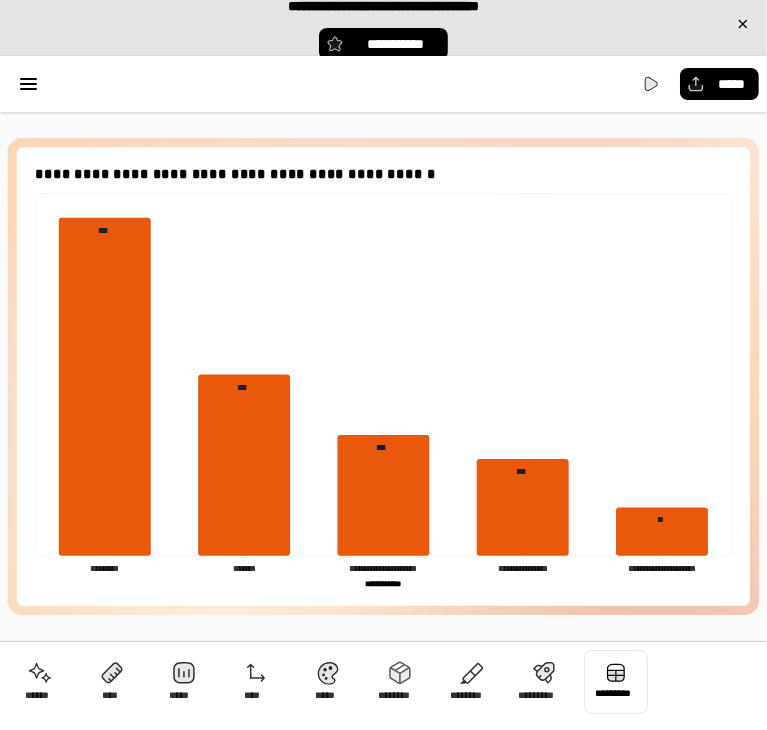 click at bounding box center [616, 682] 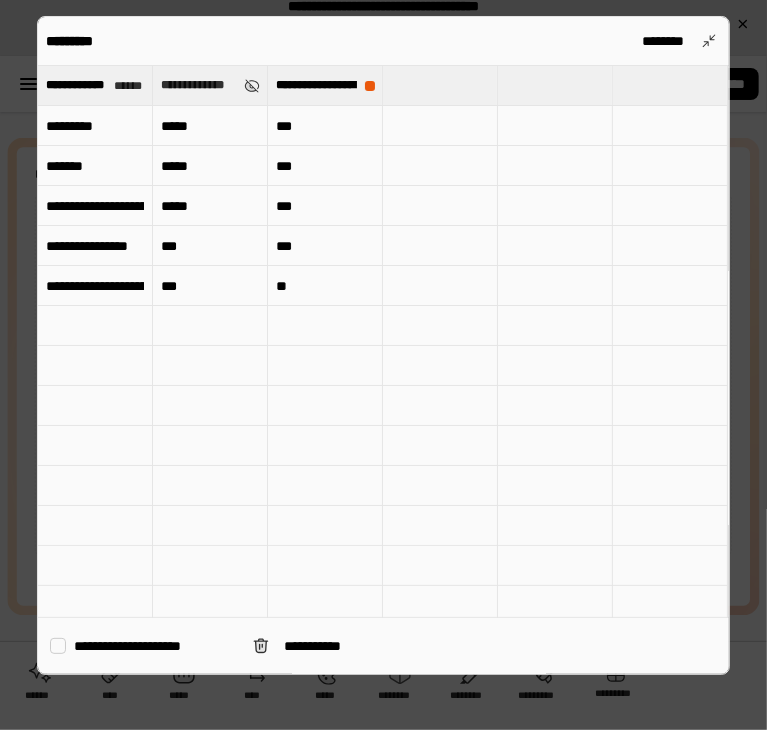 click on "*********" at bounding box center (95, 126) 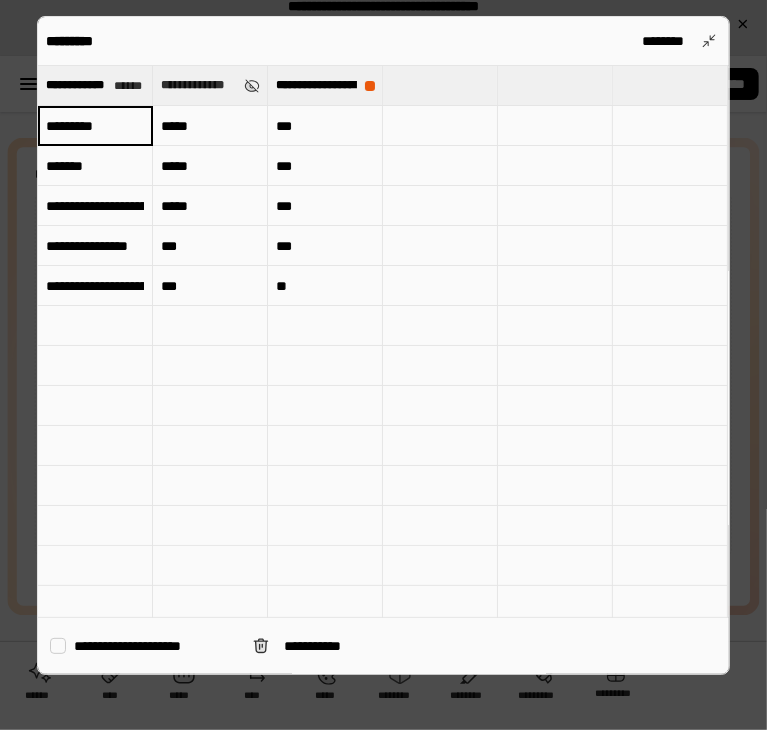 click on "*********" at bounding box center [95, 126] 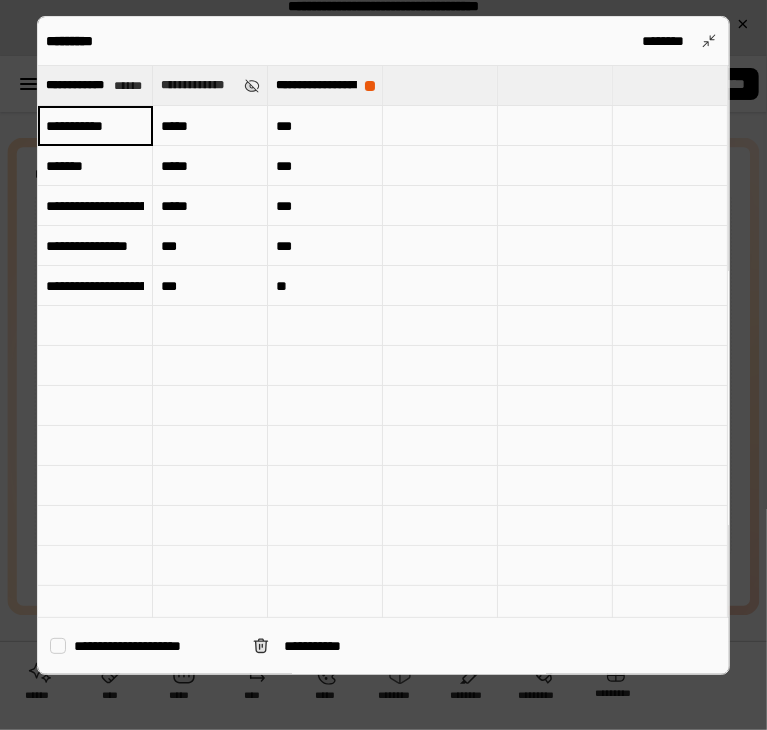 click on "**********" at bounding box center (95, 125) 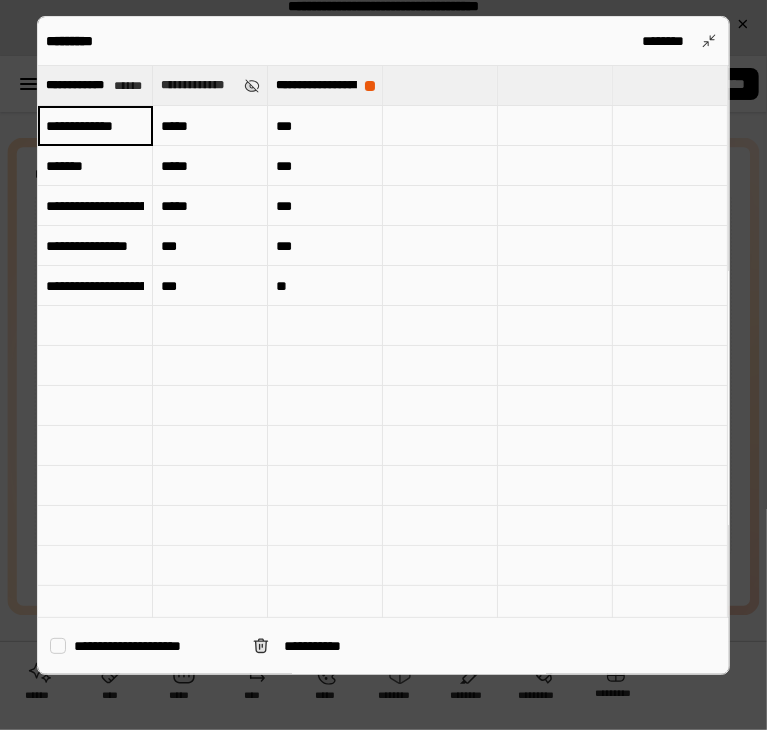 type on "**********" 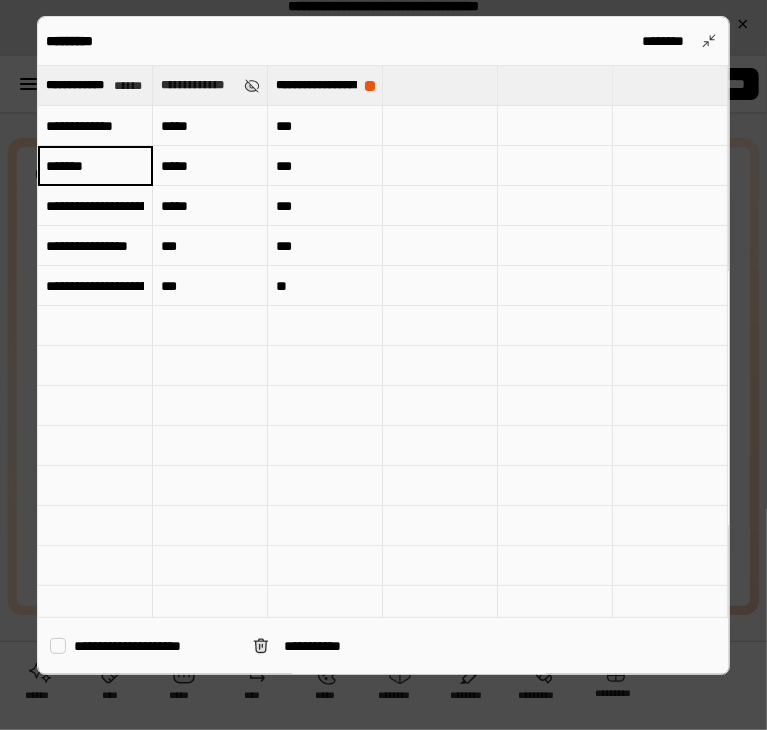 click on "*******" at bounding box center [95, 165] 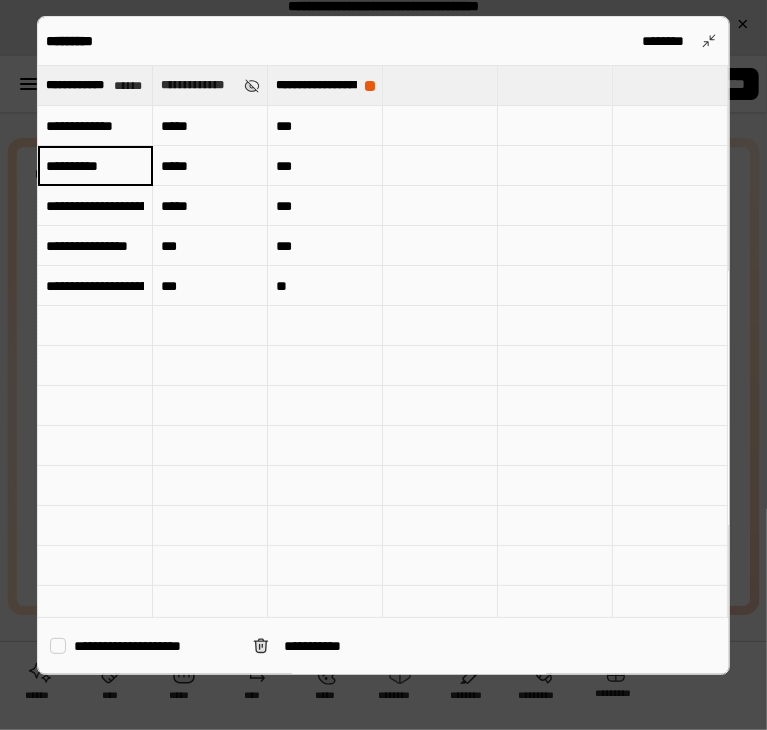 type on "**********" 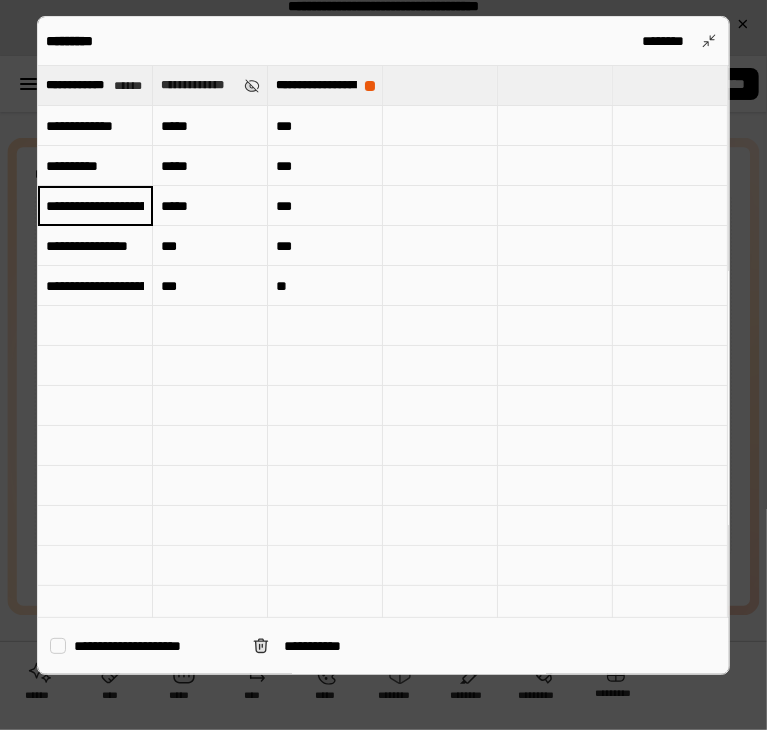 click on "**********" at bounding box center (95, 206) 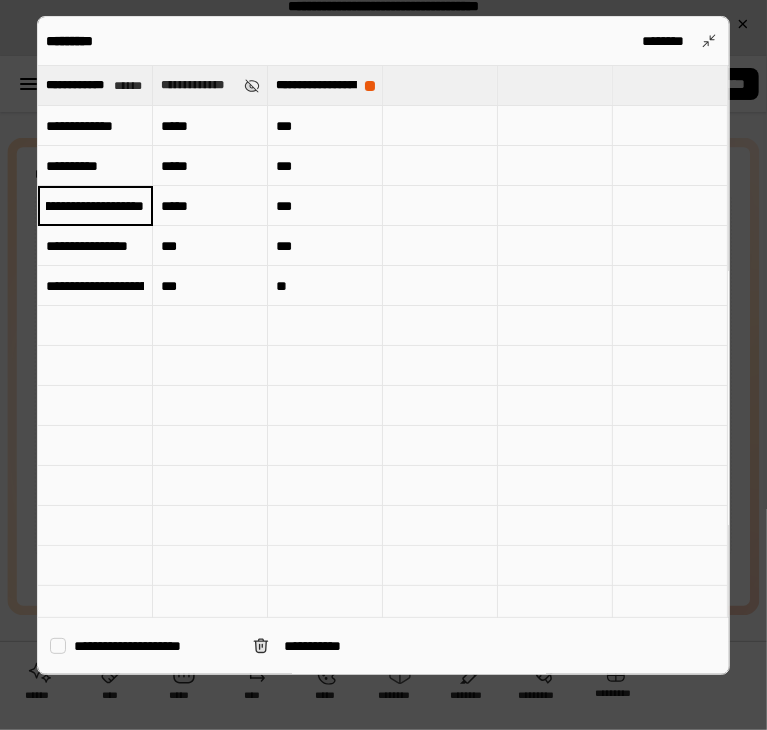 click on "**********" at bounding box center (95, 205) 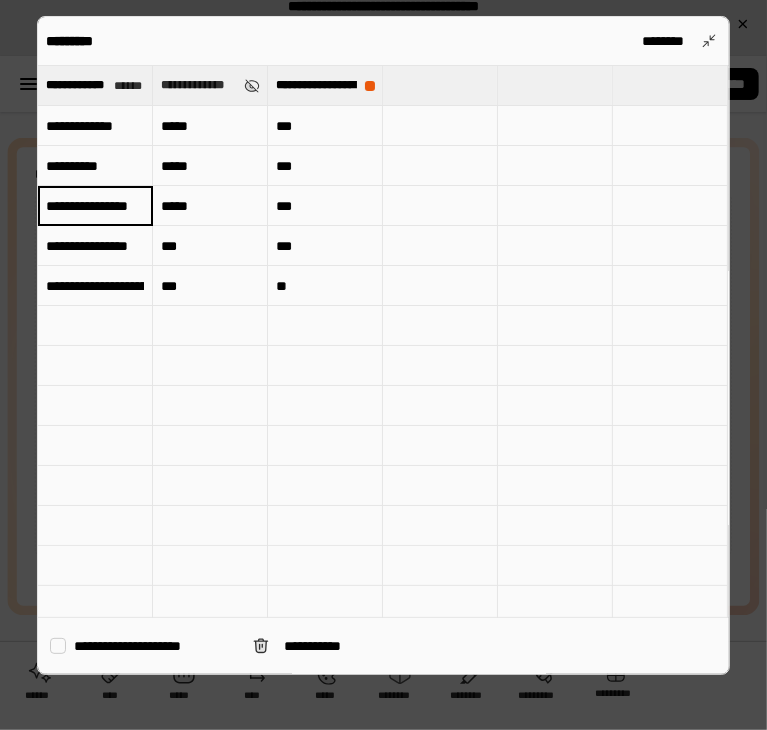 scroll, scrollTop: 0, scrollLeft: 20, axis: horizontal 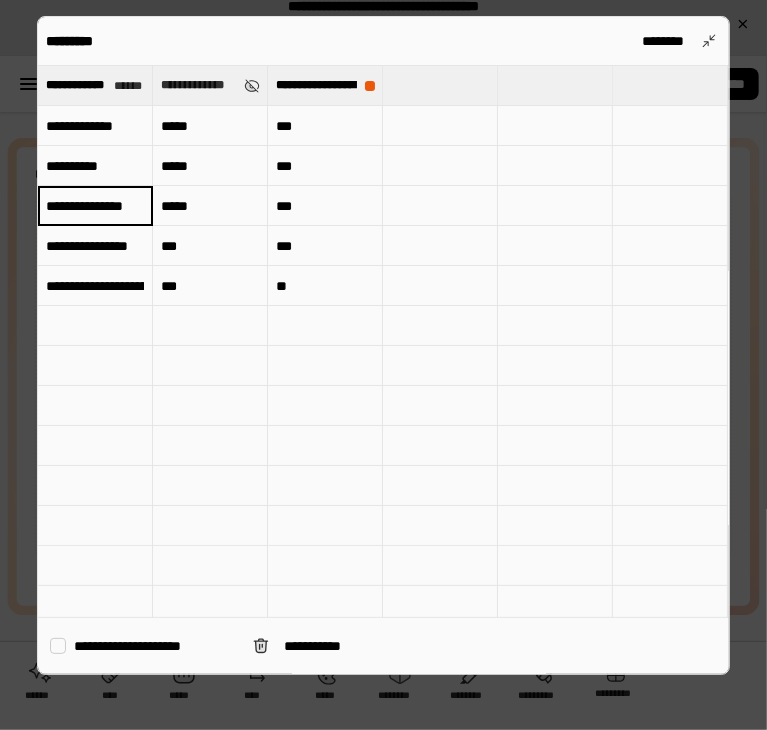 type on "**********" 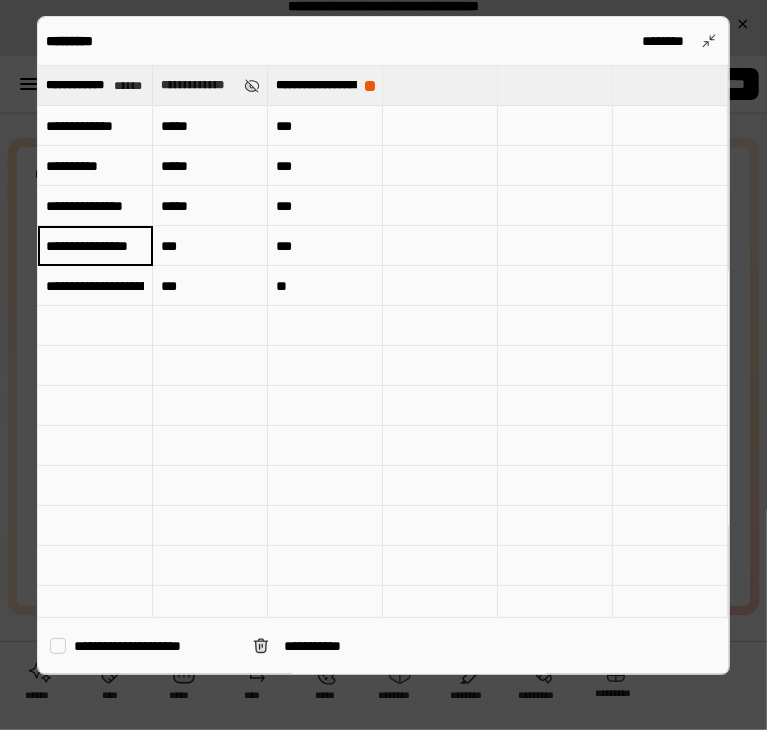 click on "**********" at bounding box center [95, 246] 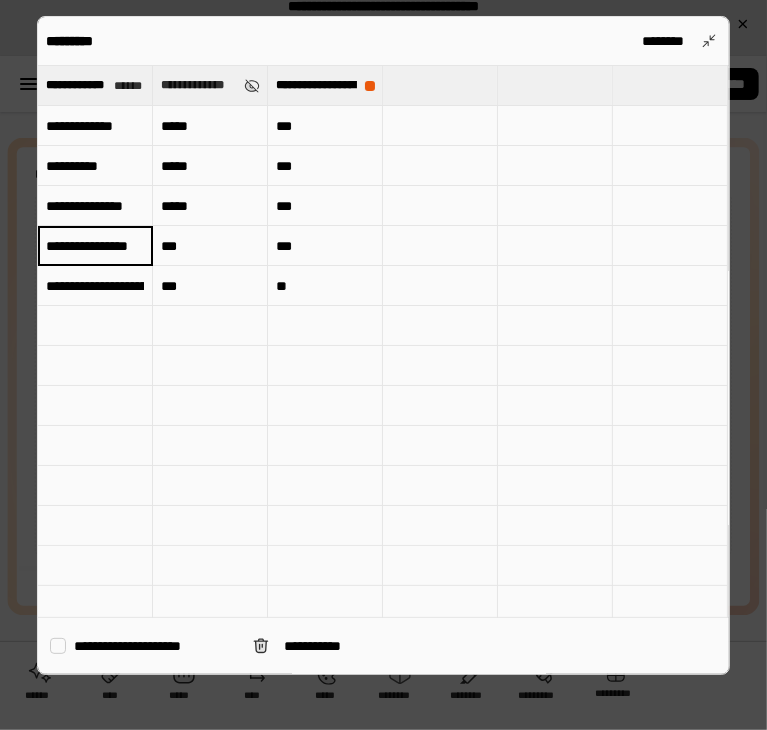 click on "**********" at bounding box center [95, 245] 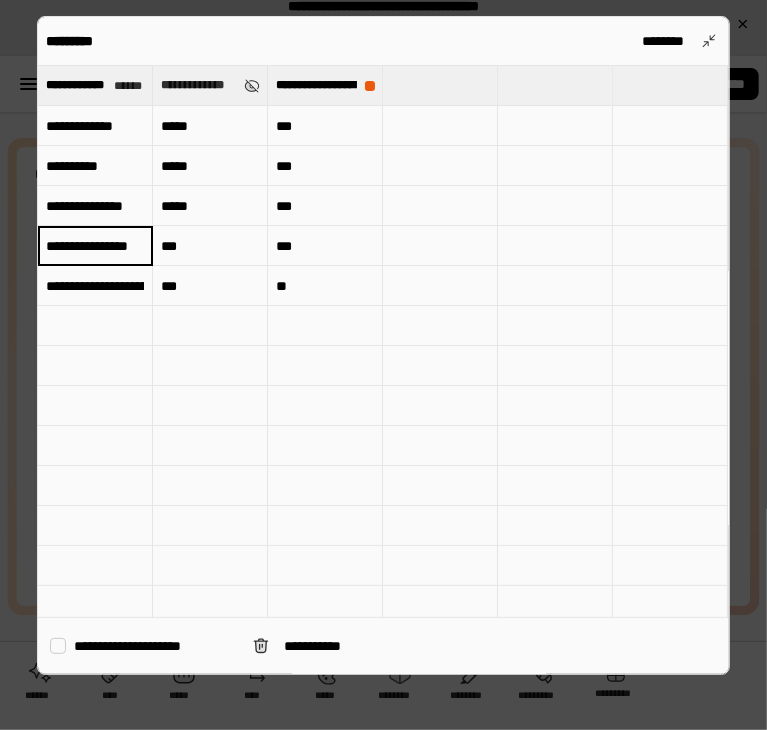 click on "**********" at bounding box center [95, 245] 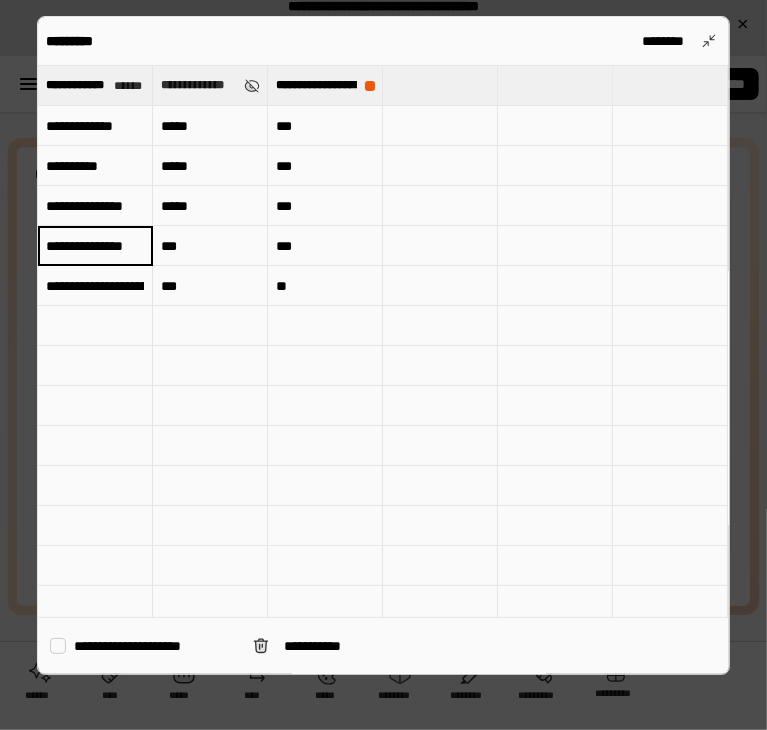 scroll, scrollTop: 0, scrollLeft: 13, axis: horizontal 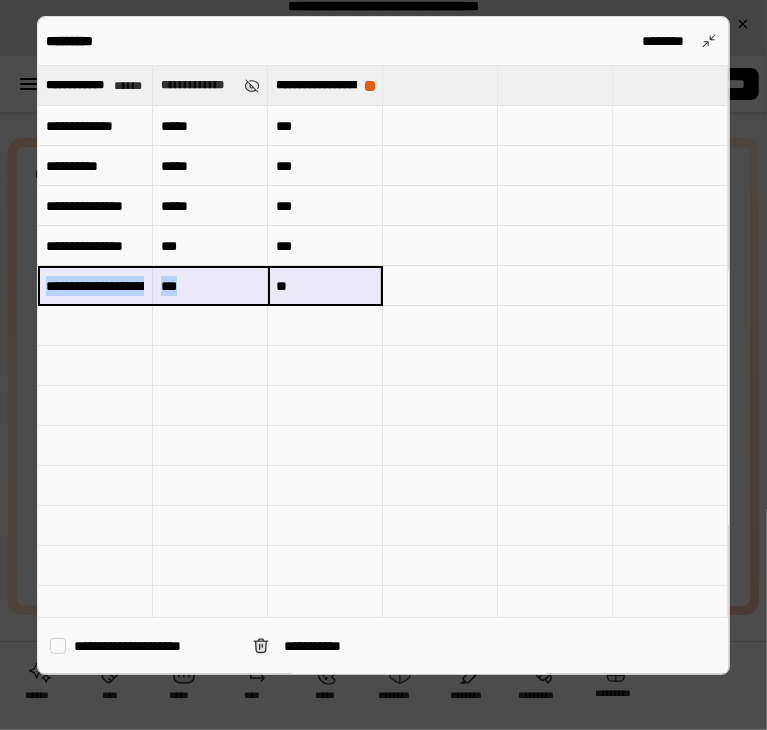 drag, startPoint x: 322, startPoint y: 274, endPoint x: 147, endPoint y: 276, distance: 175.01143 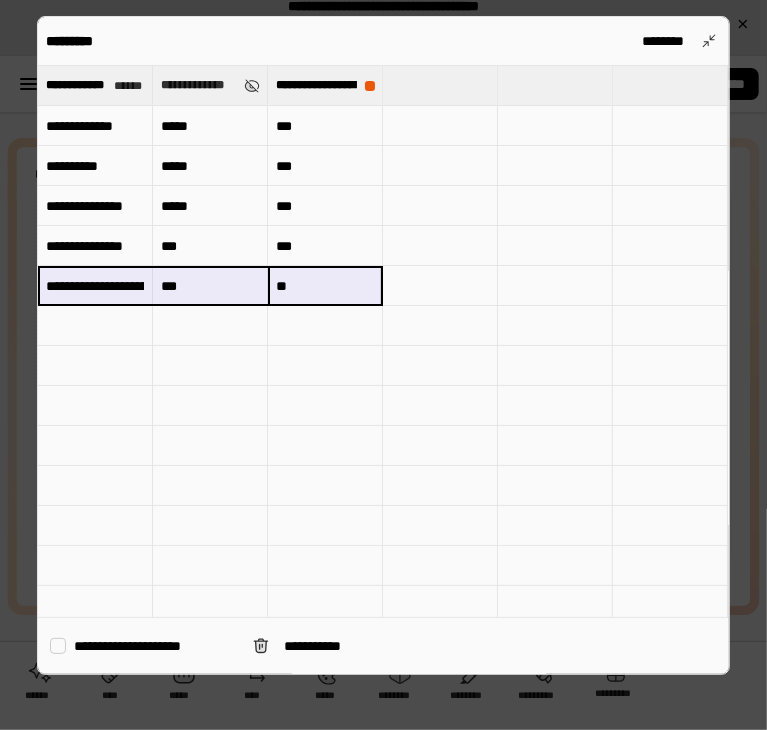 click at bounding box center (325, 326) 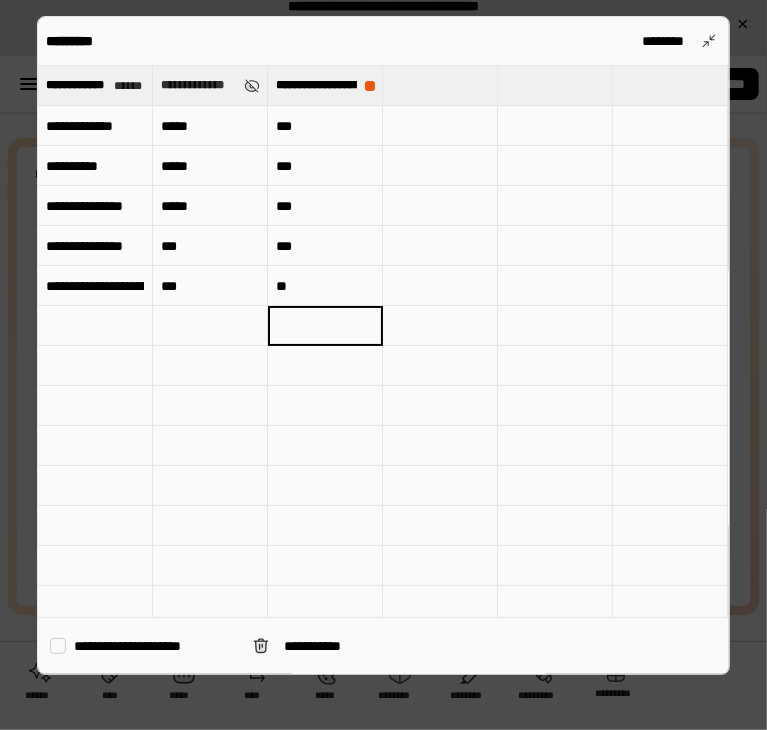 click on "**" at bounding box center [325, 286] 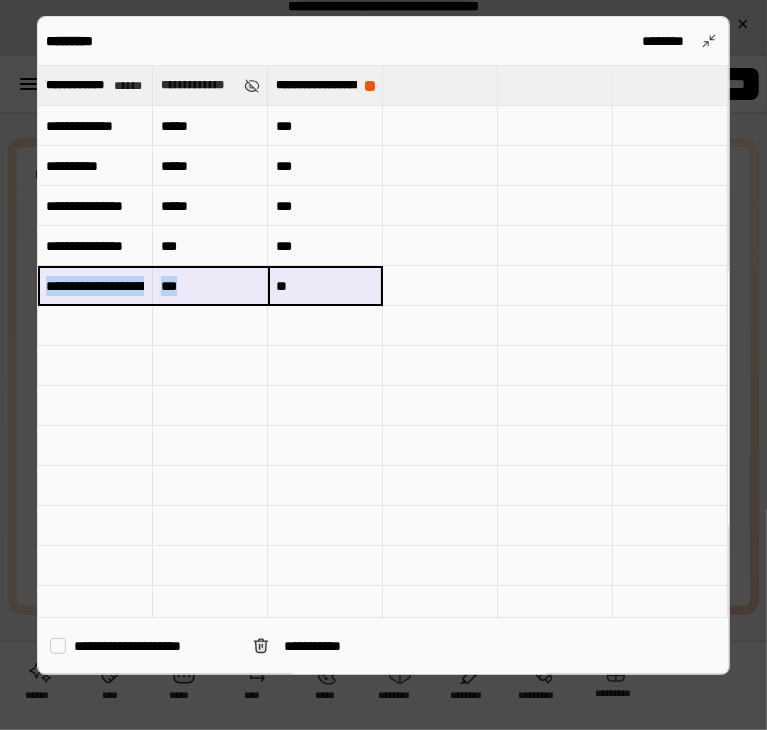 drag, startPoint x: 323, startPoint y: 287, endPoint x: 112, endPoint y: 296, distance: 211.19185 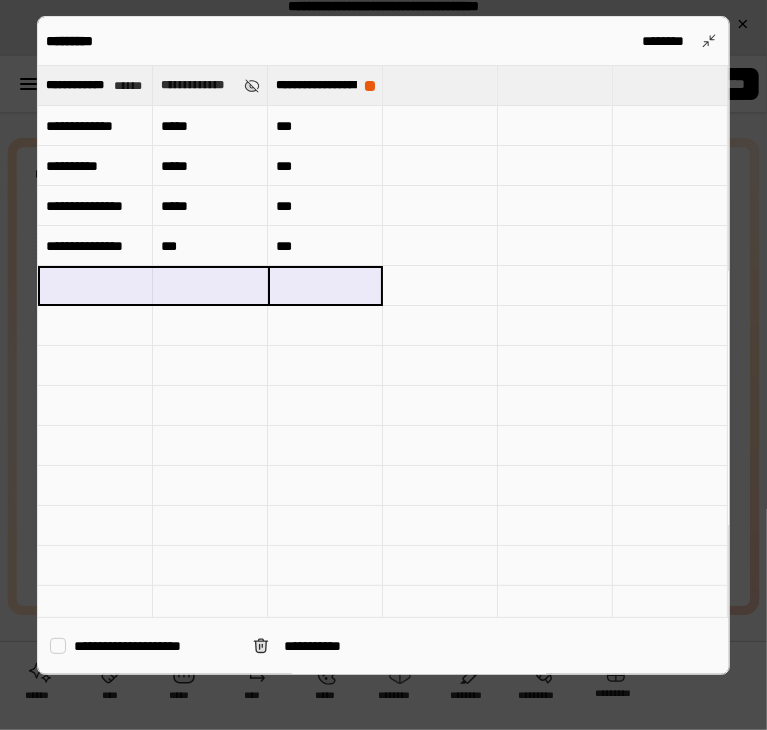 click on "***" at bounding box center [325, 246] 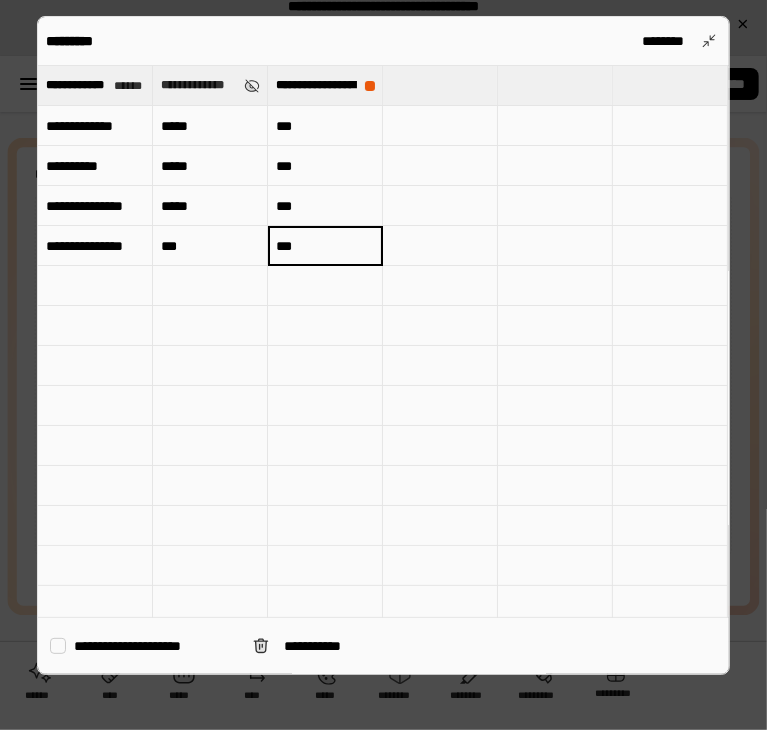 click on "*****" at bounding box center [210, 126] 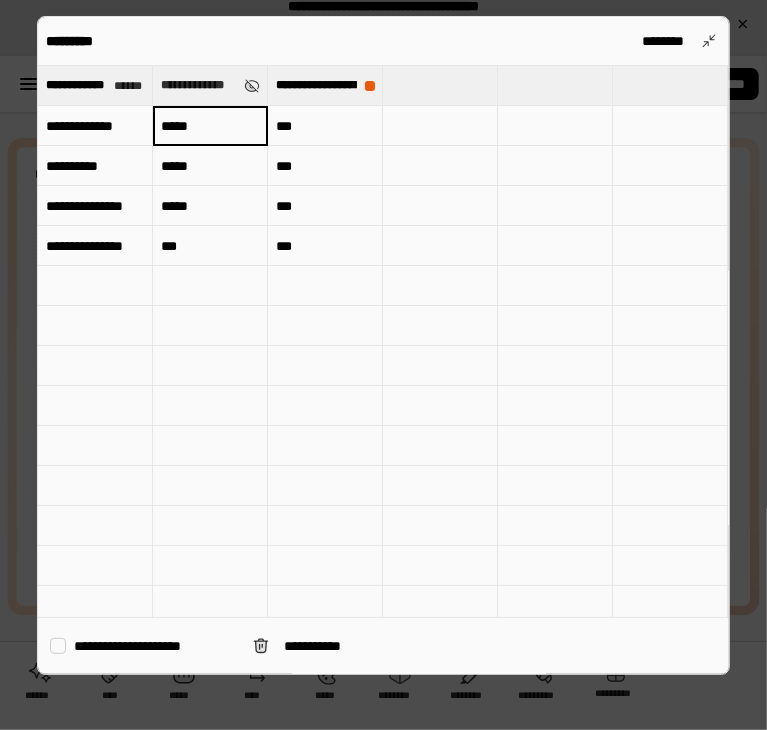type 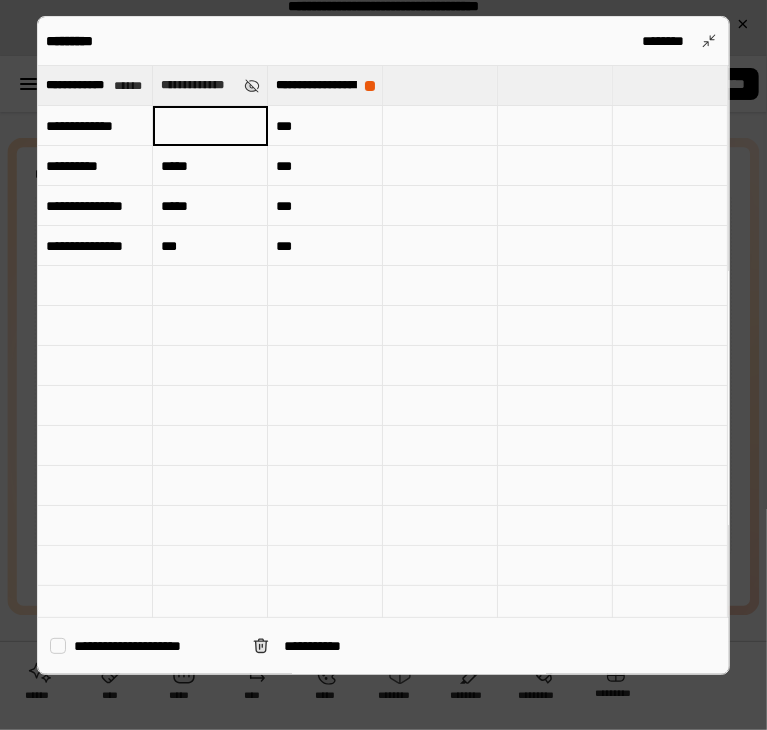 click on "*****" at bounding box center [210, 166] 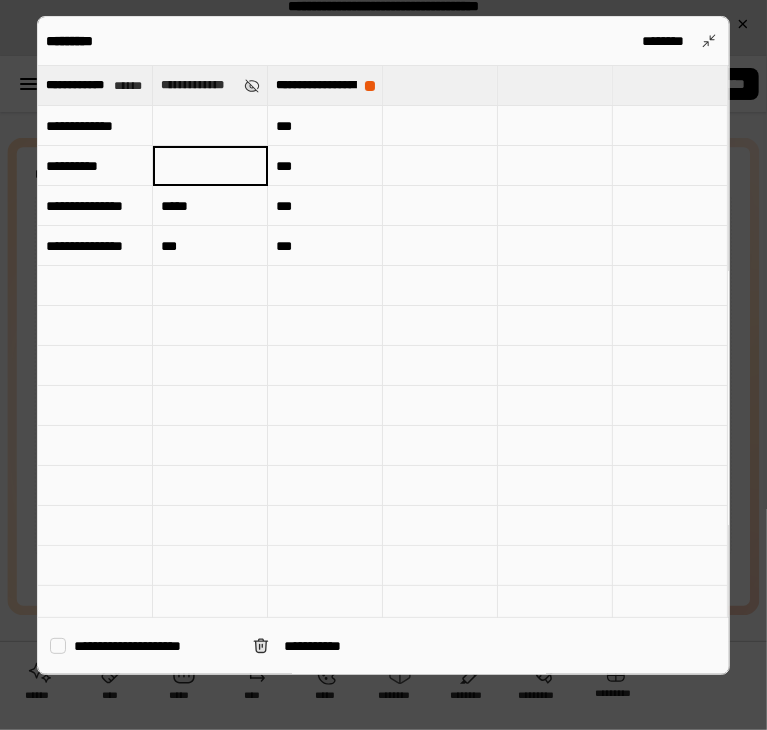 type 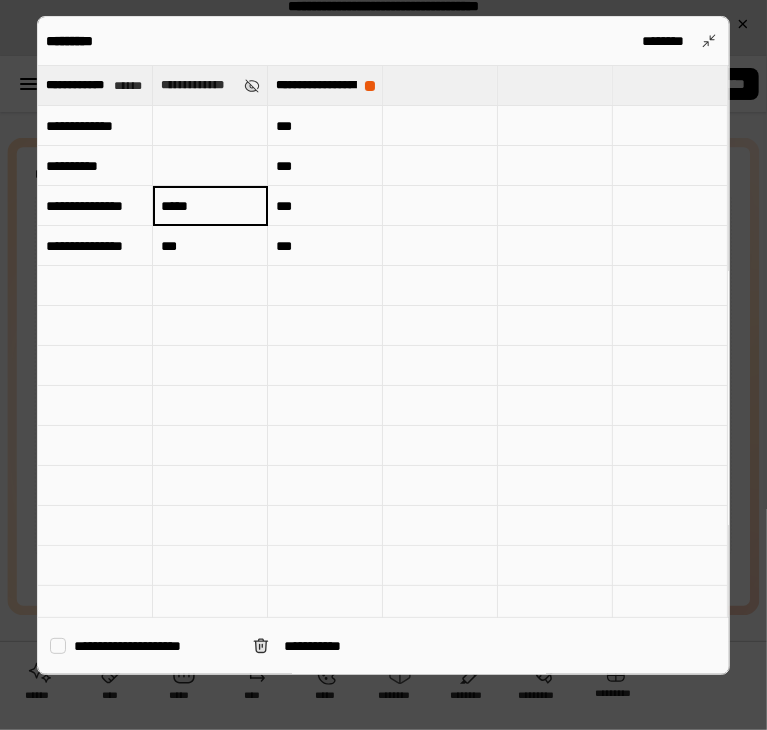 type 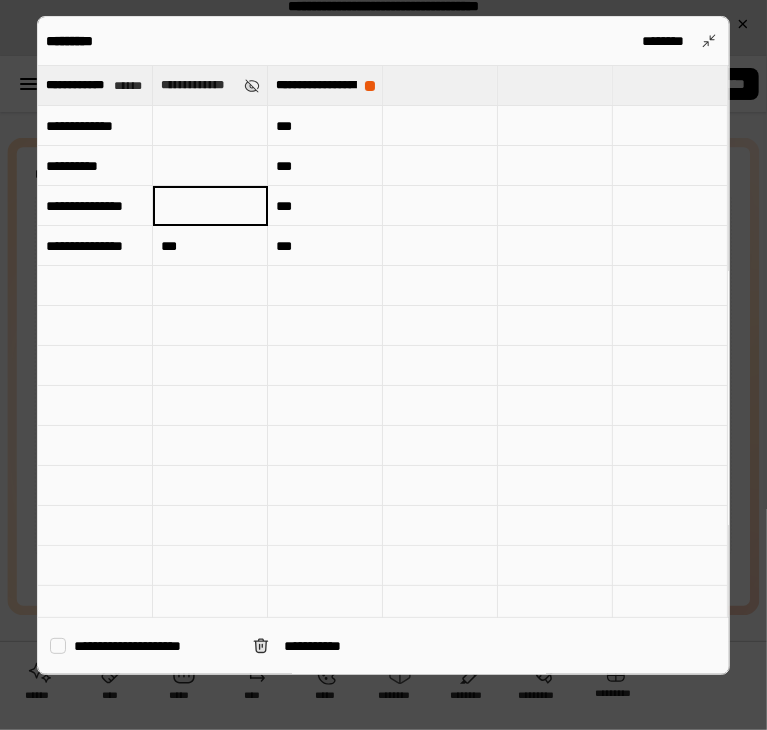 click on "***" at bounding box center [210, 246] 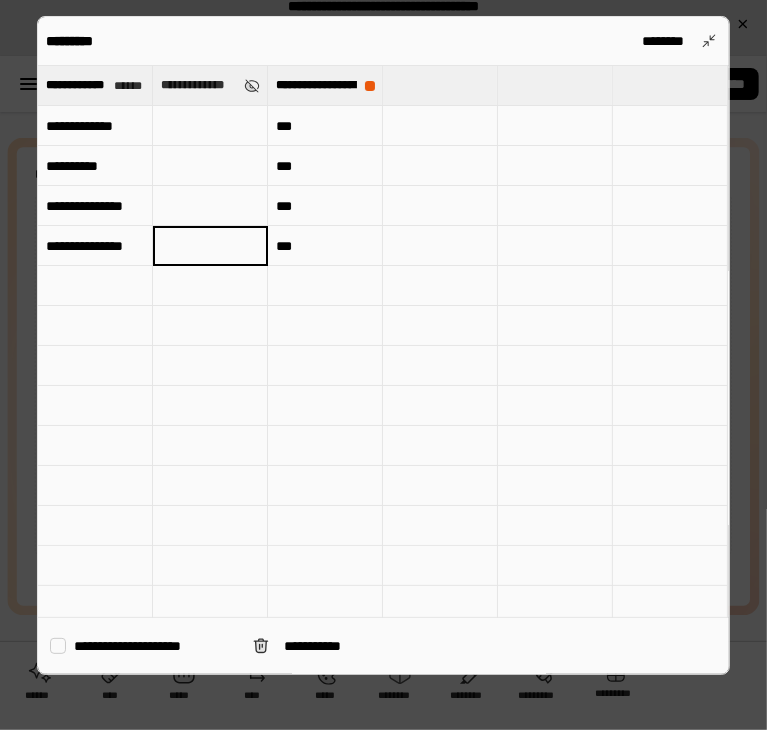 click on "***" at bounding box center (325, 126) 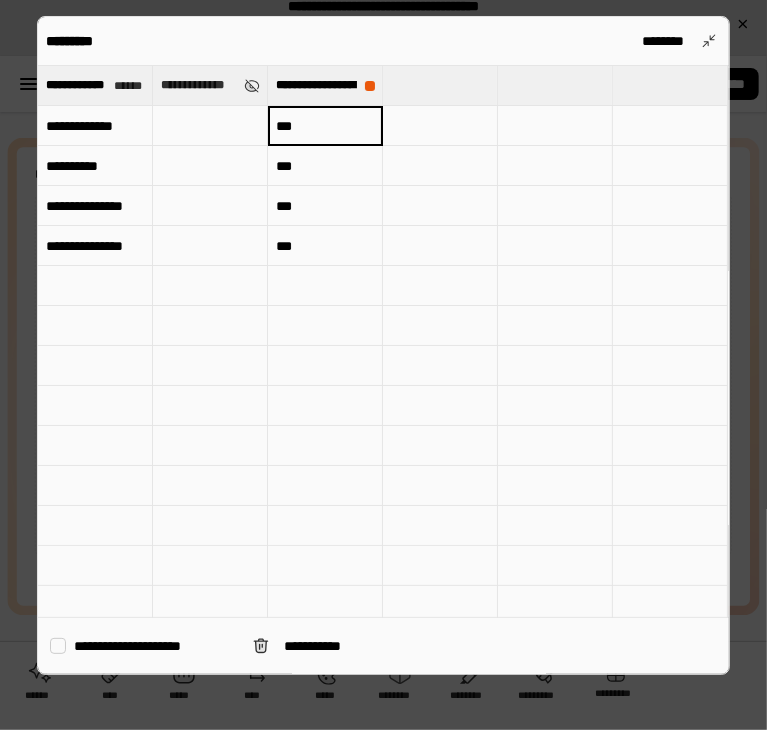 click on "***" at bounding box center (325, 126) 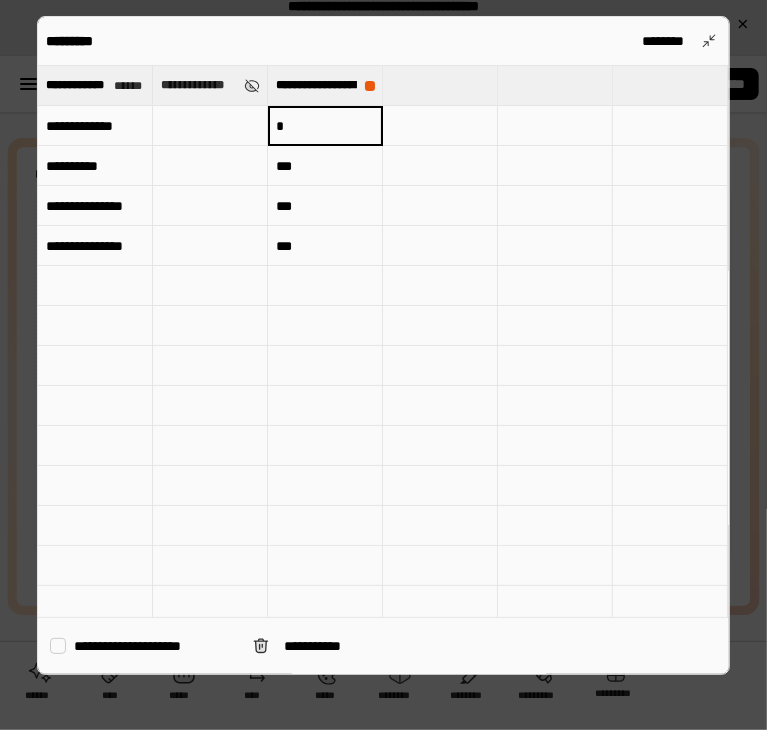 type on "*" 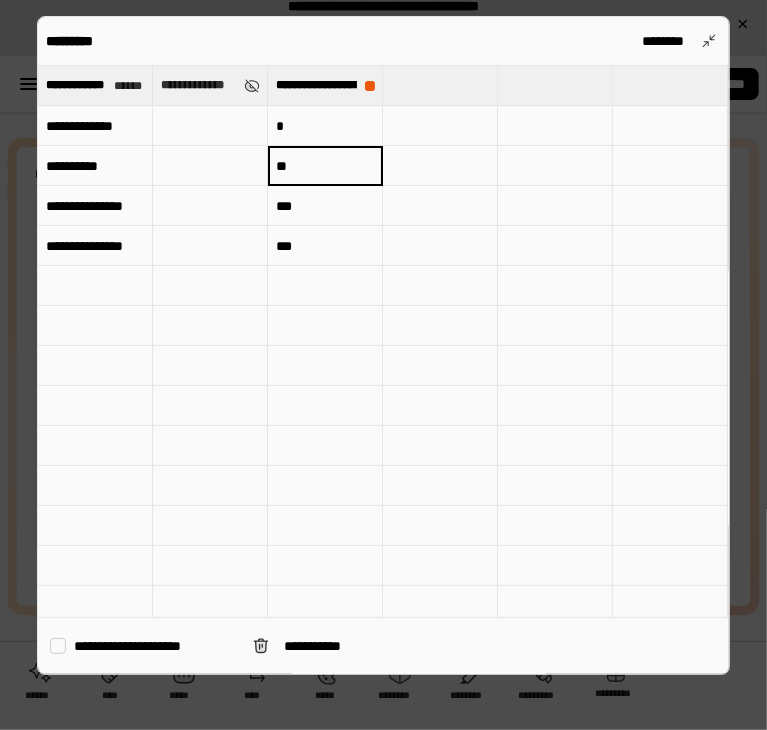 type on "**" 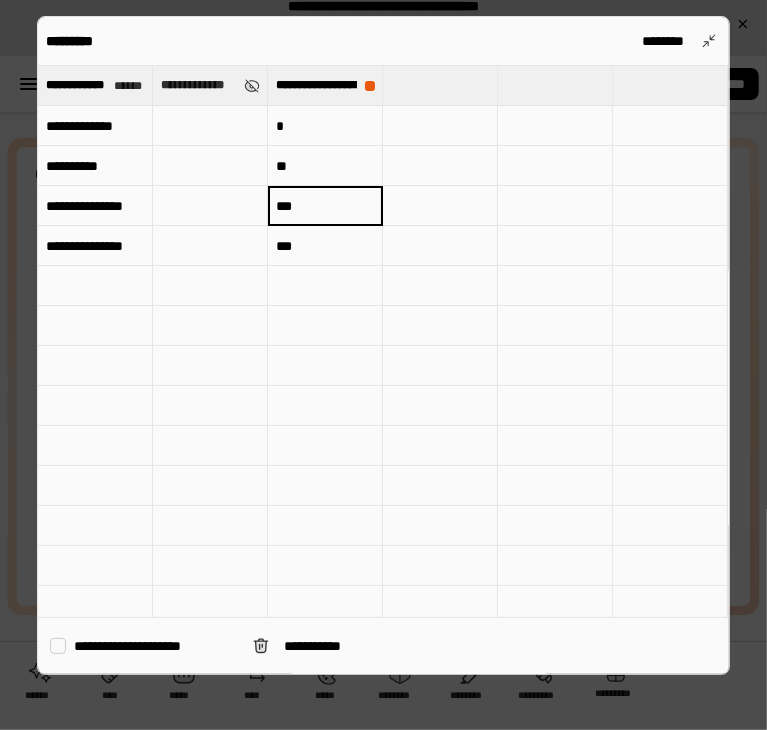 type on "*" 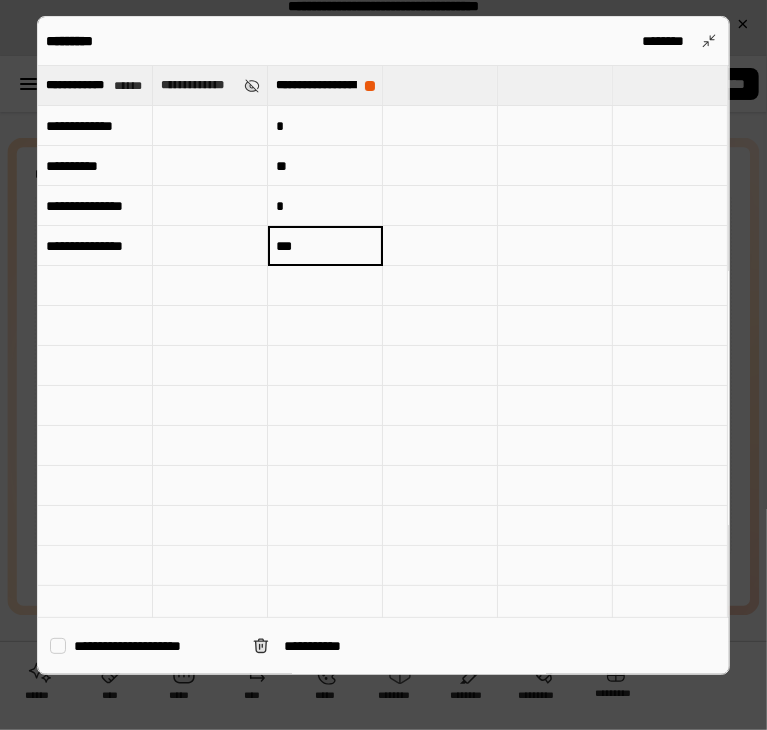 type on "*" 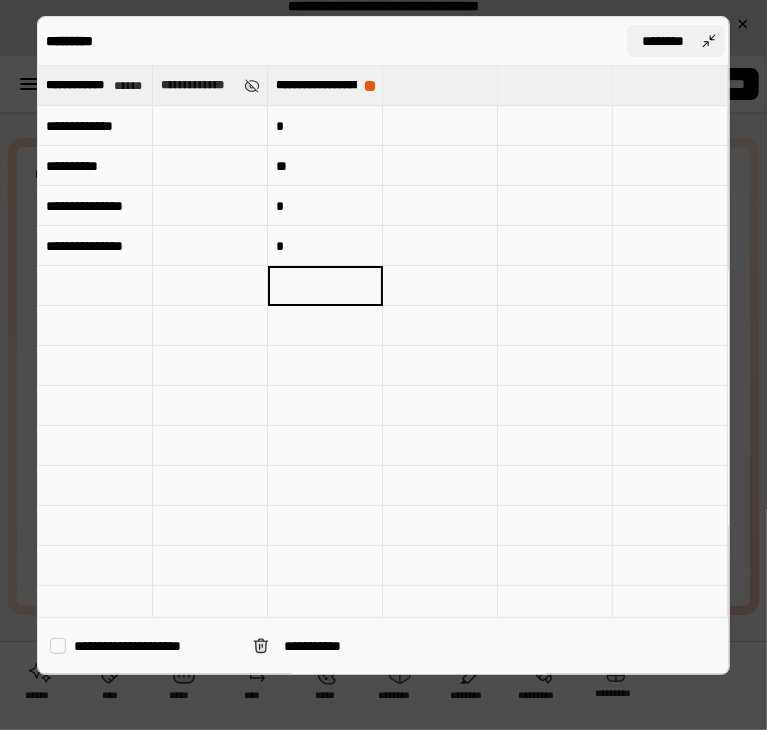 click on "********" at bounding box center (676, 41) 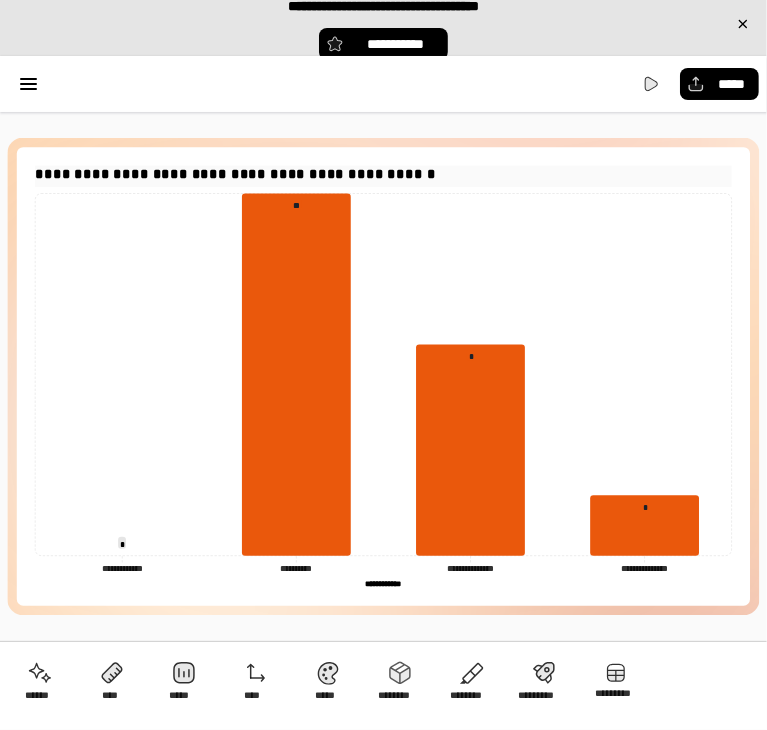 click on "**********" at bounding box center (383, 174) 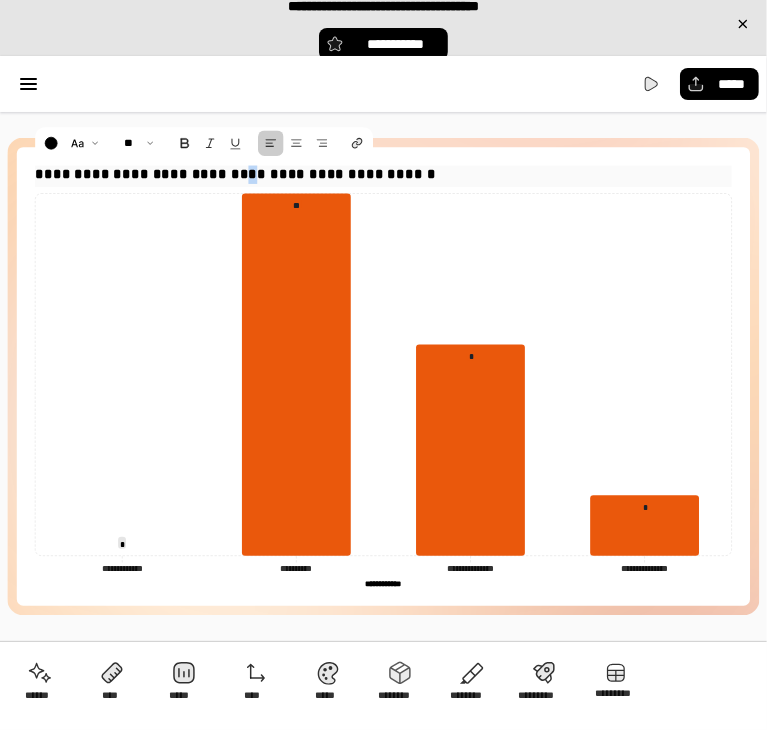 click on "**********" at bounding box center (383, 174) 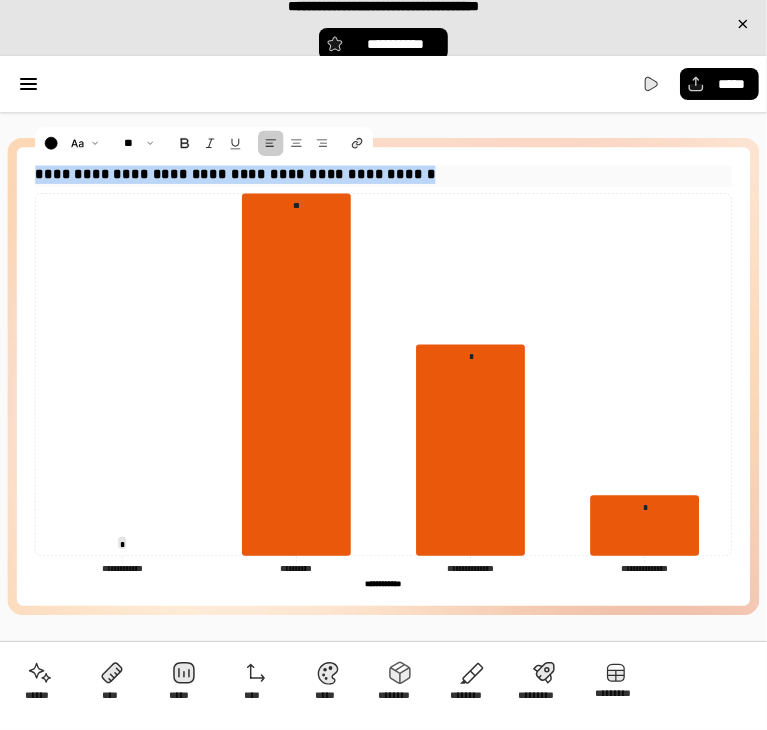 click on "**********" at bounding box center (383, 174) 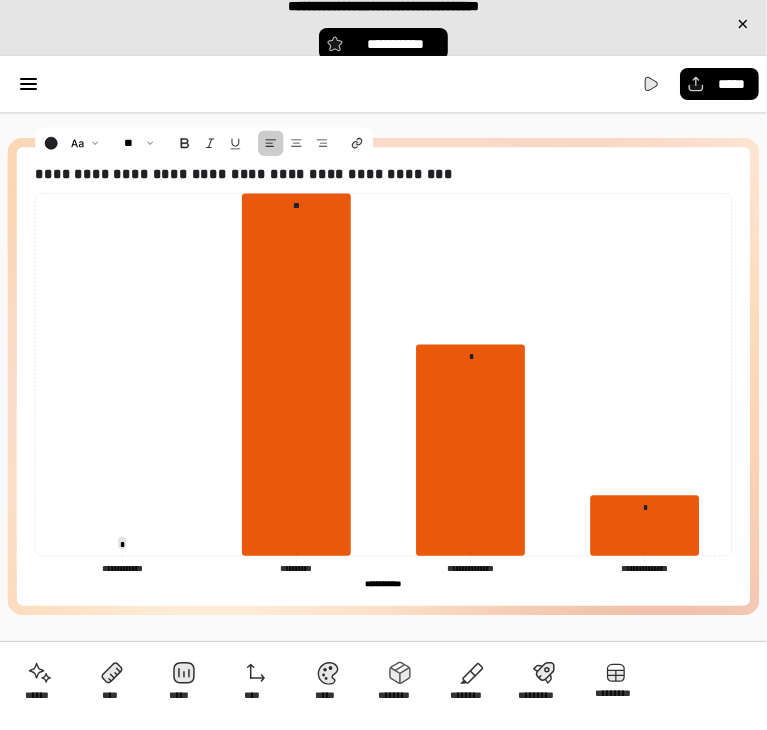 click on "**********" at bounding box center [384, 584] 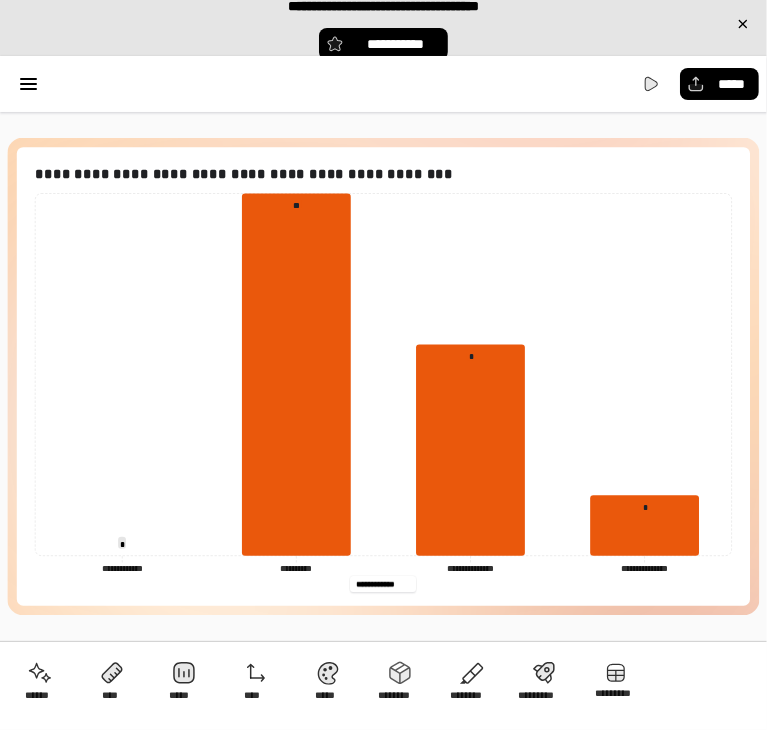 click on "**********" at bounding box center (384, 584) 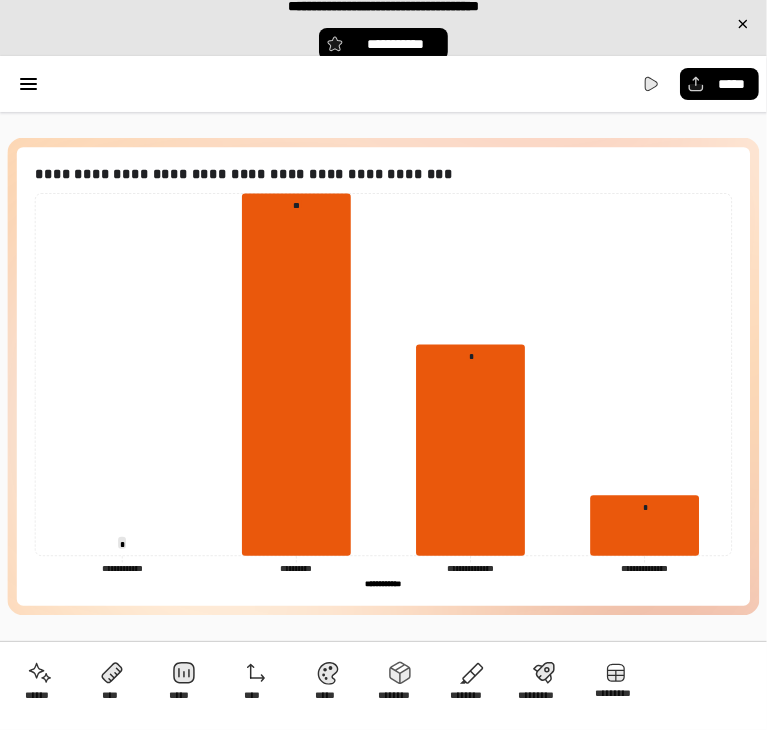 click on "**********" at bounding box center [384, 584] 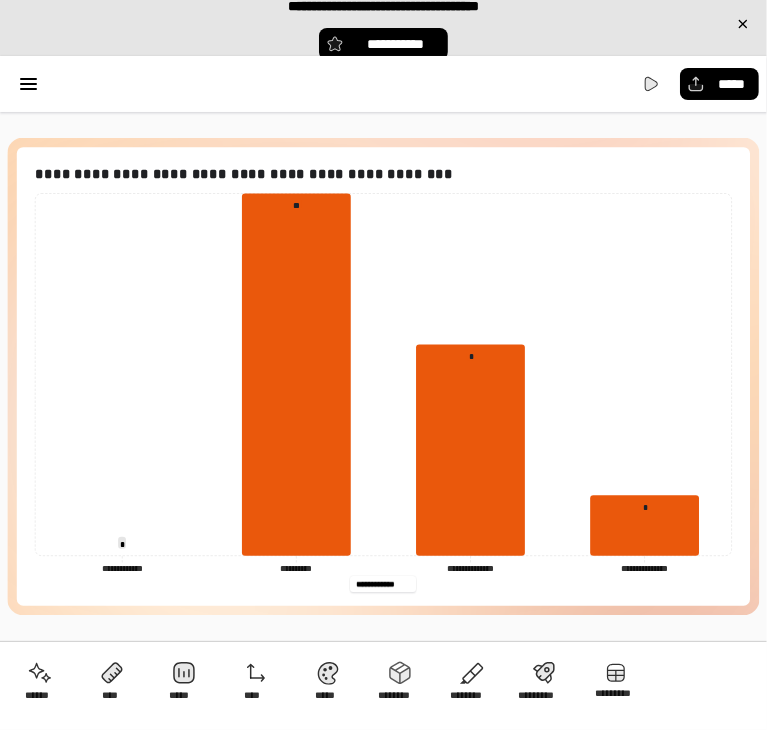 click on "**********" at bounding box center [384, 584] 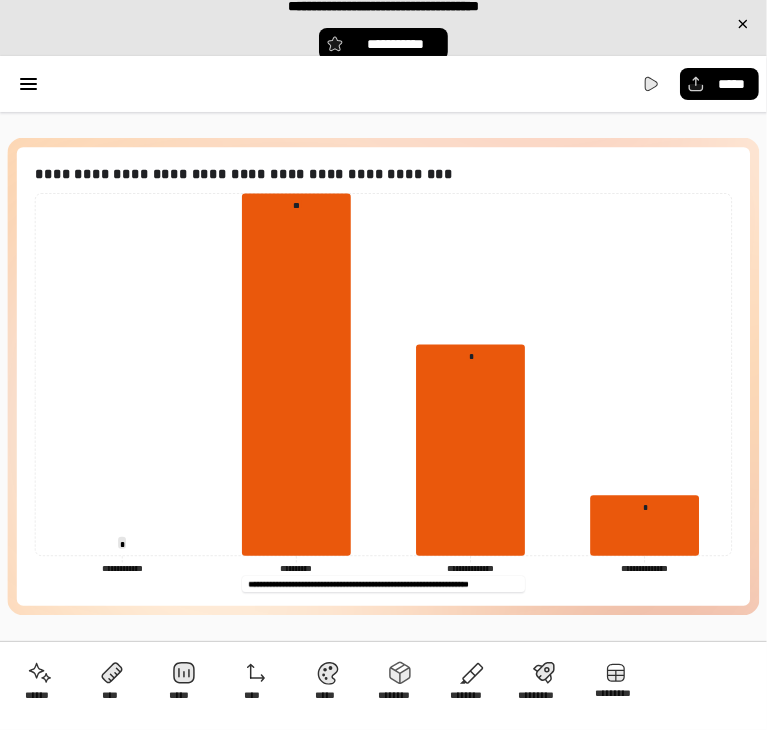 type on "**********" 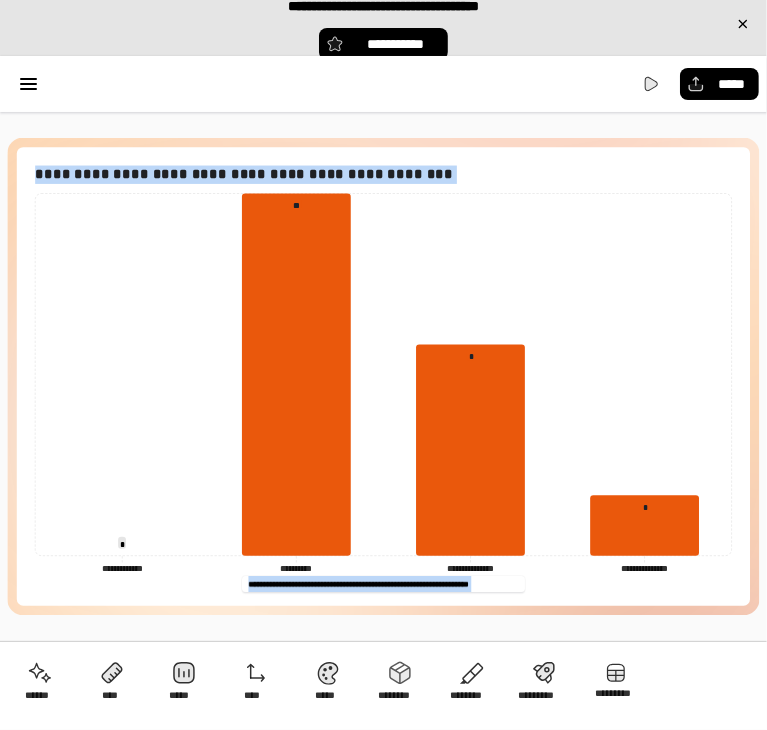 click on "**********" at bounding box center [383, 421] 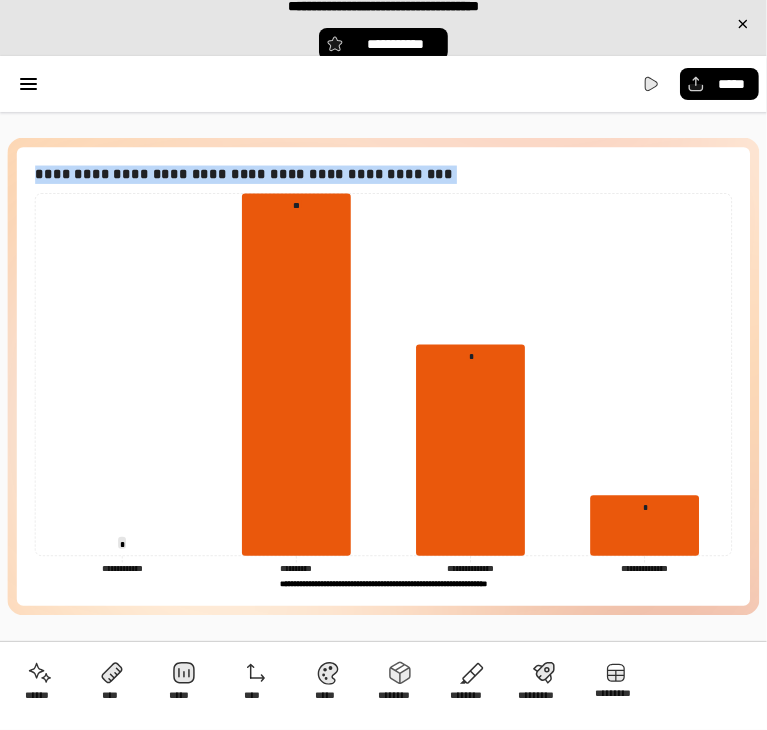 click on "**********" at bounding box center [383, 376] 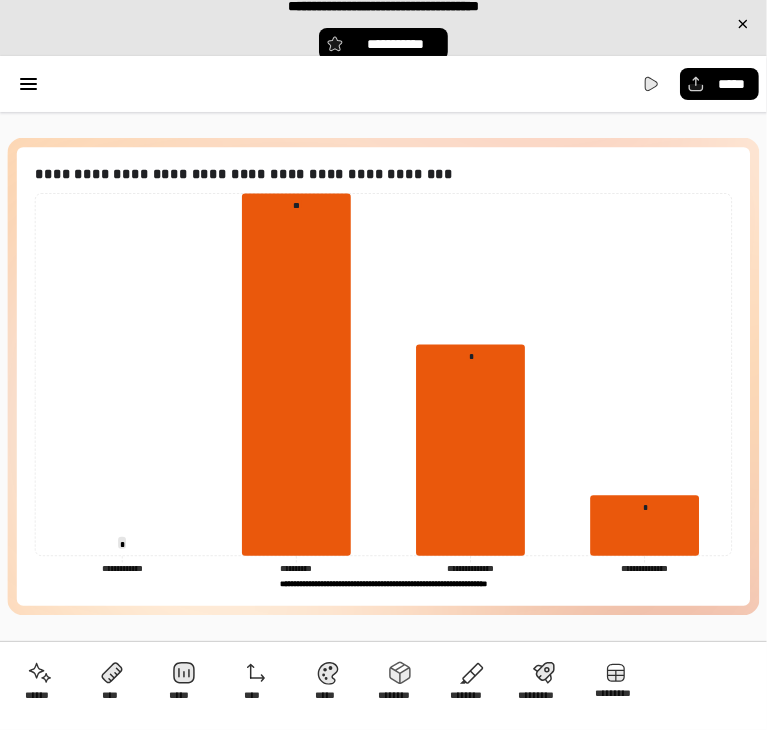 click on "**********" at bounding box center [383, 376] 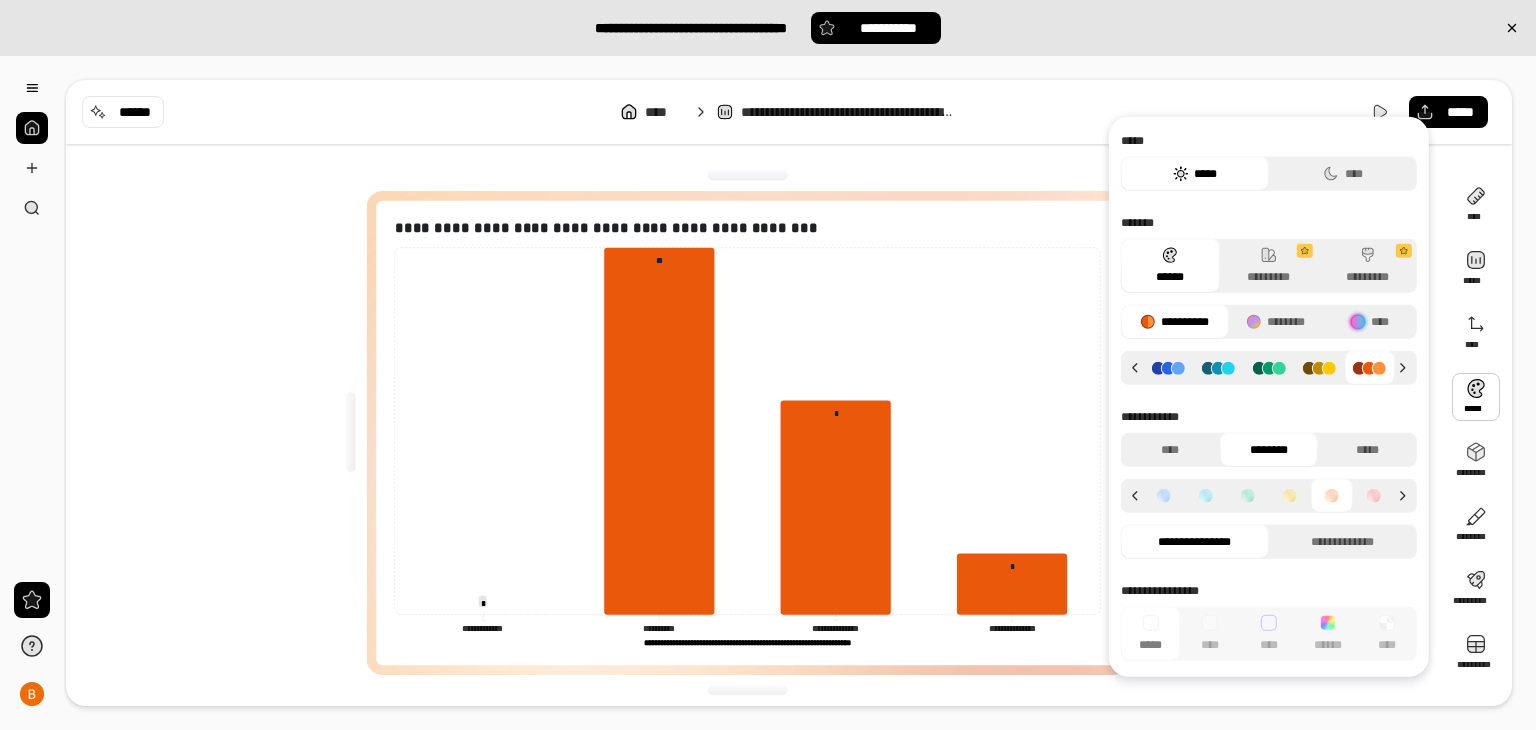 click at bounding box center (1476, 397) 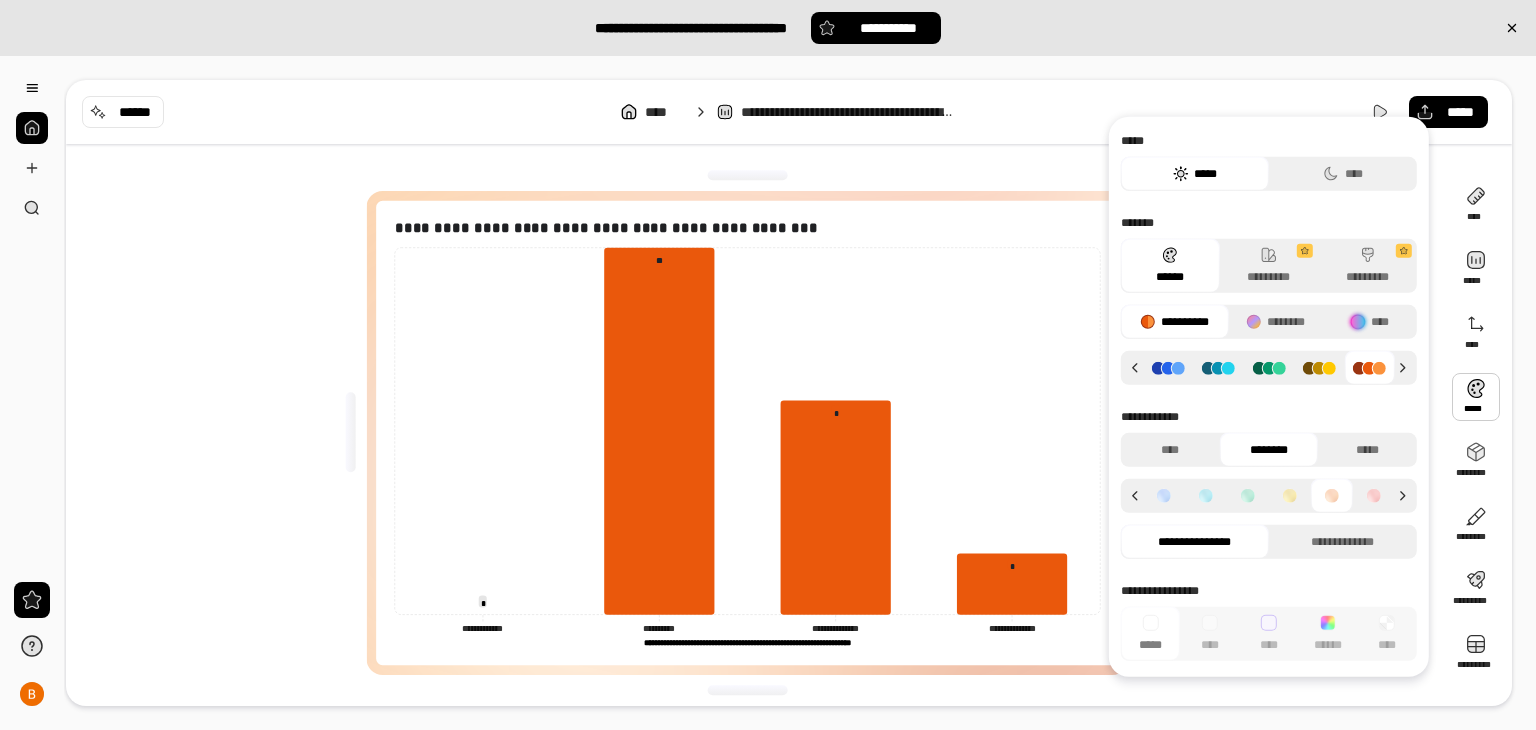 click 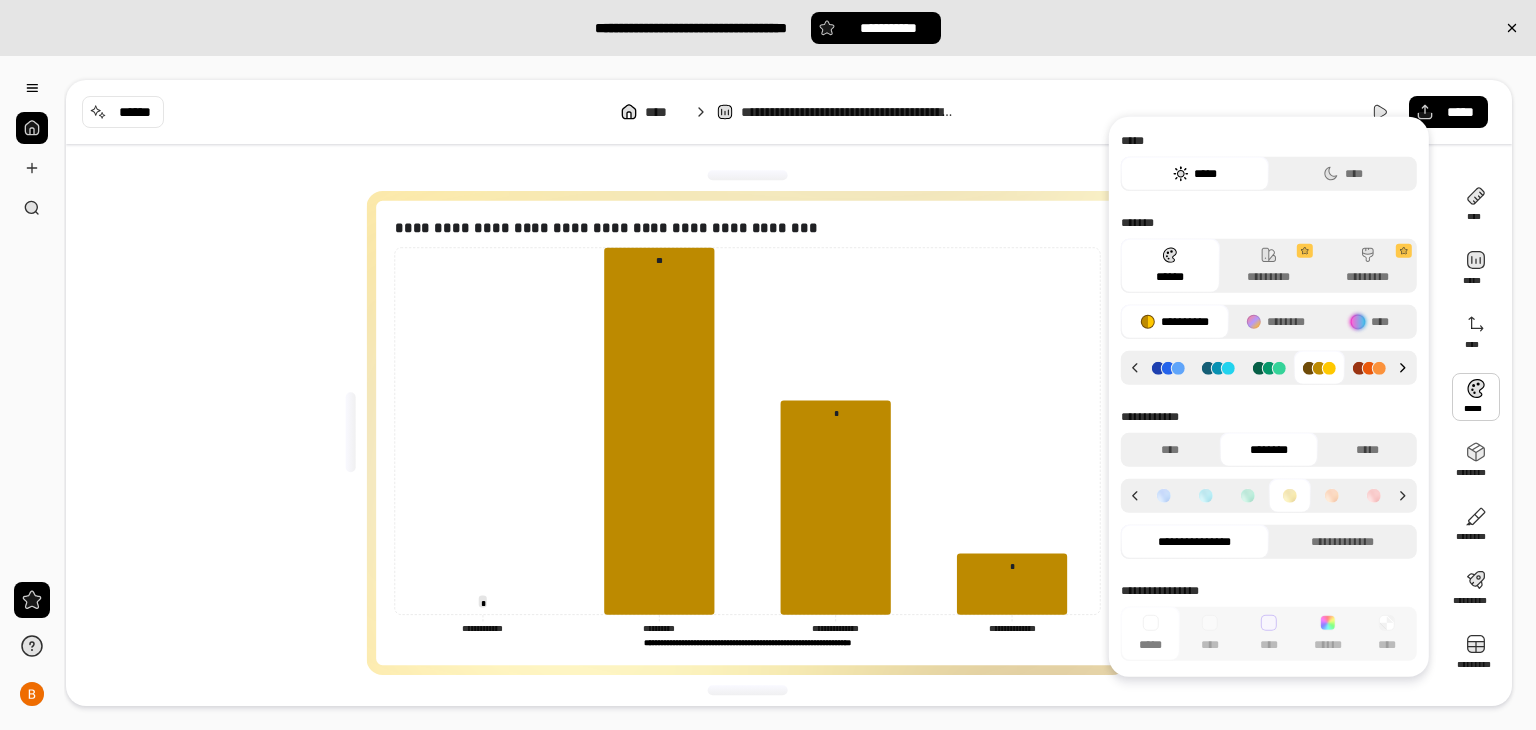click 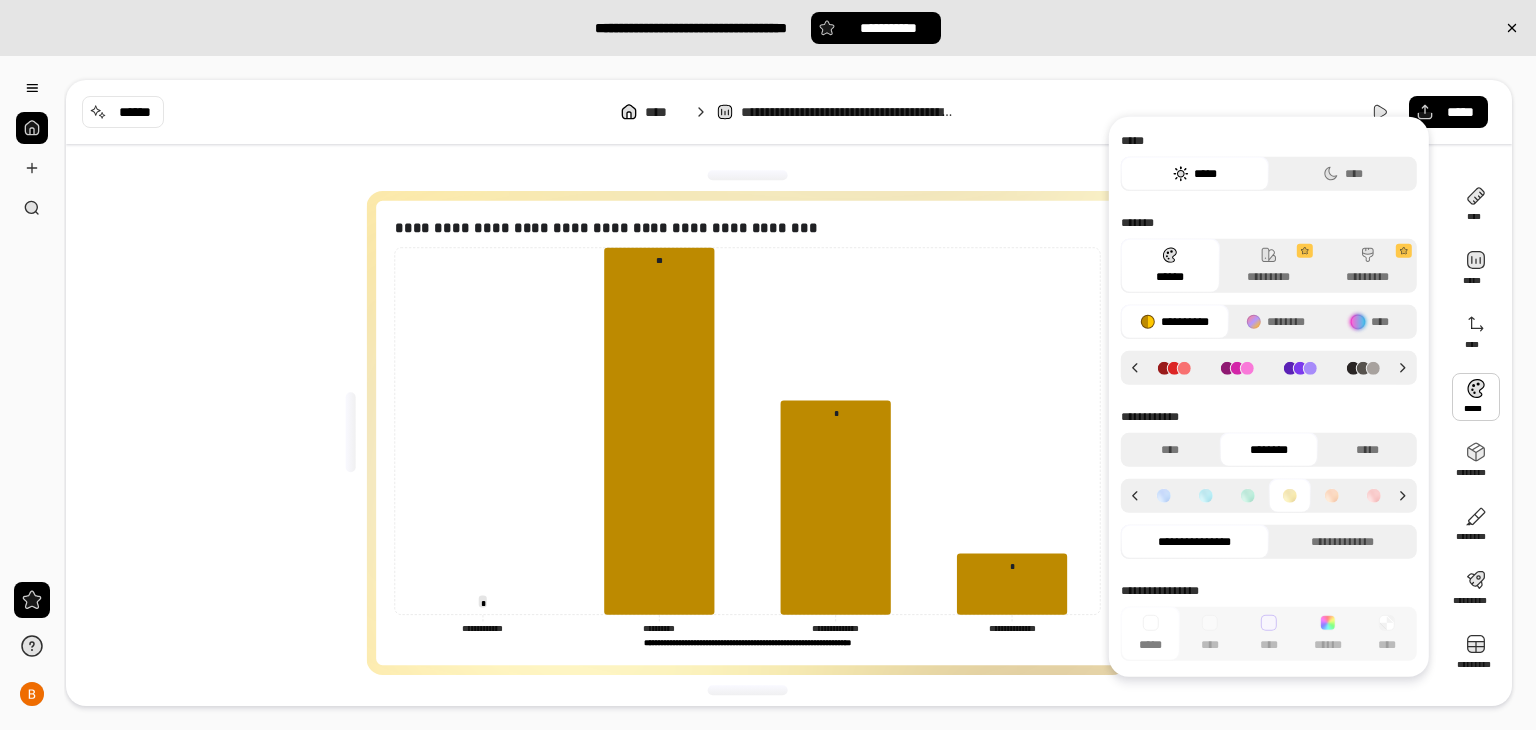 click 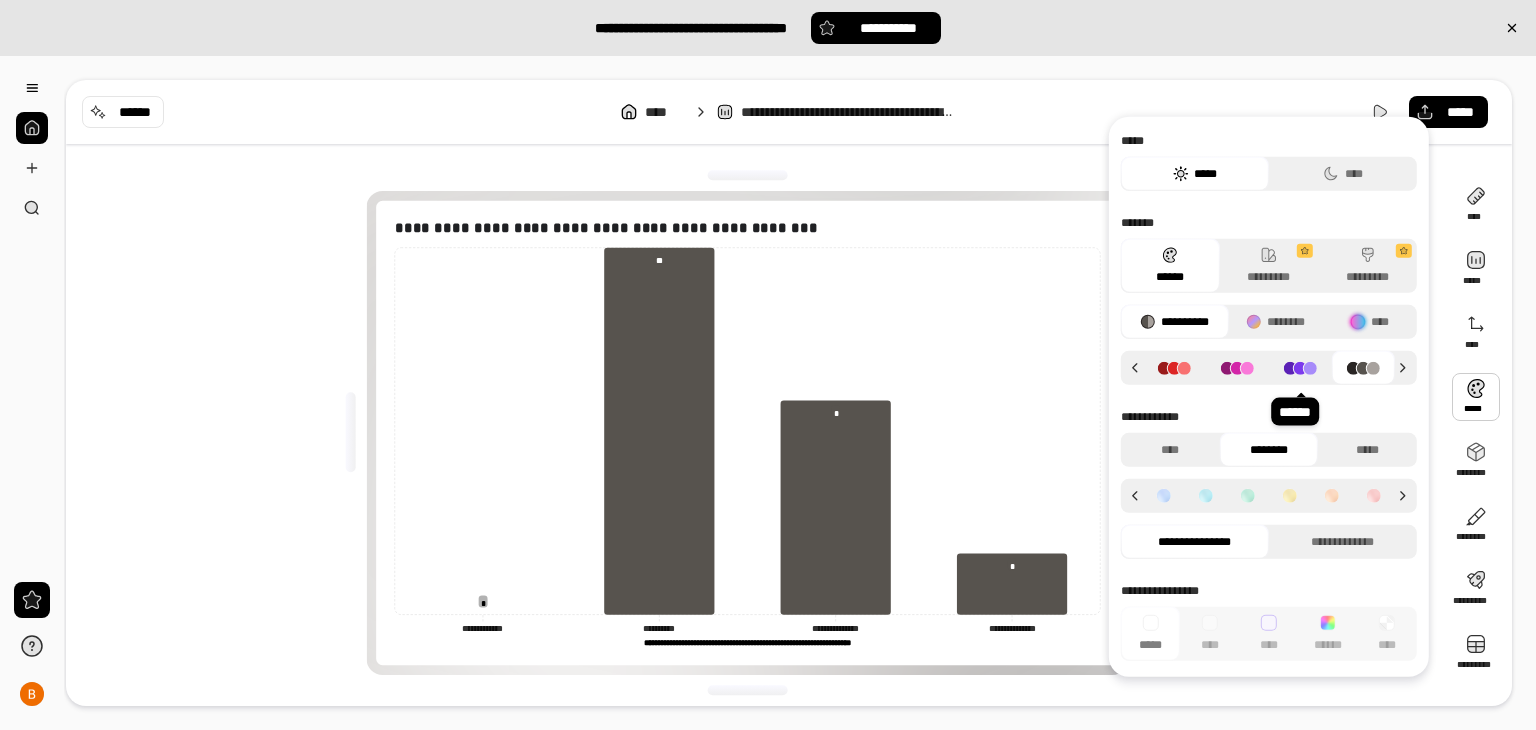 click 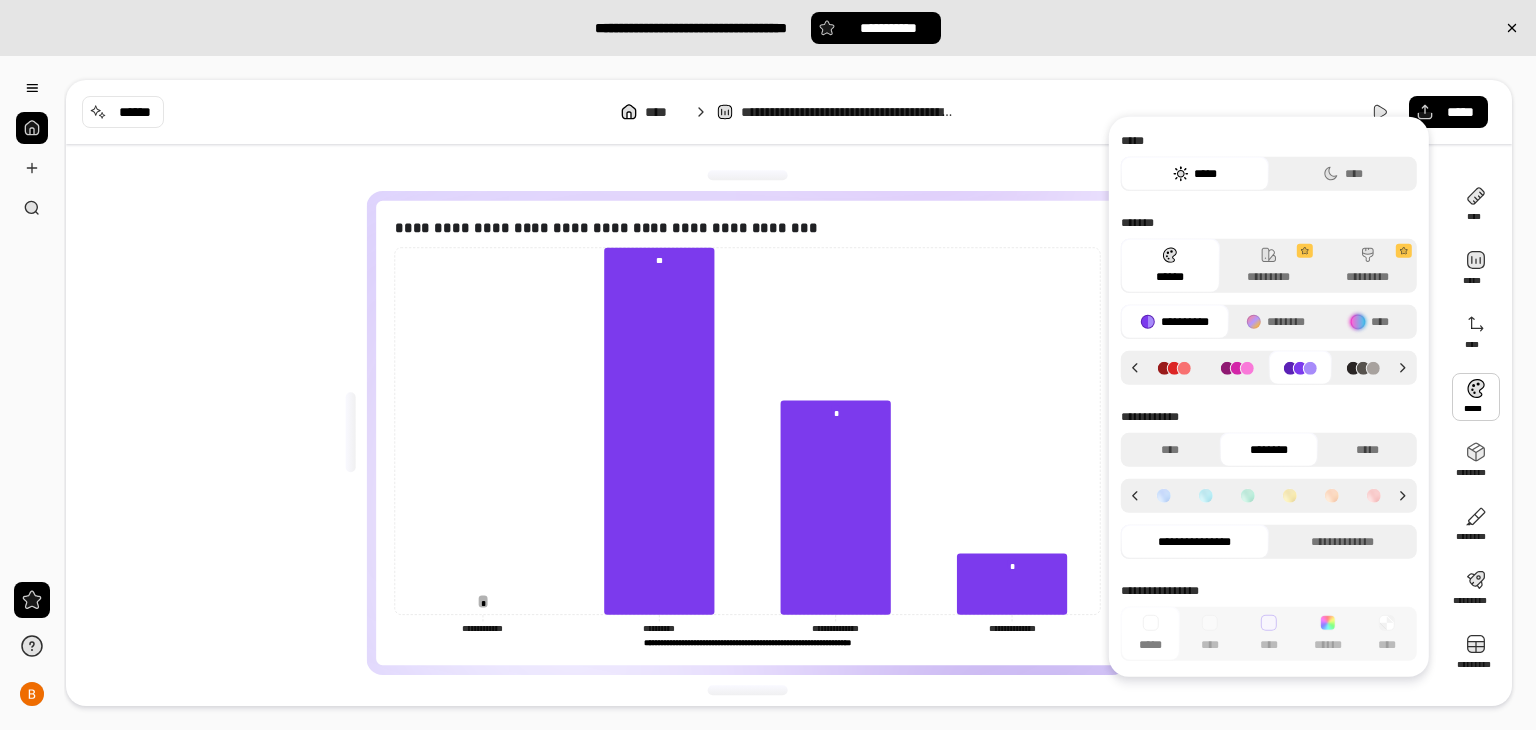 click on "**********" at bounding box center (789, 112) 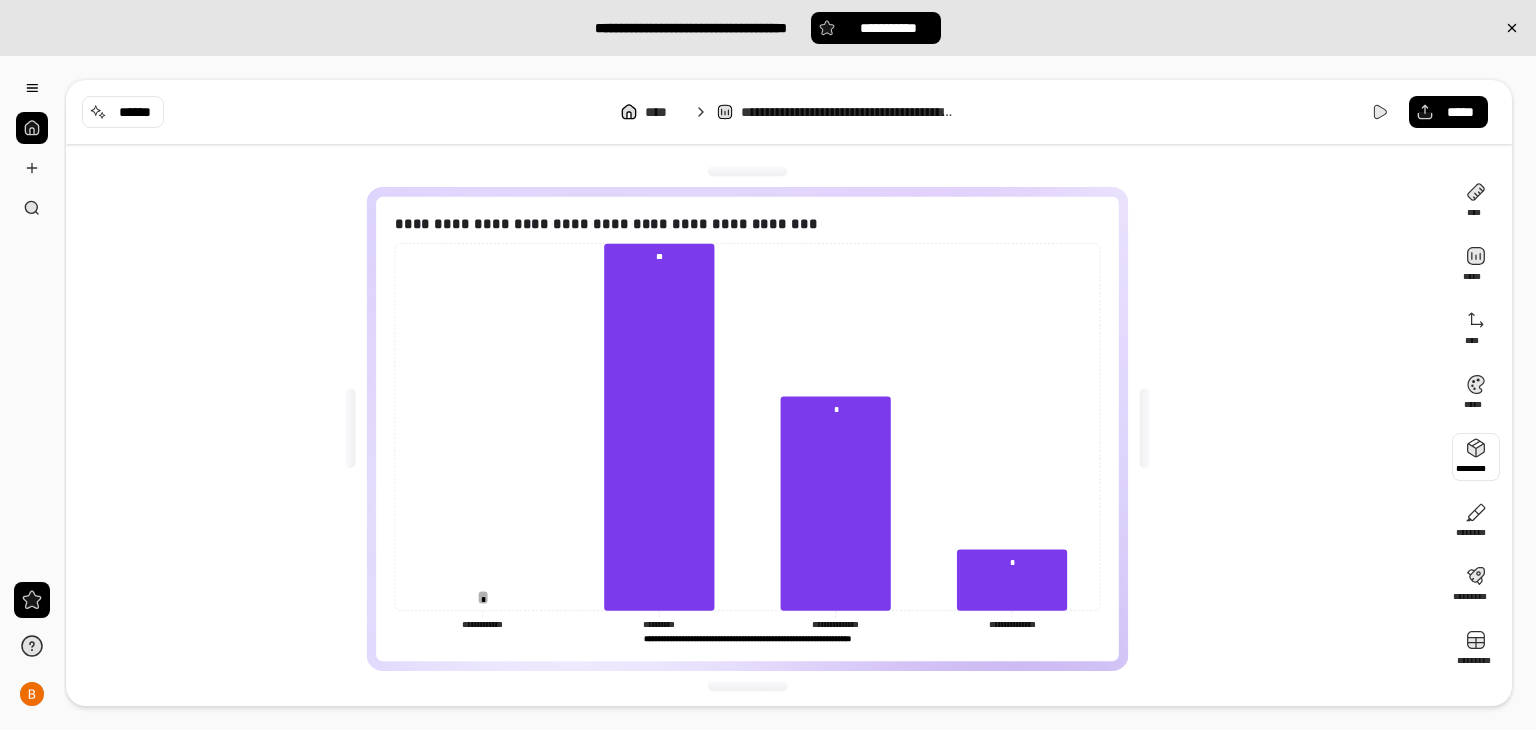 scroll, scrollTop: 0, scrollLeft: 0, axis: both 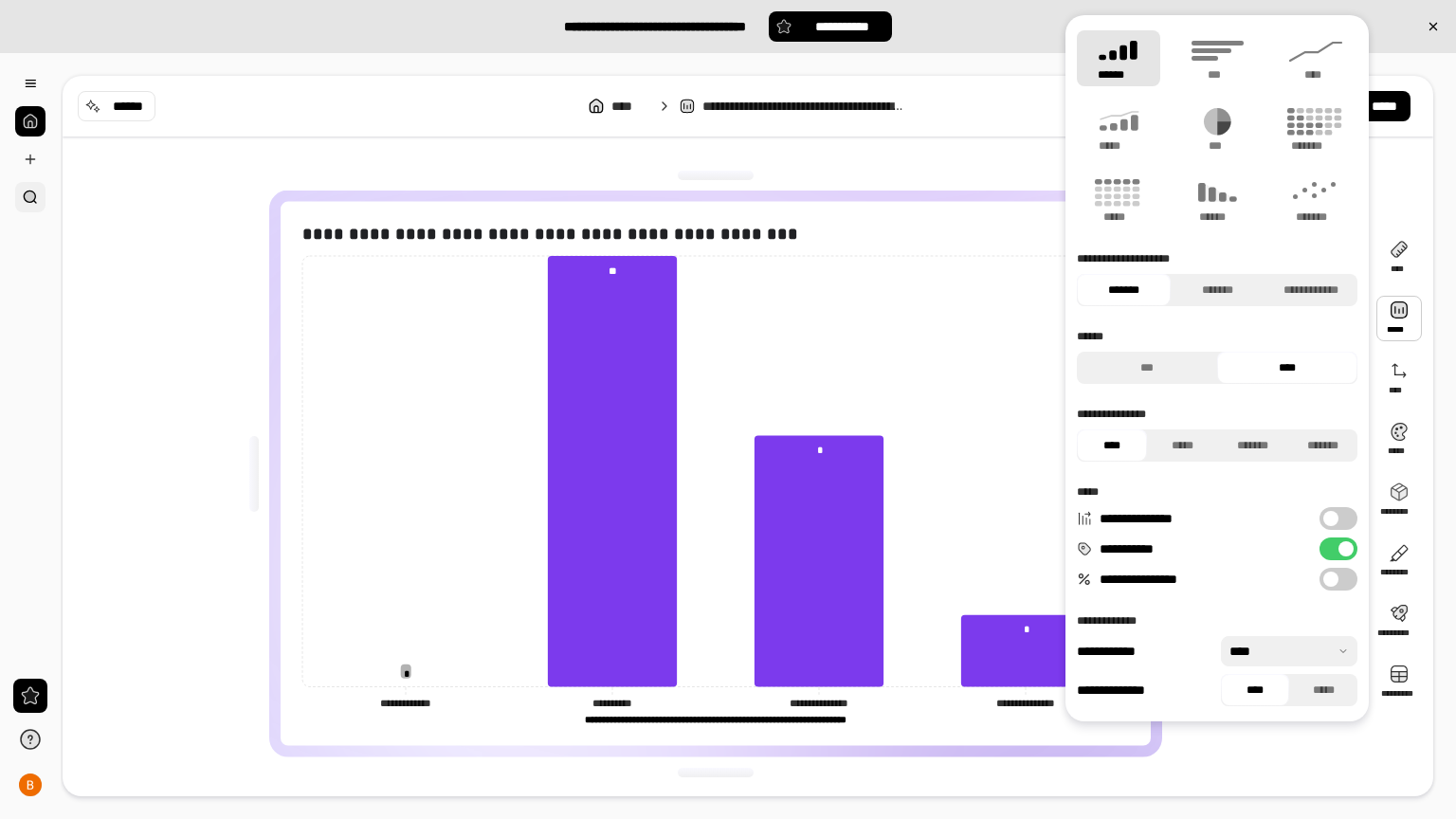 click at bounding box center [30, 197] 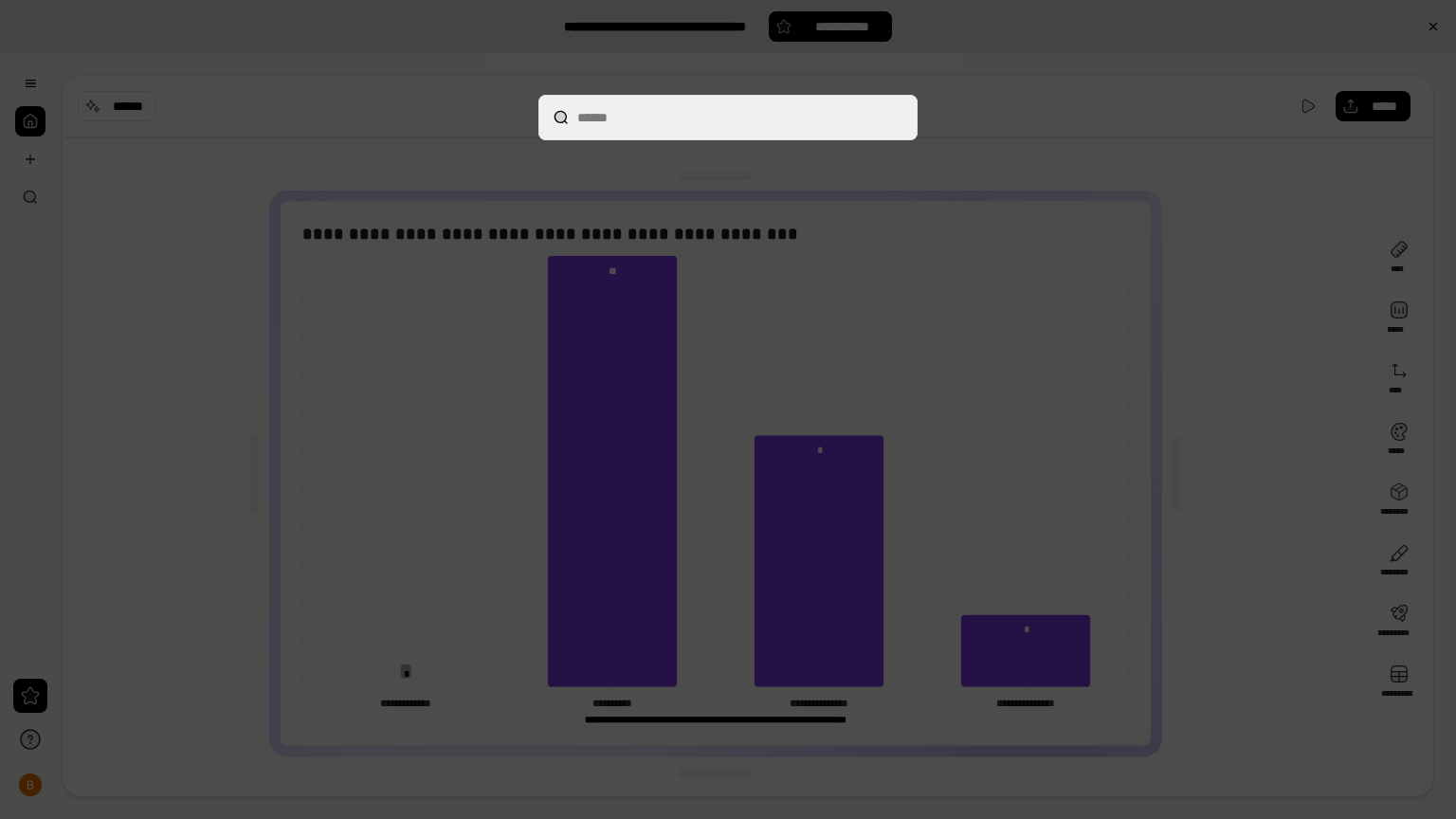 click at bounding box center (728, 410) 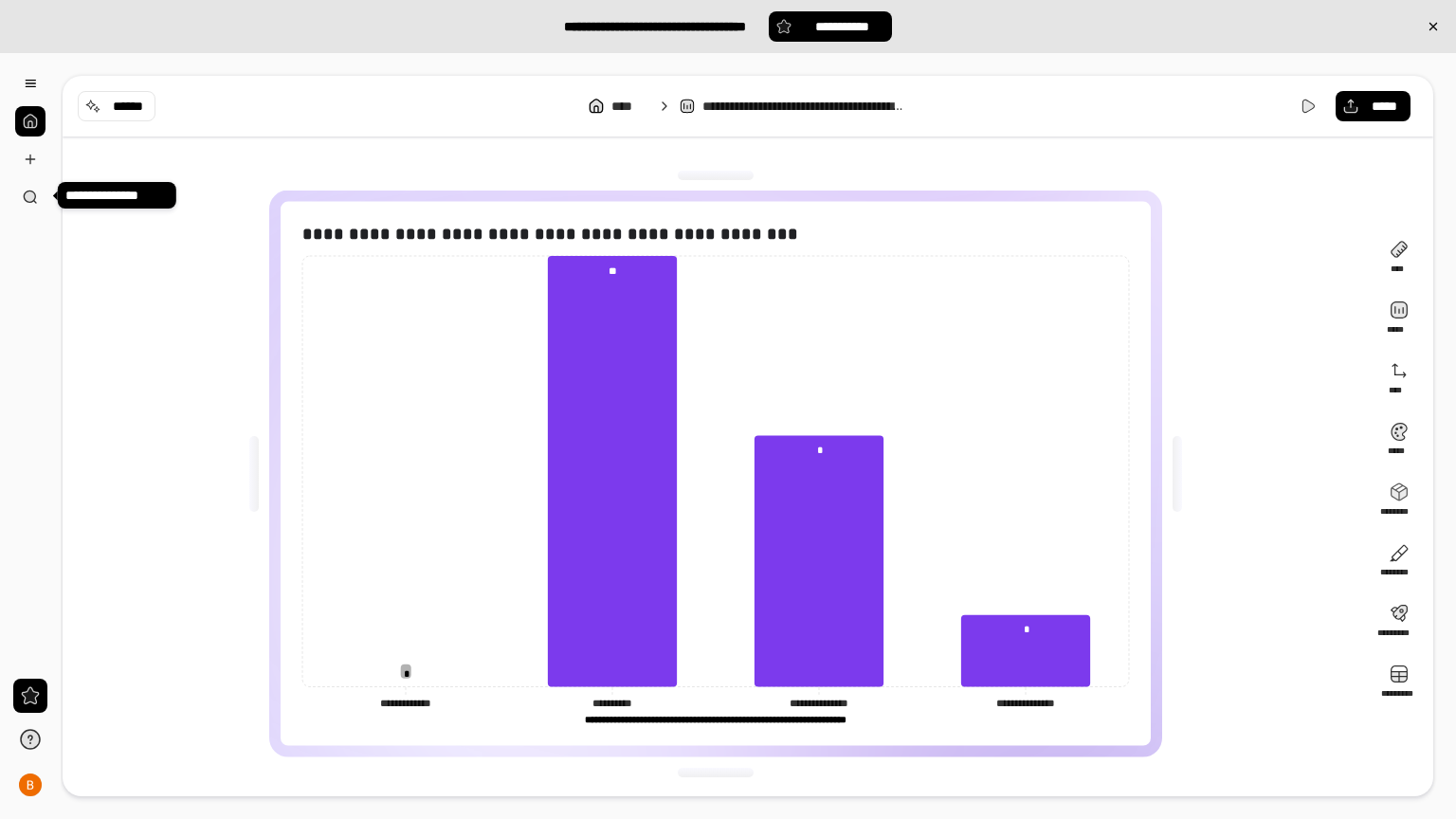 type 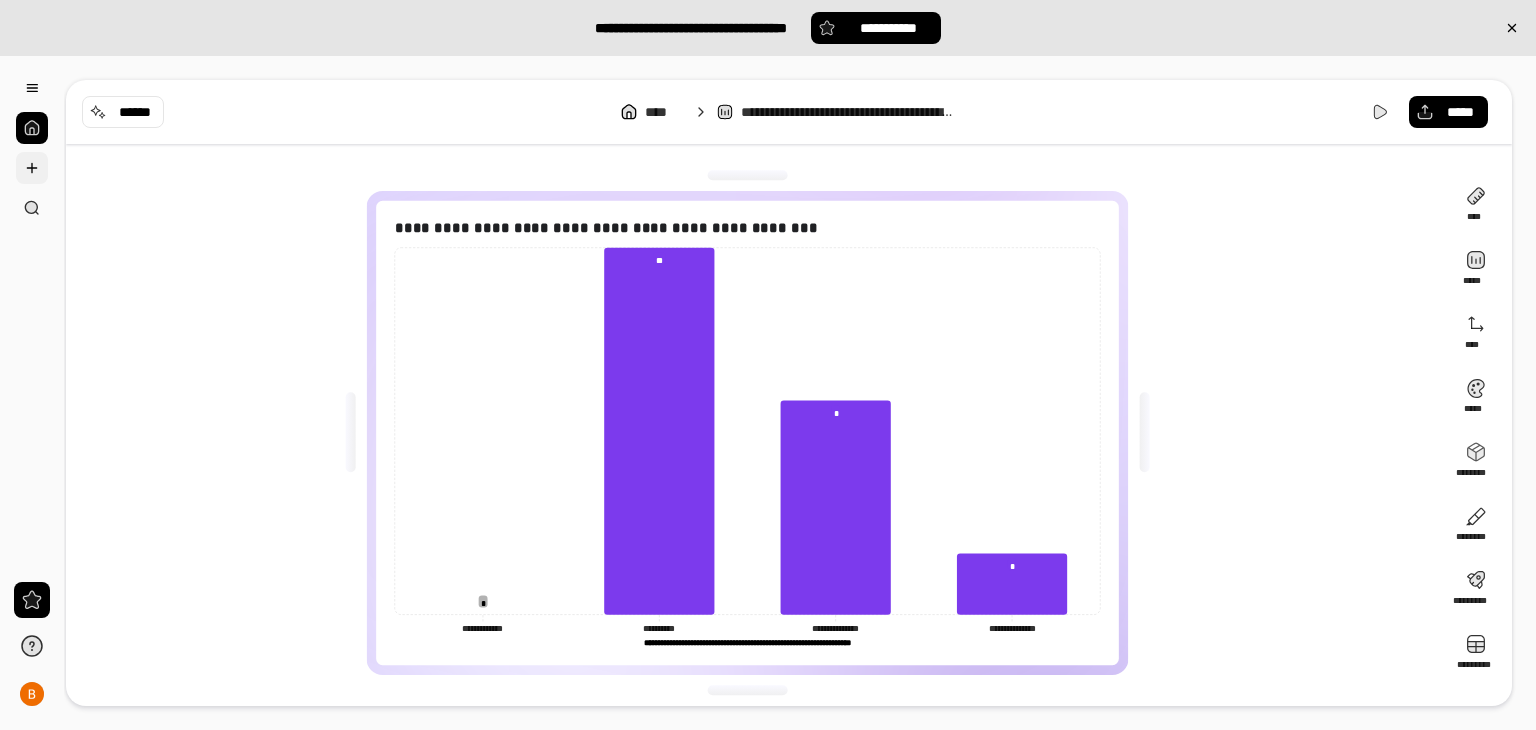 click at bounding box center [32, 168] 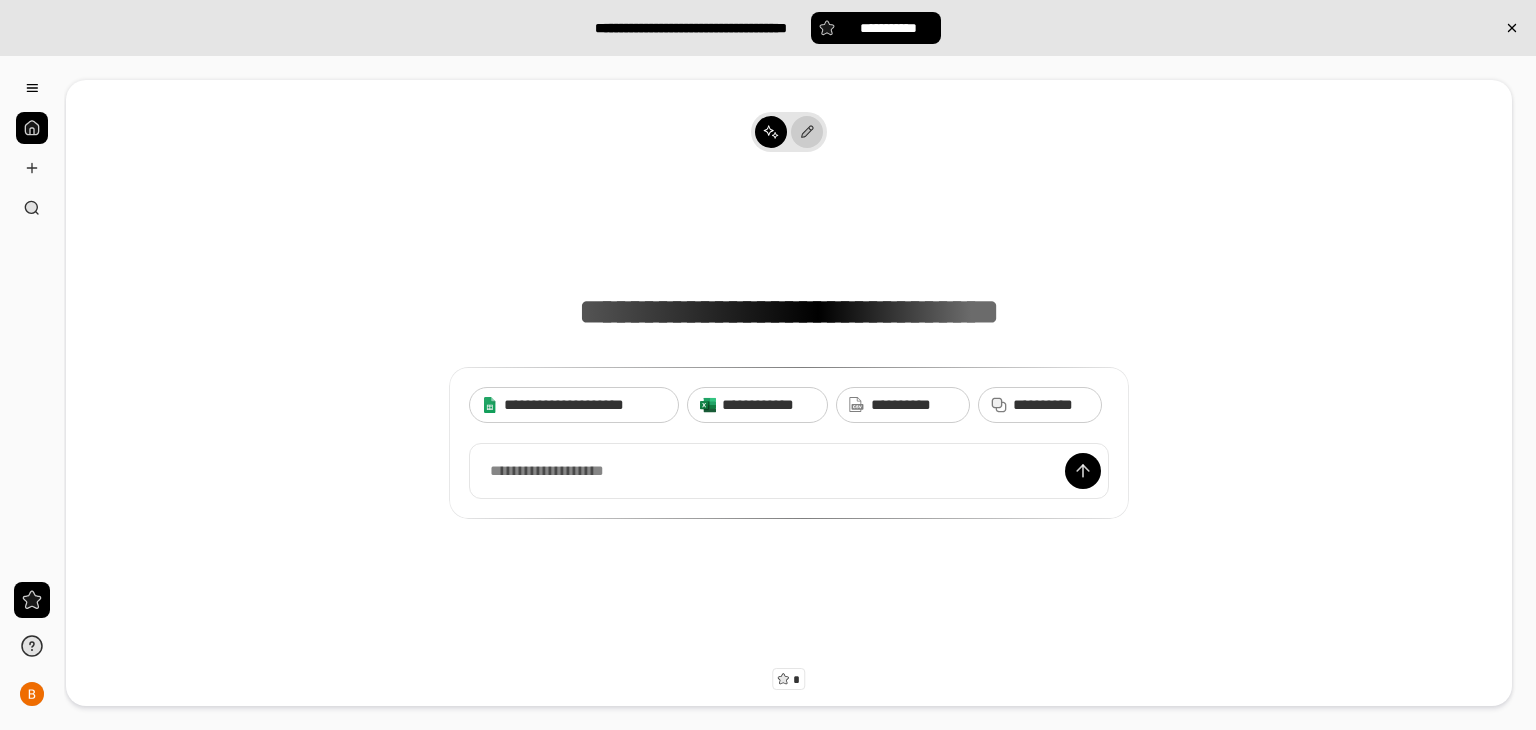 click 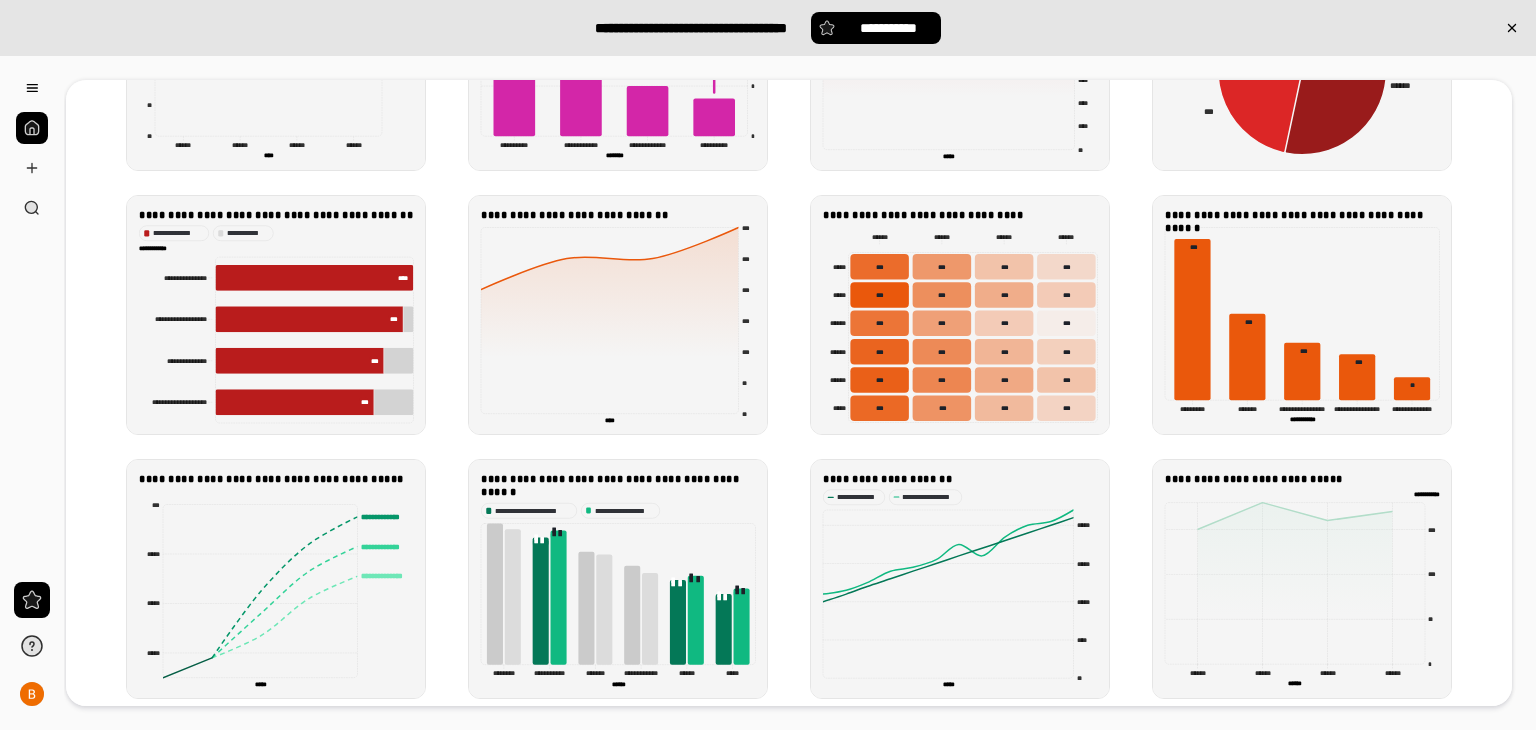 scroll, scrollTop: 1176, scrollLeft: 0, axis: vertical 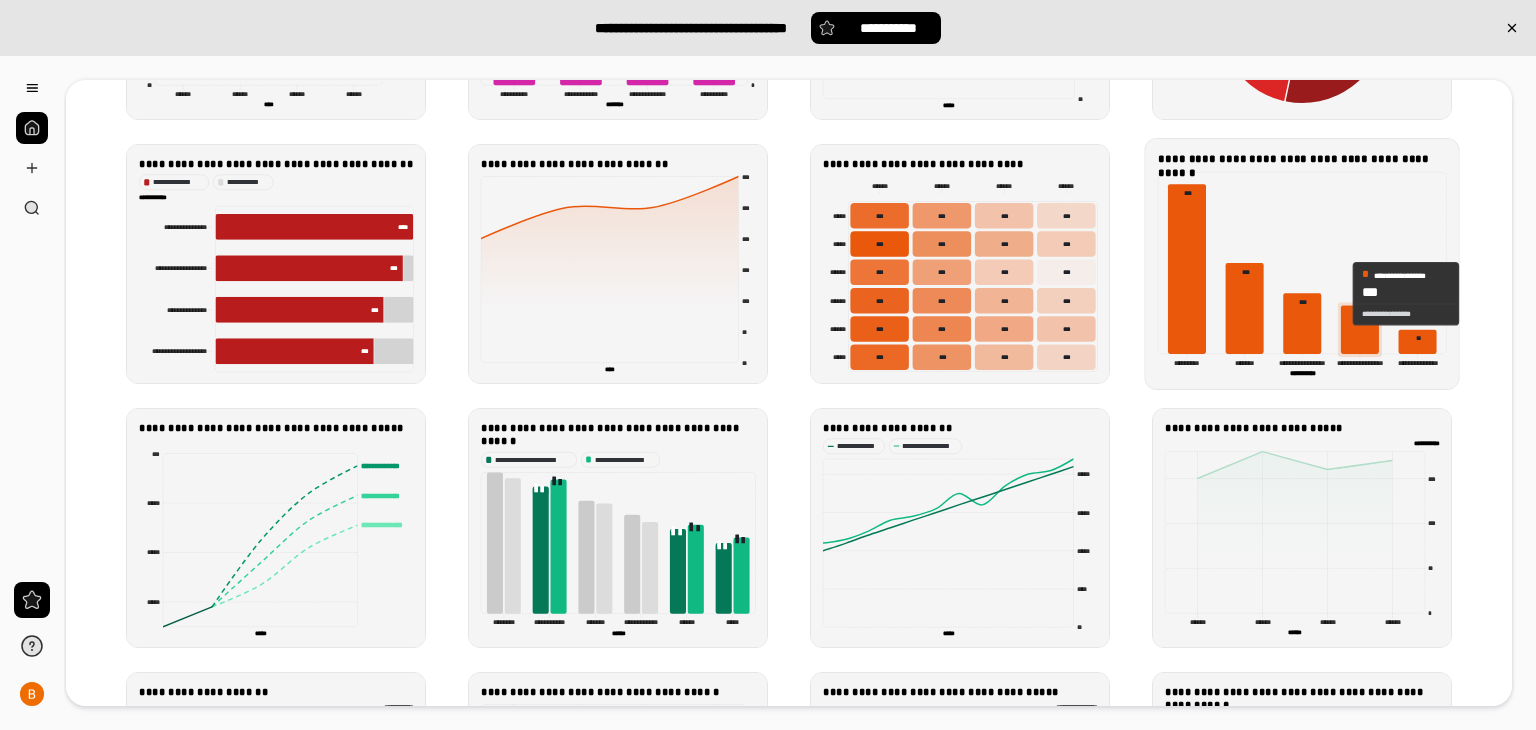 click 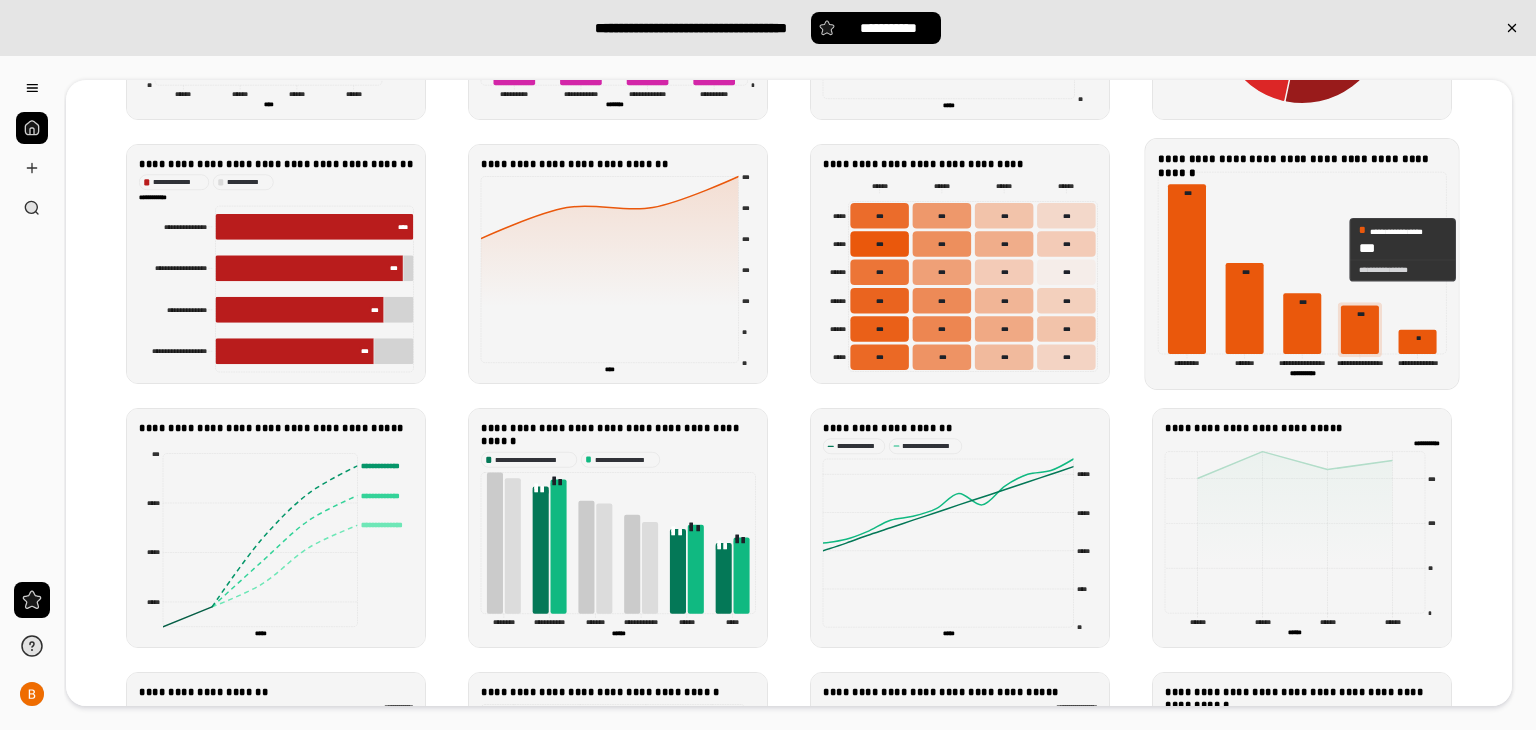 click 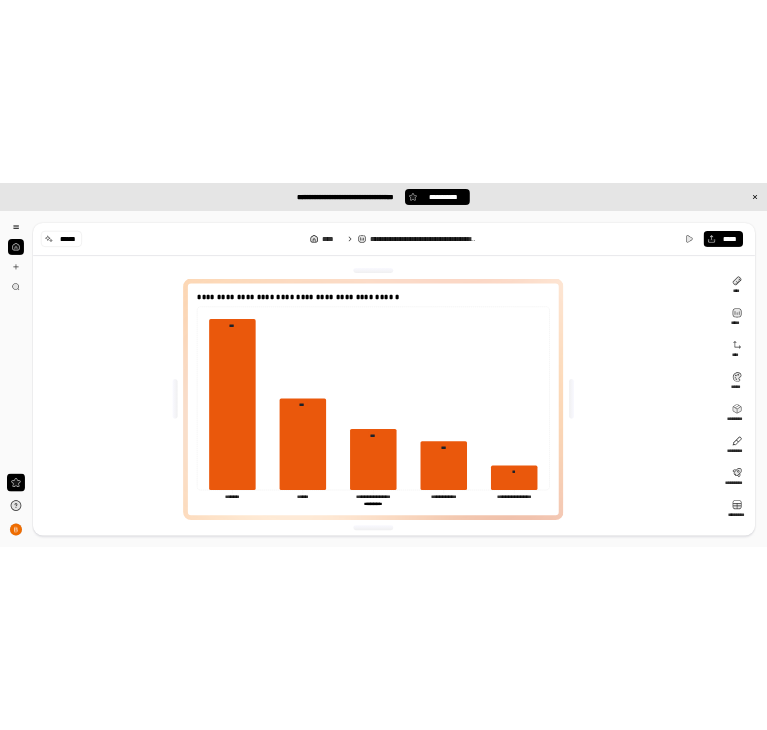 scroll, scrollTop: 4, scrollLeft: 0, axis: vertical 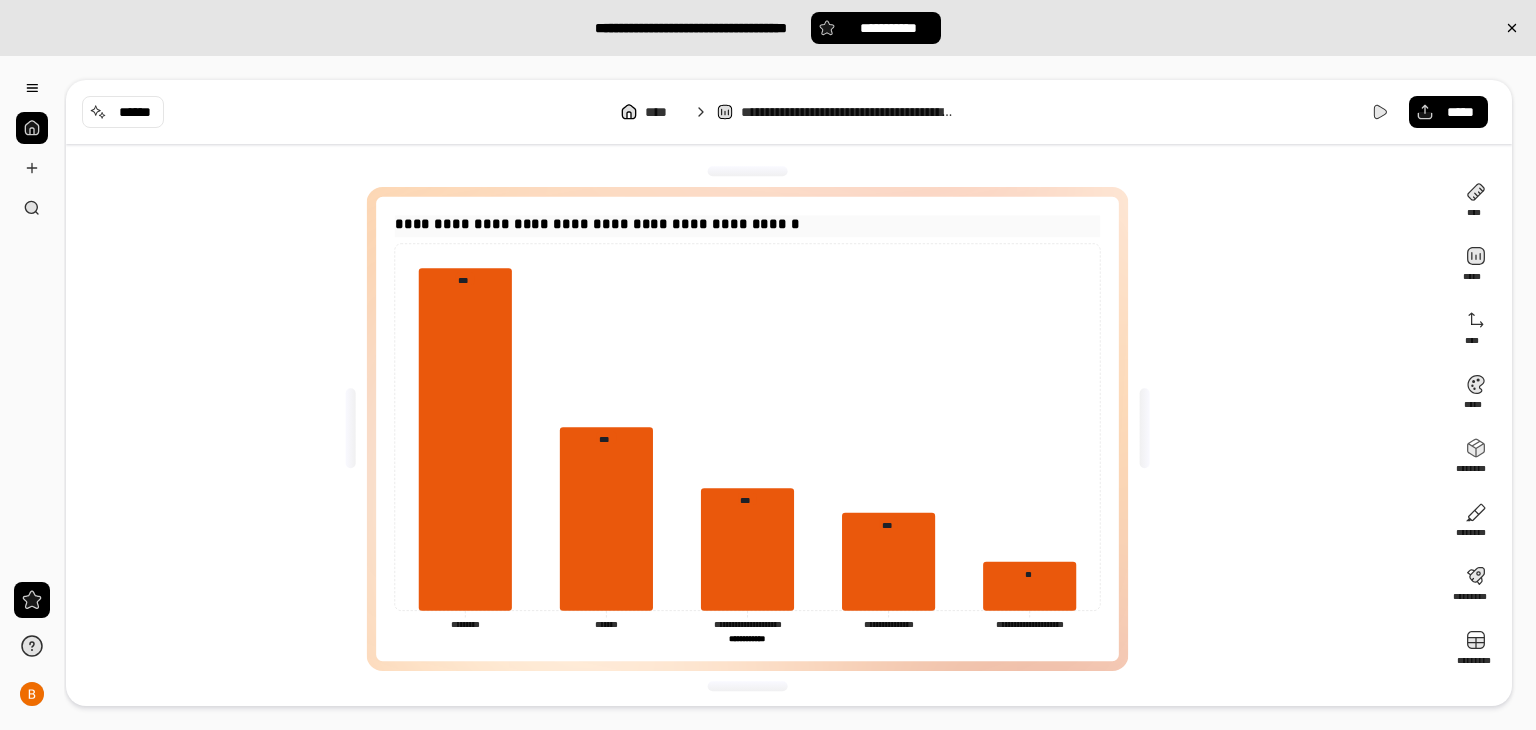 click on "**********" at bounding box center (747, 224) 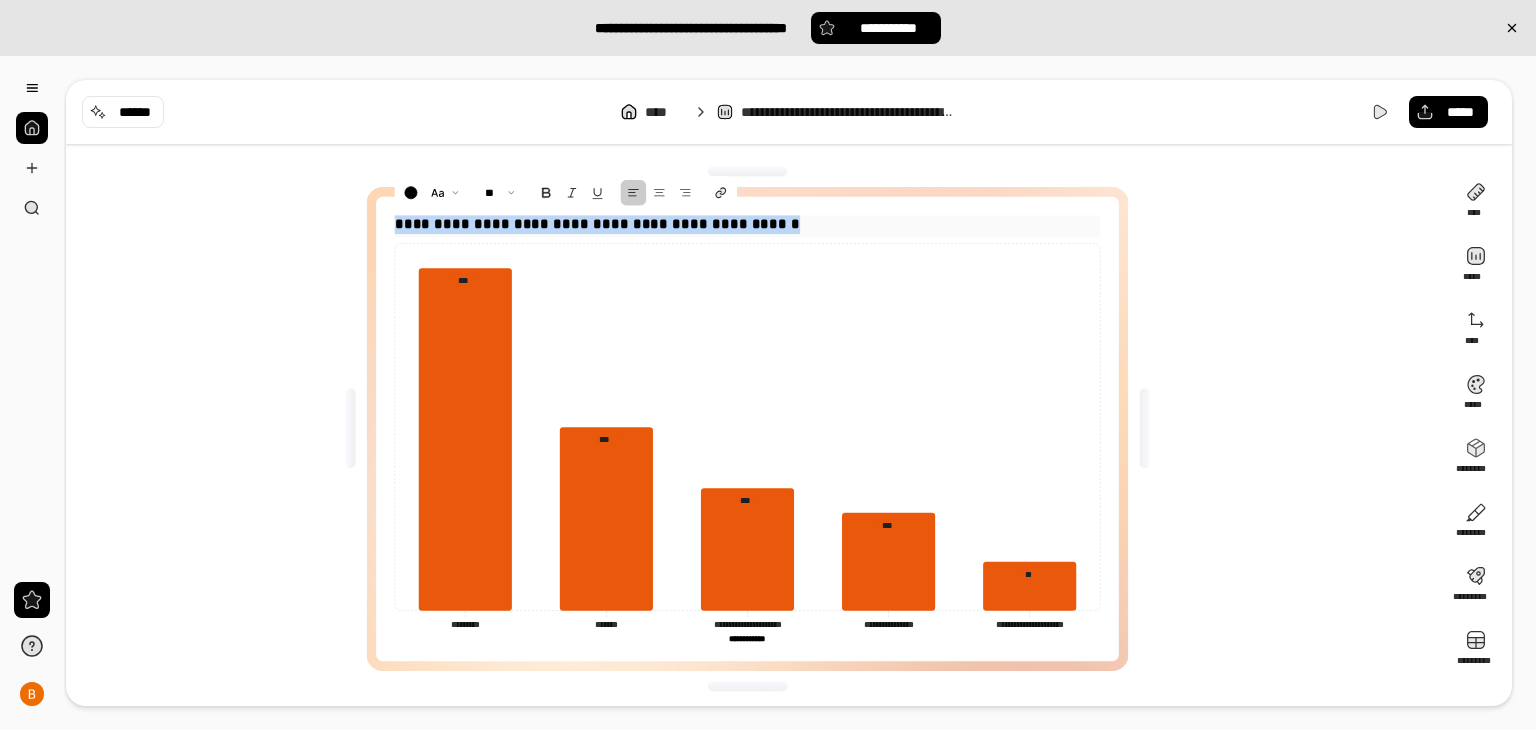 click on "**********" at bounding box center [747, 224] 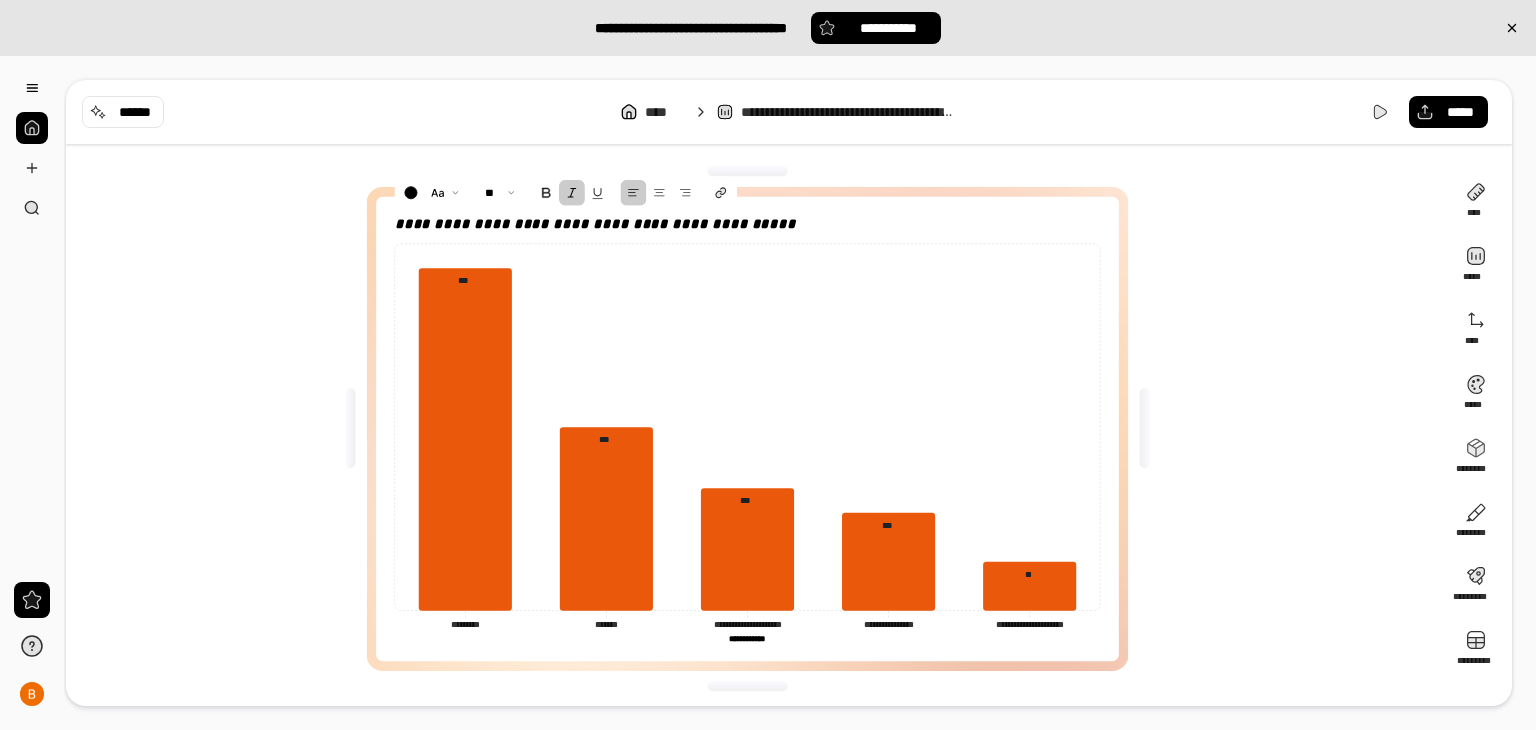 click on "**********" at bounding box center [747, 429] 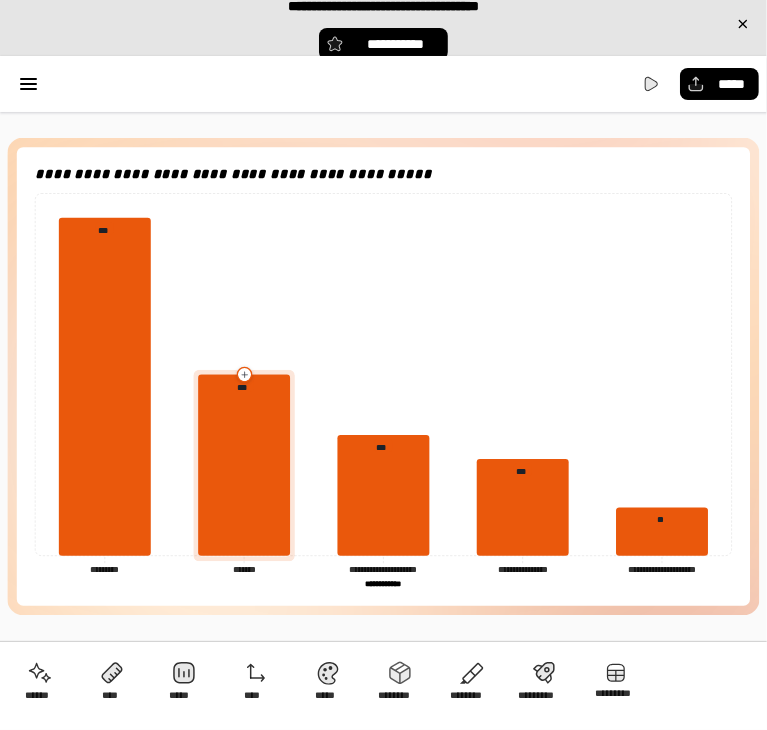 scroll, scrollTop: 0, scrollLeft: 0, axis: both 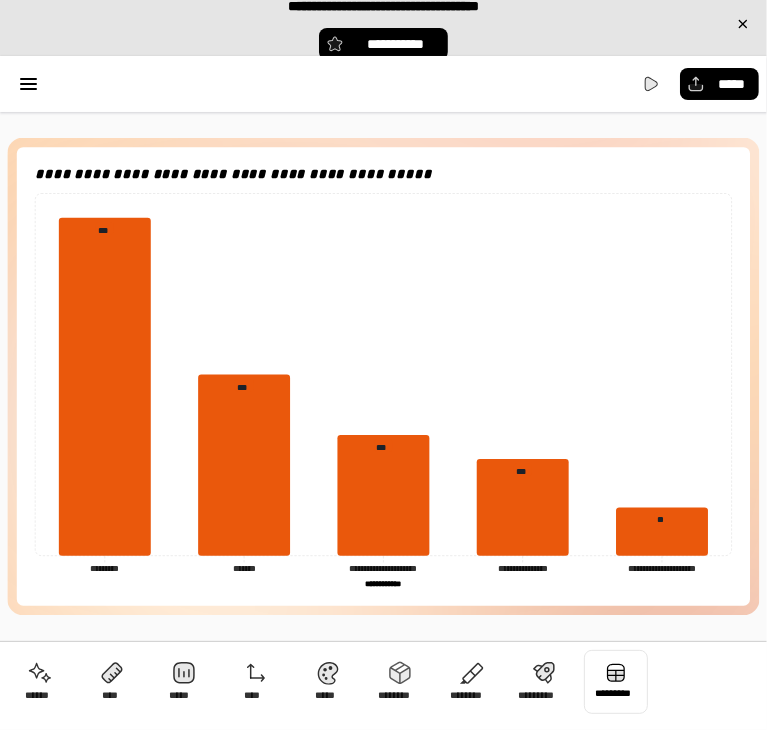 click at bounding box center (616, 682) 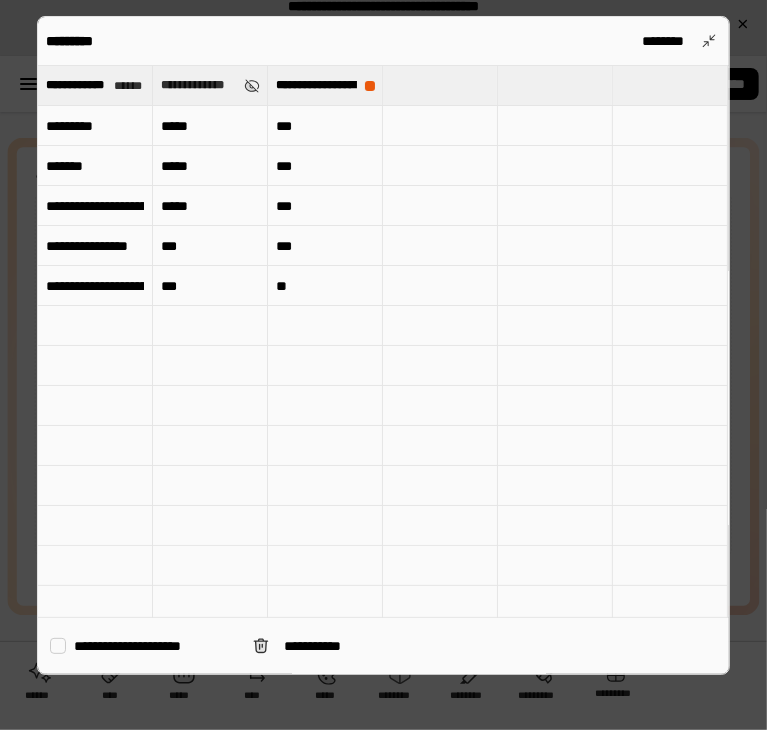 click on "*********" at bounding box center [95, 126] 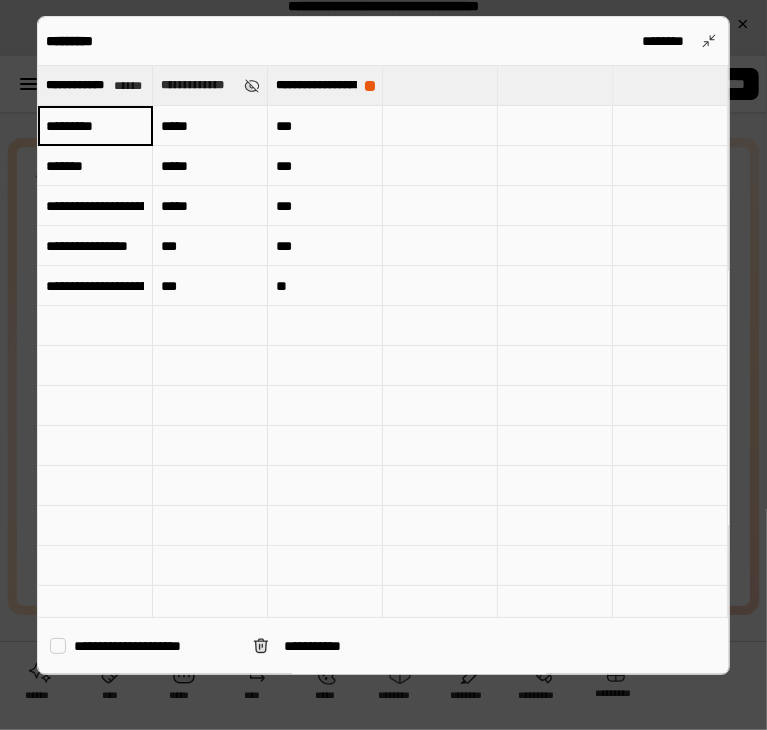 click on "*********" at bounding box center (95, 126) 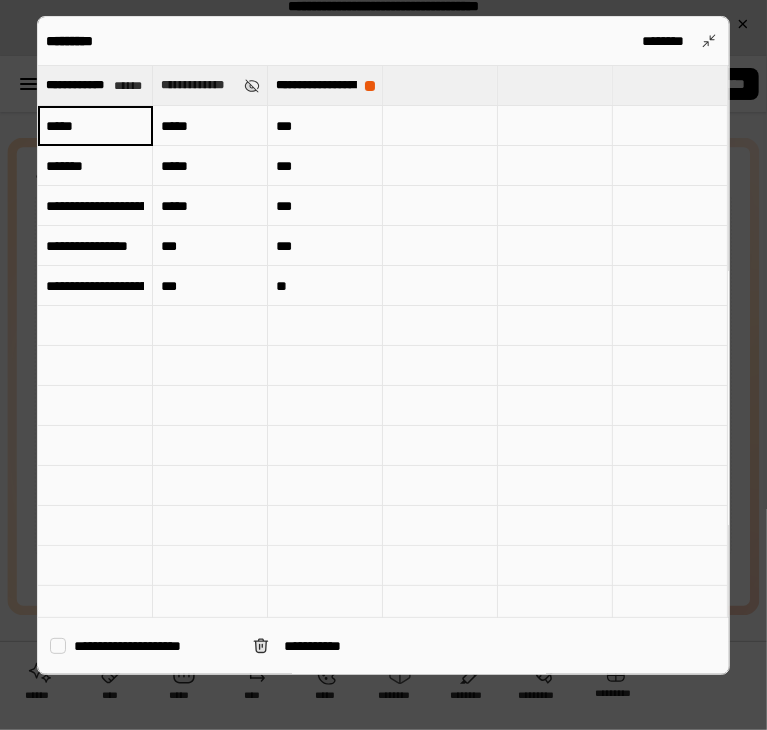 type on "*****" 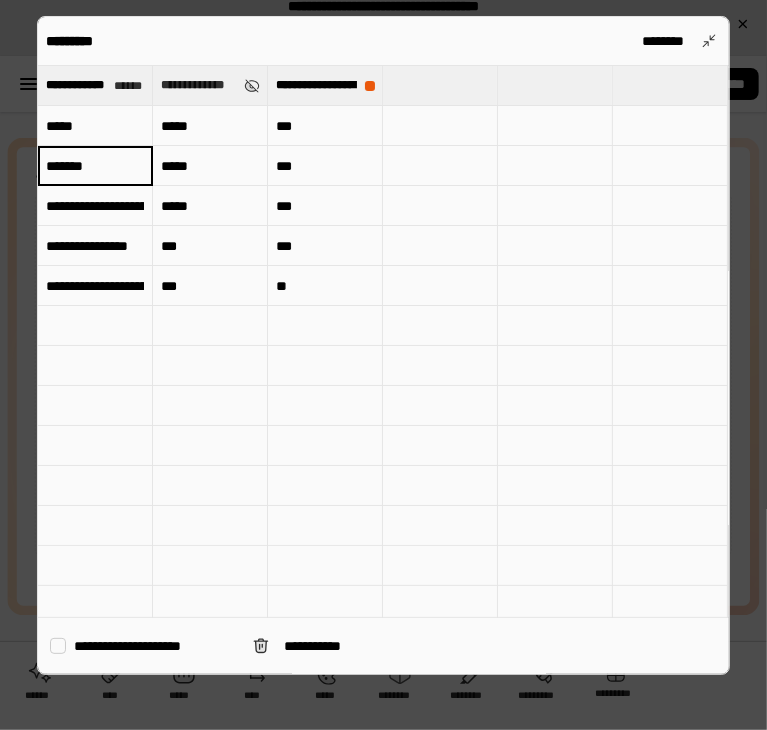 click on "*******" at bounding box center [95, 165] 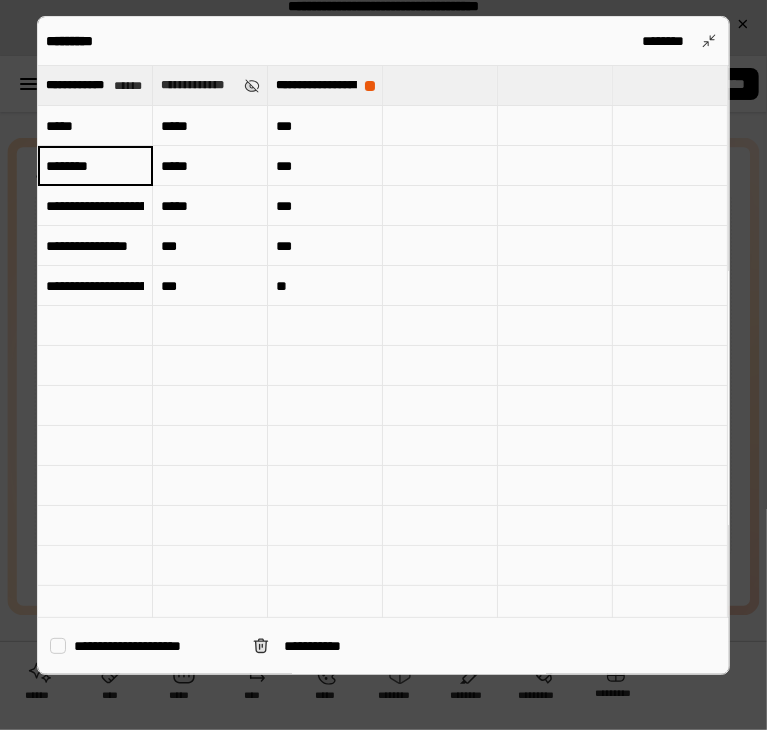 type on "********" 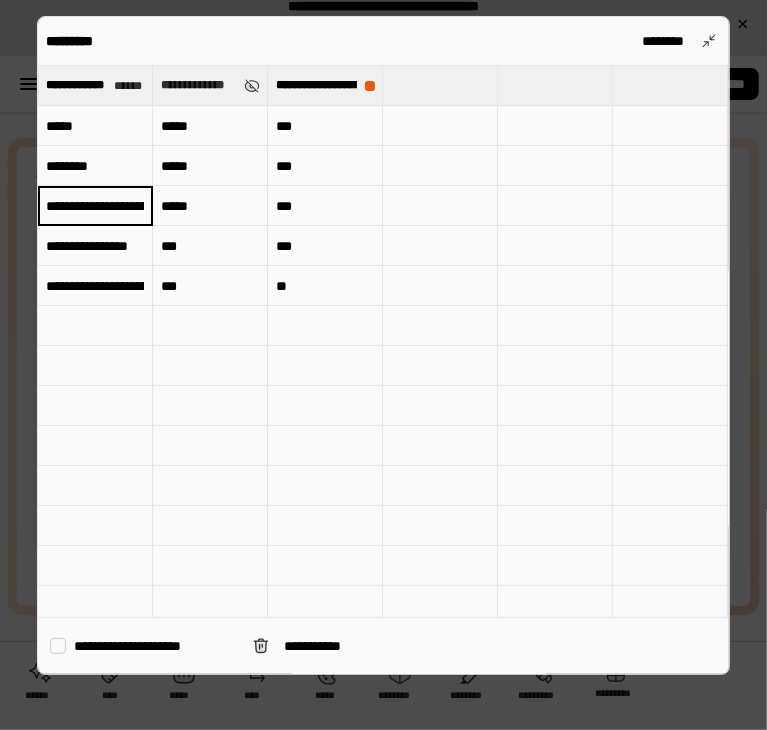 scroll, scrollTop: 0, scrollLeft: 43, axis: horizontal 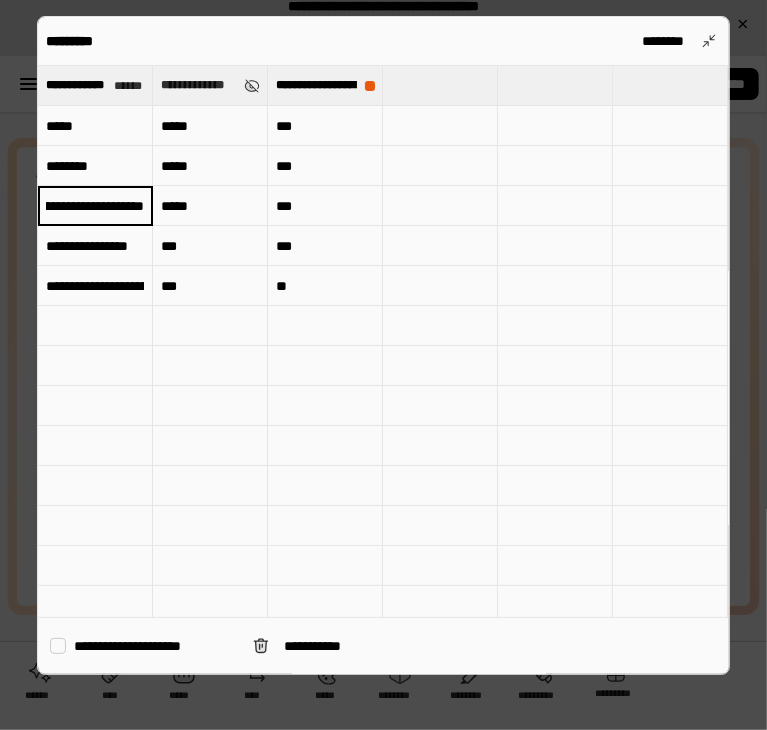 click on "**********" at bounding box center (95, 205) 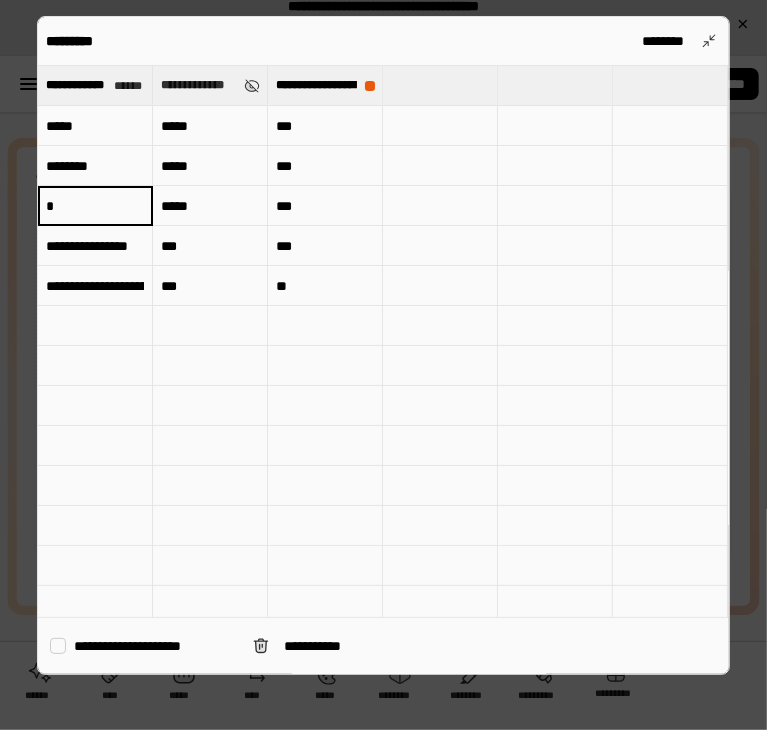 scroll, scrollTop: 0, scrollLeft: 0, axis: both 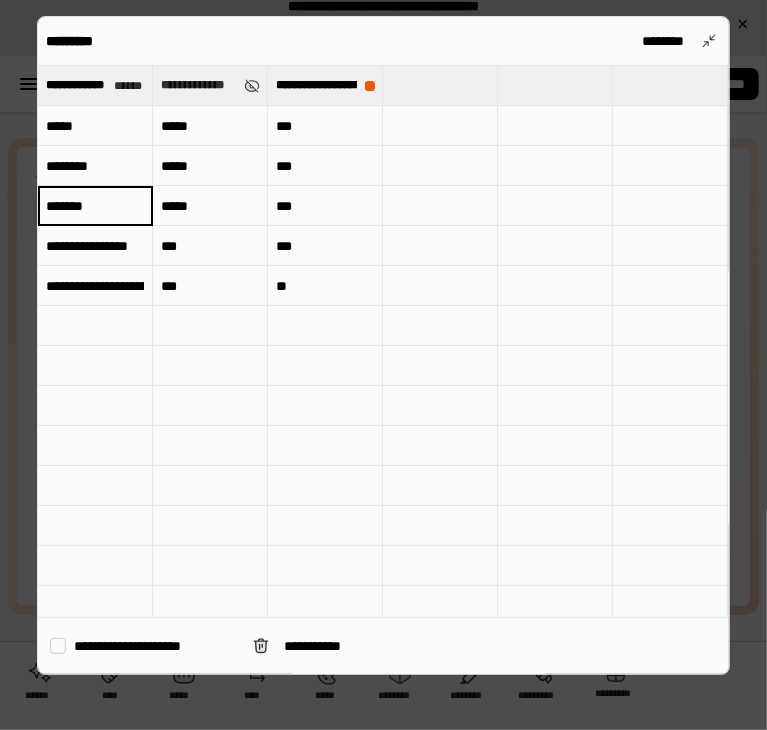 type on "*******" 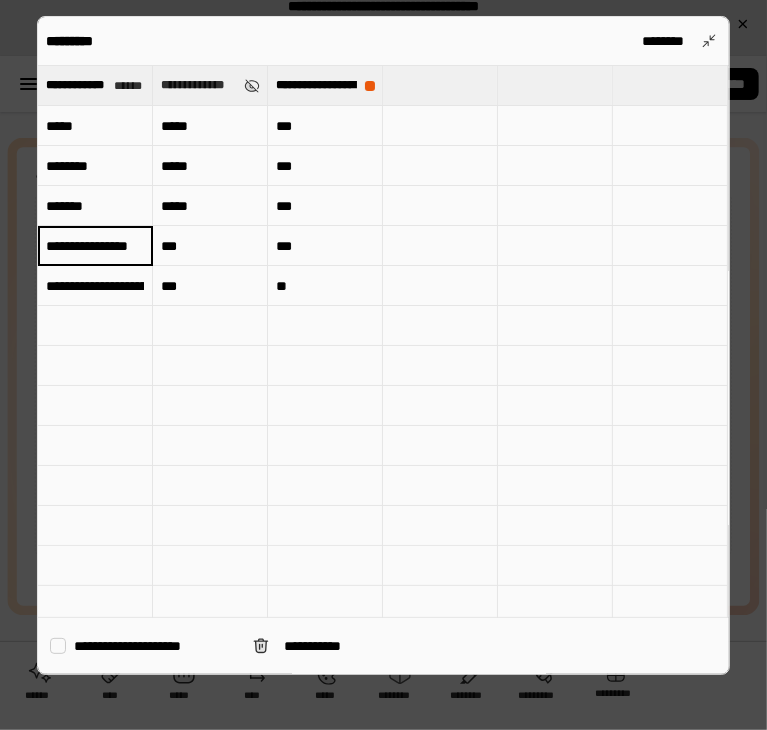 click on "**********" at bounding box center (95, 246) 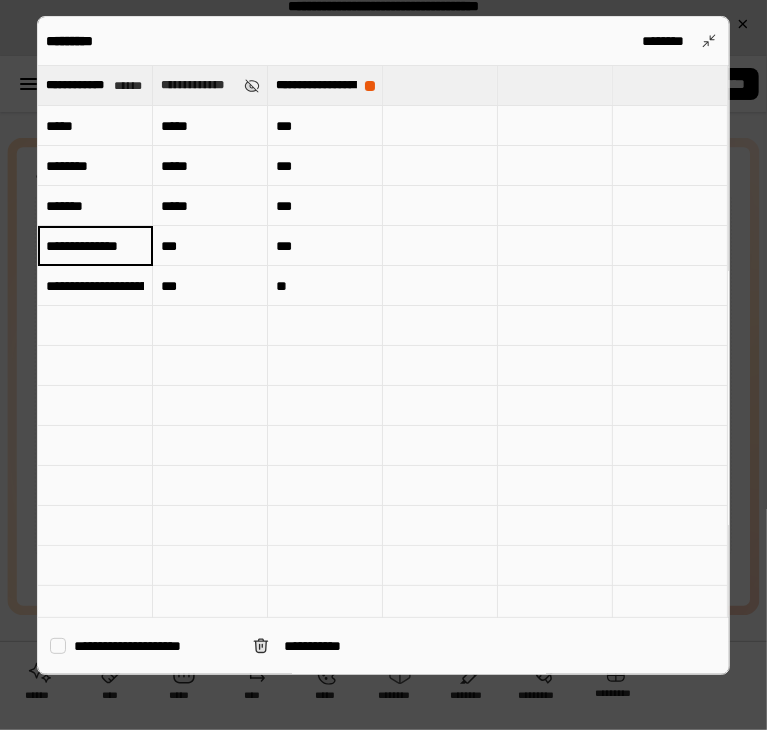 scroll, scrollTop: 0, scrollLeft: 11, axis: horizontal 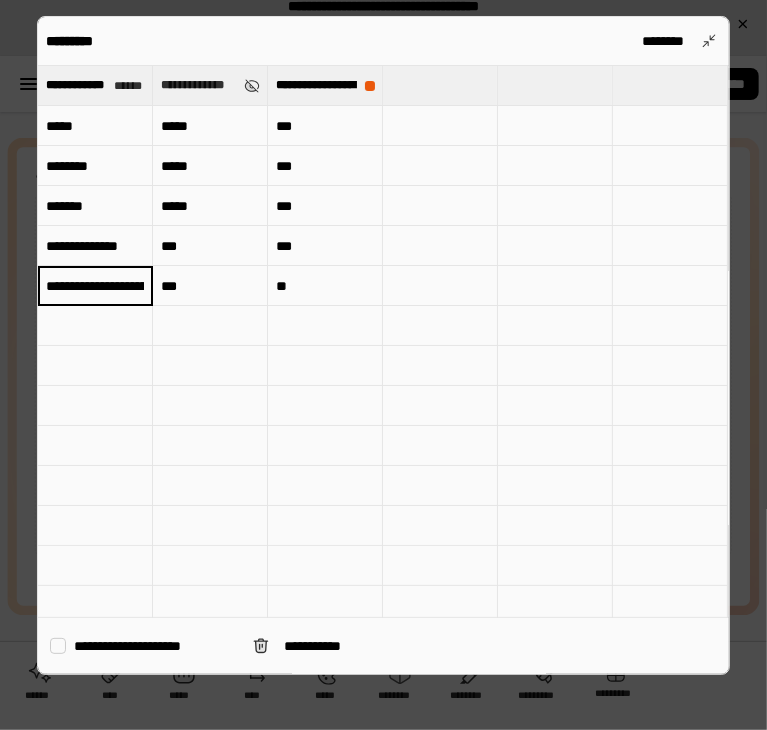 click on "**********" at bounding box center (95, 286) 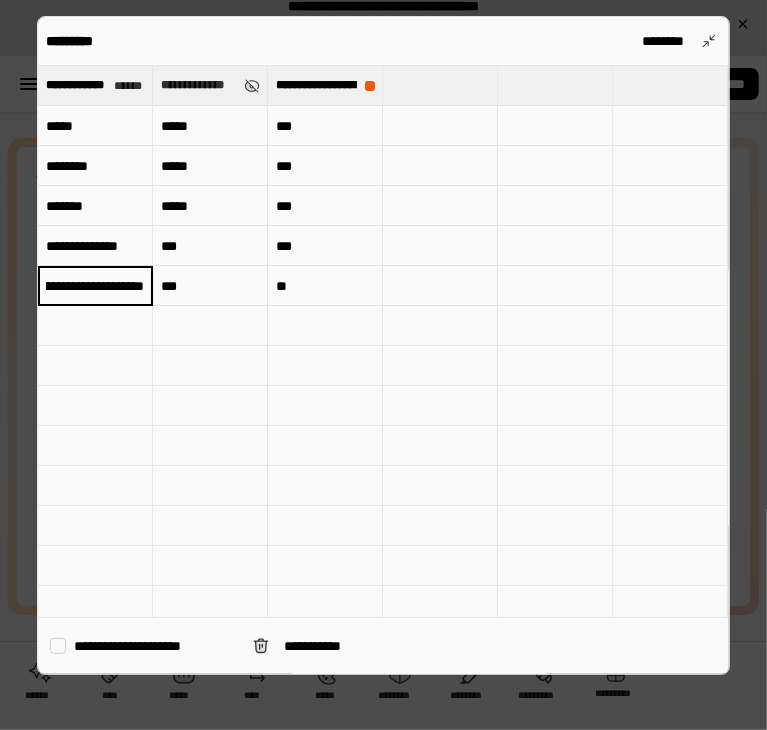 click on "**********" at bounding box center [95, 285] 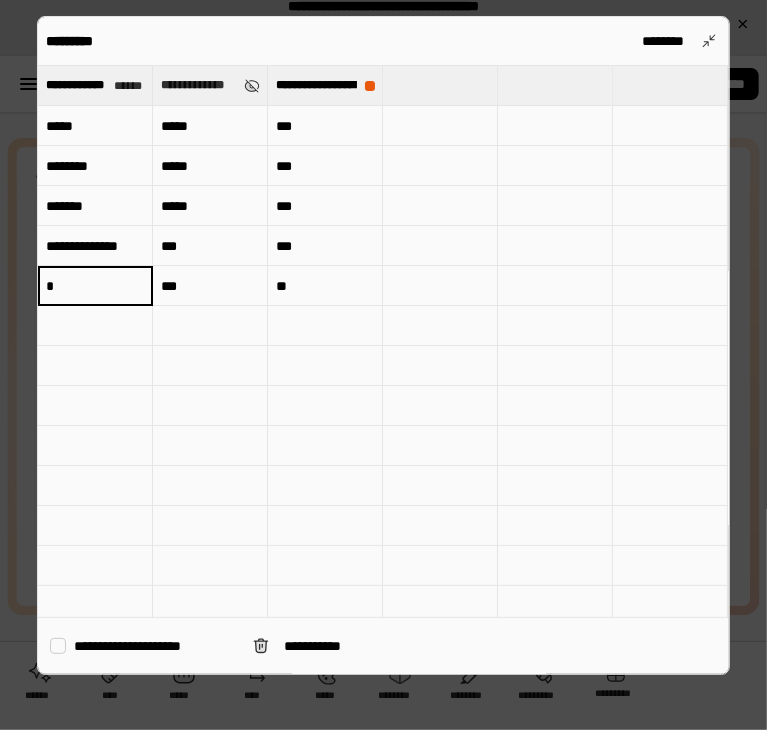 scroll, scrollTop: 0, scrollLeft: 0, axis: both 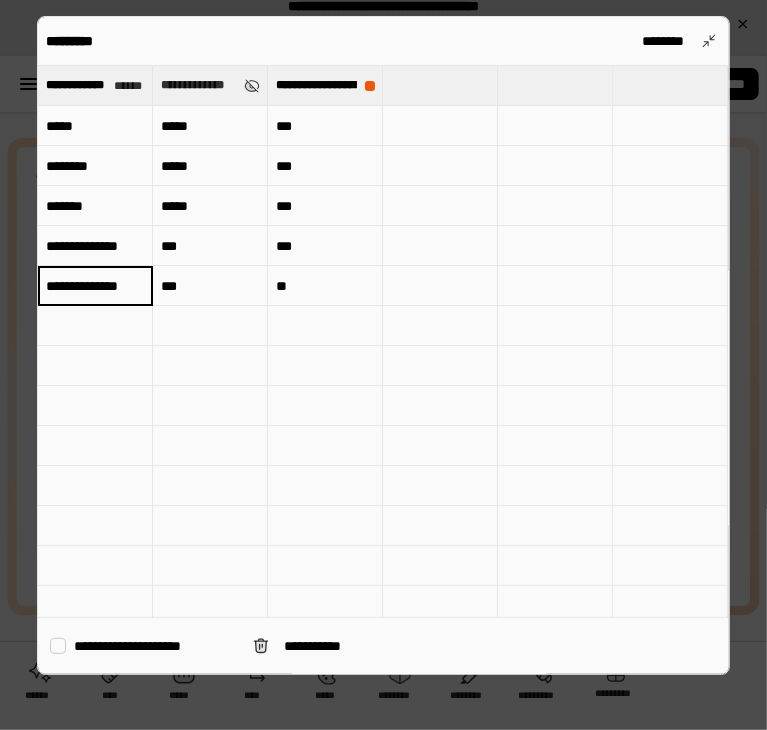 click on "**********" at bounding box center [95, 285] 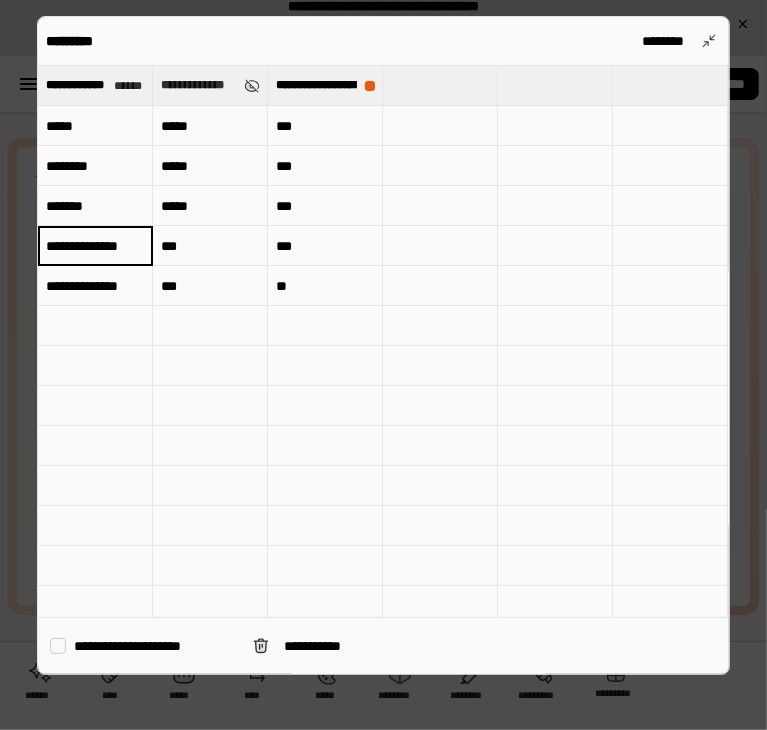 click on "**********" at bounding box center (95, 246) 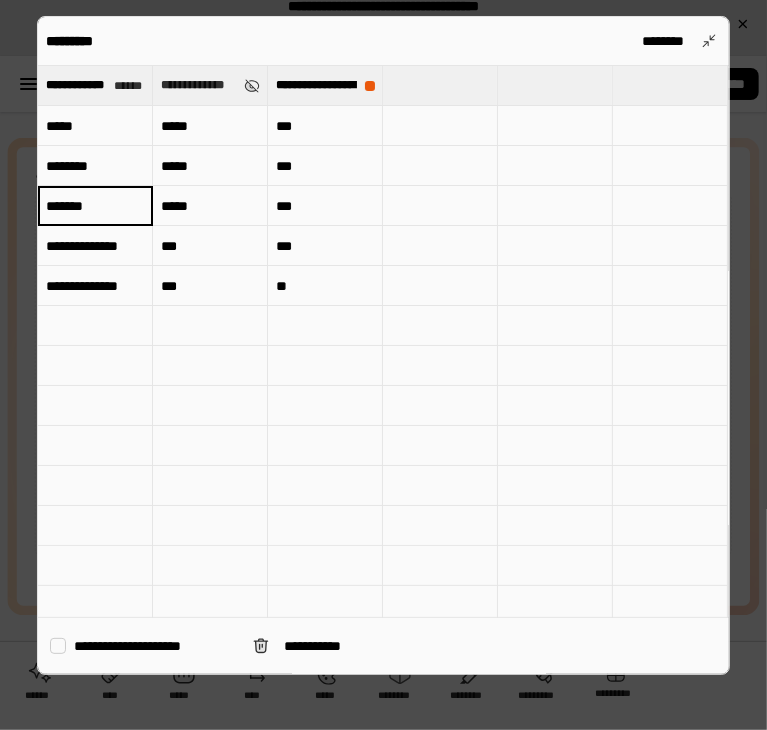click on "*******" at bounding box center [95, 206] 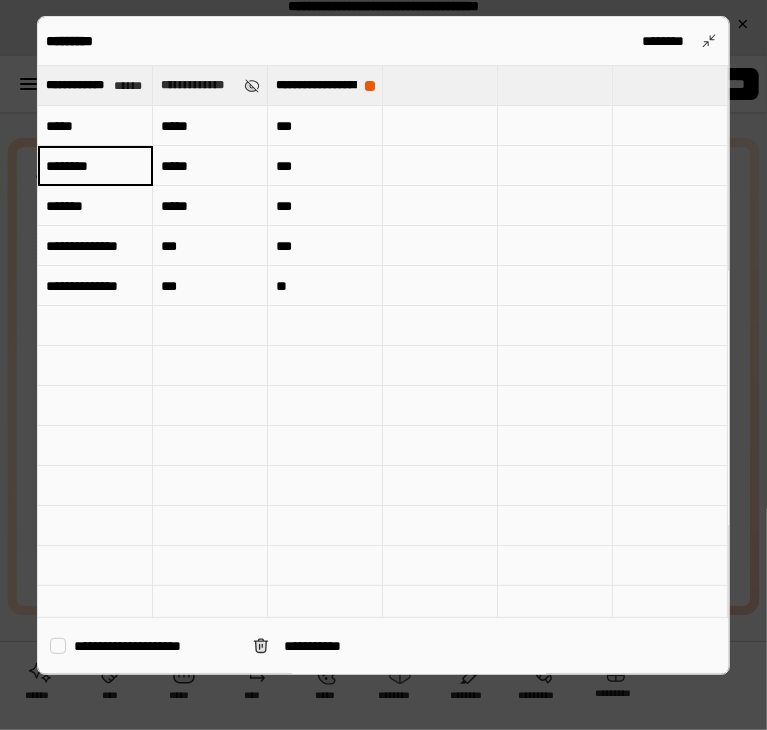 click on "********" at bounding box center [95, 166] 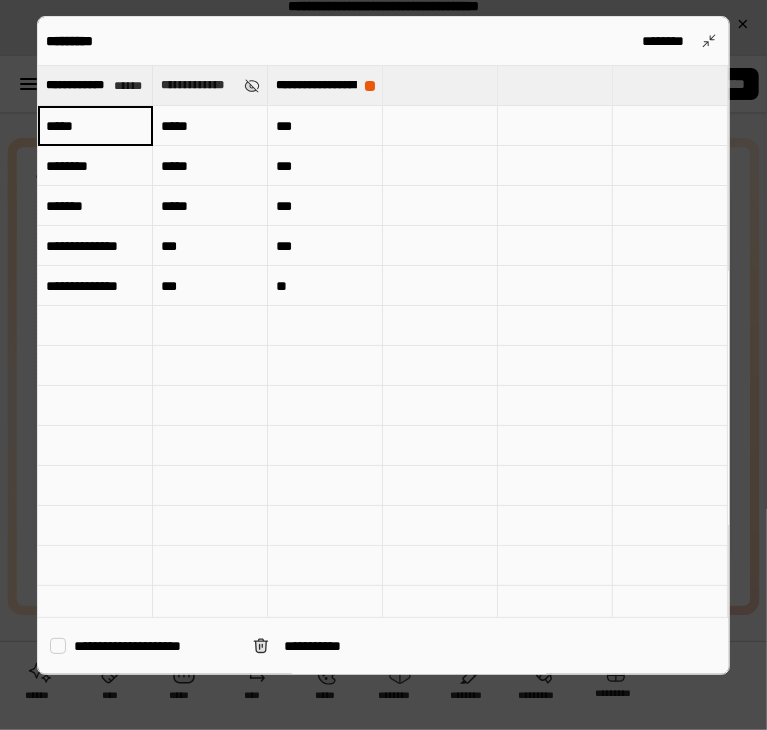 click on "*****" at bounding box center [95, 126] 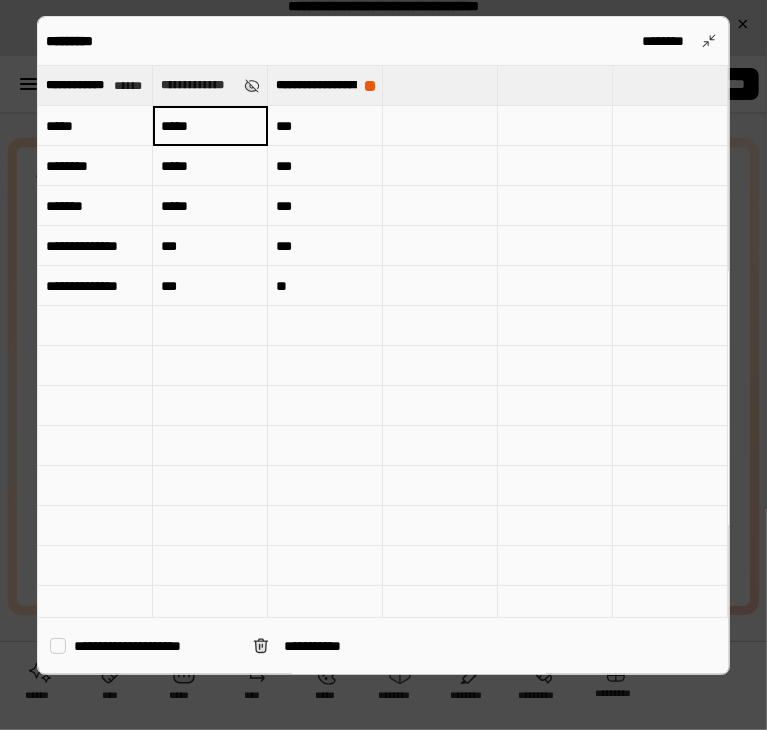 type 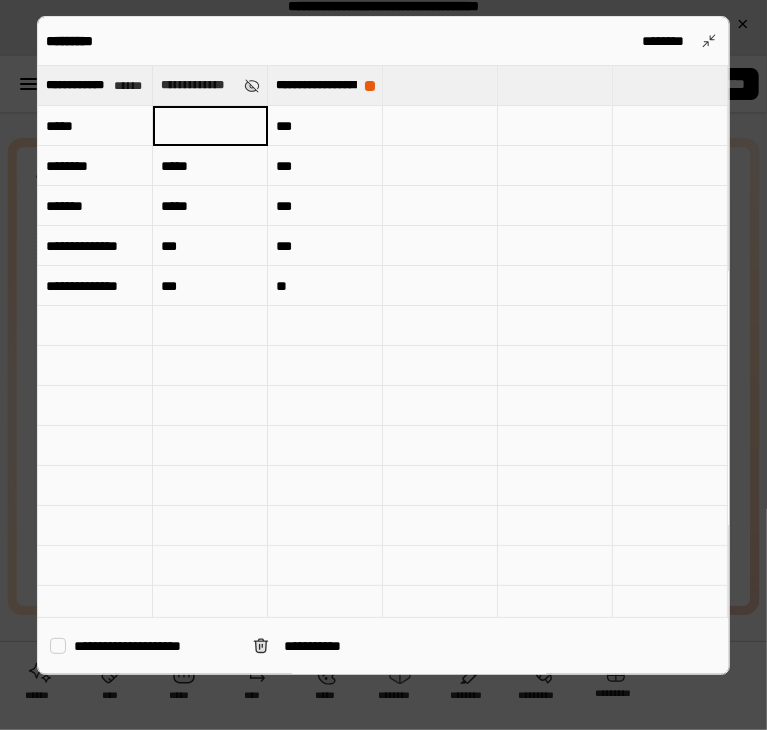 click on "*****" at bounding box center (210, 166) 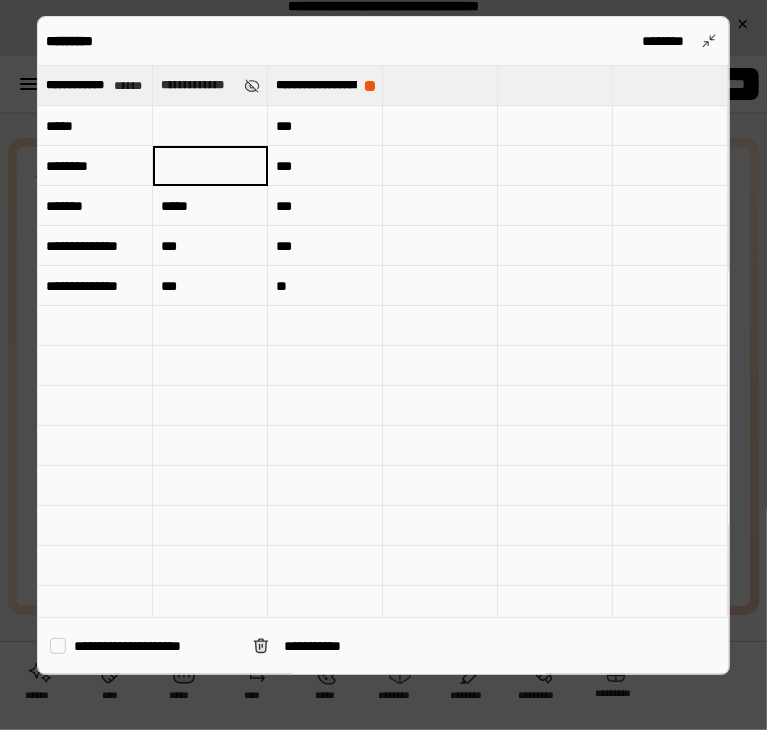 type 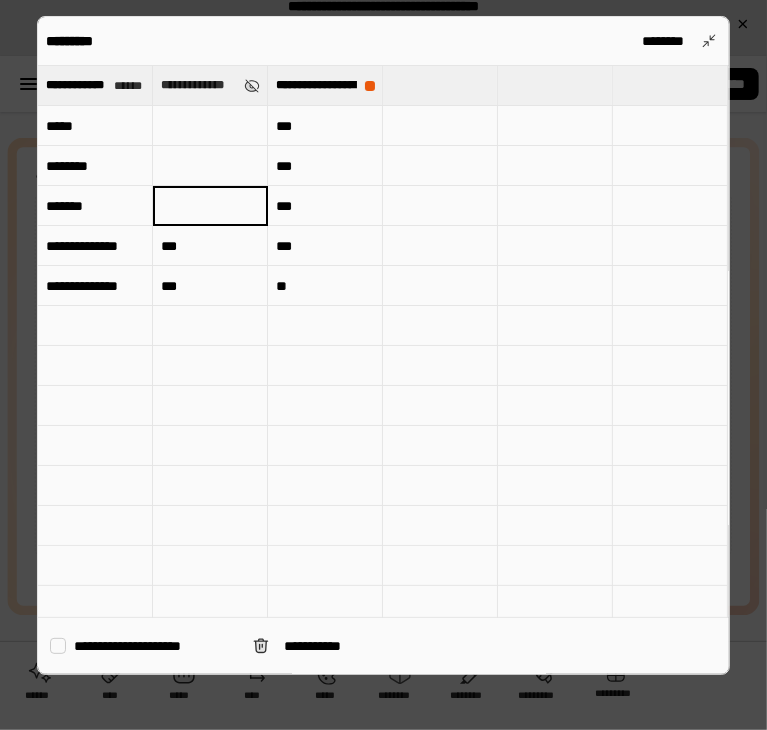 type 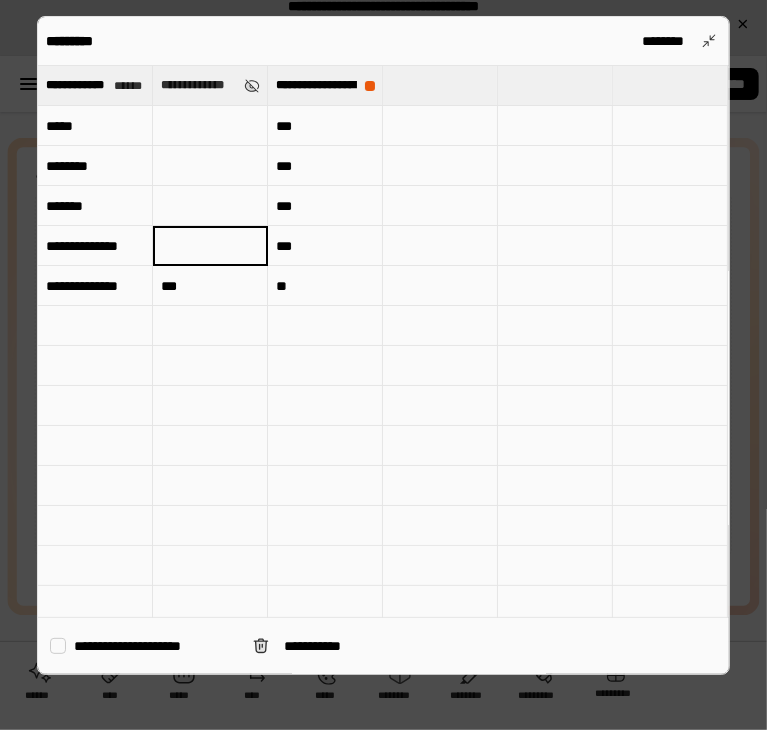 type 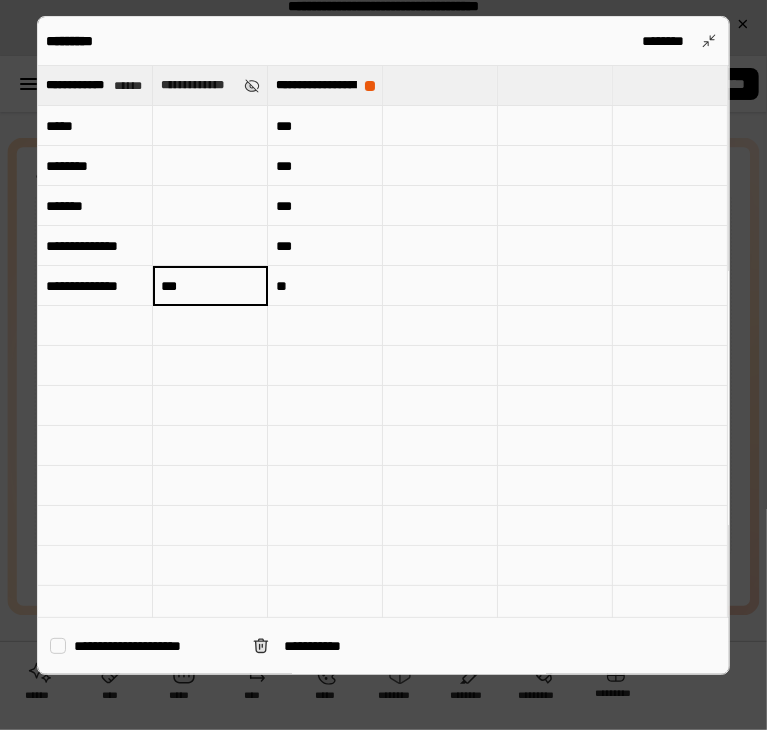 type 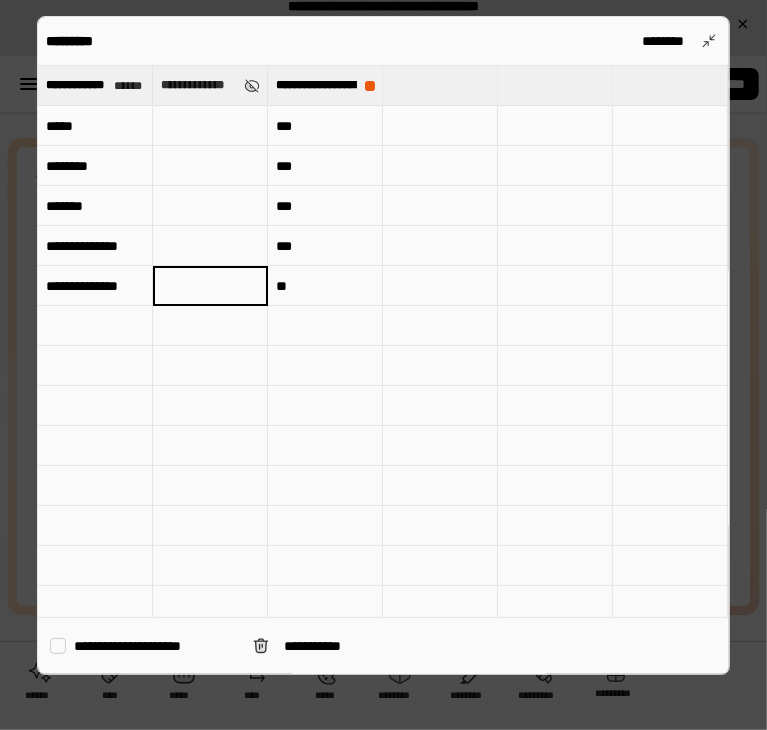 click on "***" at bounding box center [325, 126] 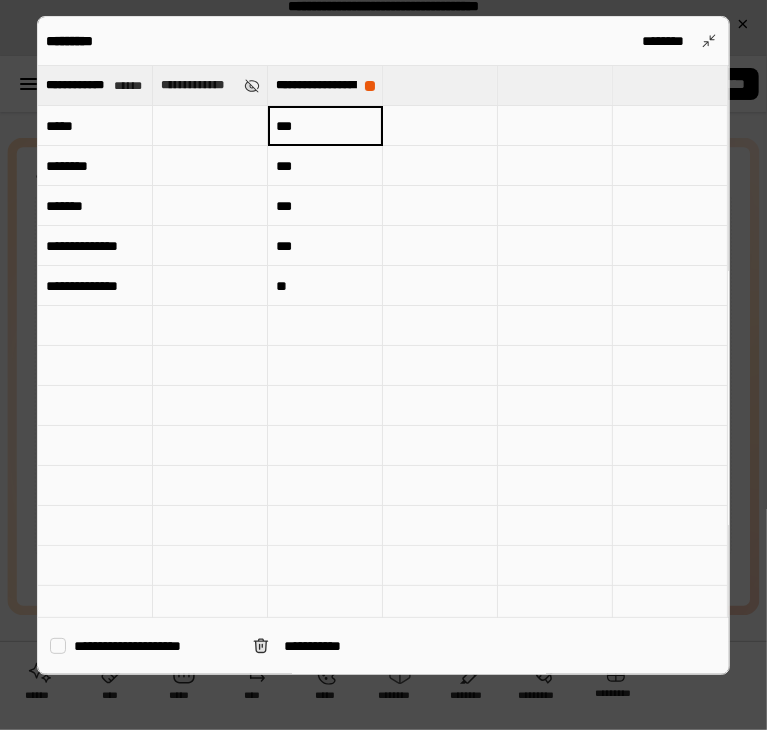 click on "***" at bounding box center (325, 126) 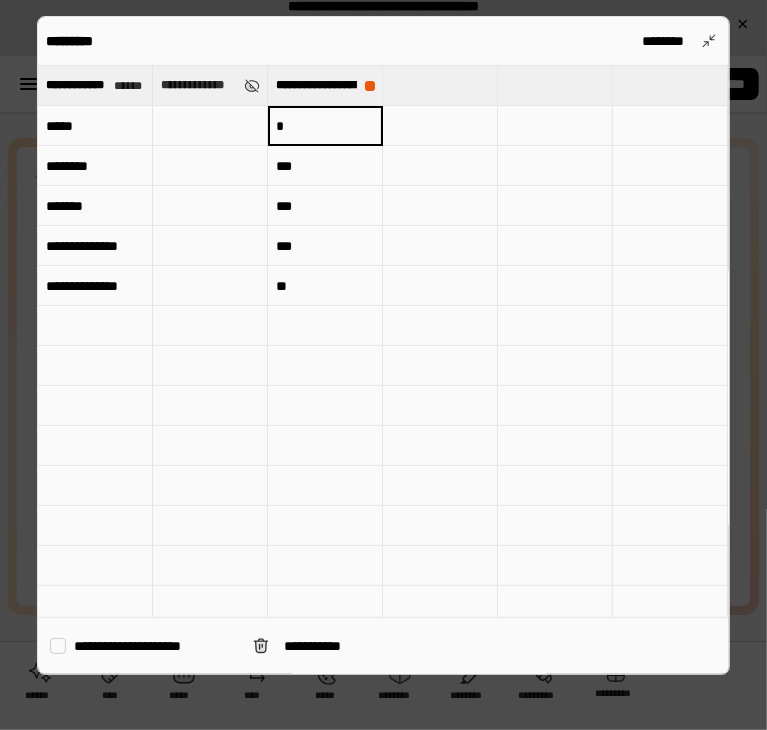type on "*" 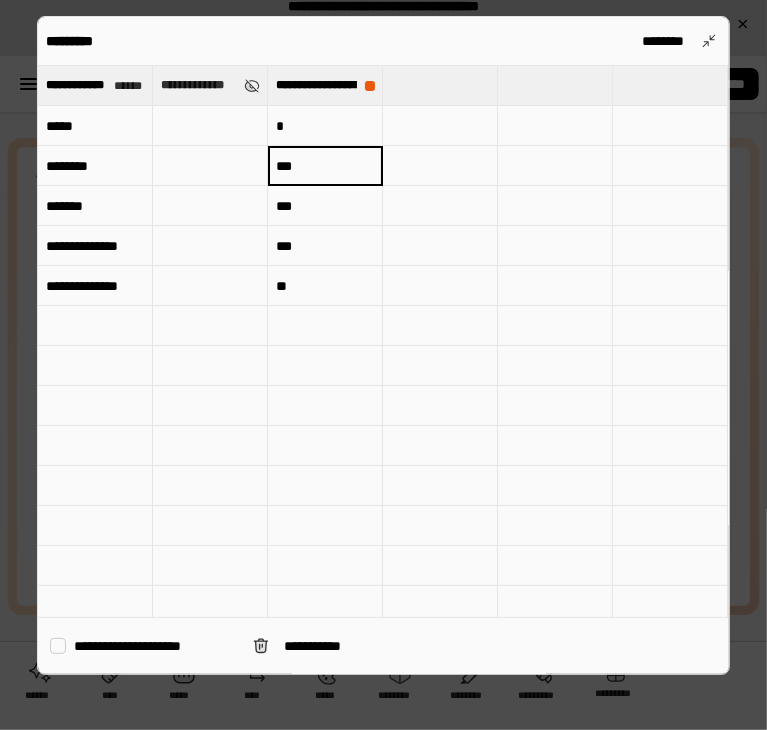 type on "*" 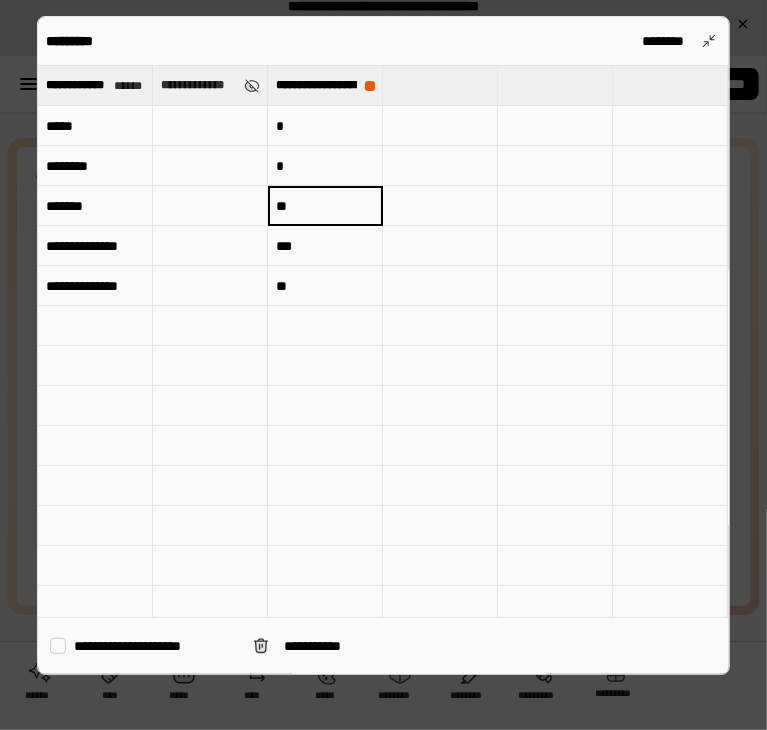 type on "**" 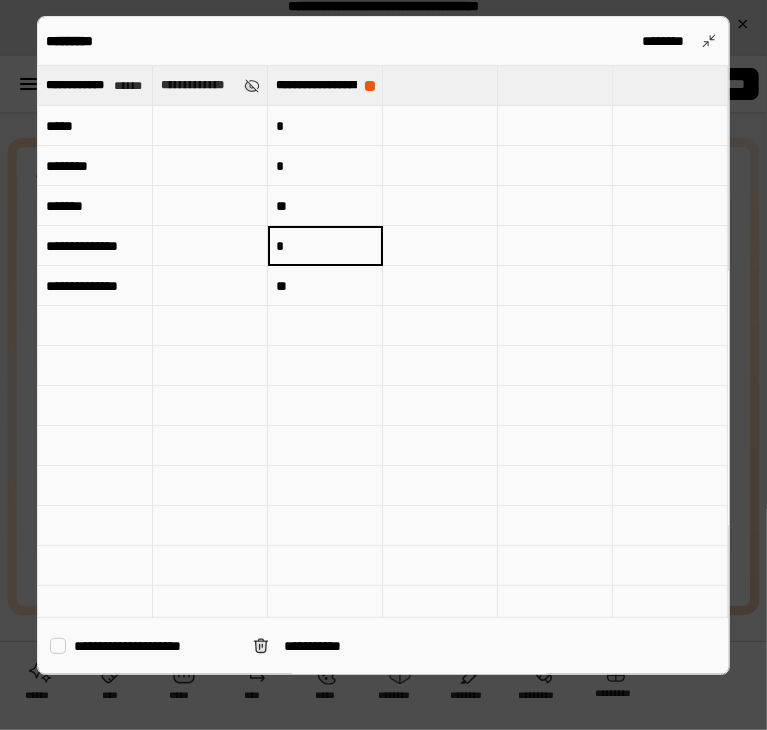 click on "*" at bounding box center (325, 245) 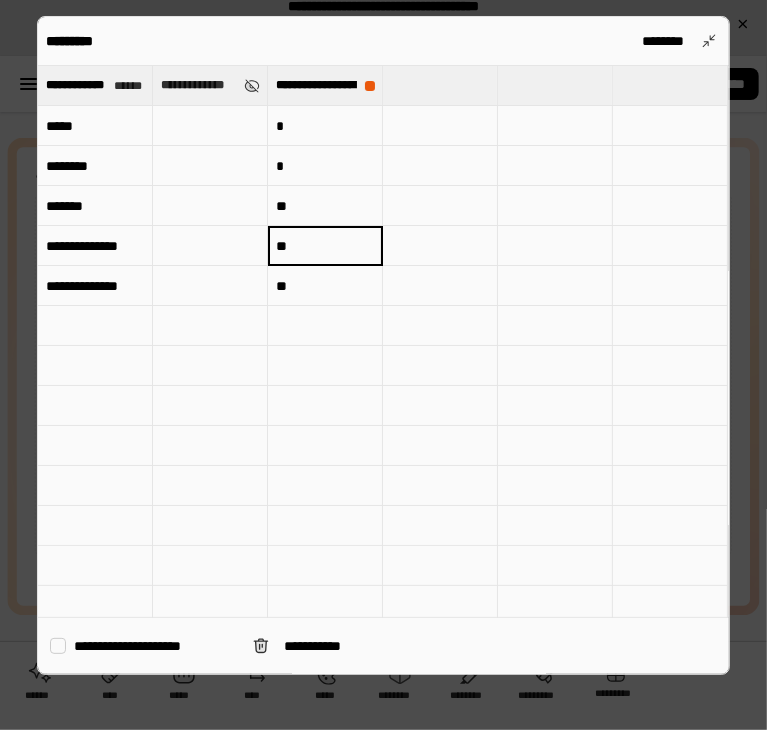 type on "**" 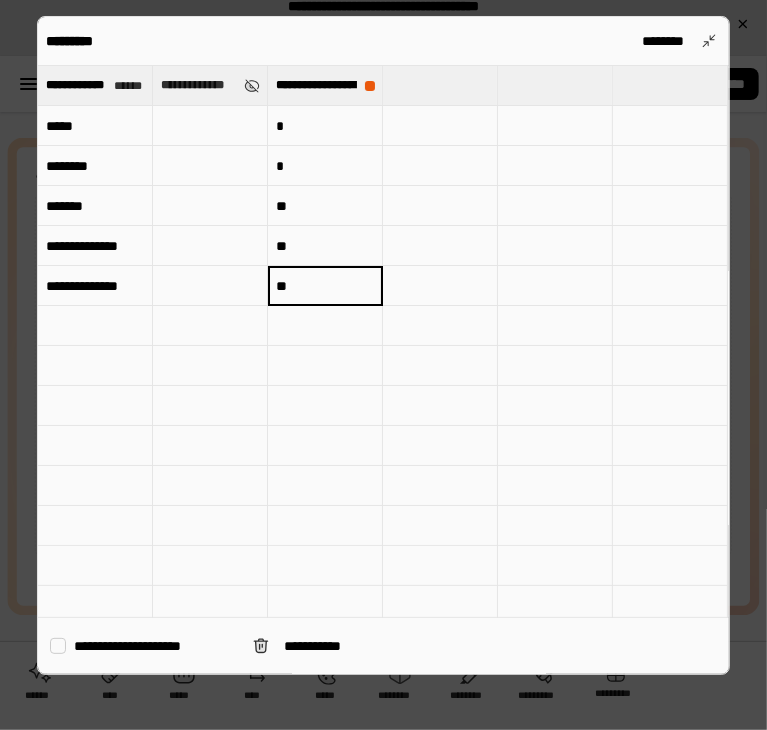 click on "**" at bounding box center [325, 206] 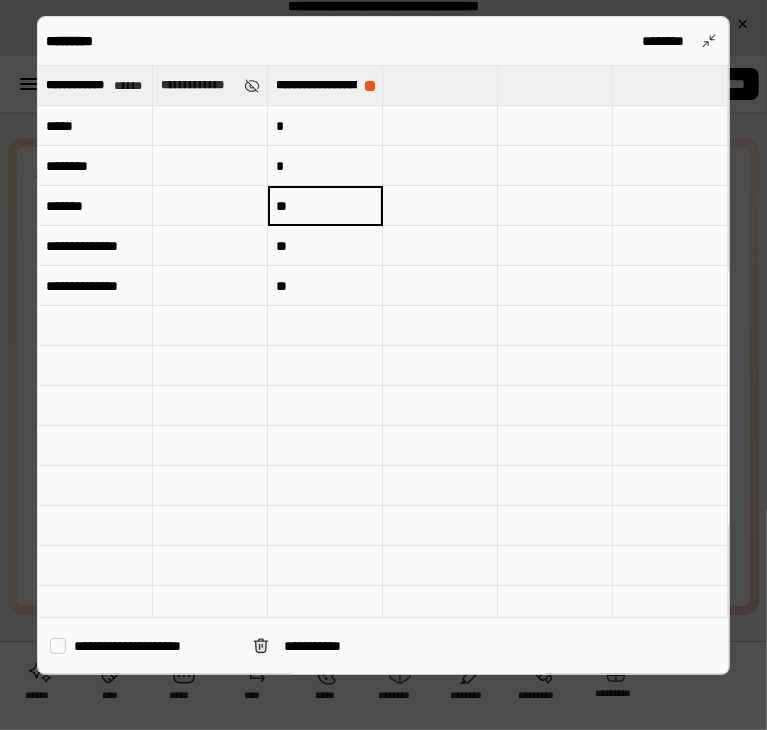 type on "*" 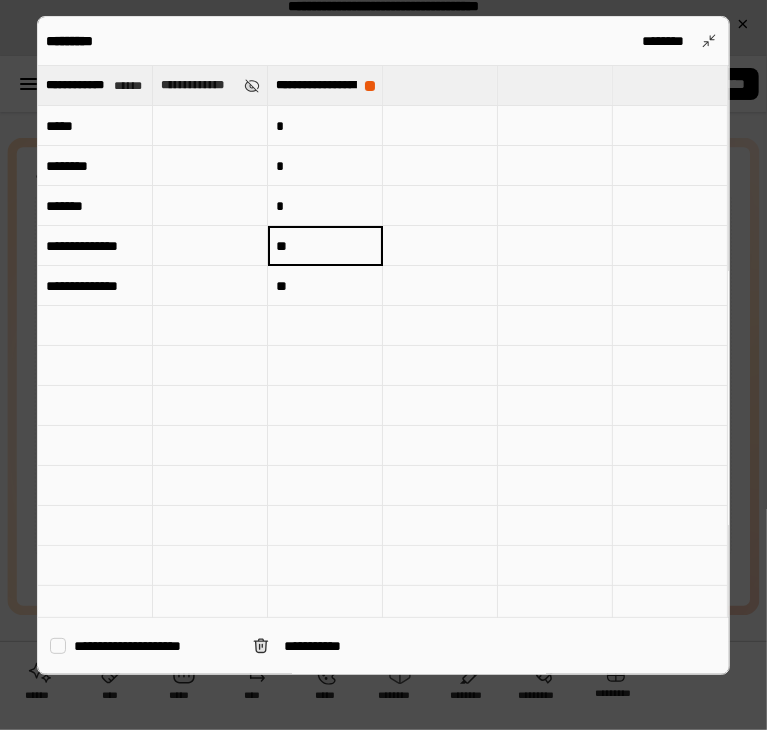 click on "**" at bounding box center (325, 286) 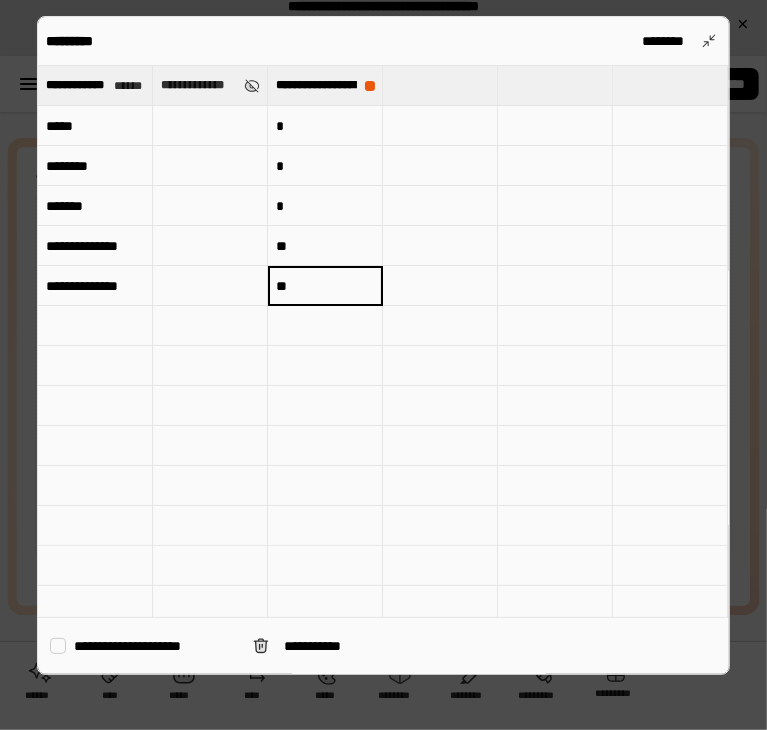 type on "*" 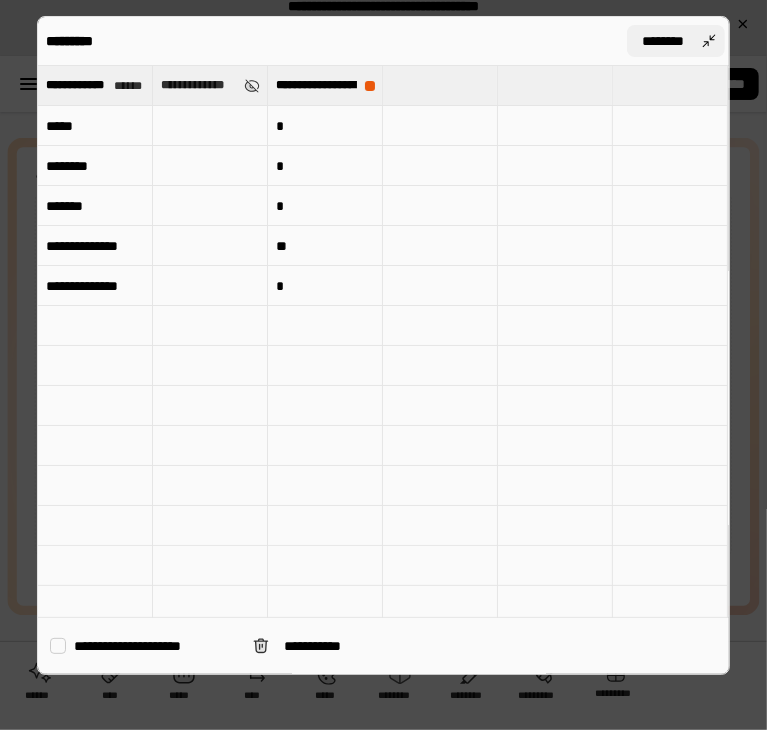 click on "********" at bounding box center (676, 41) 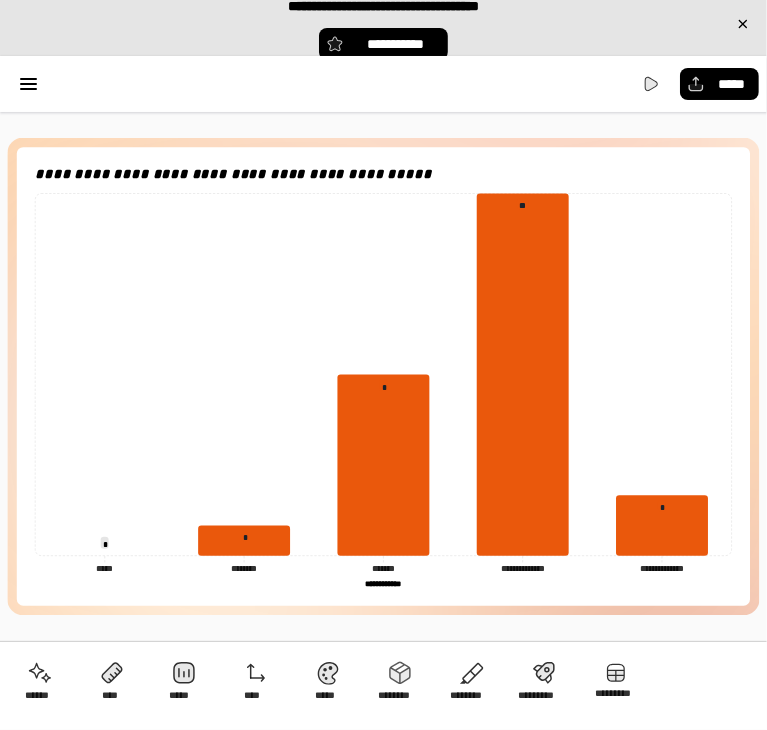 click on "**********" at bounding box center (383, 376) 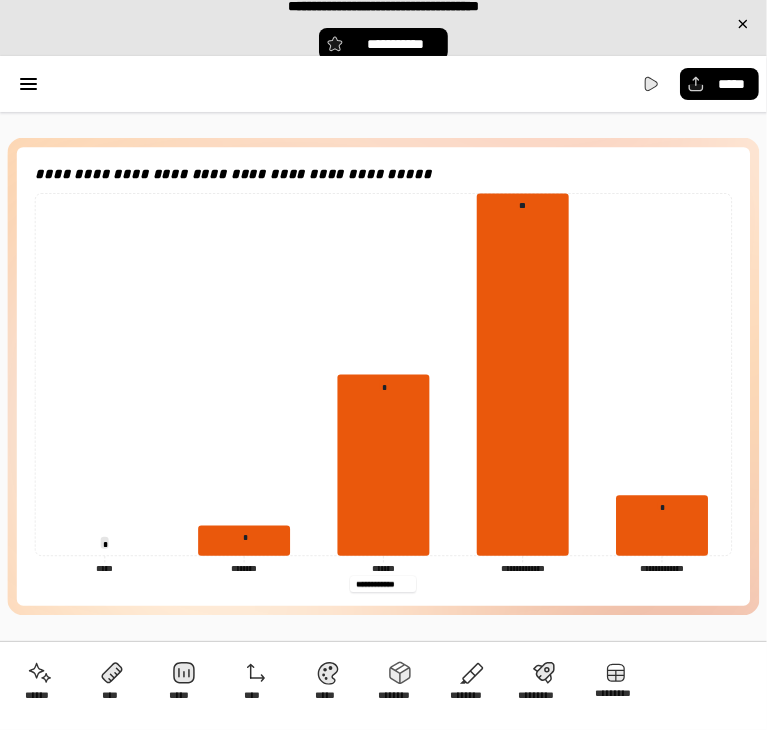 click on "**********" at bounding box center (384, 584) 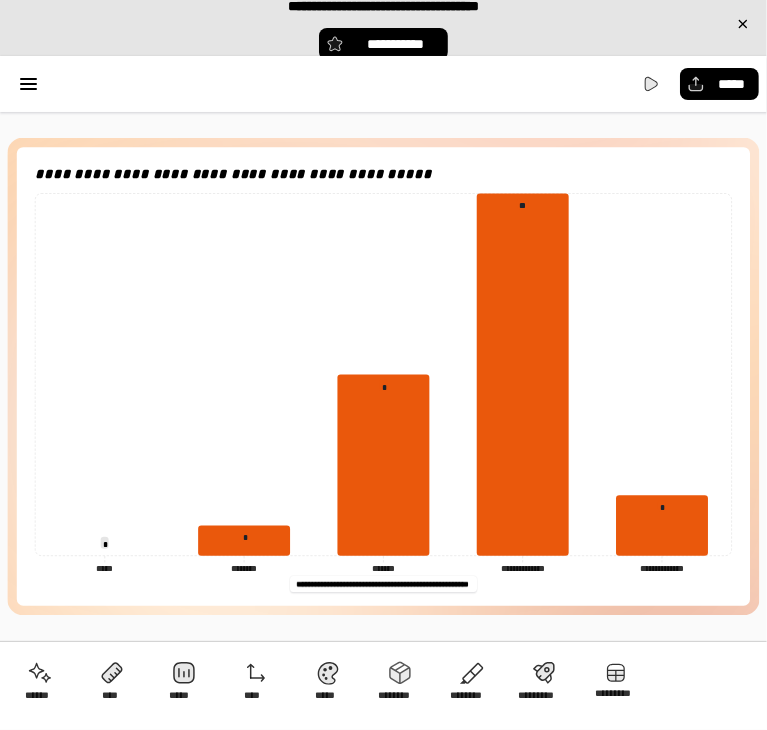 type on "**********" 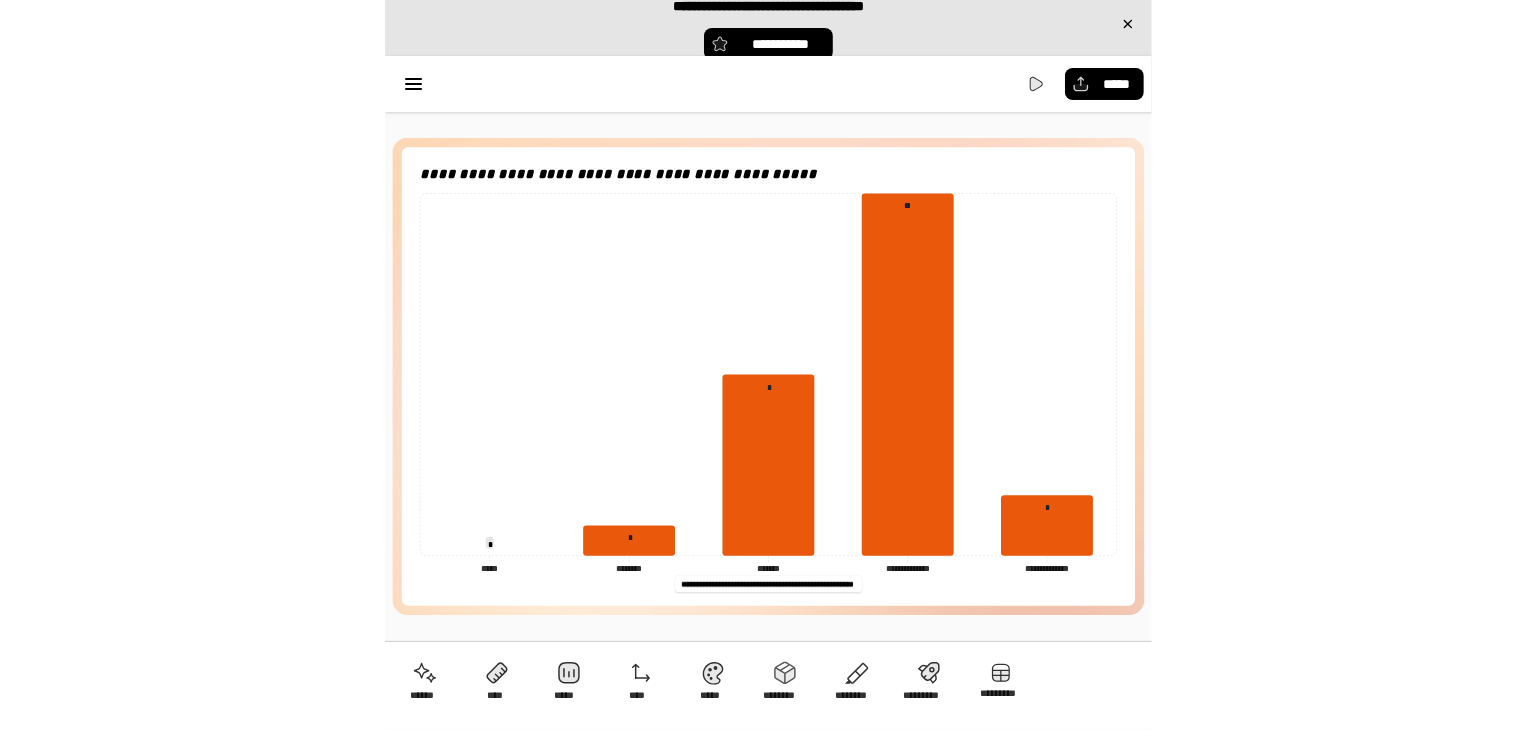 scroll, scrollTop: 0, scrollLeft: 0, axis: both 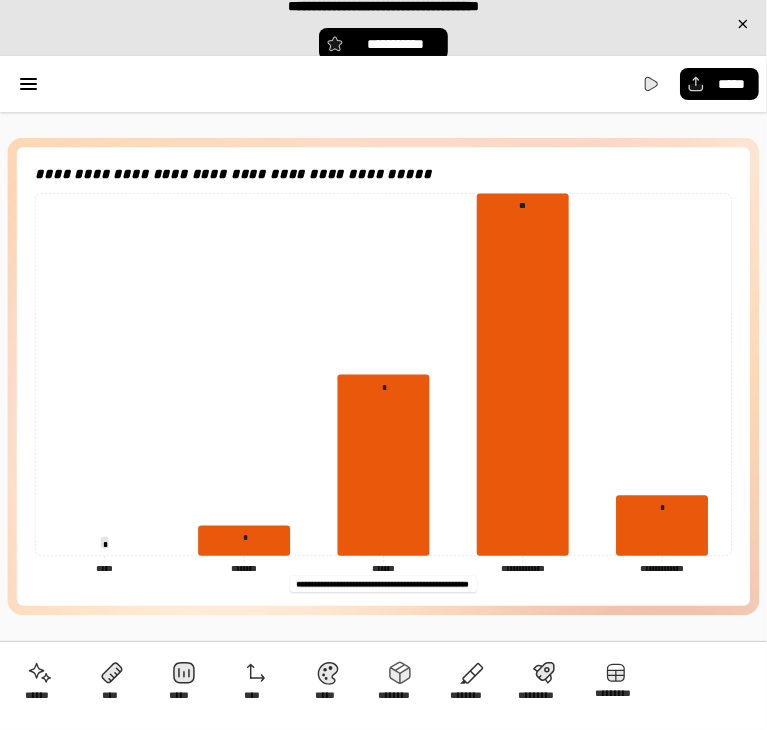 click on "**********" at bounding box center (383, 375) 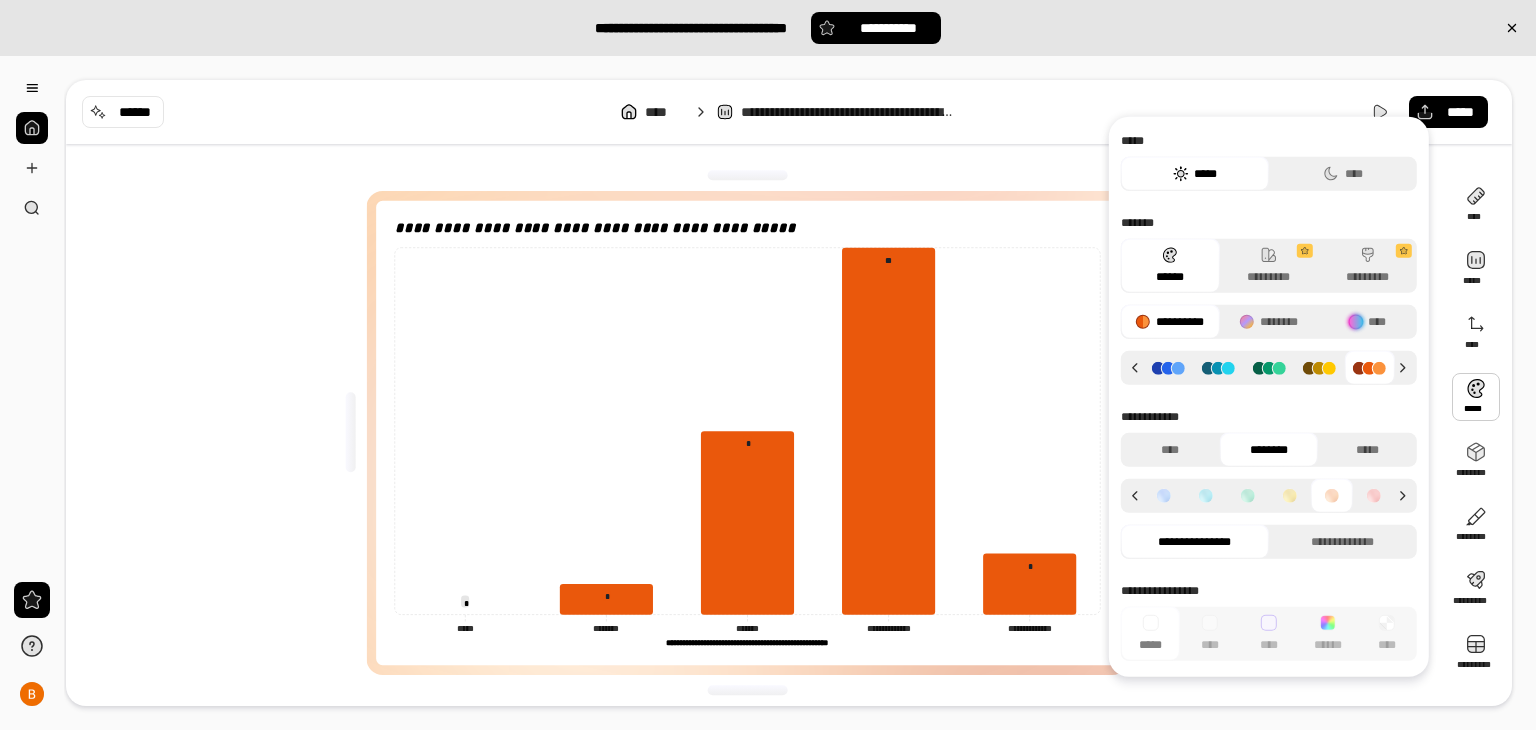 click at bounding box center (1476, 397) 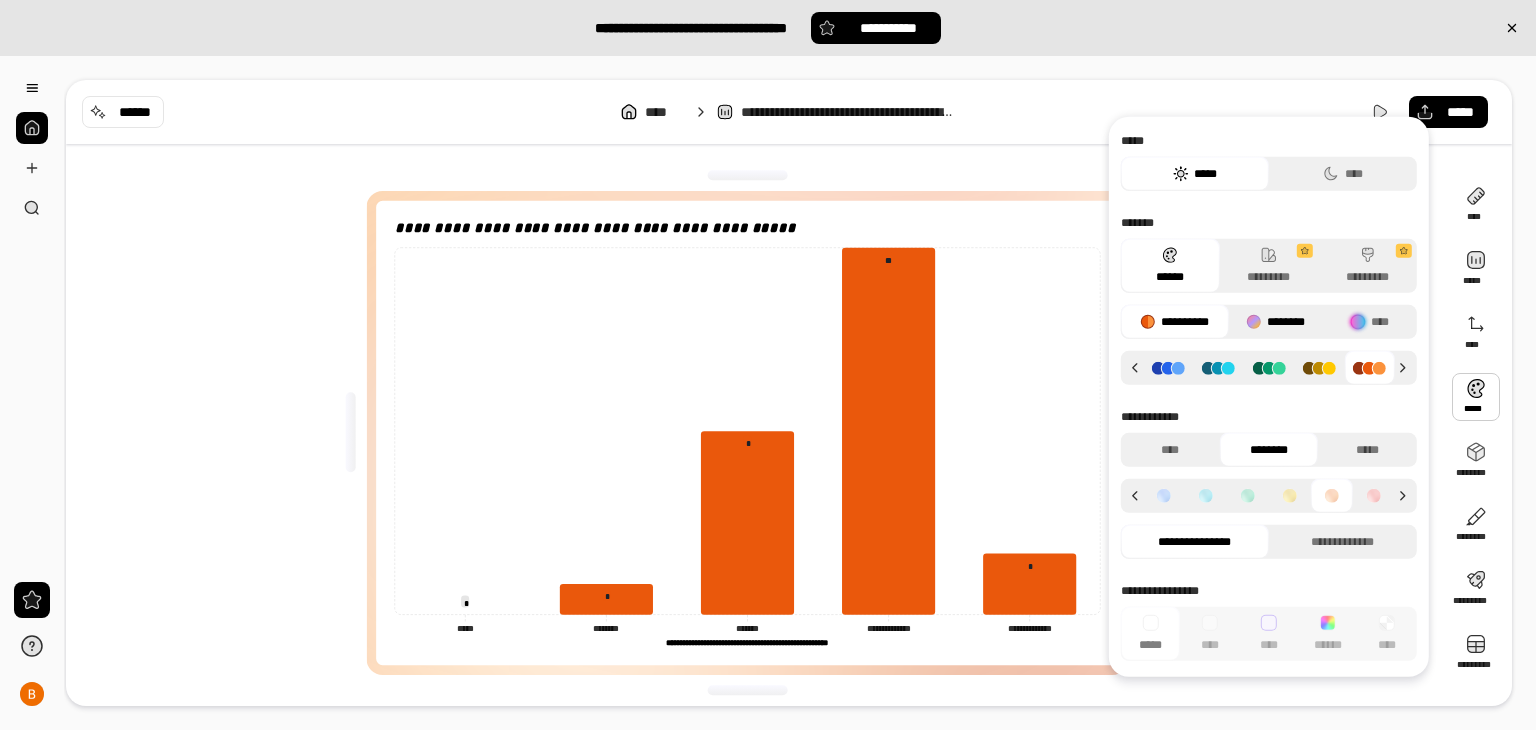 click on "********" at bounding box center [1275, 322] 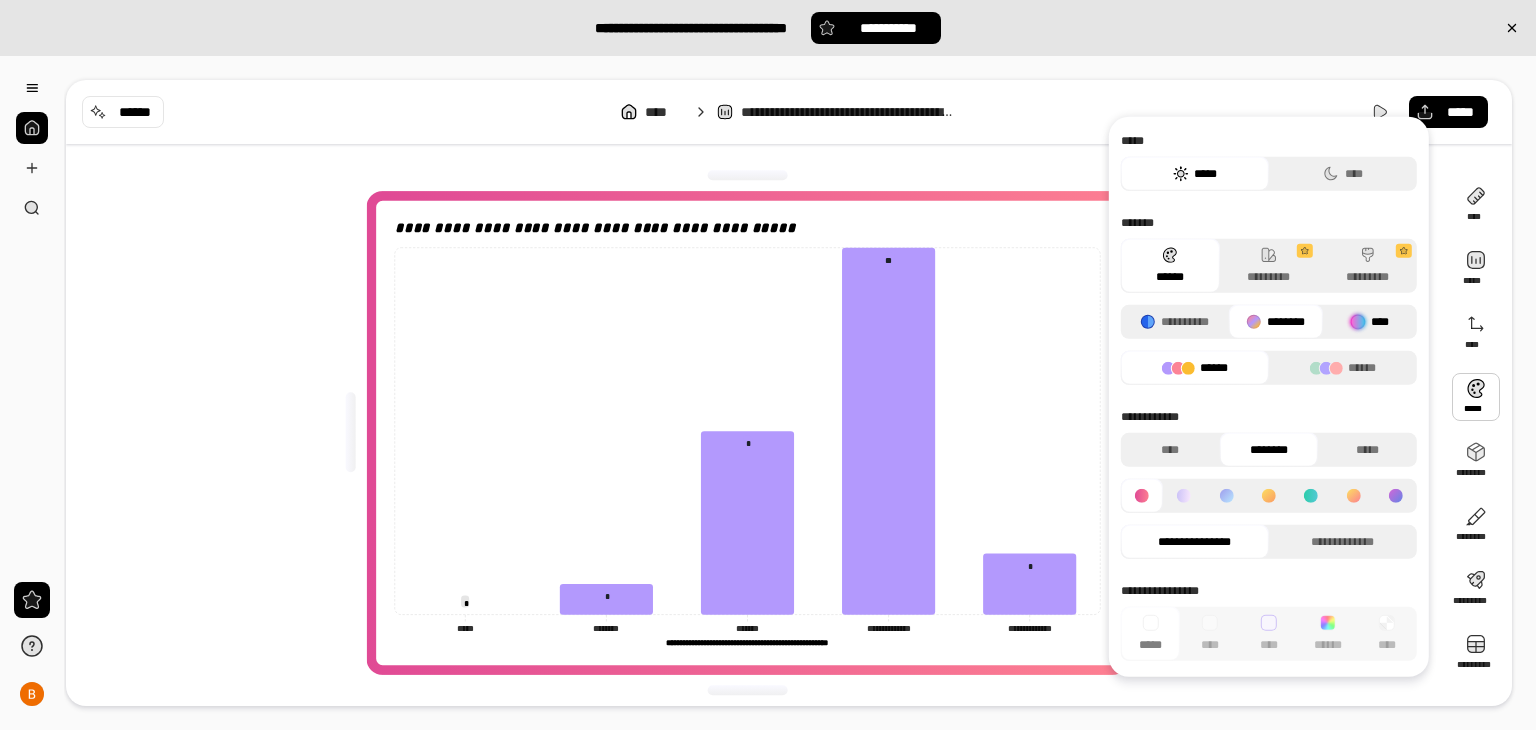 click at bounding box center (1358, 322) 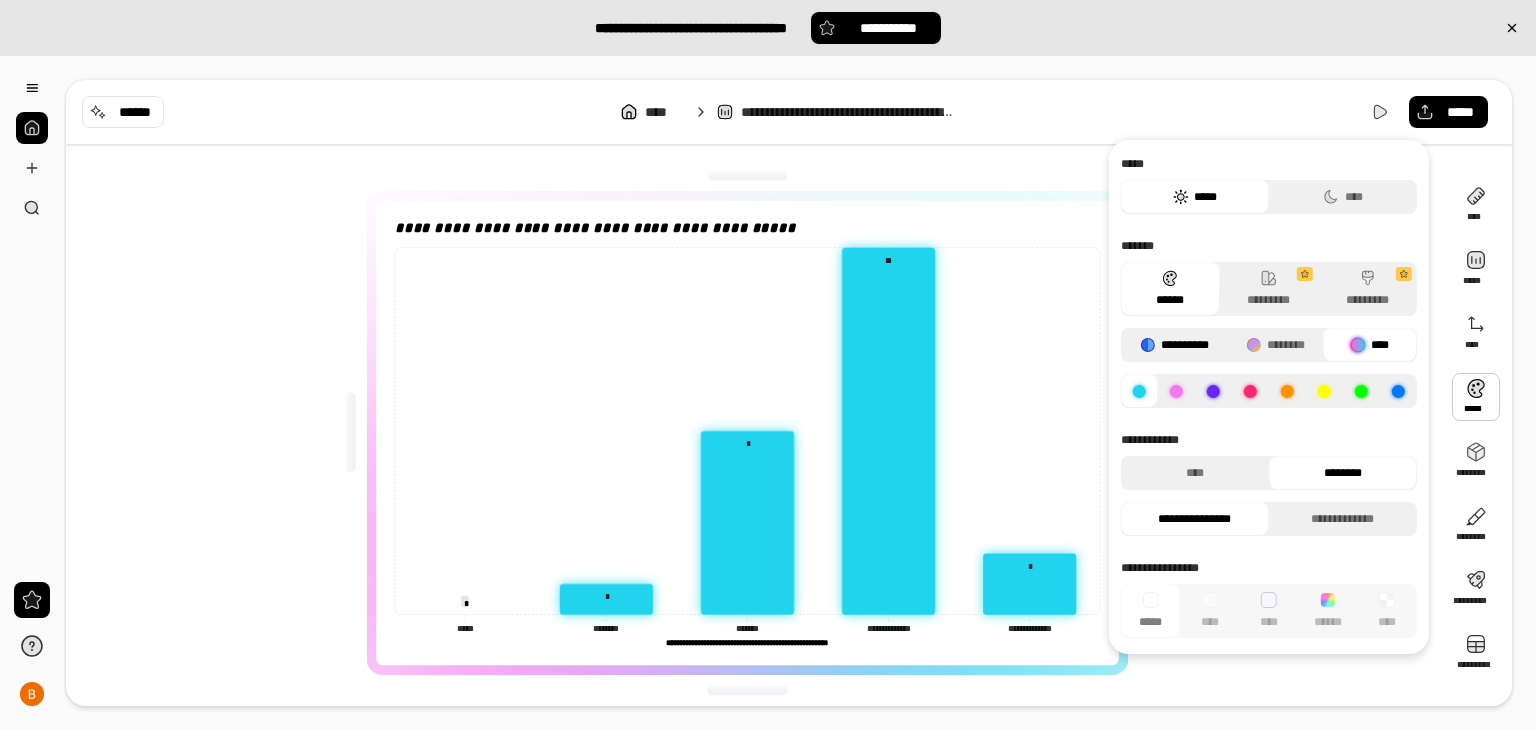 click on "**********" at bounding box center (1175, 345) 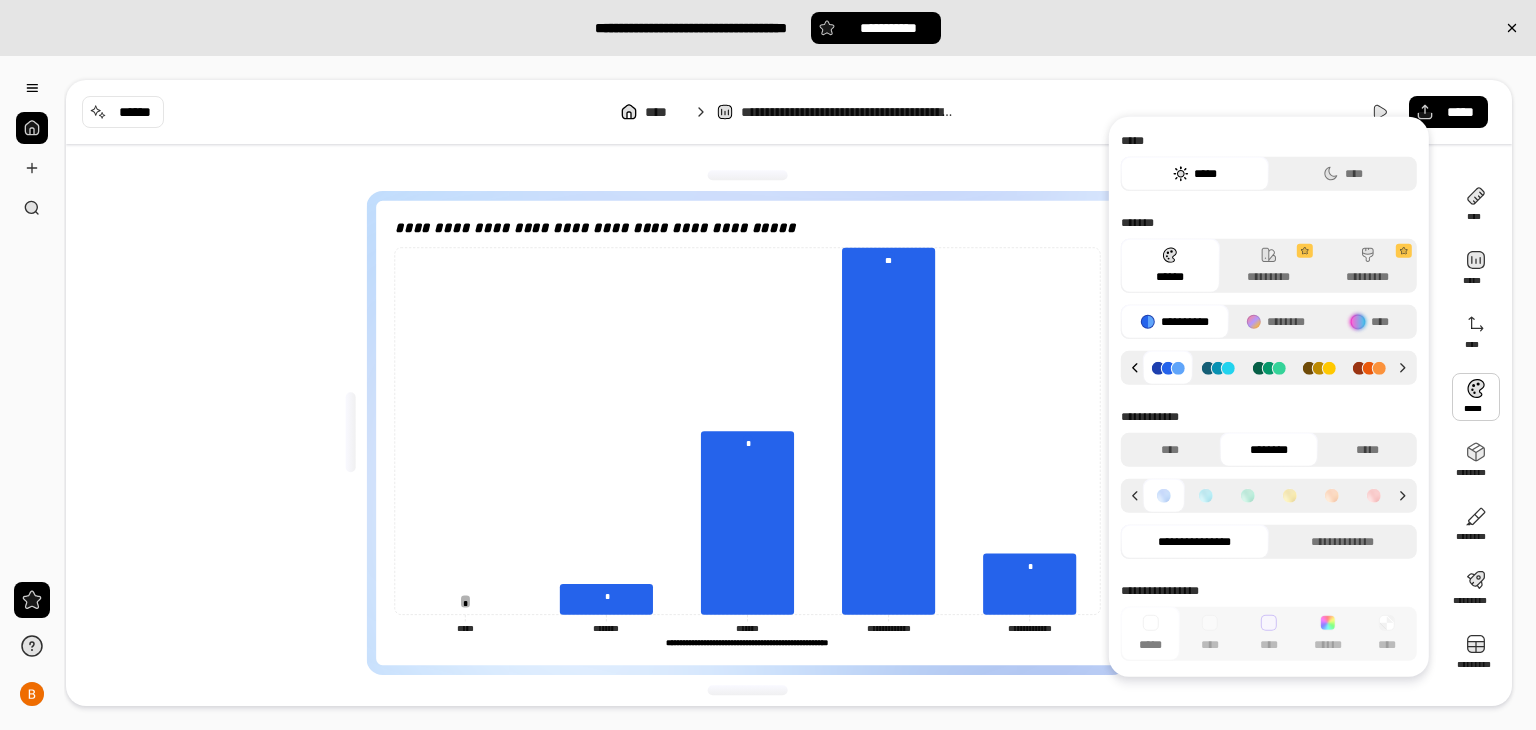 click at bounding box center [1132, 368] 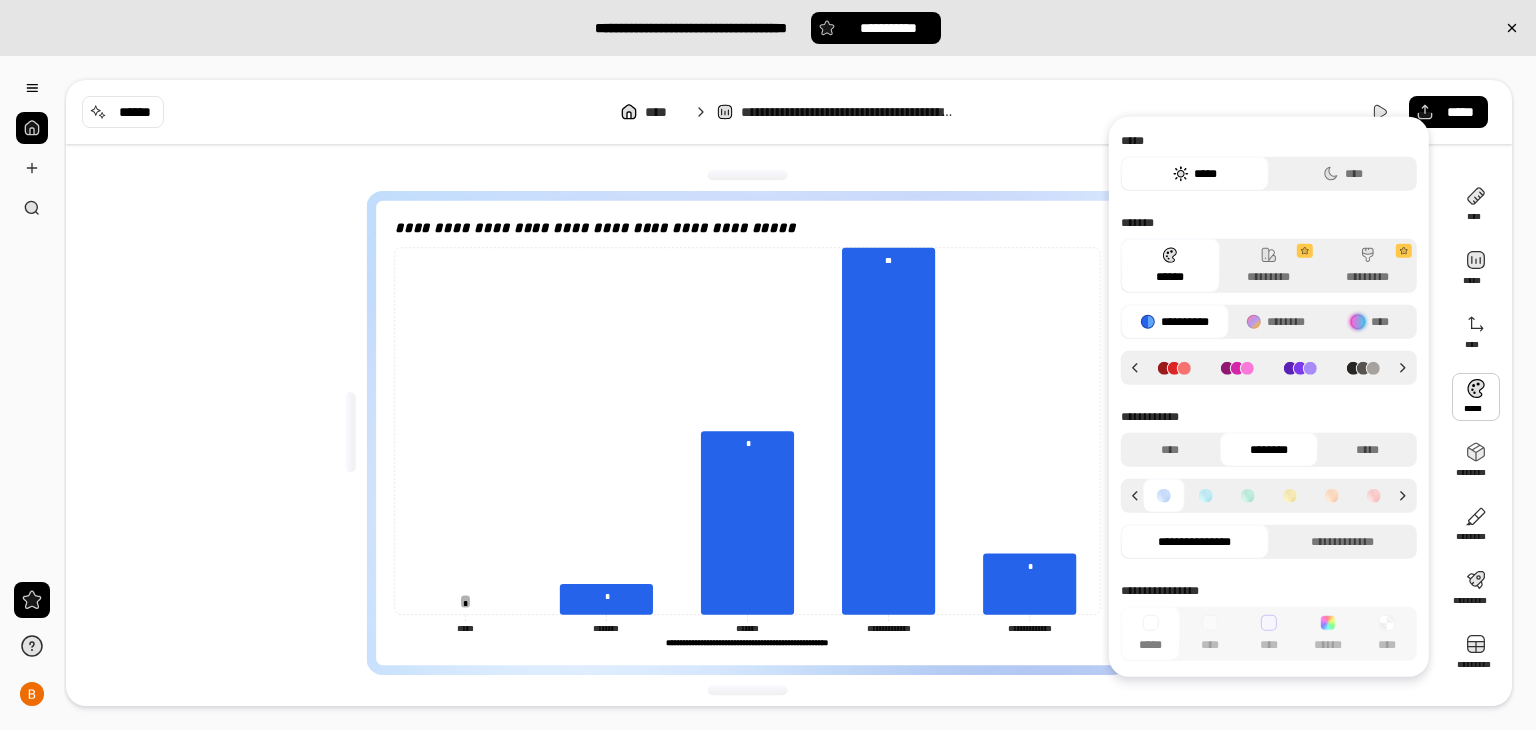 click 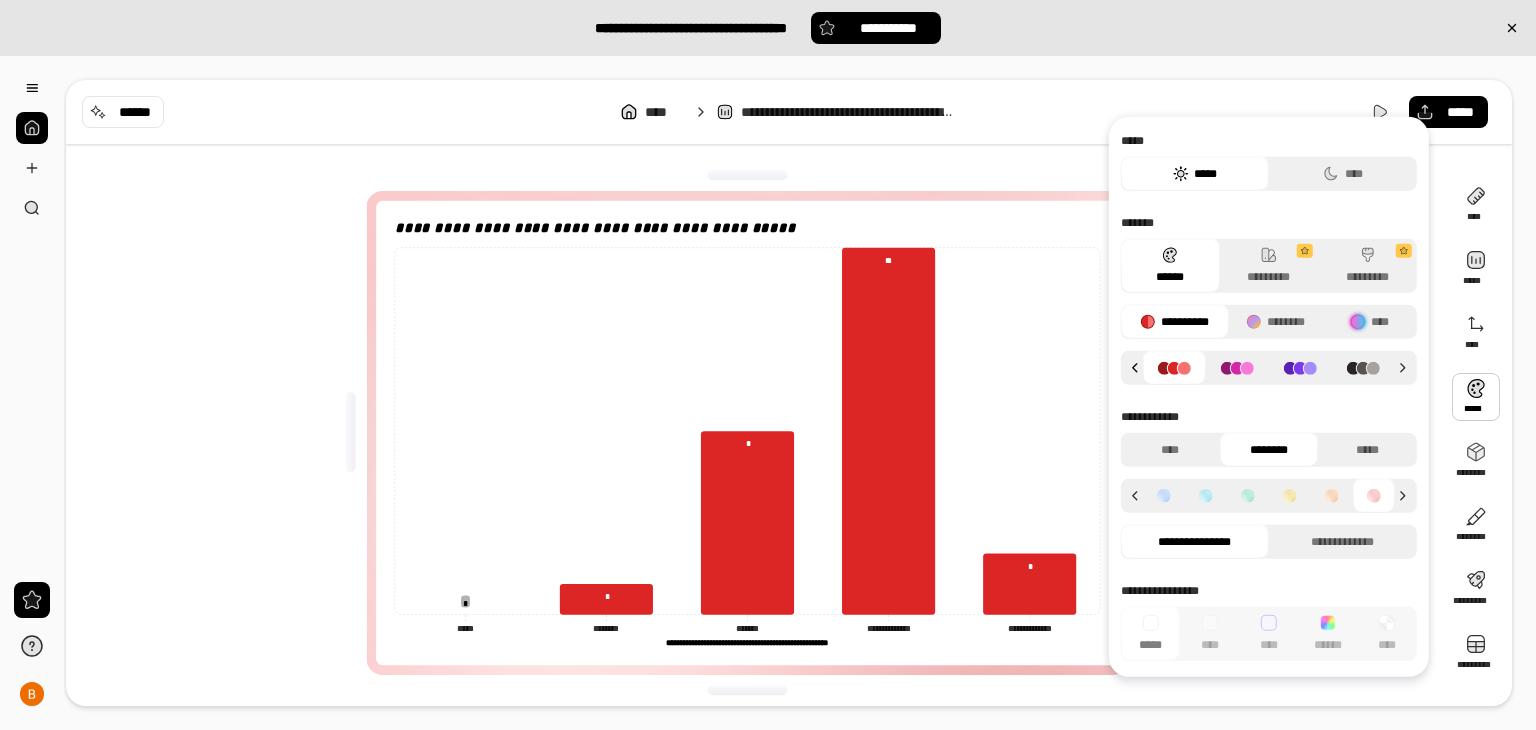 click 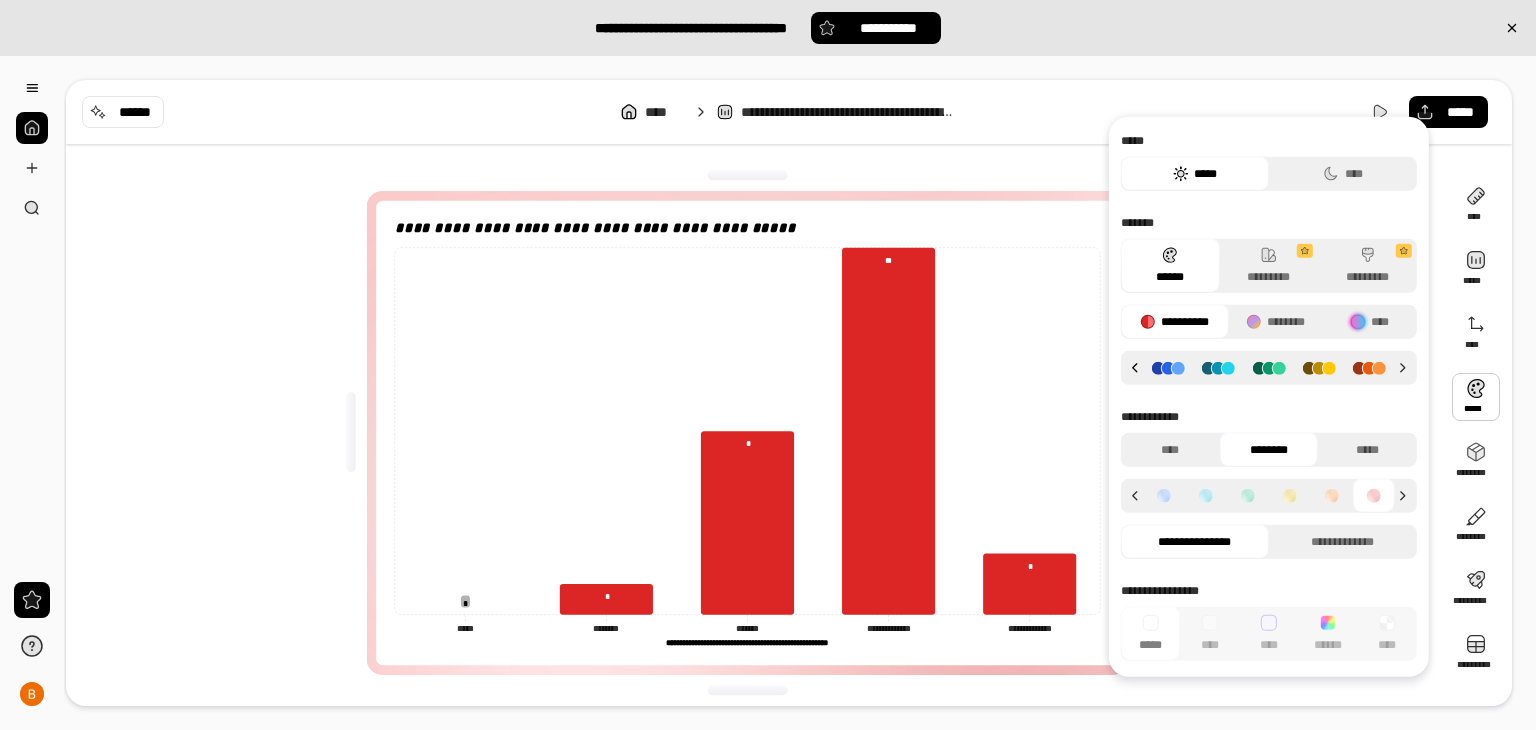 click 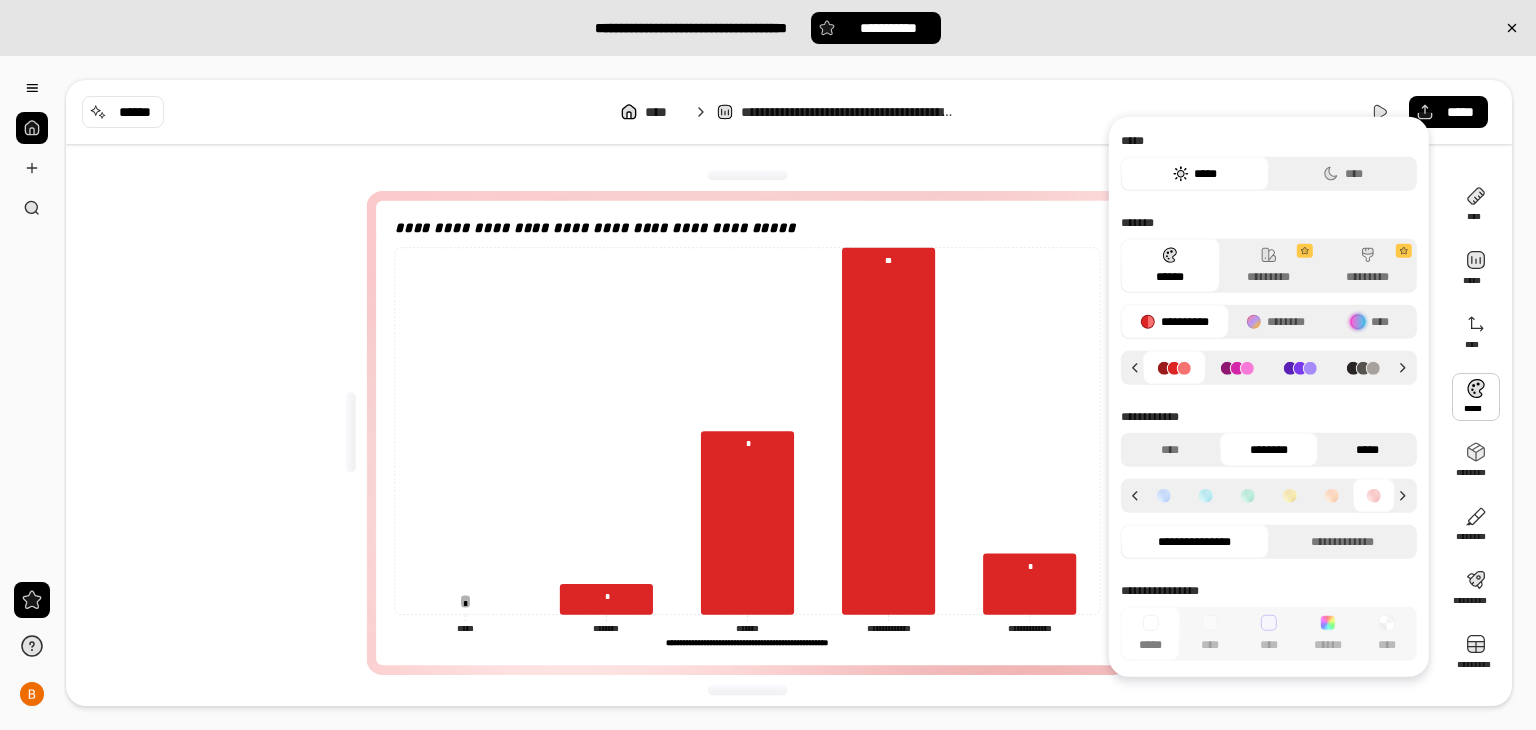 click on "*****" at bounding box center (1367, 450) 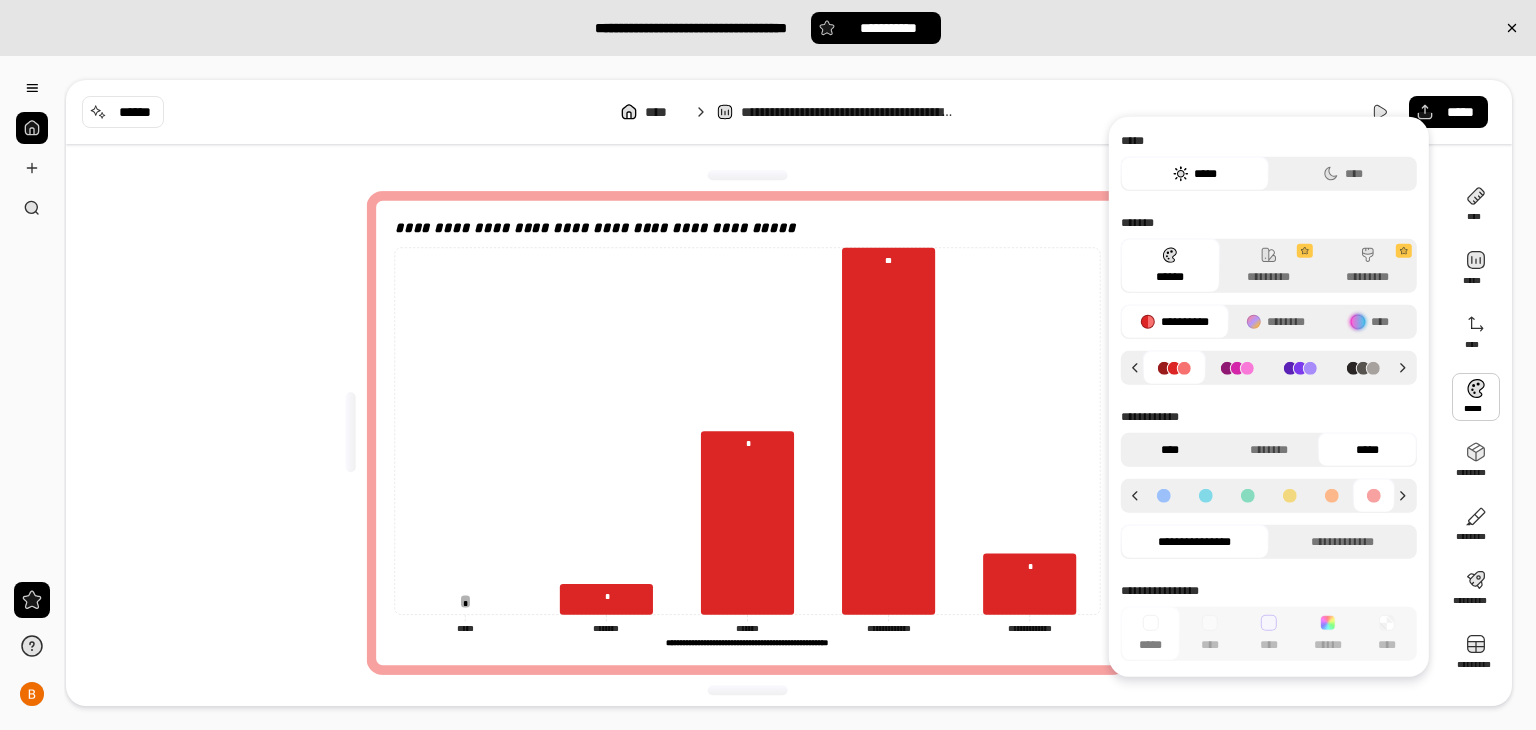 click on "****" at bounding box center (1170, 450) 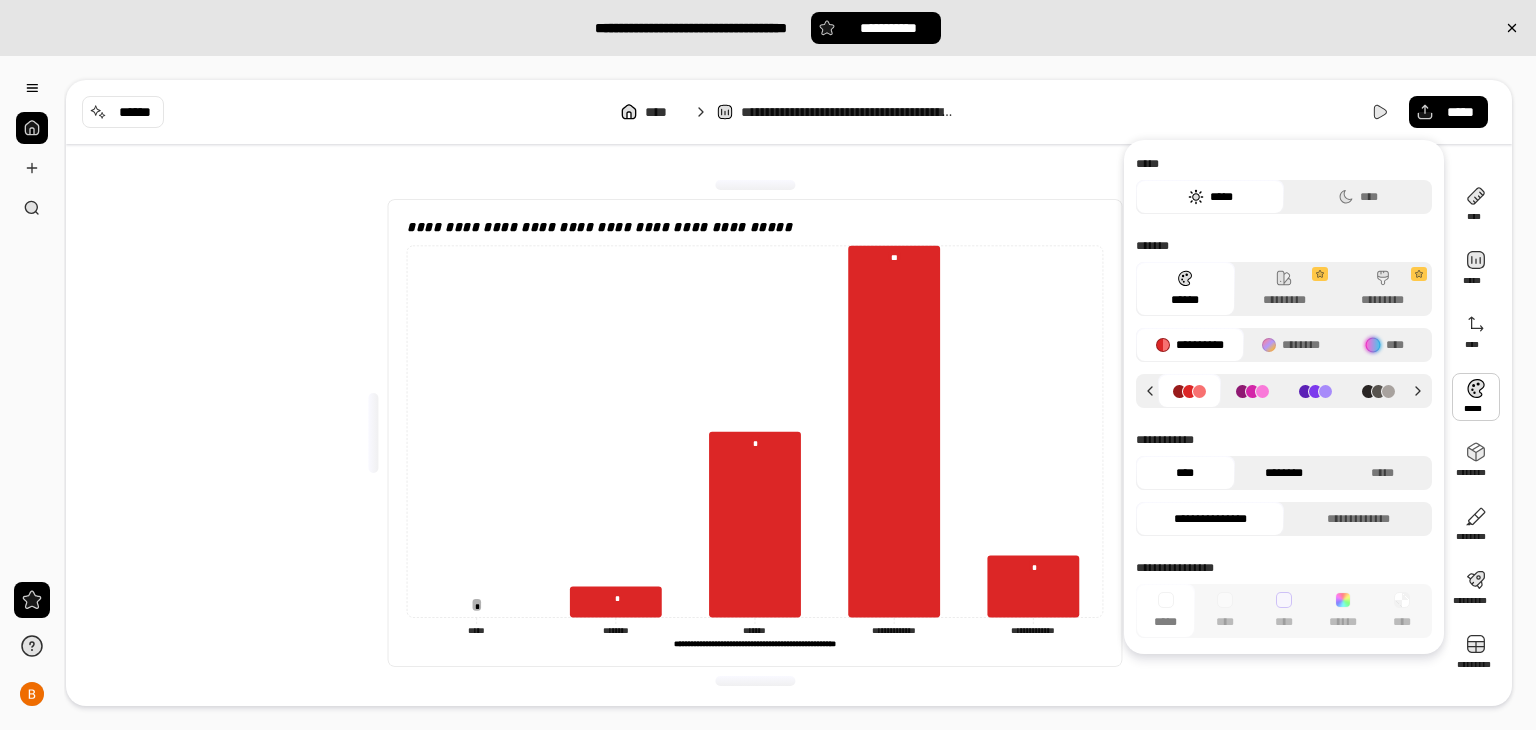 click on "********" at bounding box center [1284, 473] 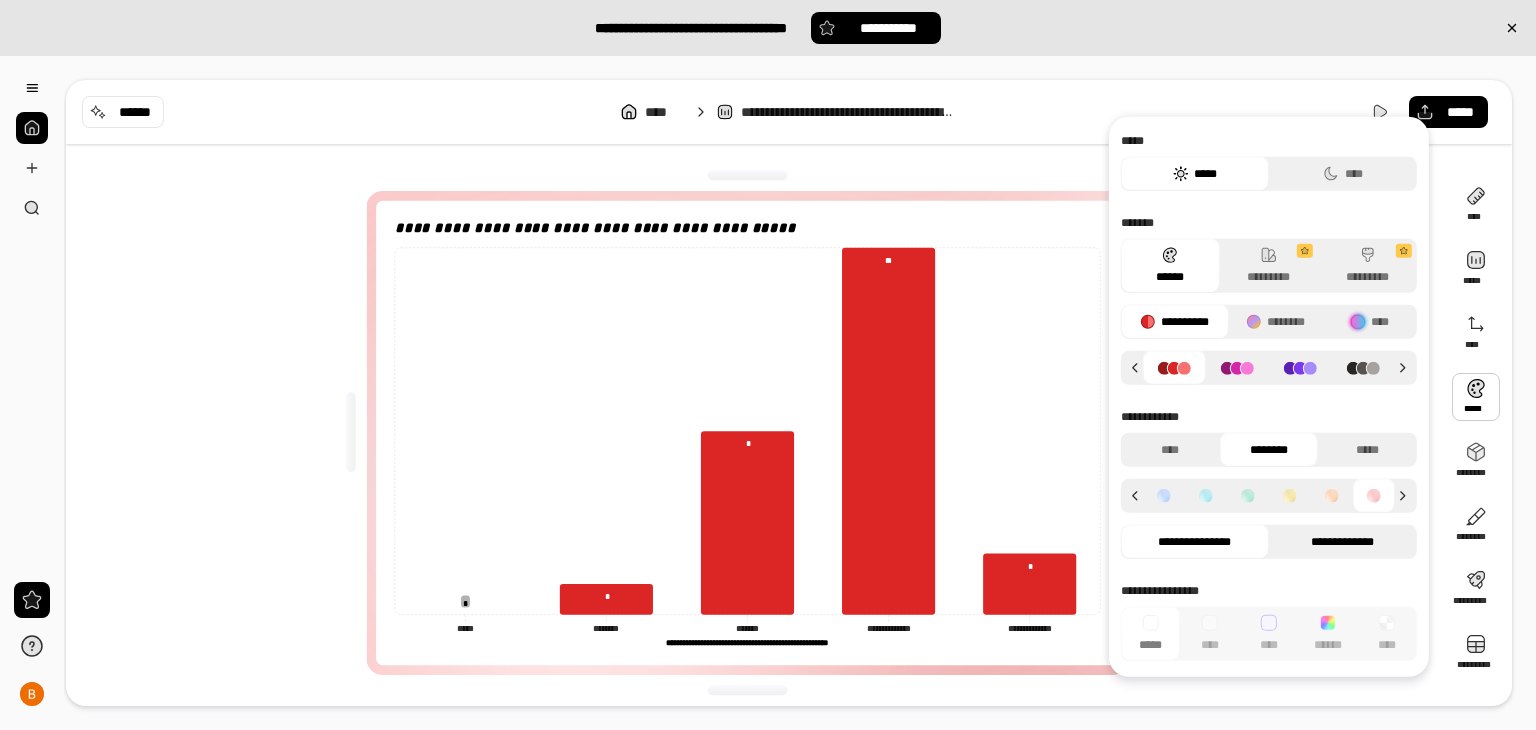 click on "**********" at bounding box center (1343, 542) 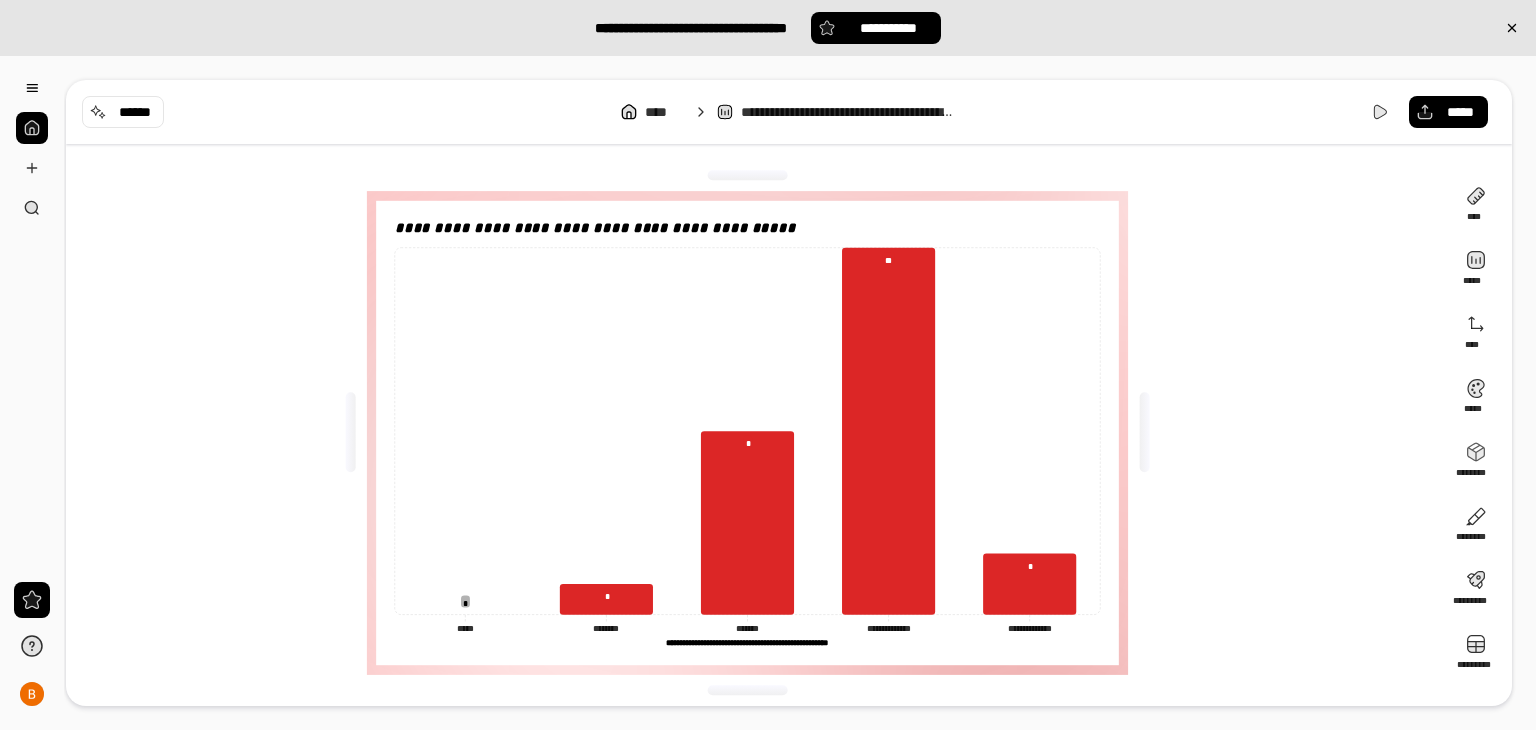 click on "**********" at bounding box center [789, 112] 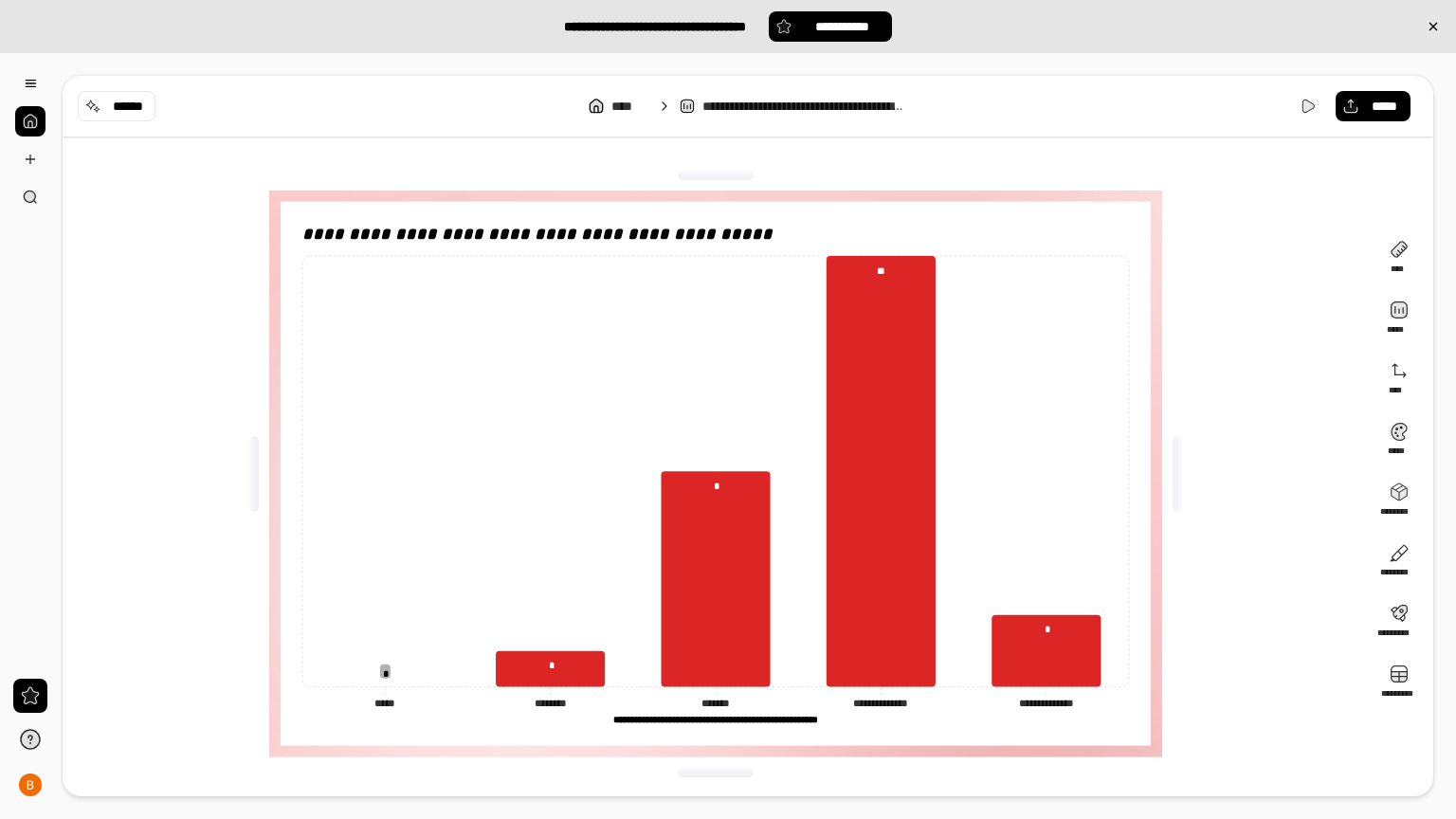 click on "**********" at bounding box center (716, 474) 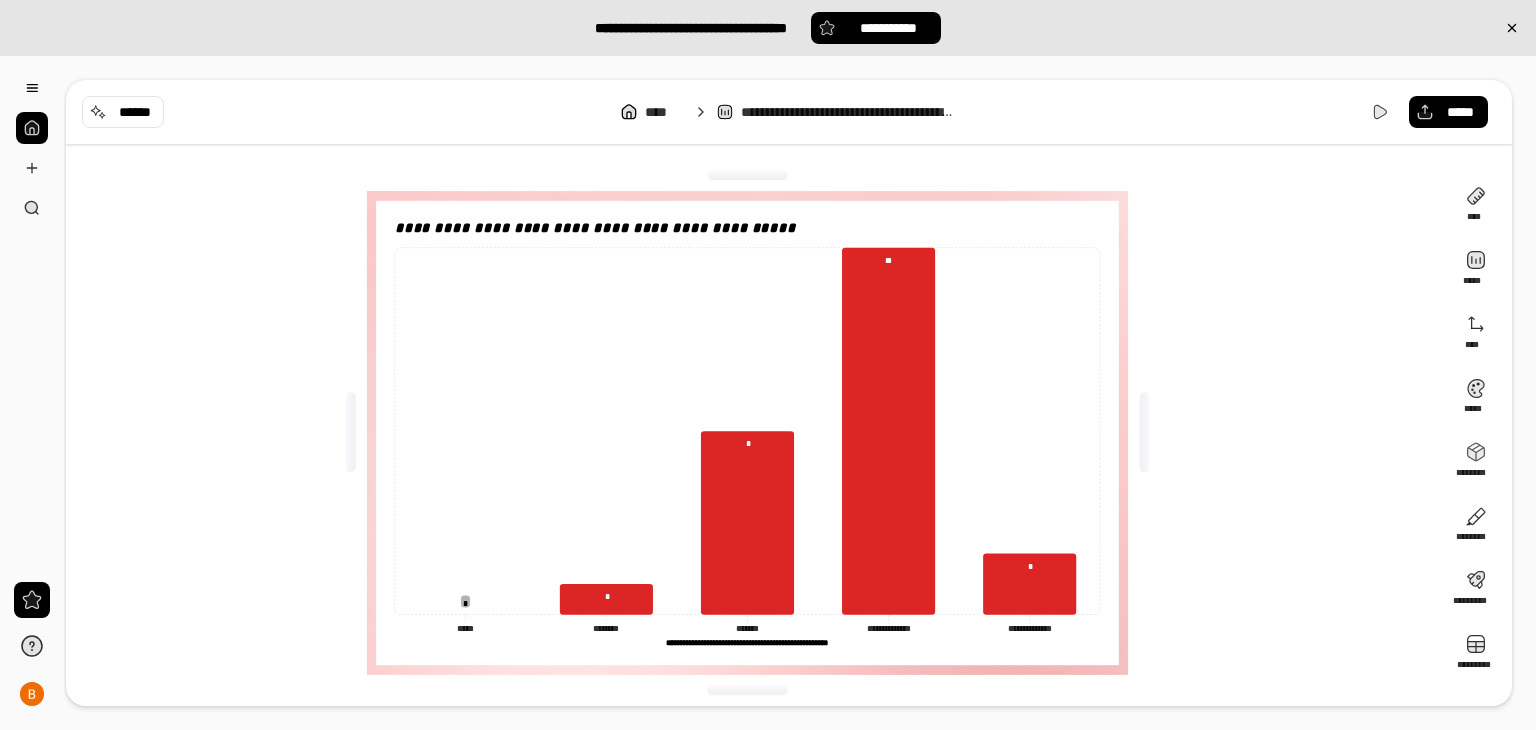 click on "**********" at bounding box center [755, 433] 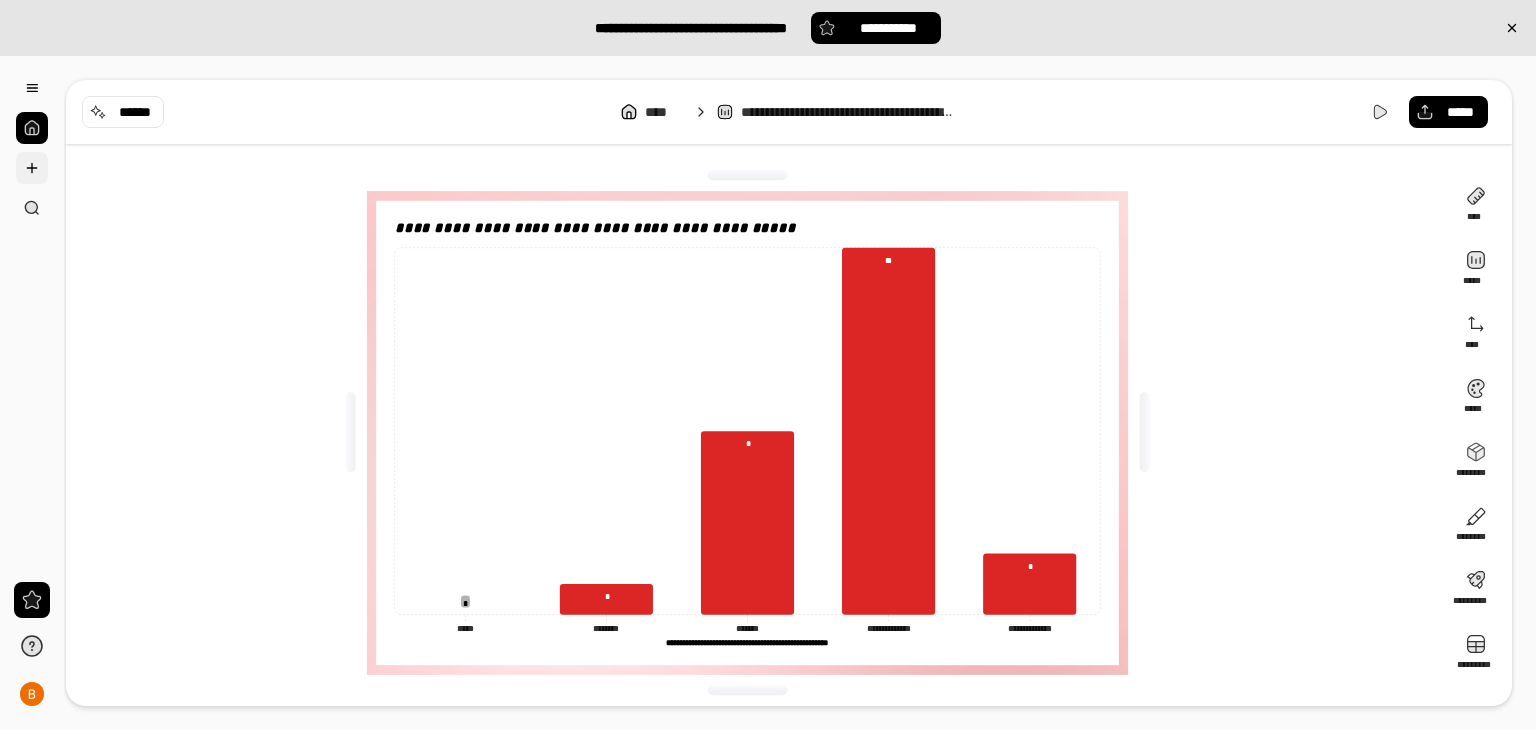 click at bounding box center (32, 168) 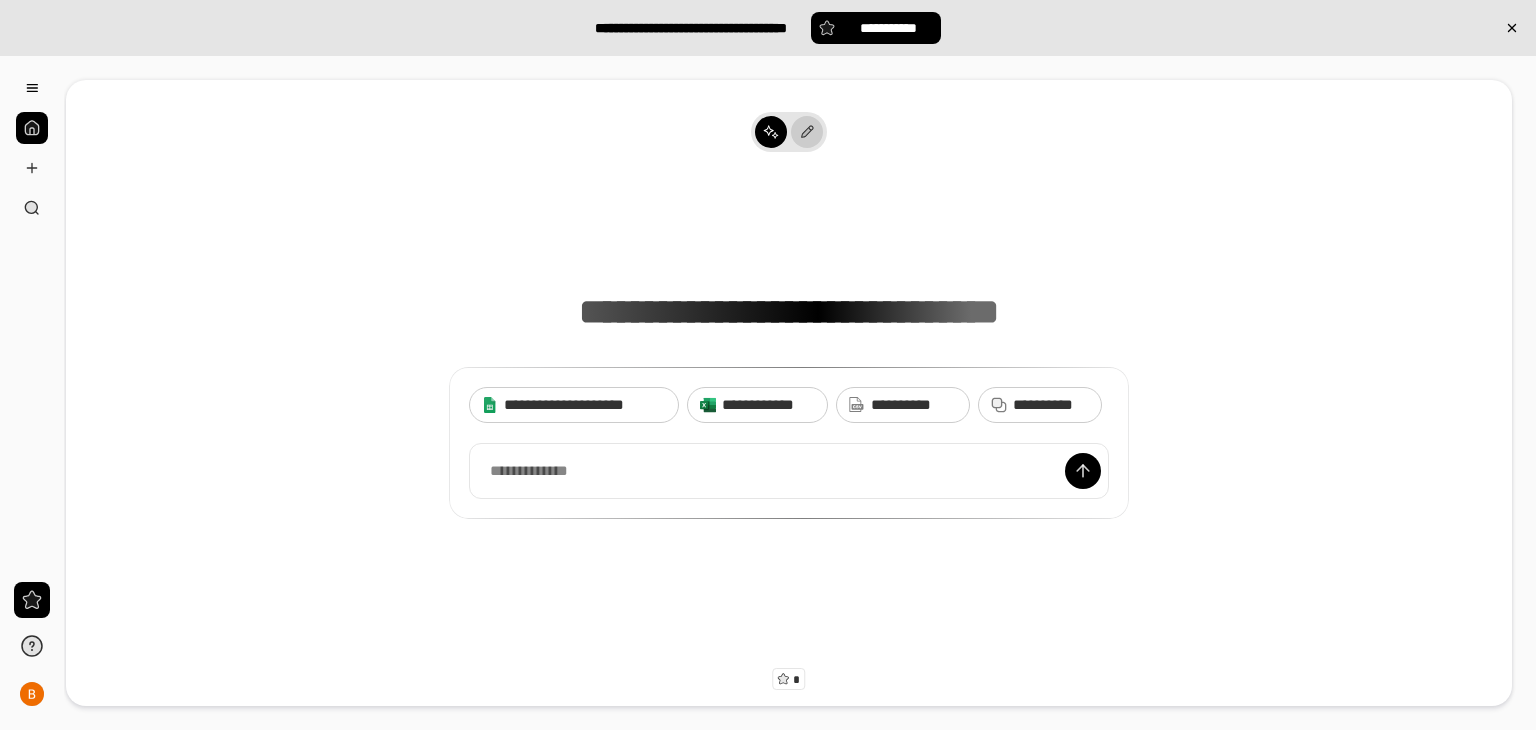 click 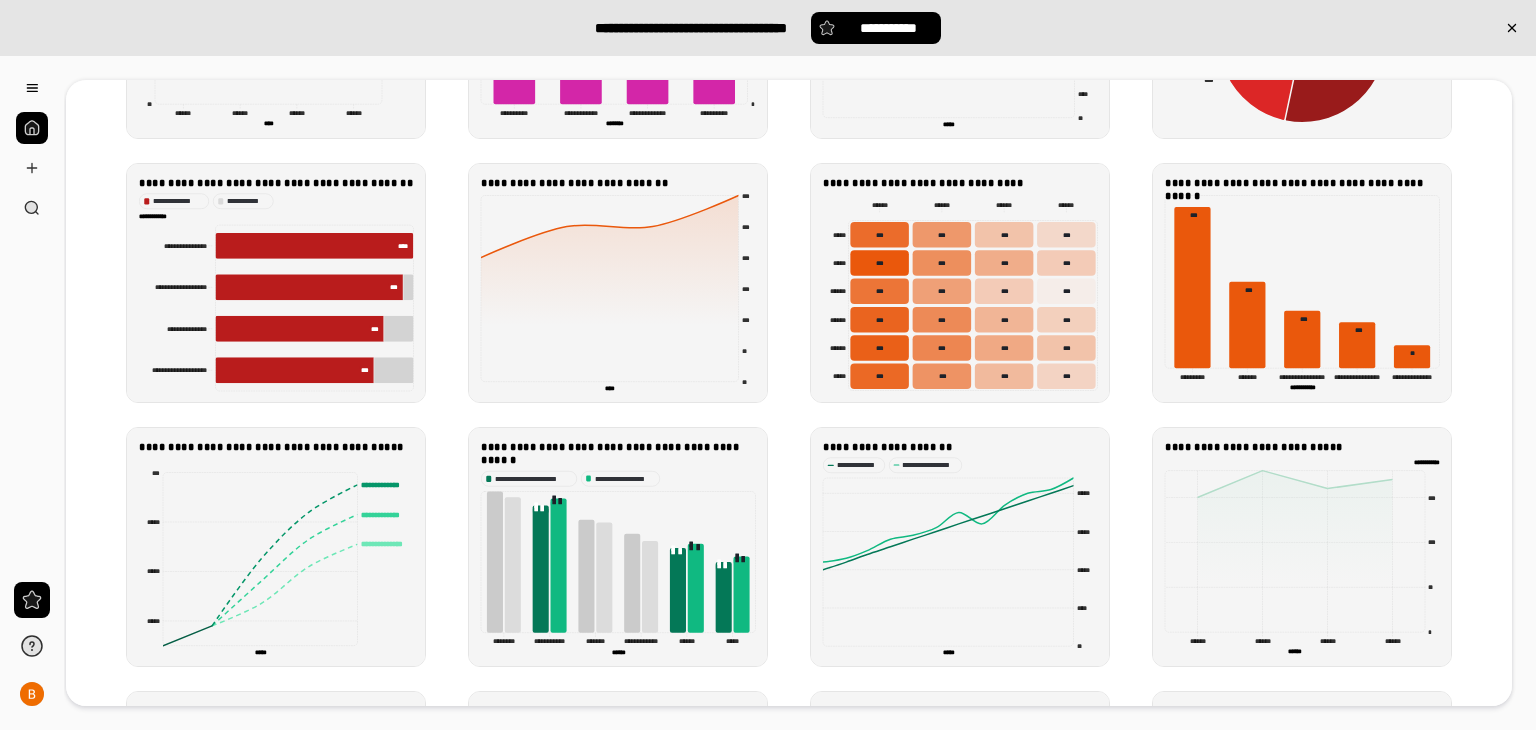 scroll, scrollTop: 1100, scrollLeft: 0, axis: vertical 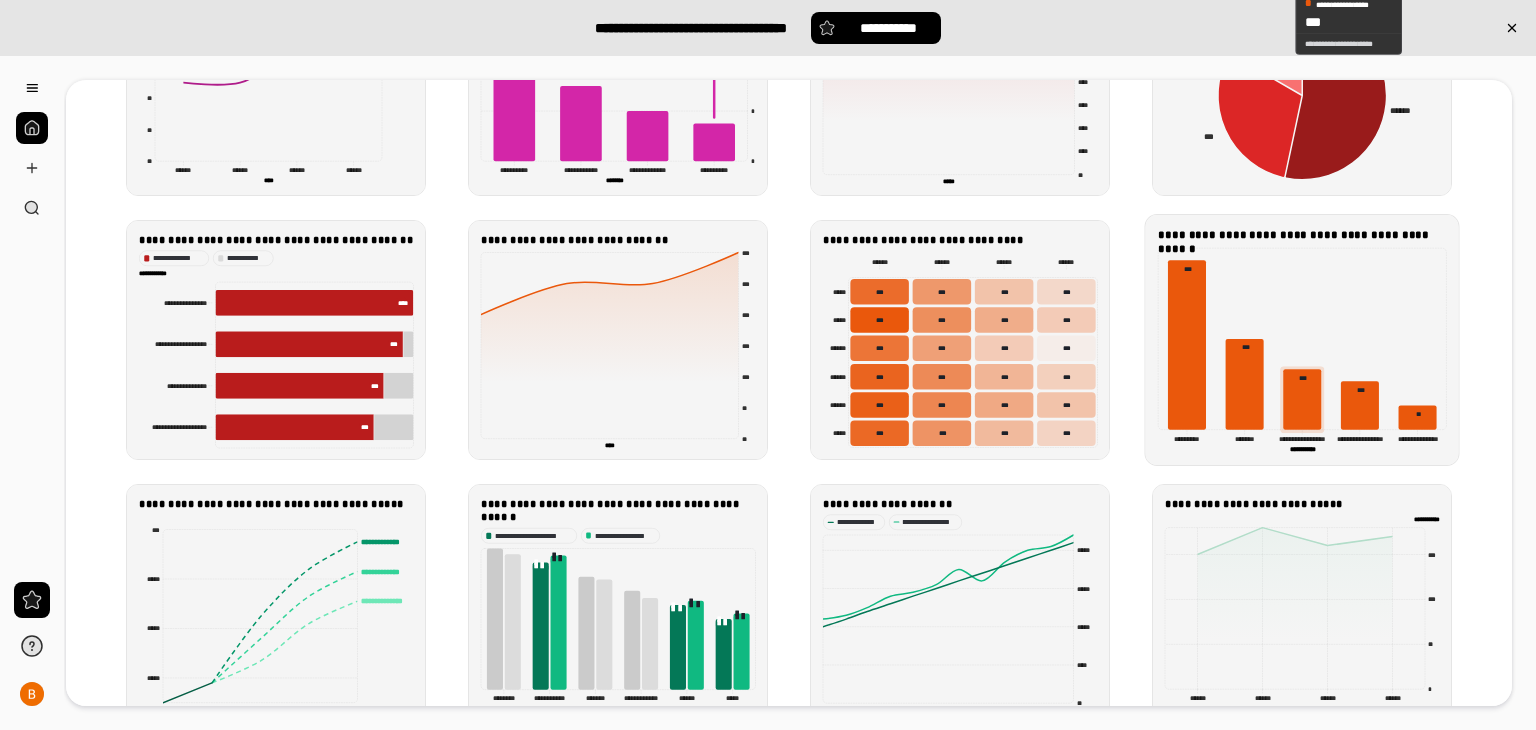 click 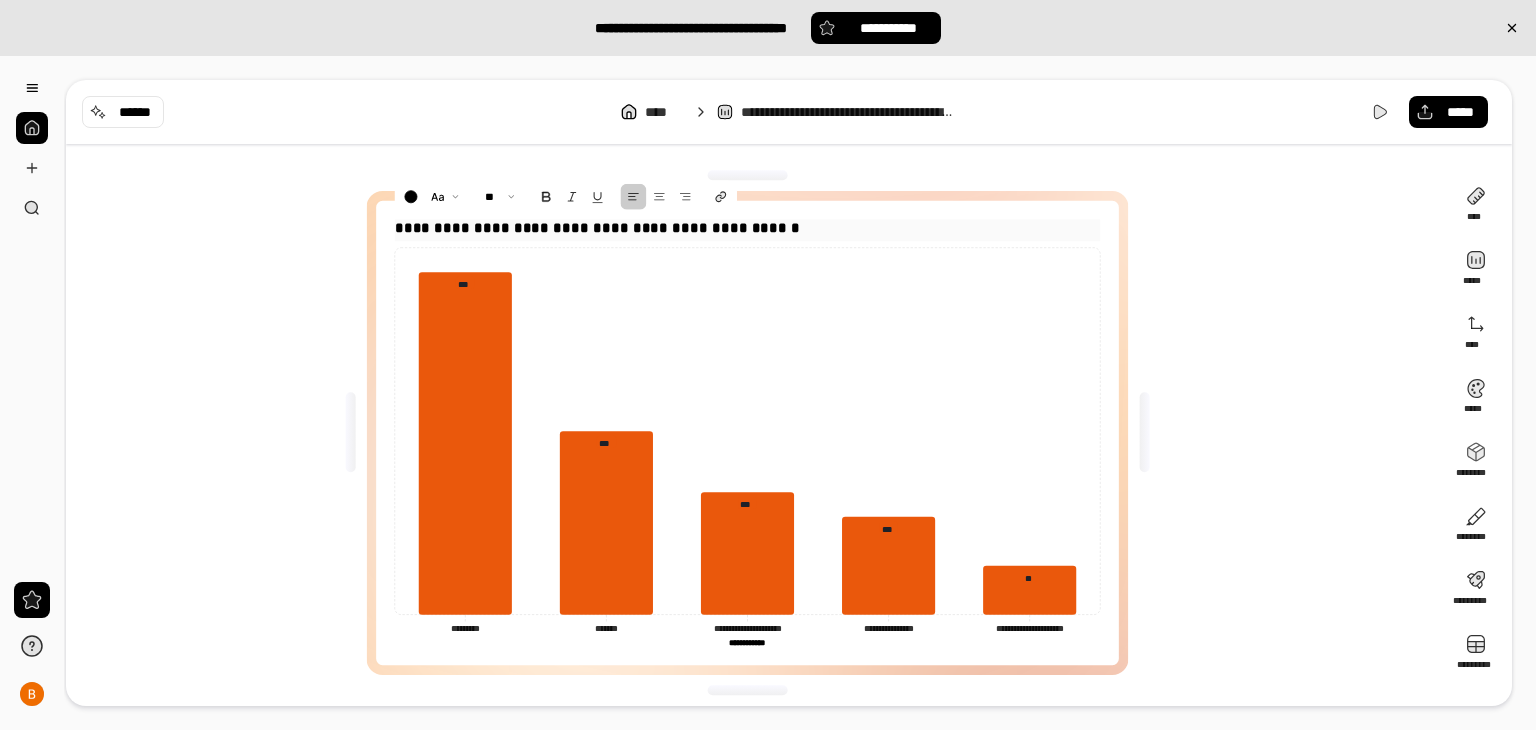 click on "**********" at bounding box center [747, 228] 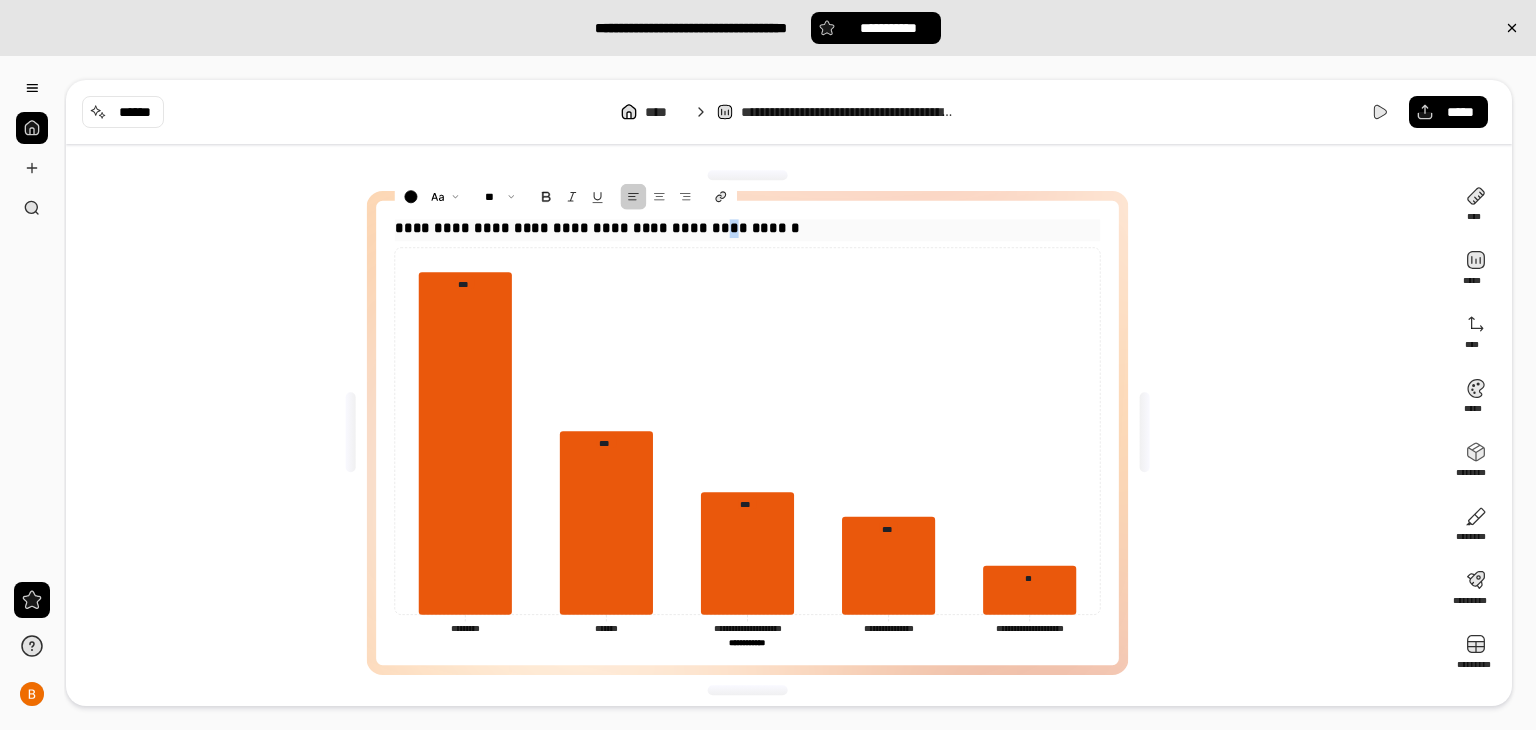 click on "**********" at bounding box center [747, 228] 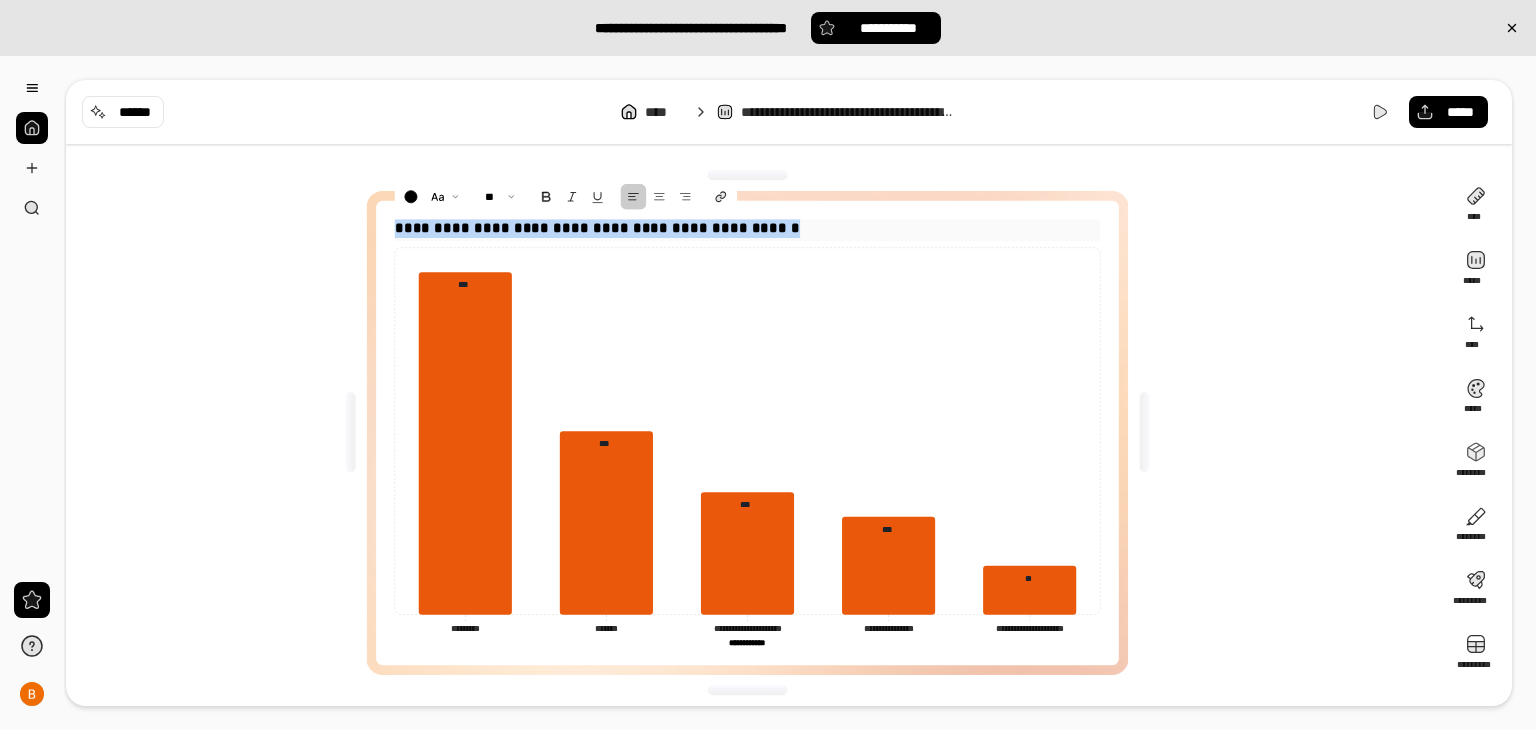 click on "**********" at bounding box center [747, 228] 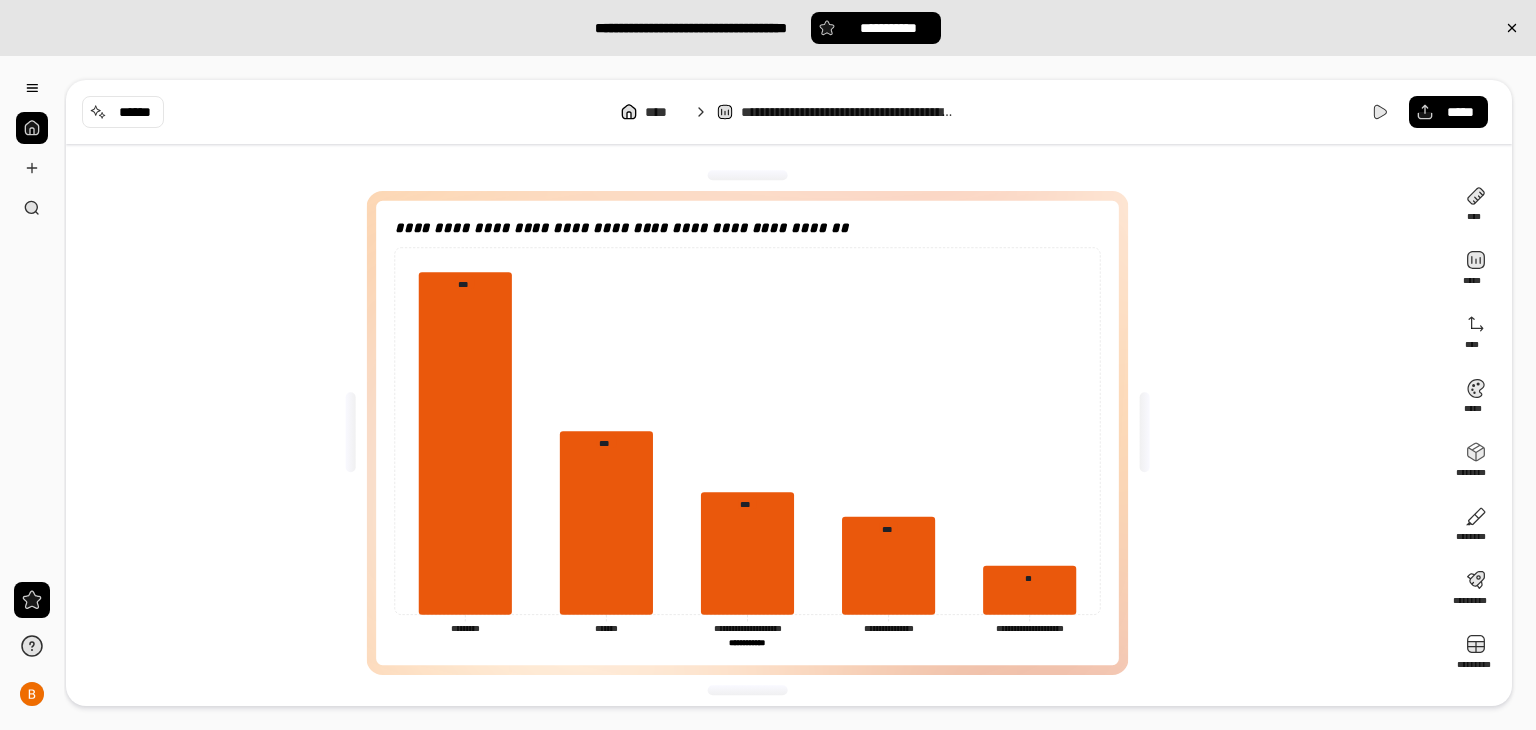 click on "**********" at bounding box center (755, 433) 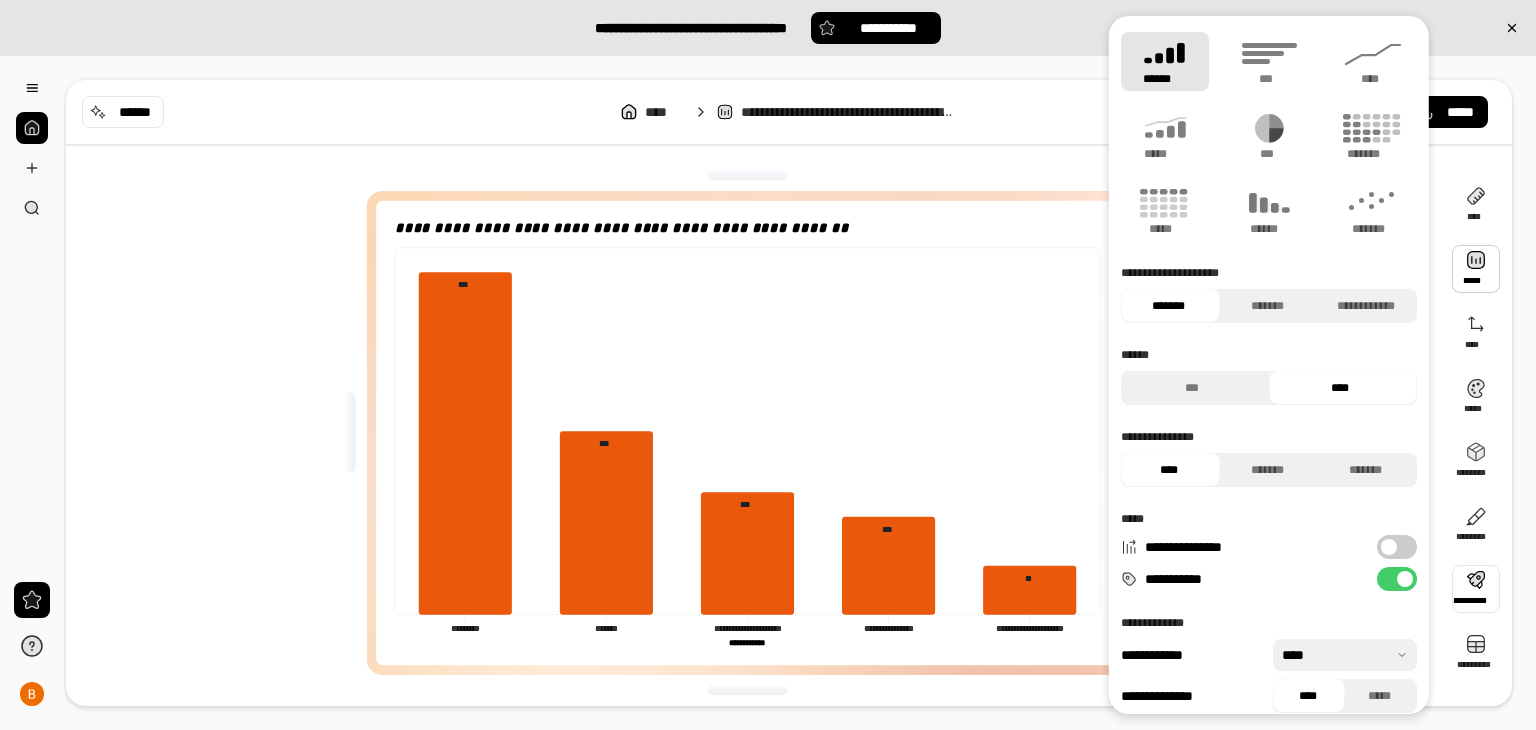 scroll, scrollTop: 15, scrollLeft: 0, axis: vertical 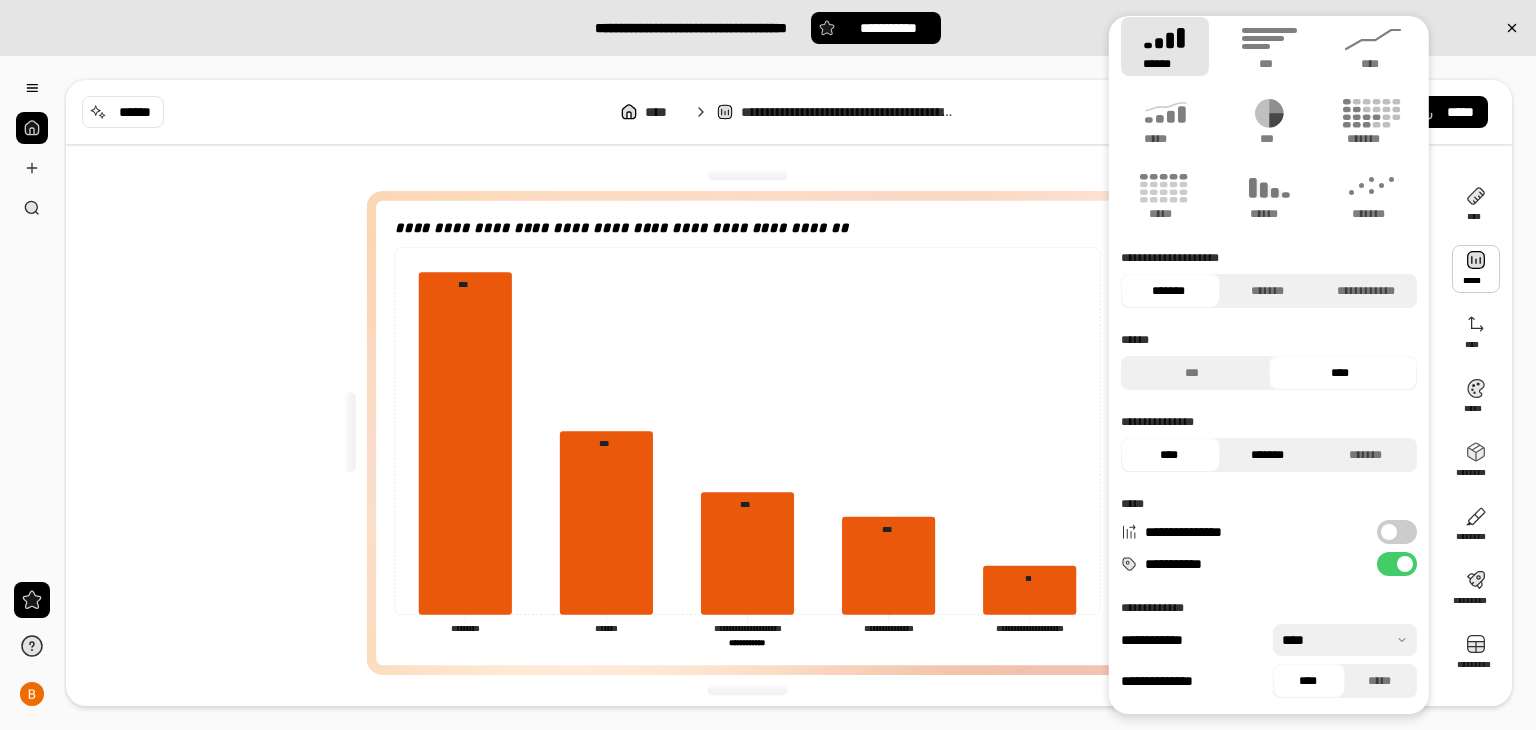 click on "*******" at bounding box center (1266, 455) 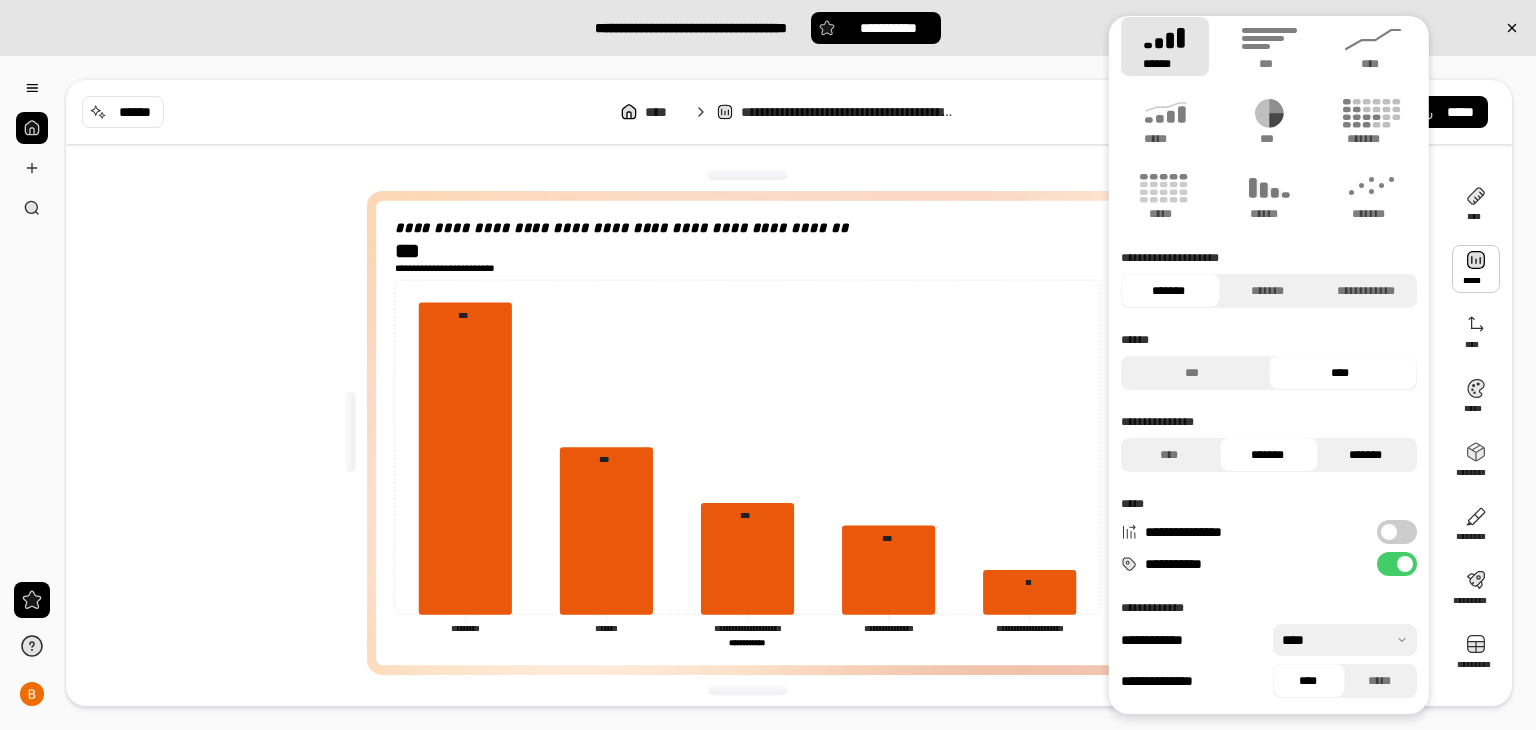 click on "*******" at bounding box center [1365, 455] 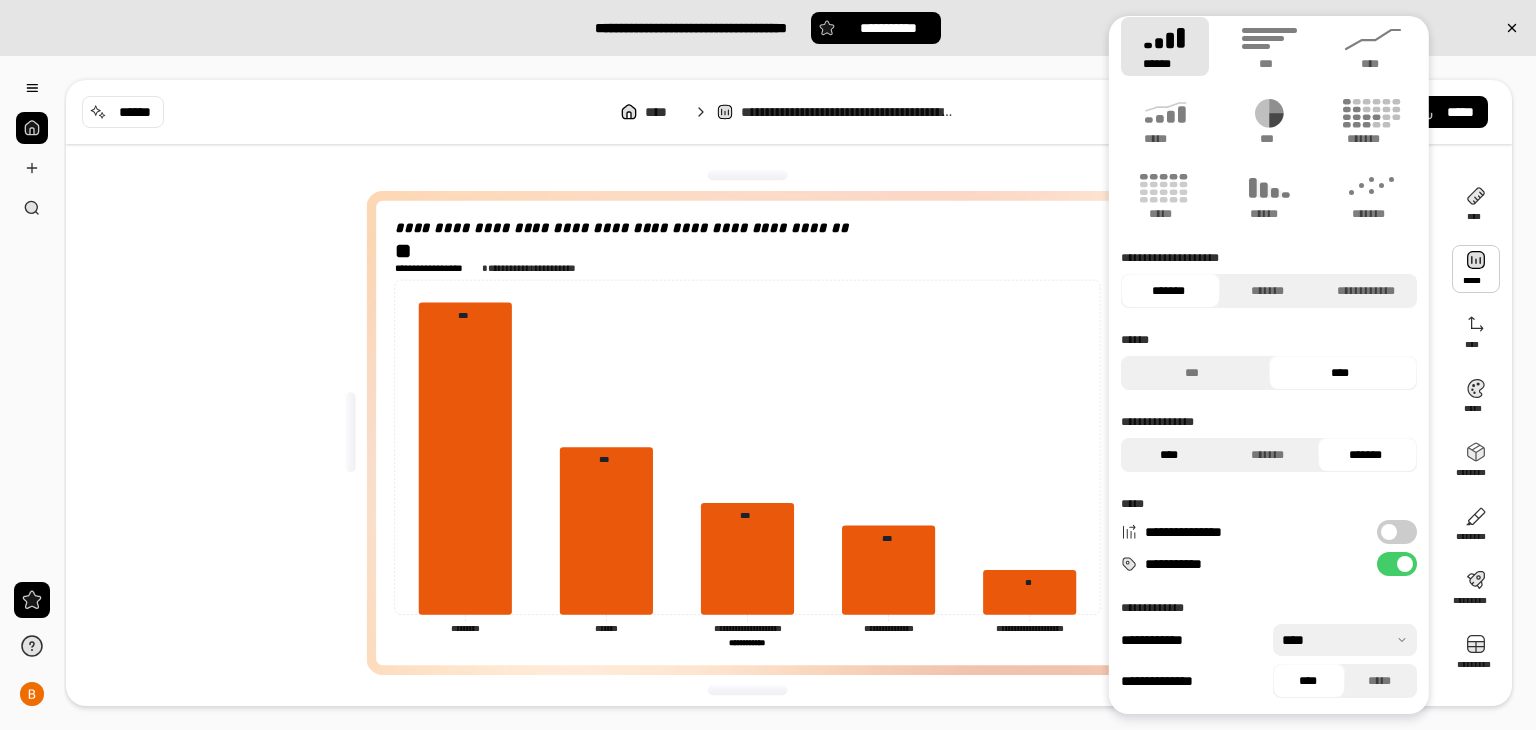 click on "****" at bounding box center (1168, 455) 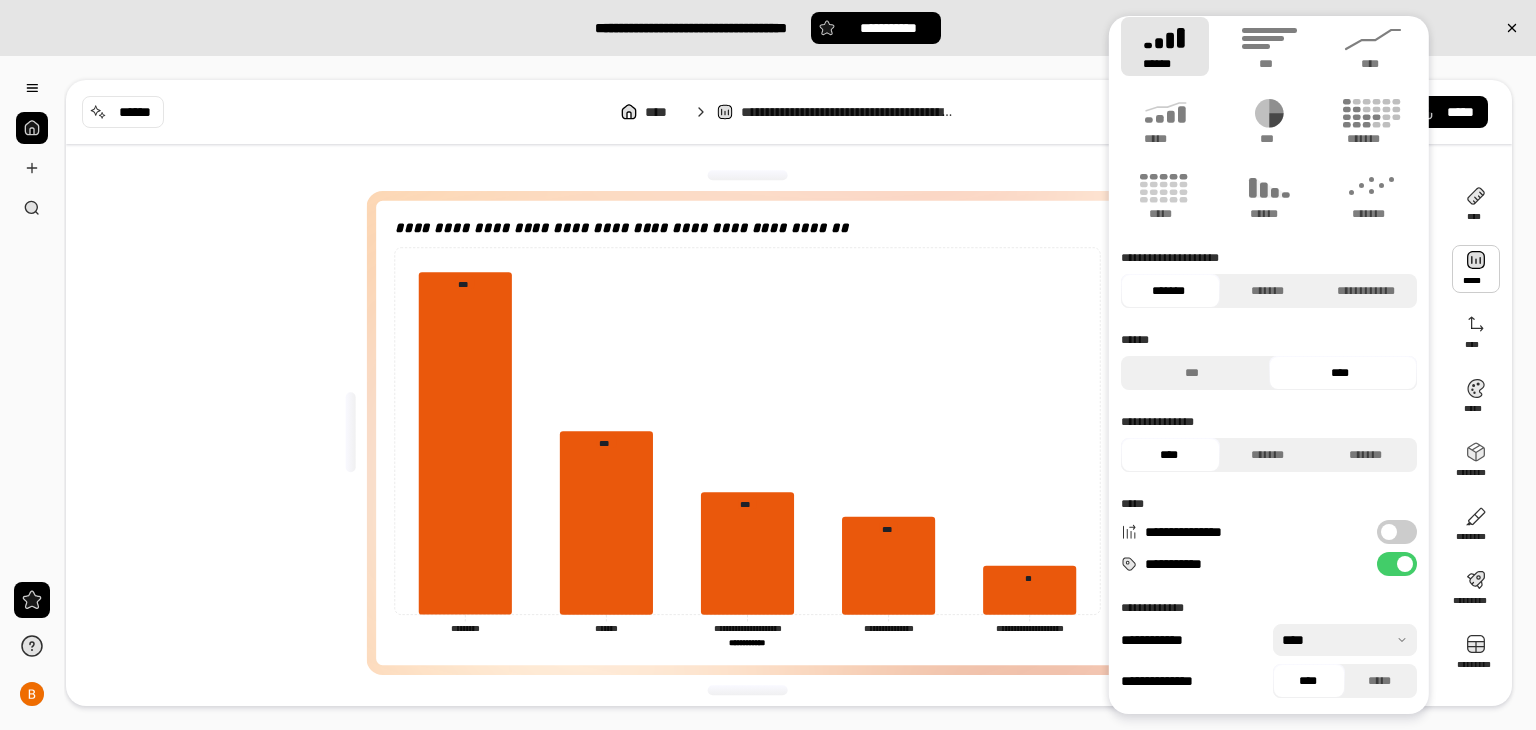 click at bounding box center (1389, 532) 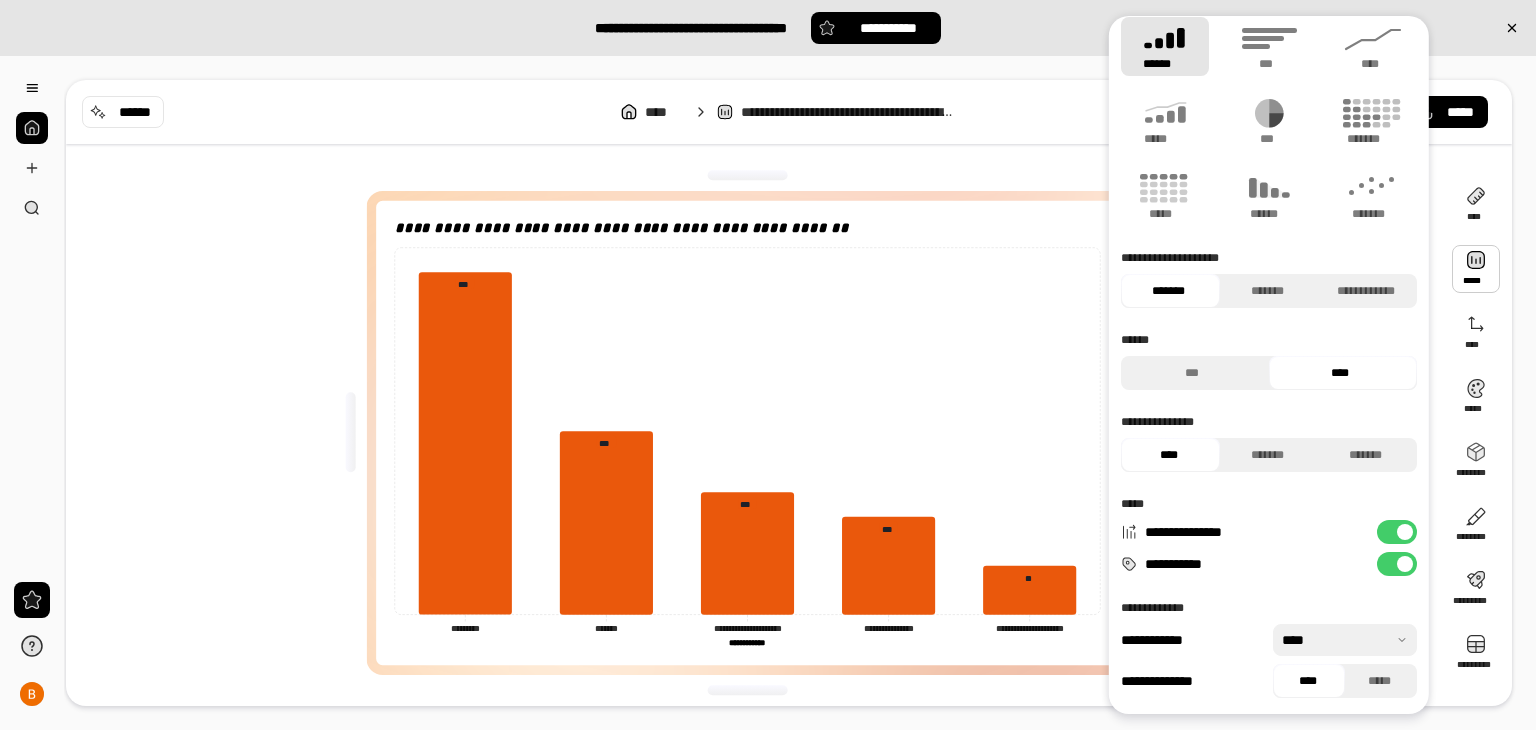 click on "**********" at bounding box center (1397, 532) 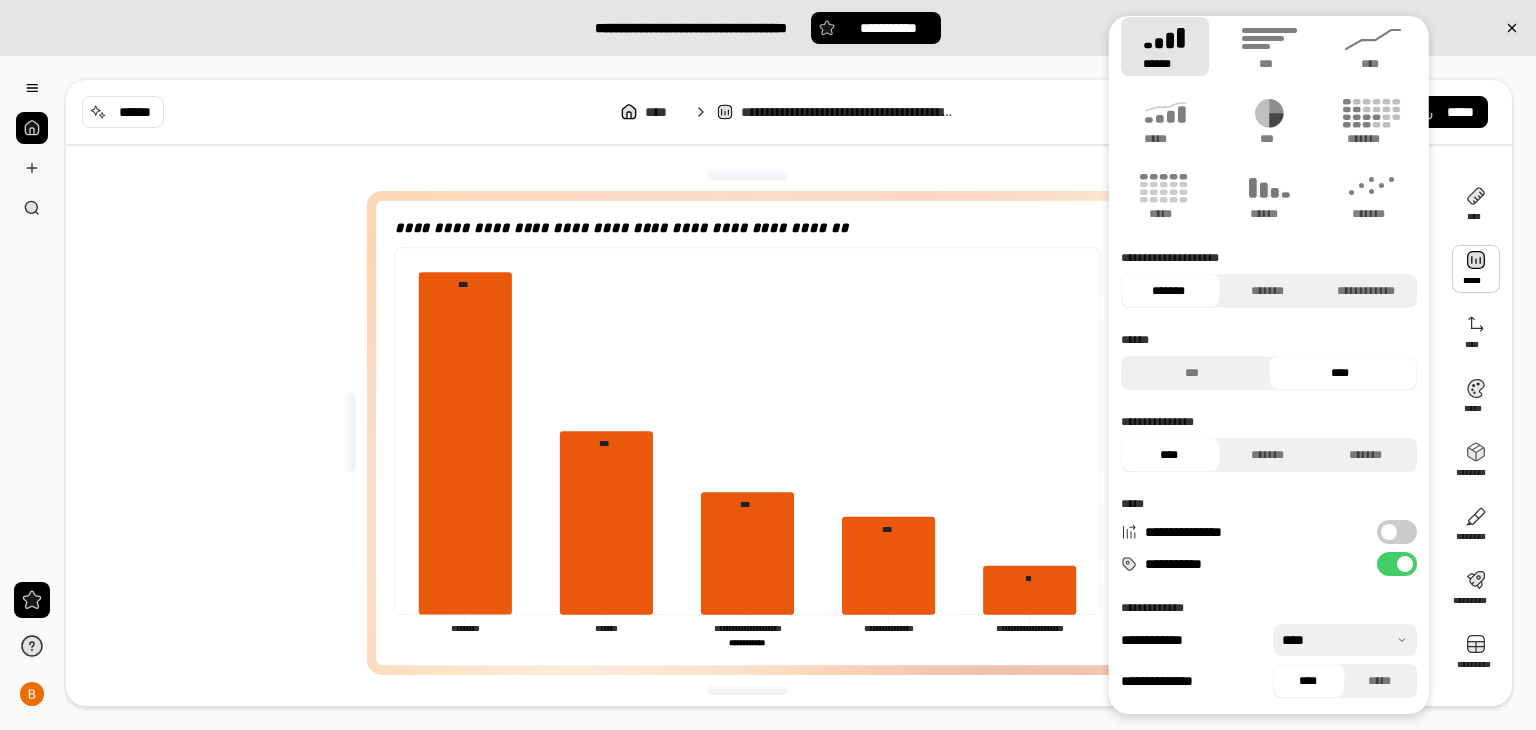 click on "**********" at bounding box center (1397, 564) 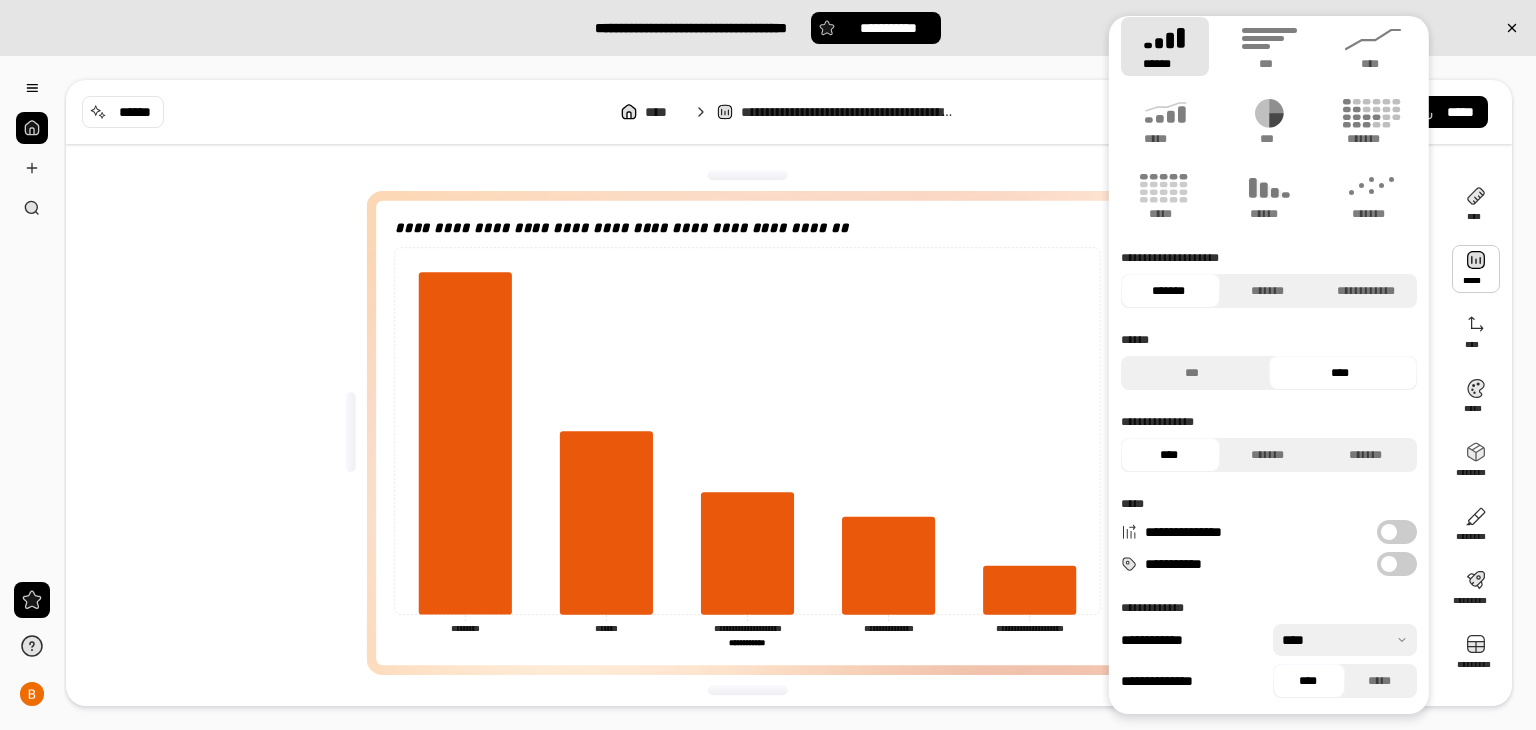 click at bounding box center (1389, 564) 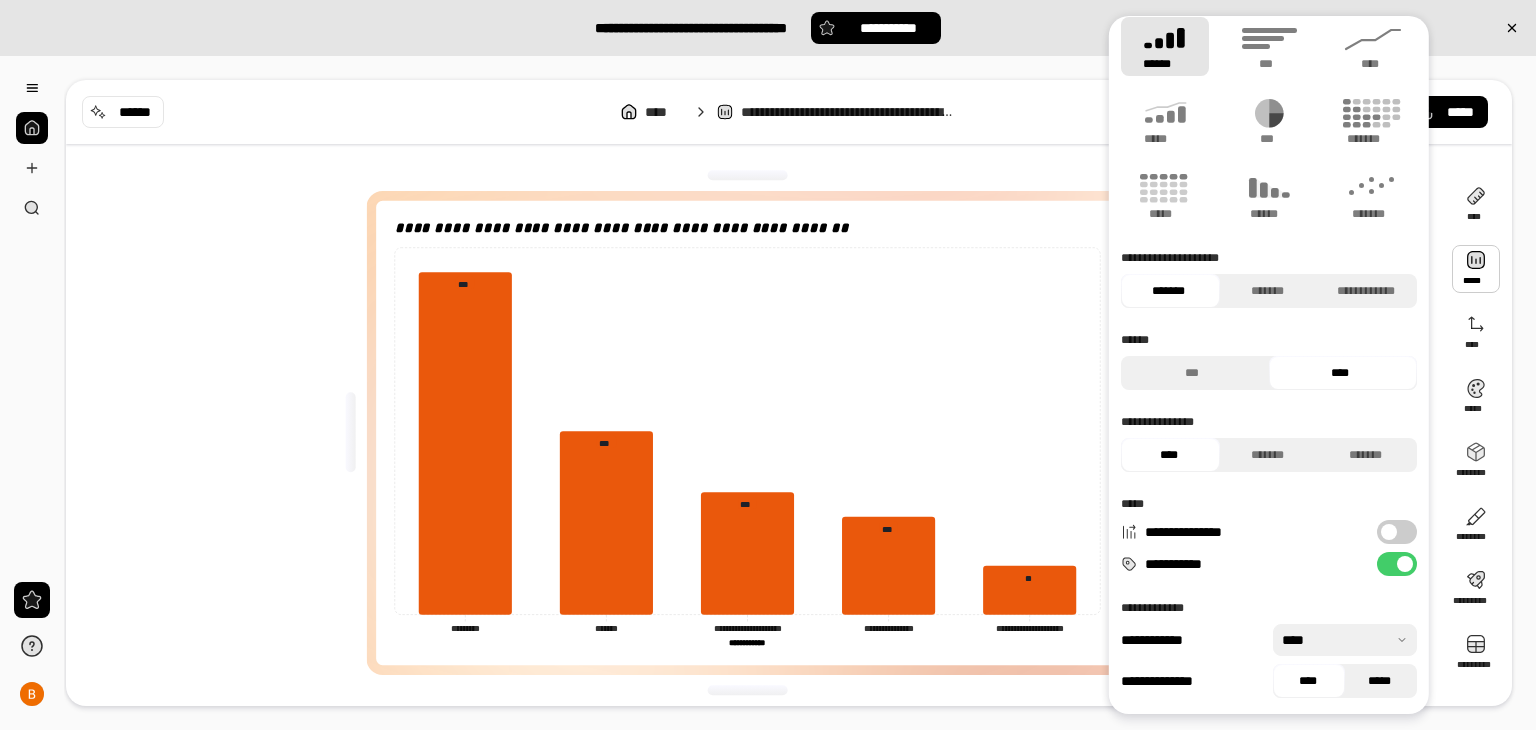click on "*****" at bounding box center [1379, 681] 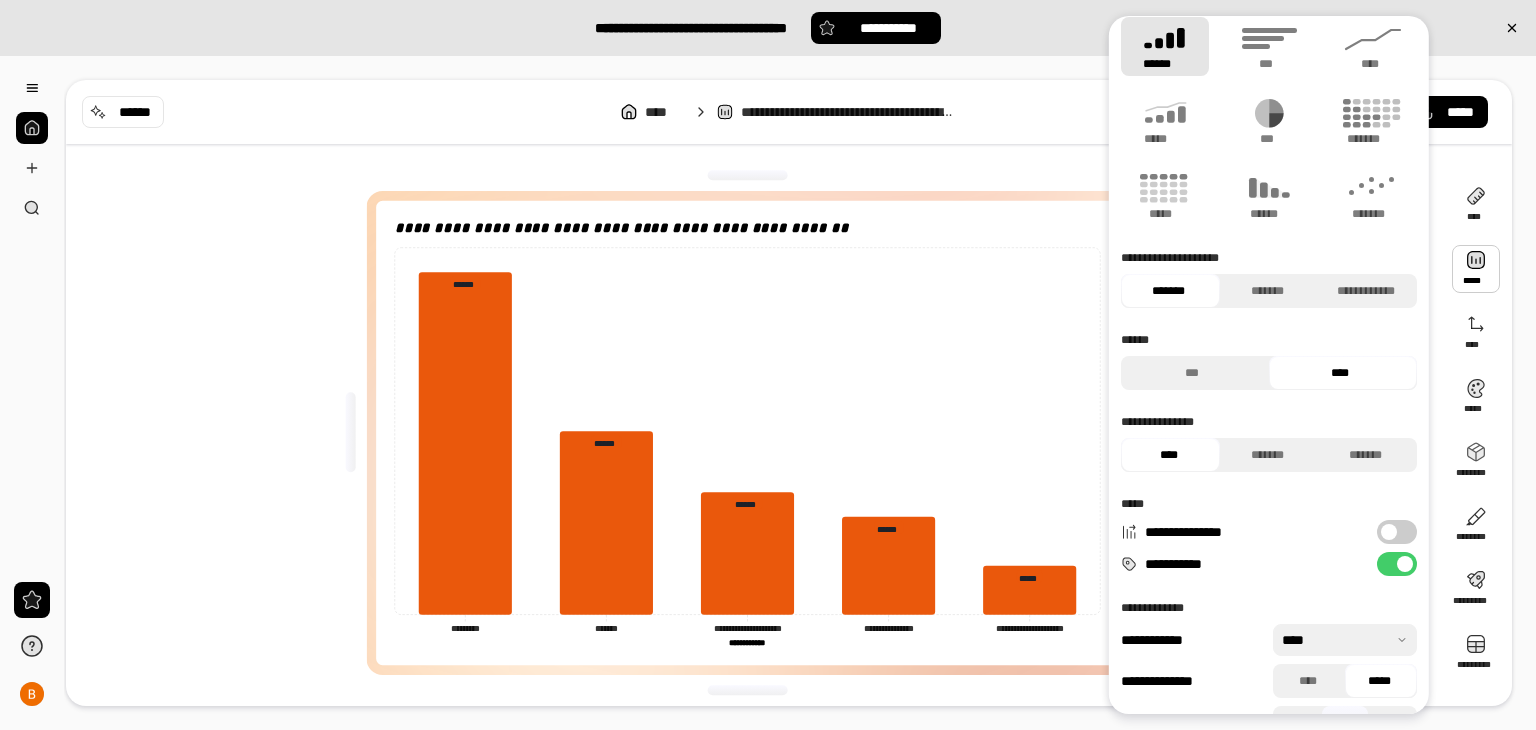 click on "*****" at bounding box center (1379, 681) 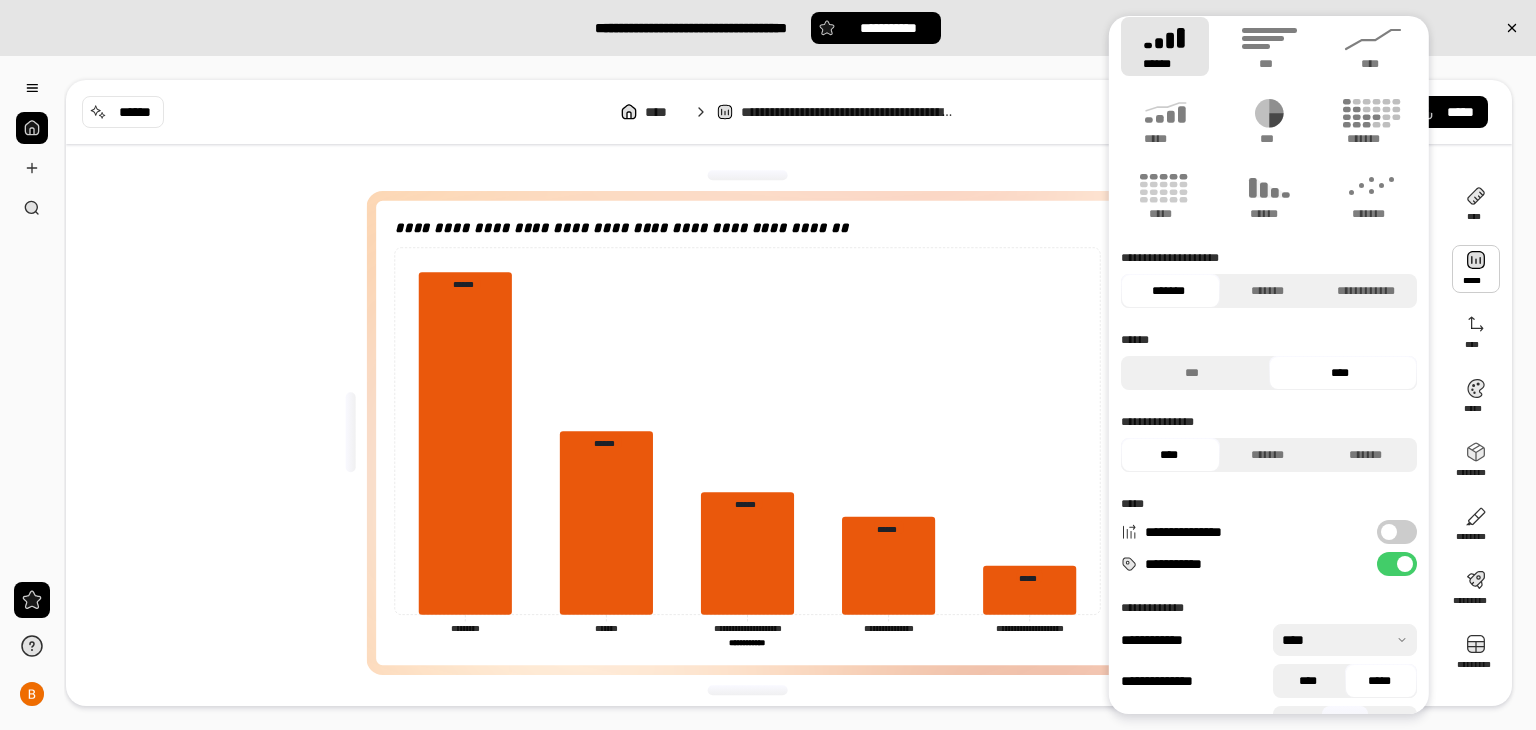 click on "****" at bounding box center (1307, 681) 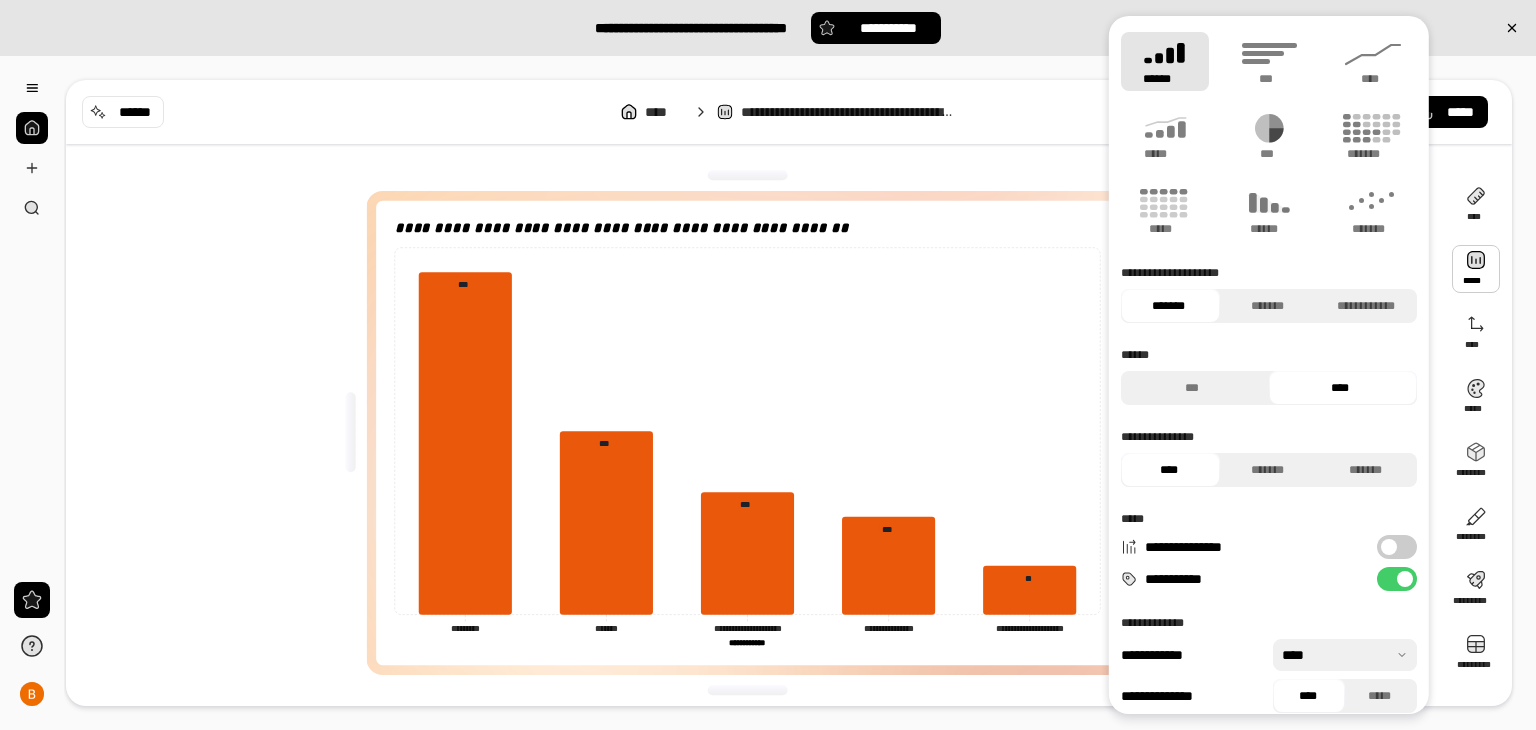 scroll, scrollTop: 15, scrollLeft: 0, axis: vertical 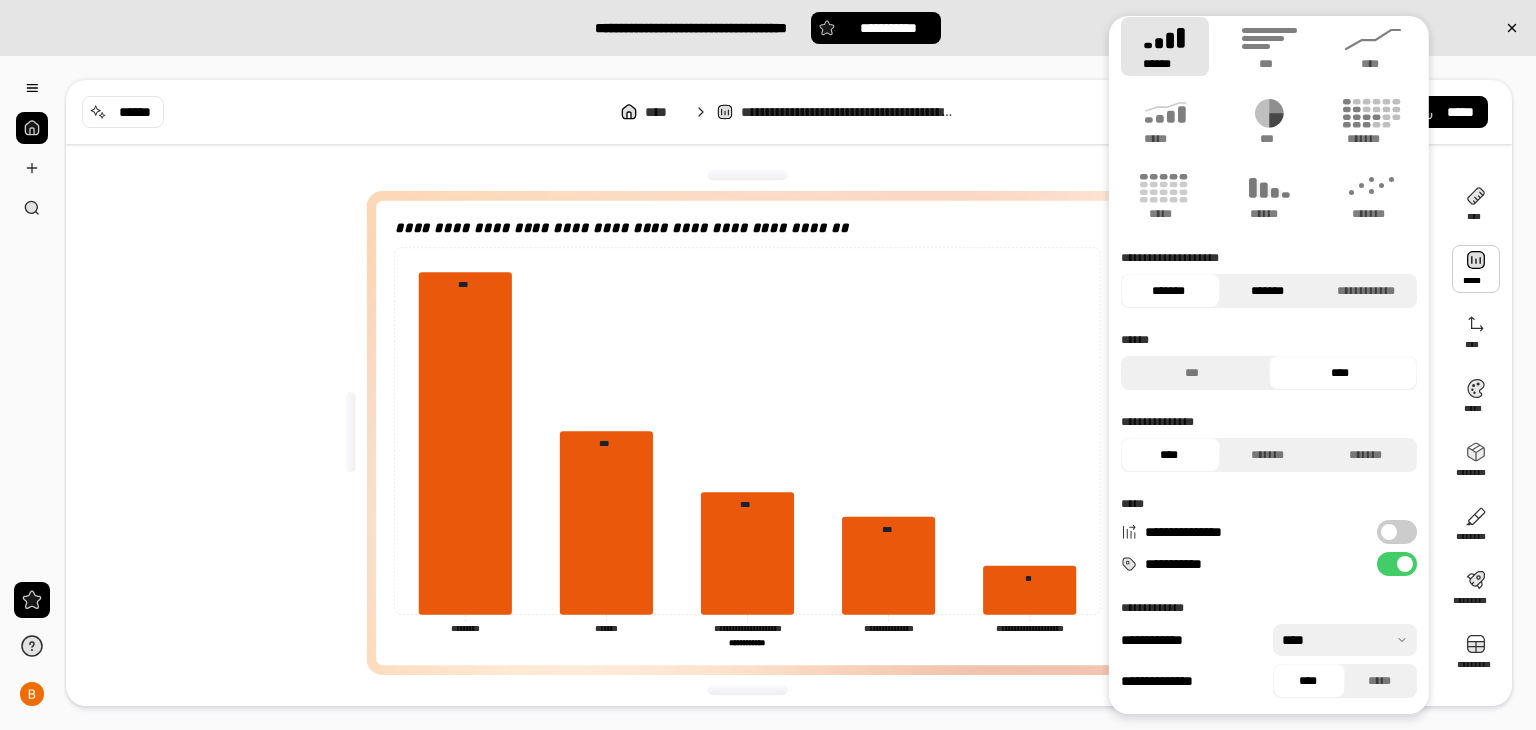 click on "*******" at bounding box center (1266, 291) 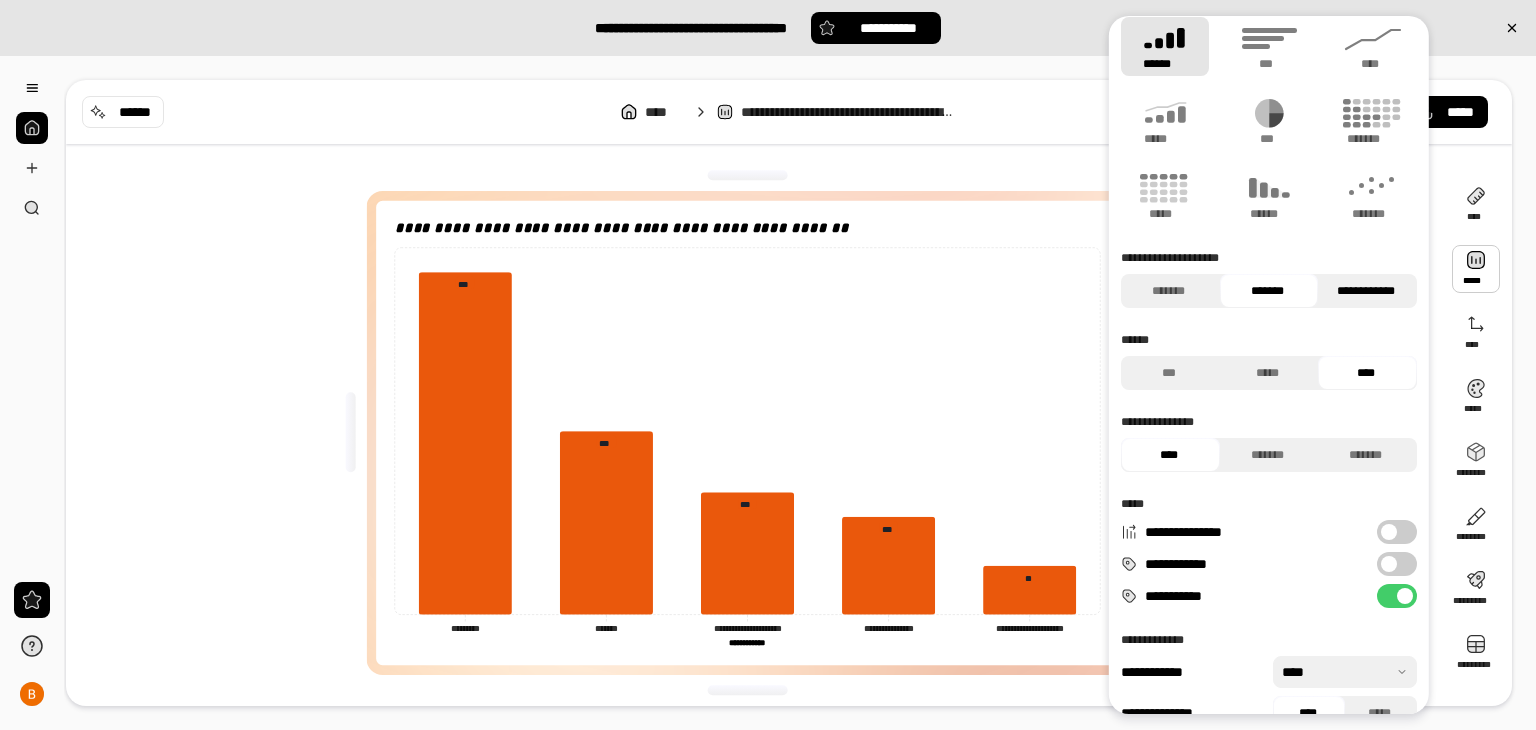 click on "**********" at bounding box center [1365, 291] 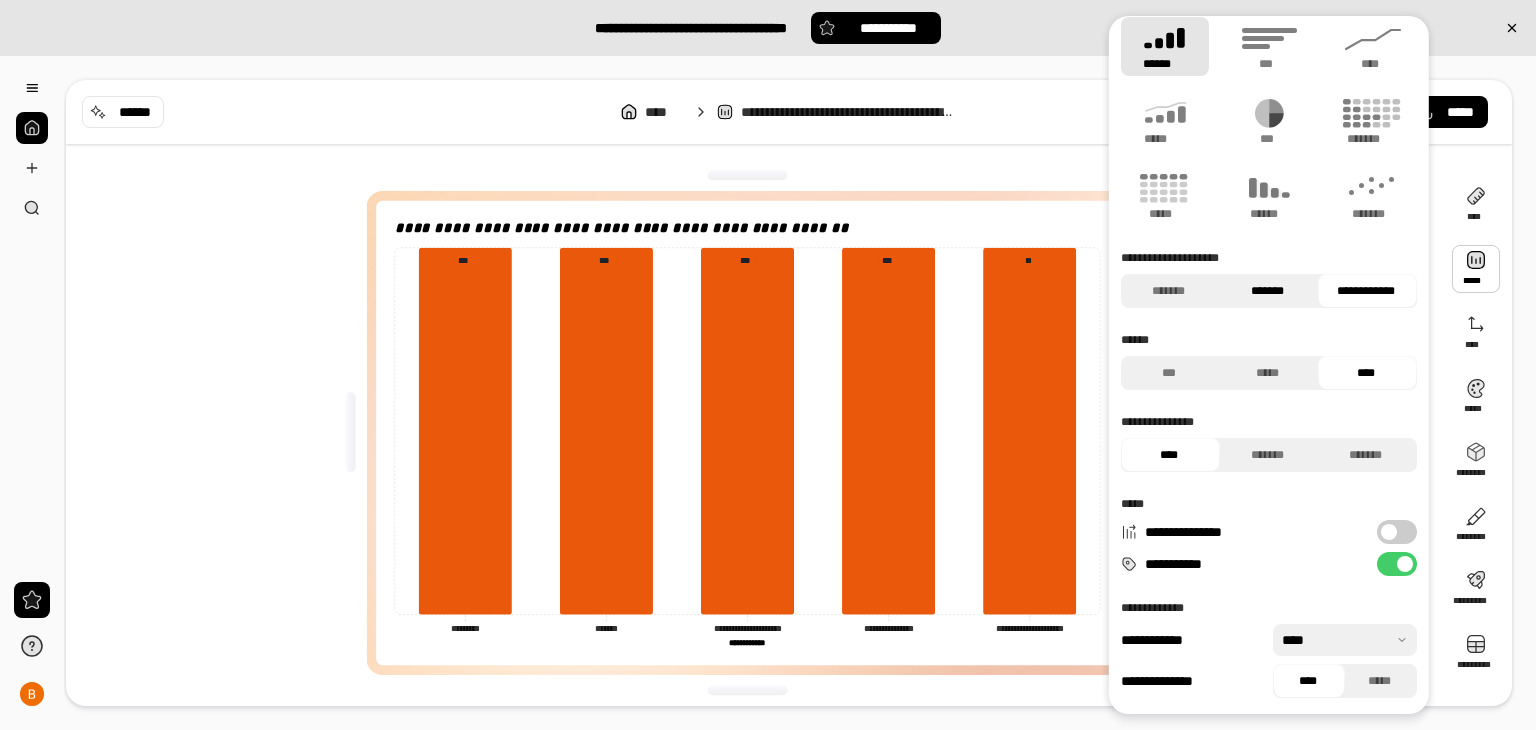 click on "*******" at bounding box center [1266, 291] 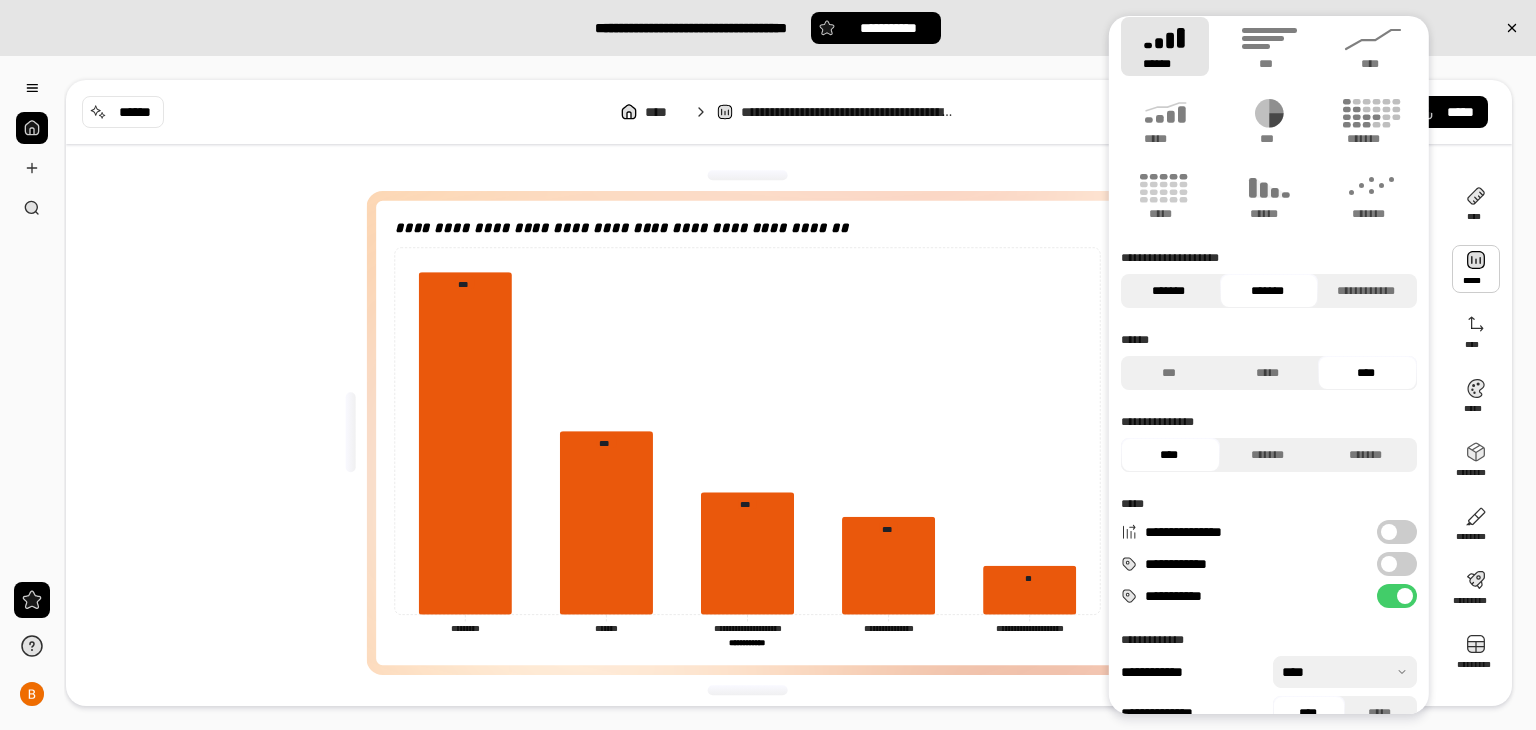 click on "*******" at bounding box center [1168, 291] 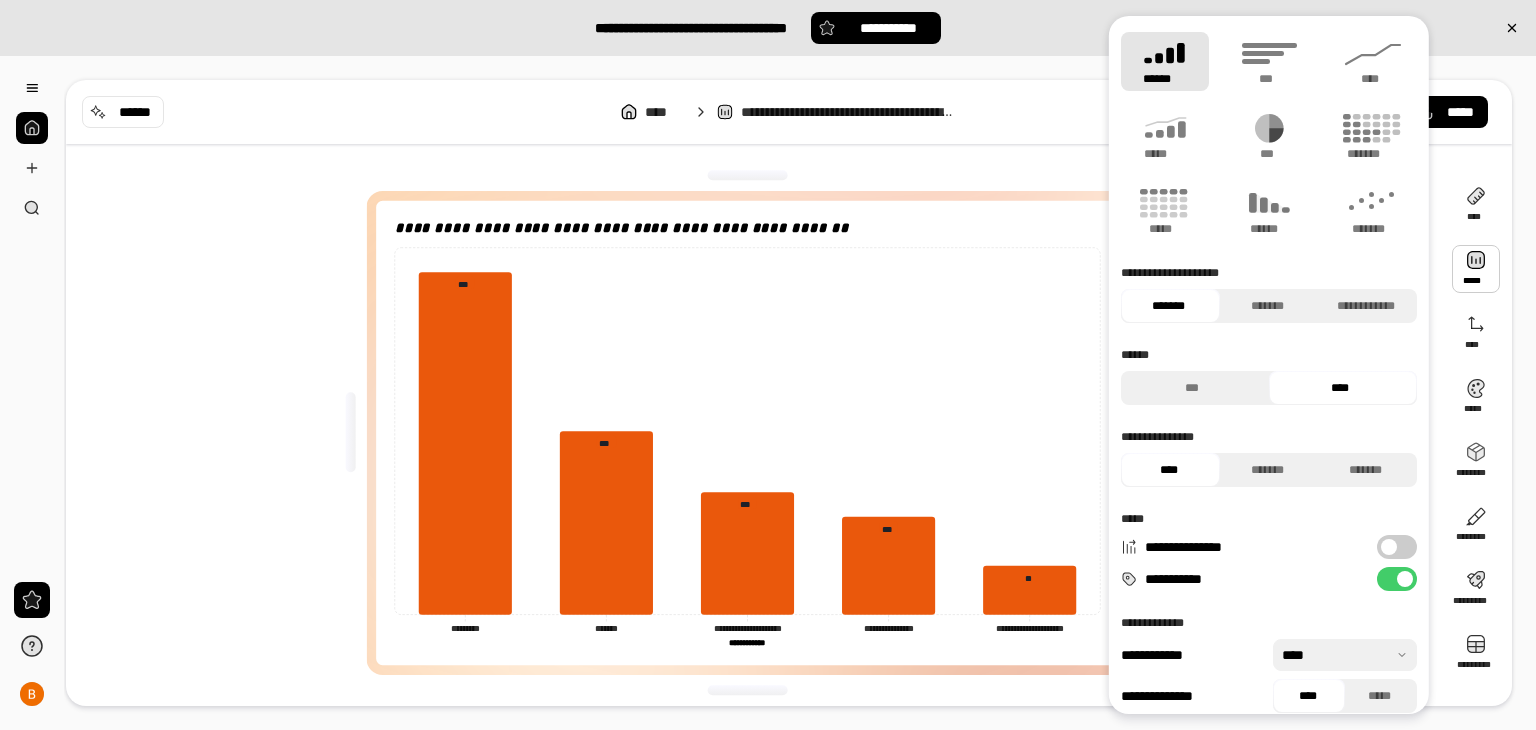 scroll, scrollTop: 15, scrollLeft: 0, axis: vertical 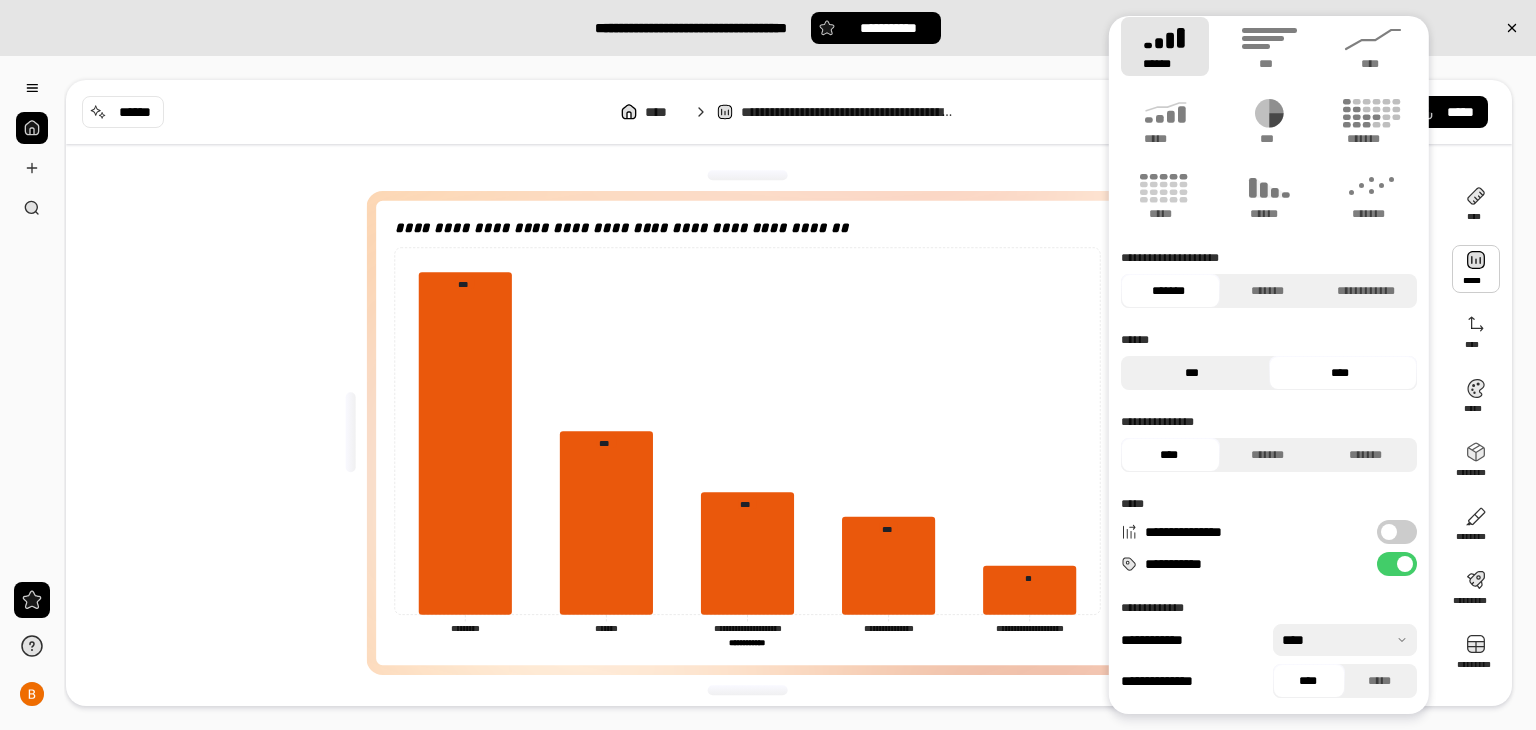 click on "***" at bounding box center (1192, 373) 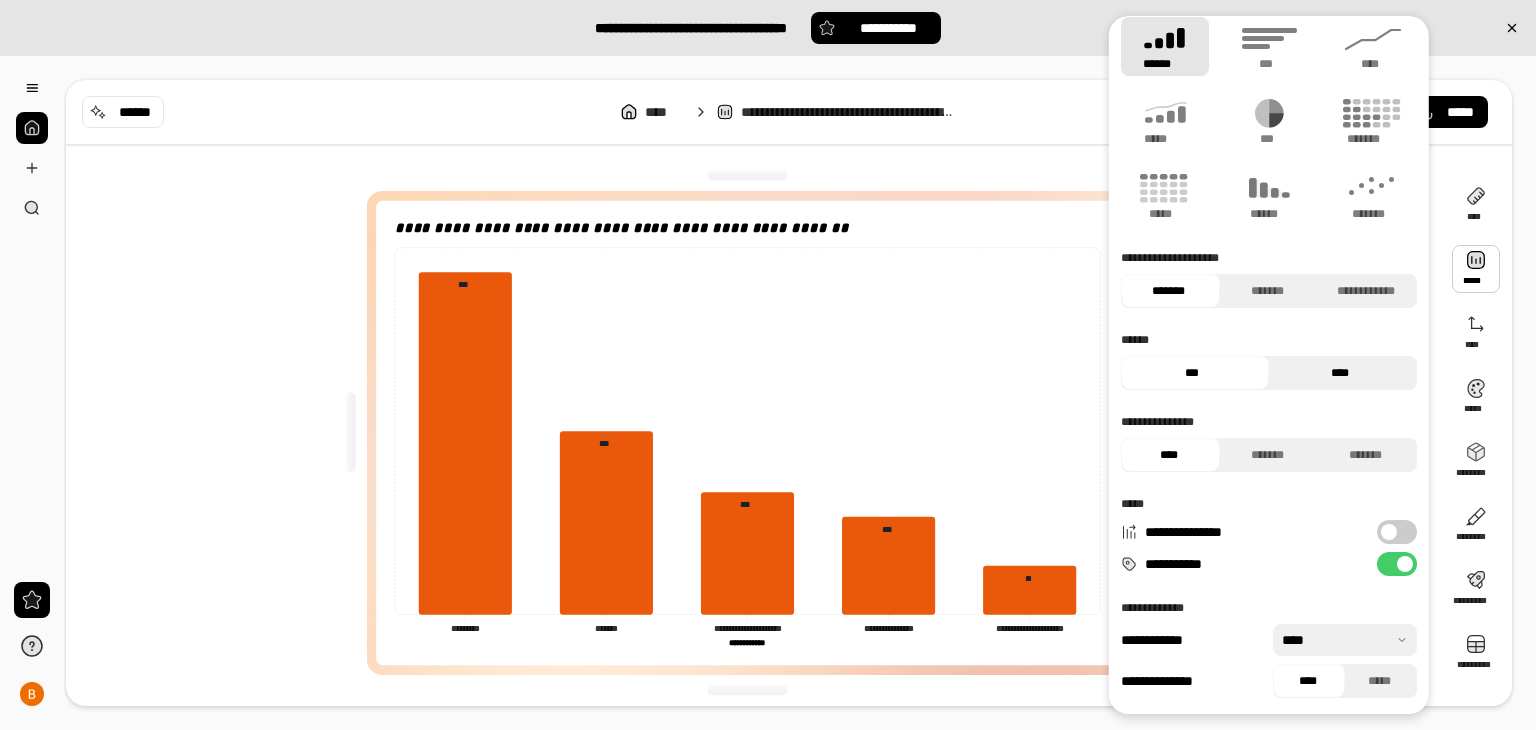 click on "****" at bounding box center [1340, 373] 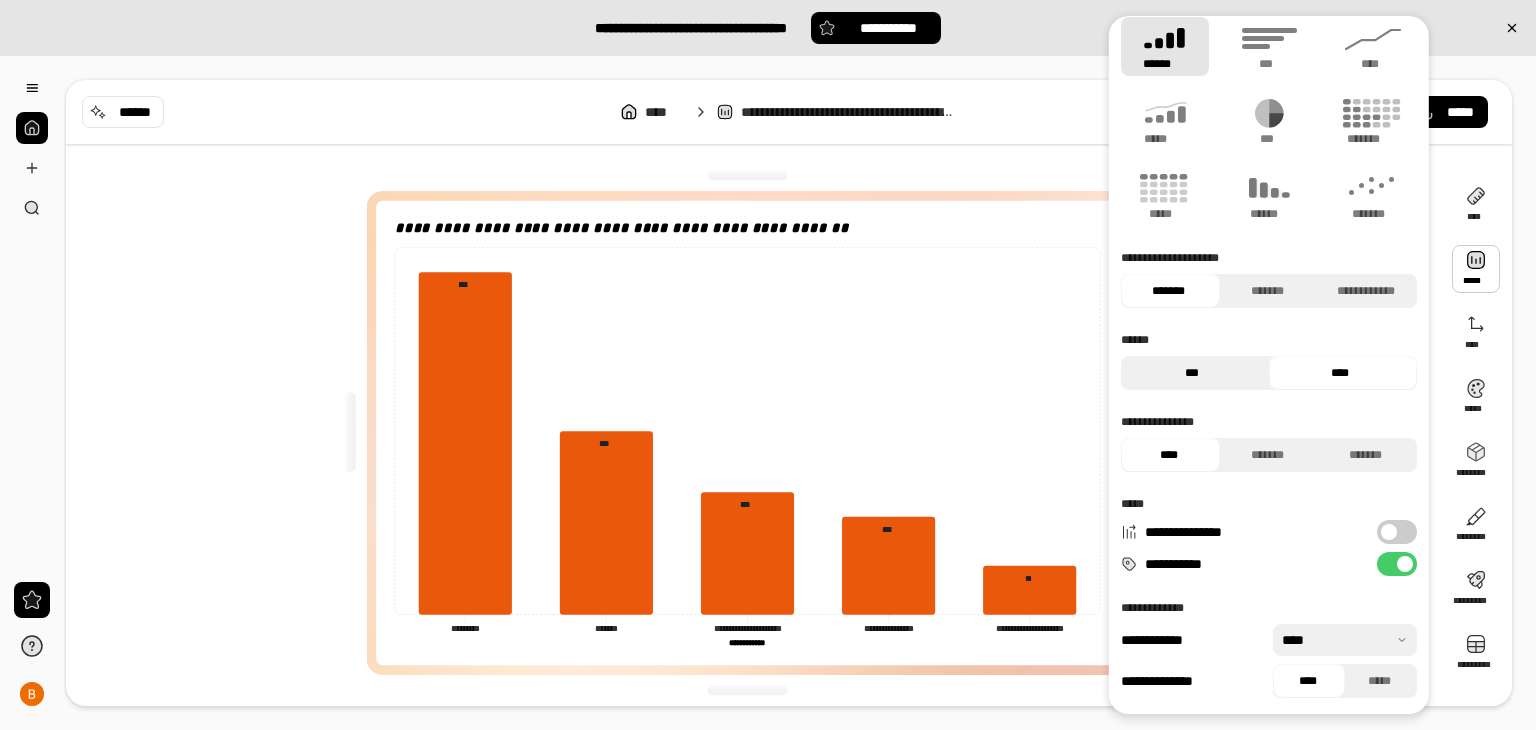 click on "***" at bounding box center [1192, 373] 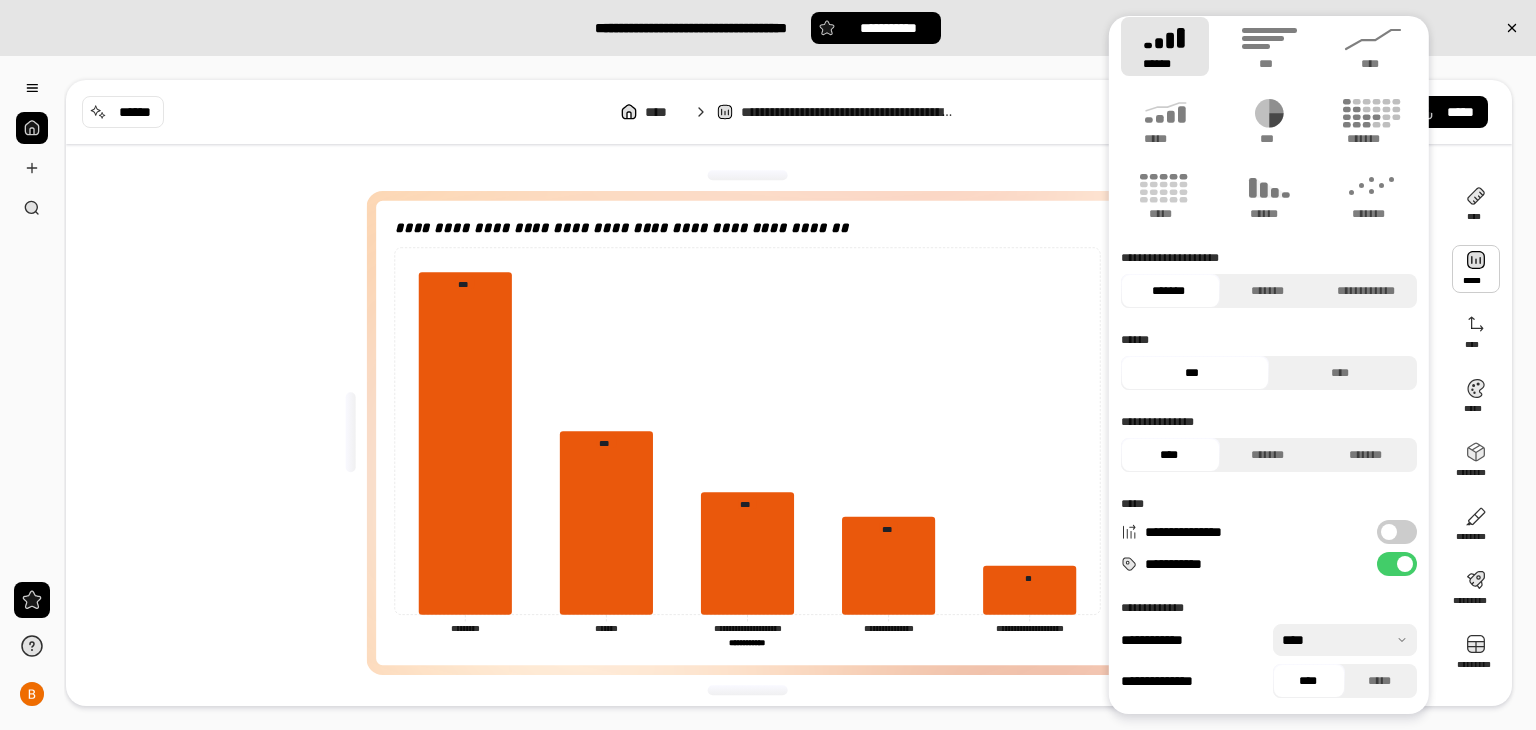click on "***" at bounding box center [1192, 373] 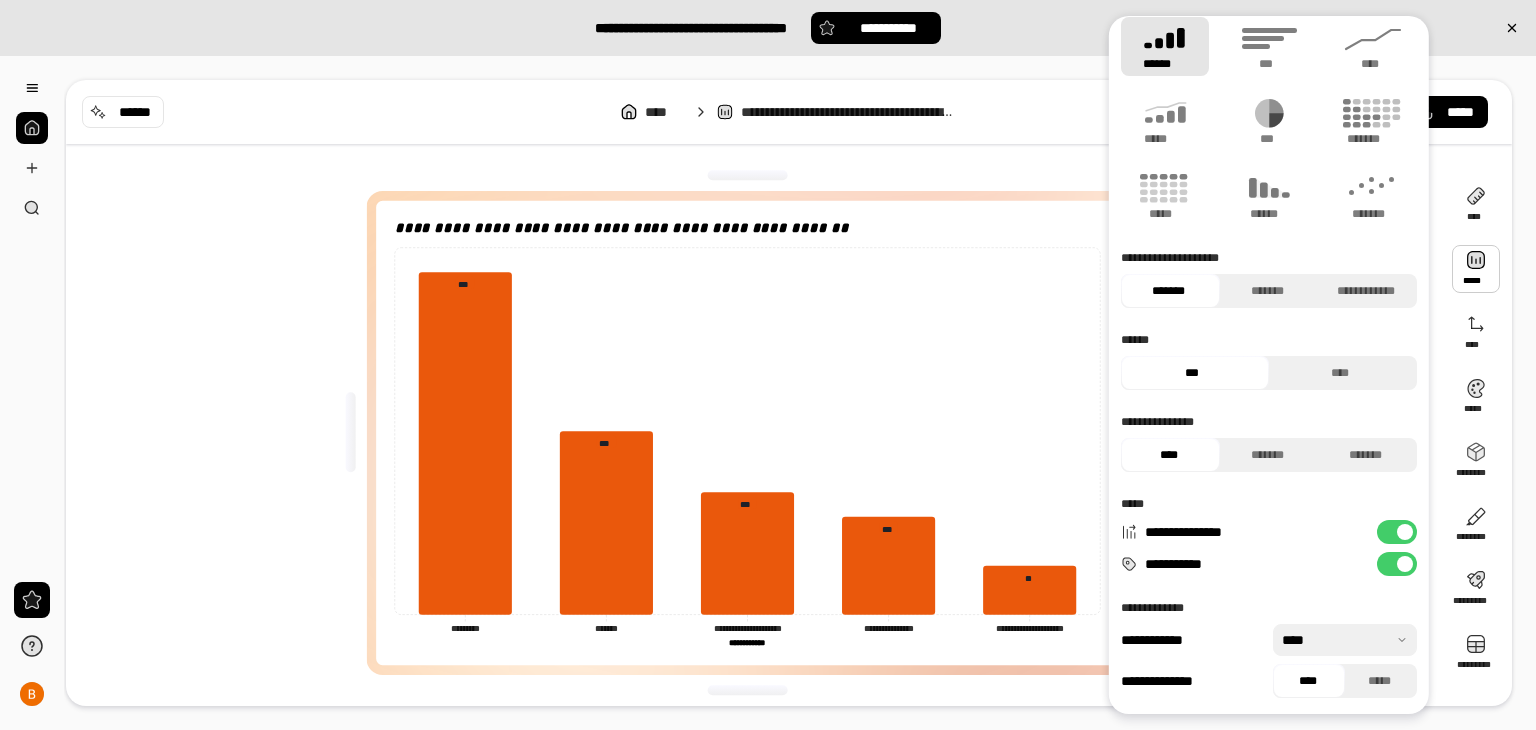 click on "**********" at bounding box center [1397, 532] 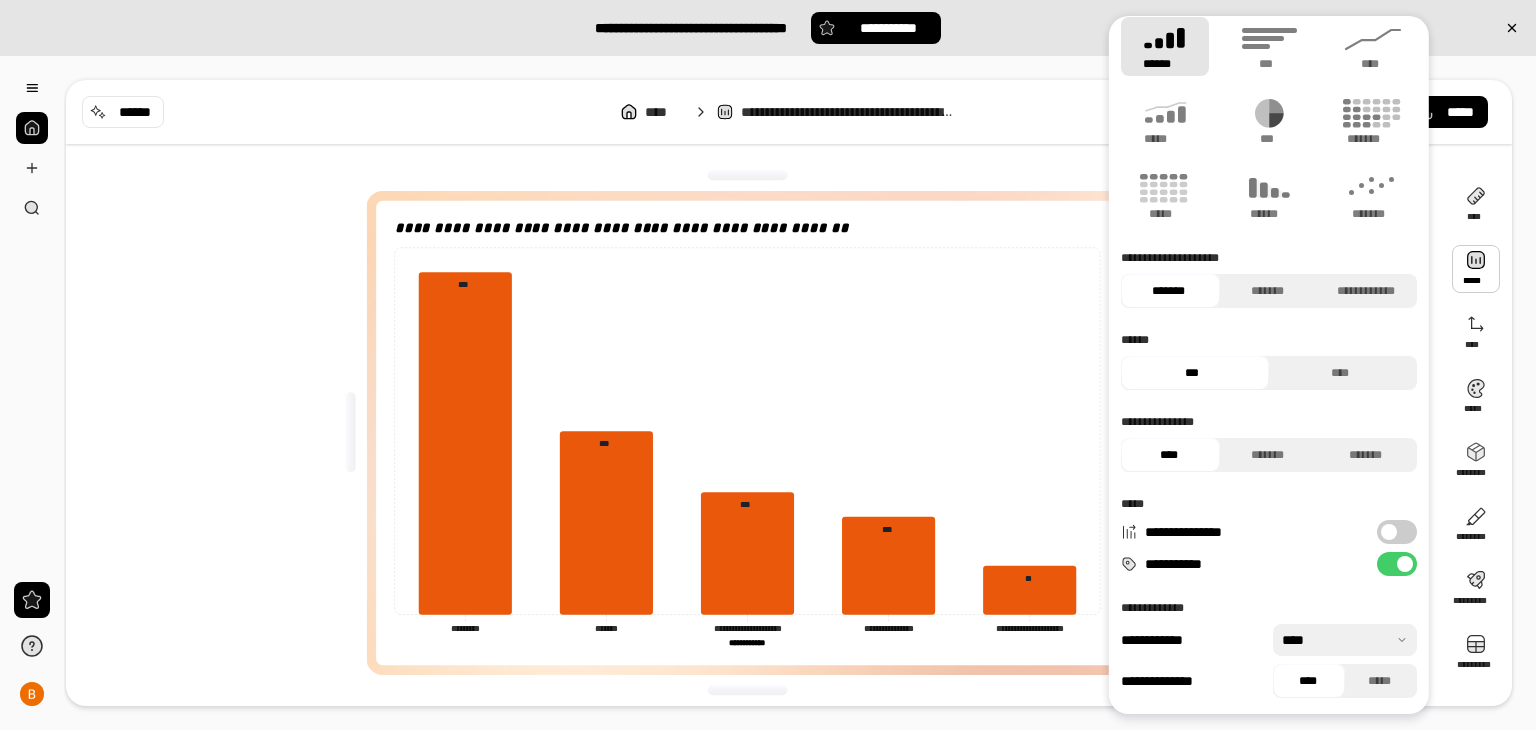 click on "**********" at bounding box center [1397, 564] 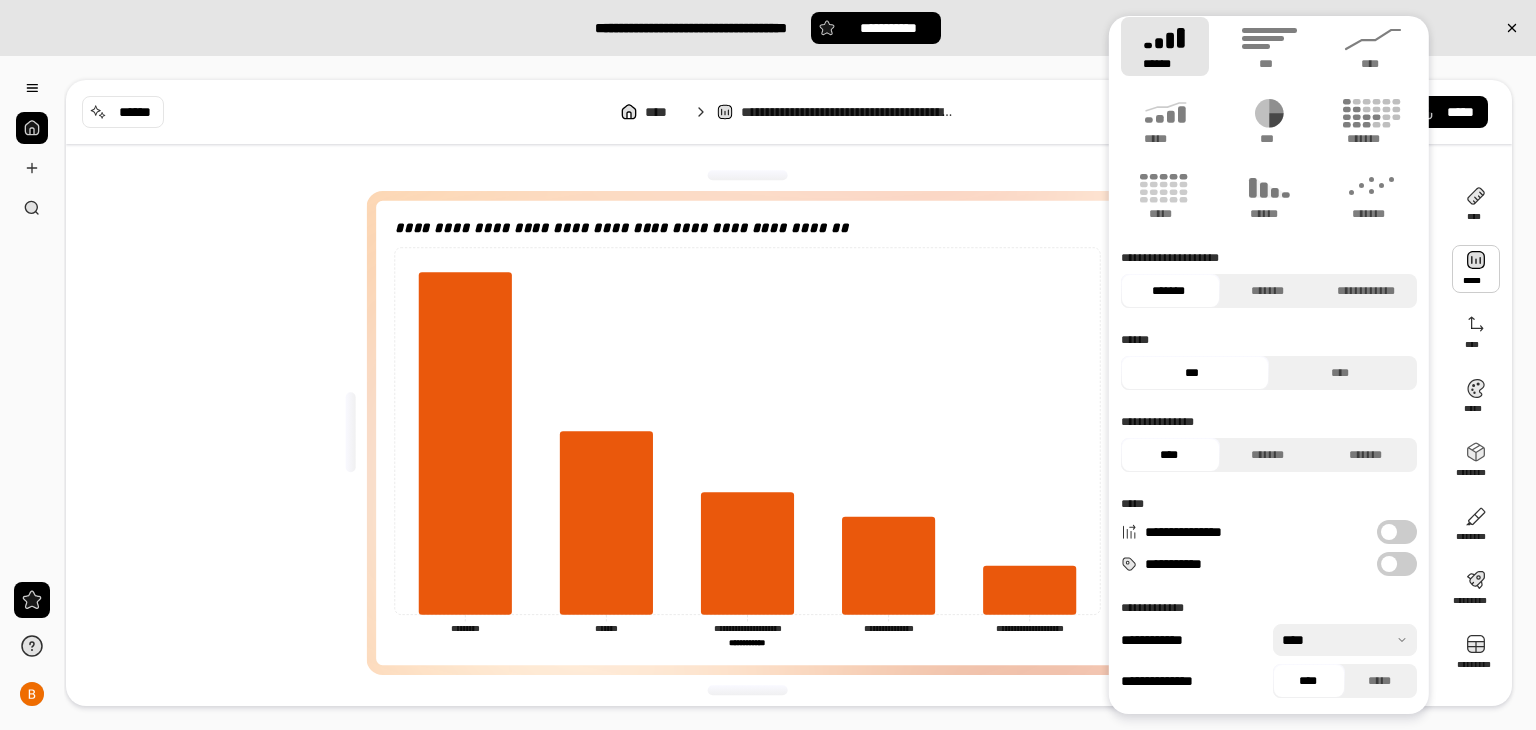 click on "**********" at bounding box center [1397, 564] 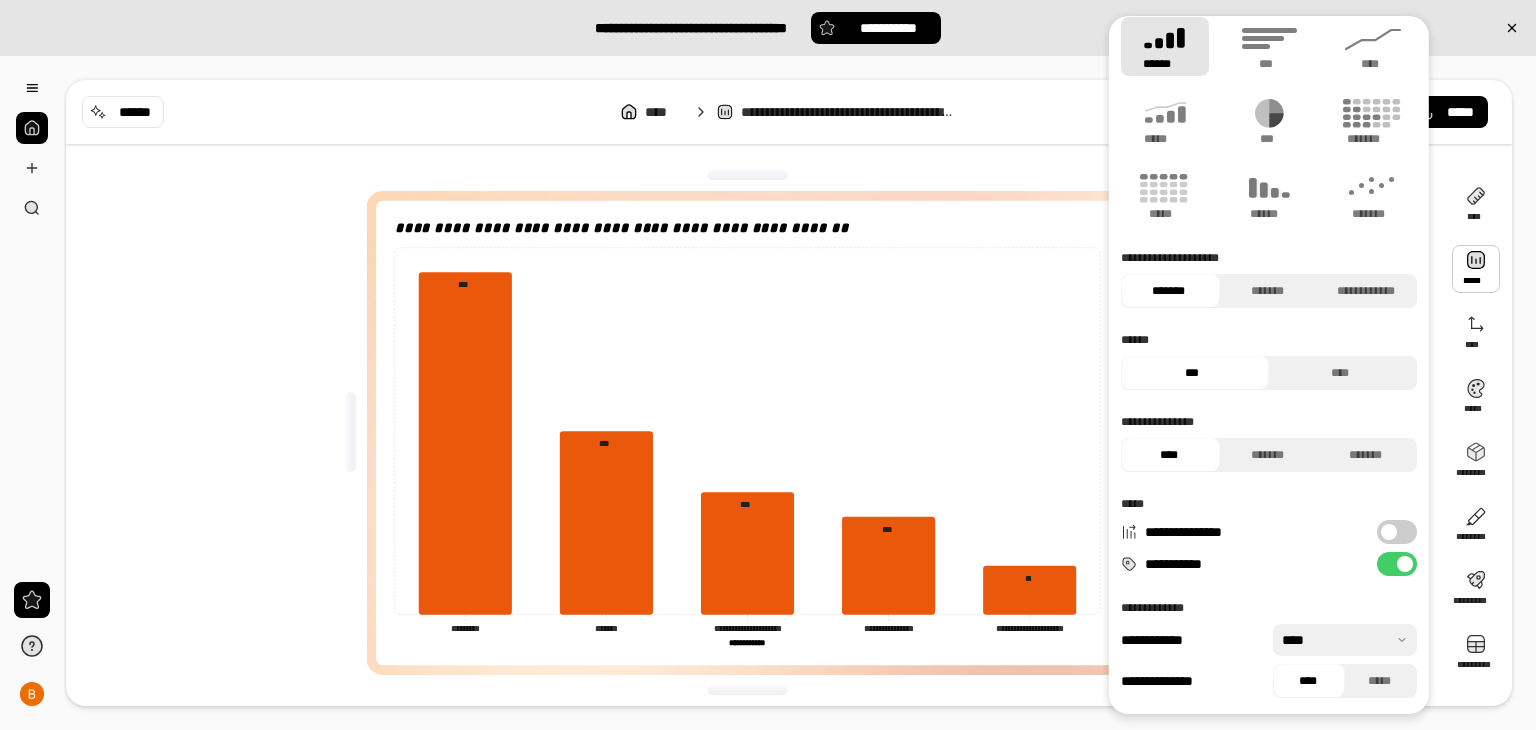 scroll, scrollTop: 0, scrollLeft: 0, axis: both 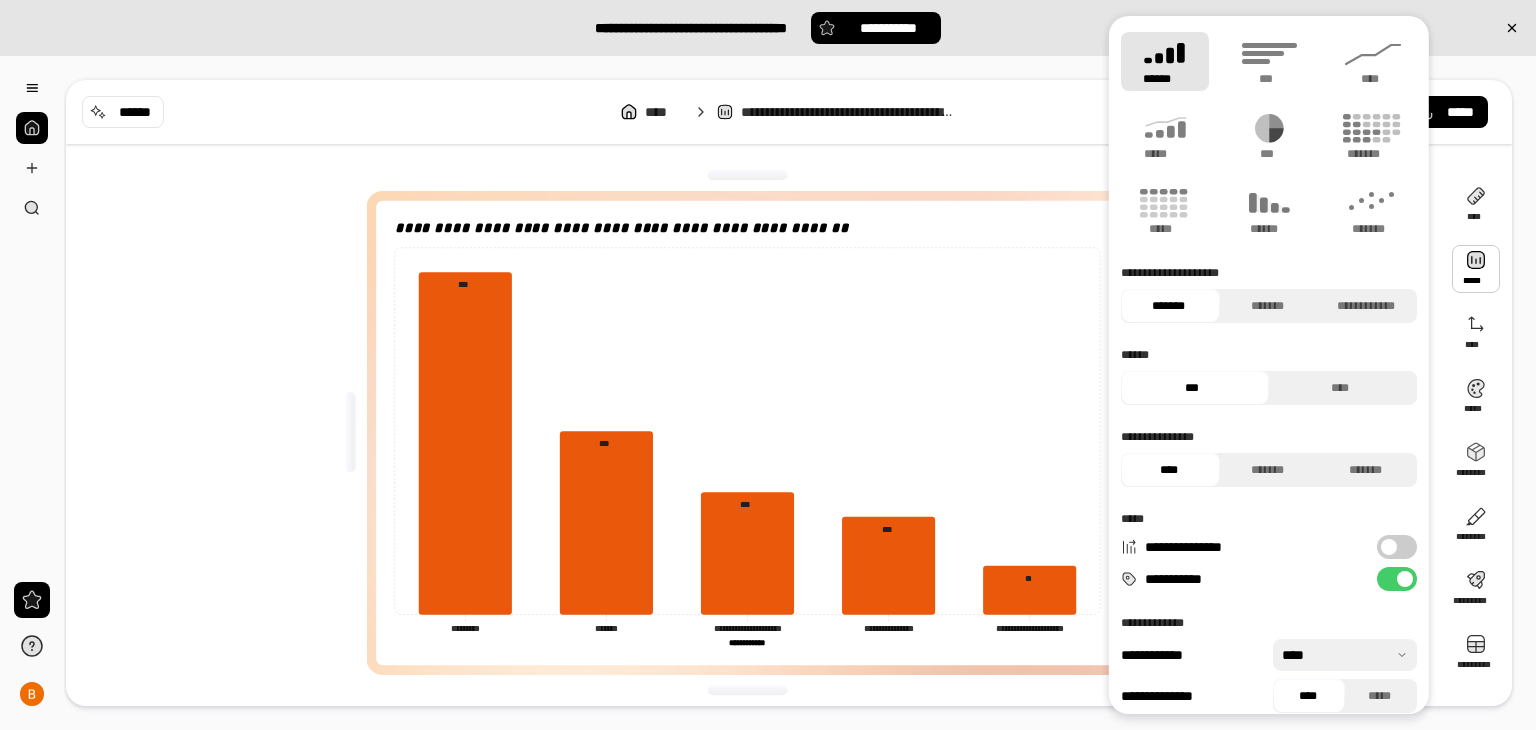 click on "**********" at bounding box center [789, 112] 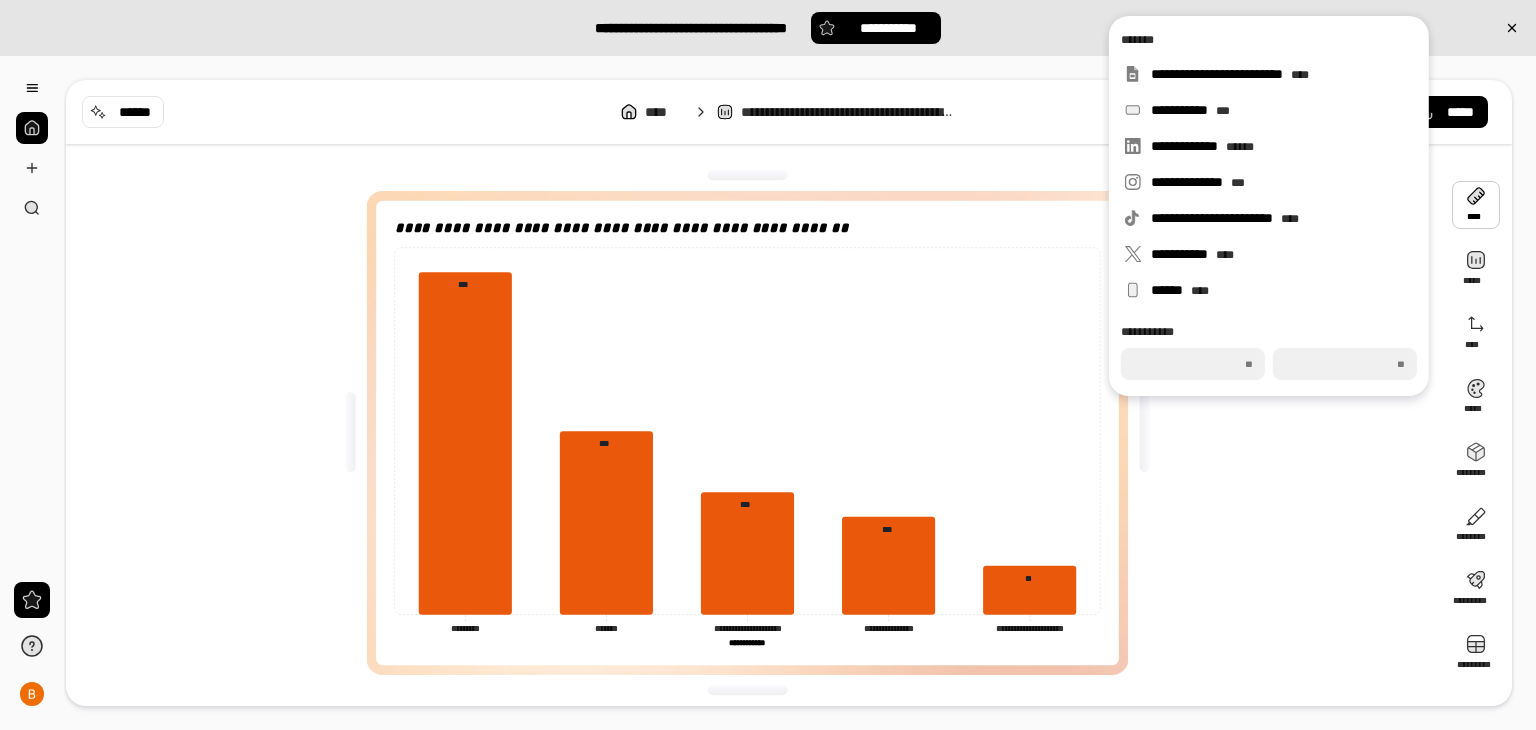 click at bounding box center (1476, 205) 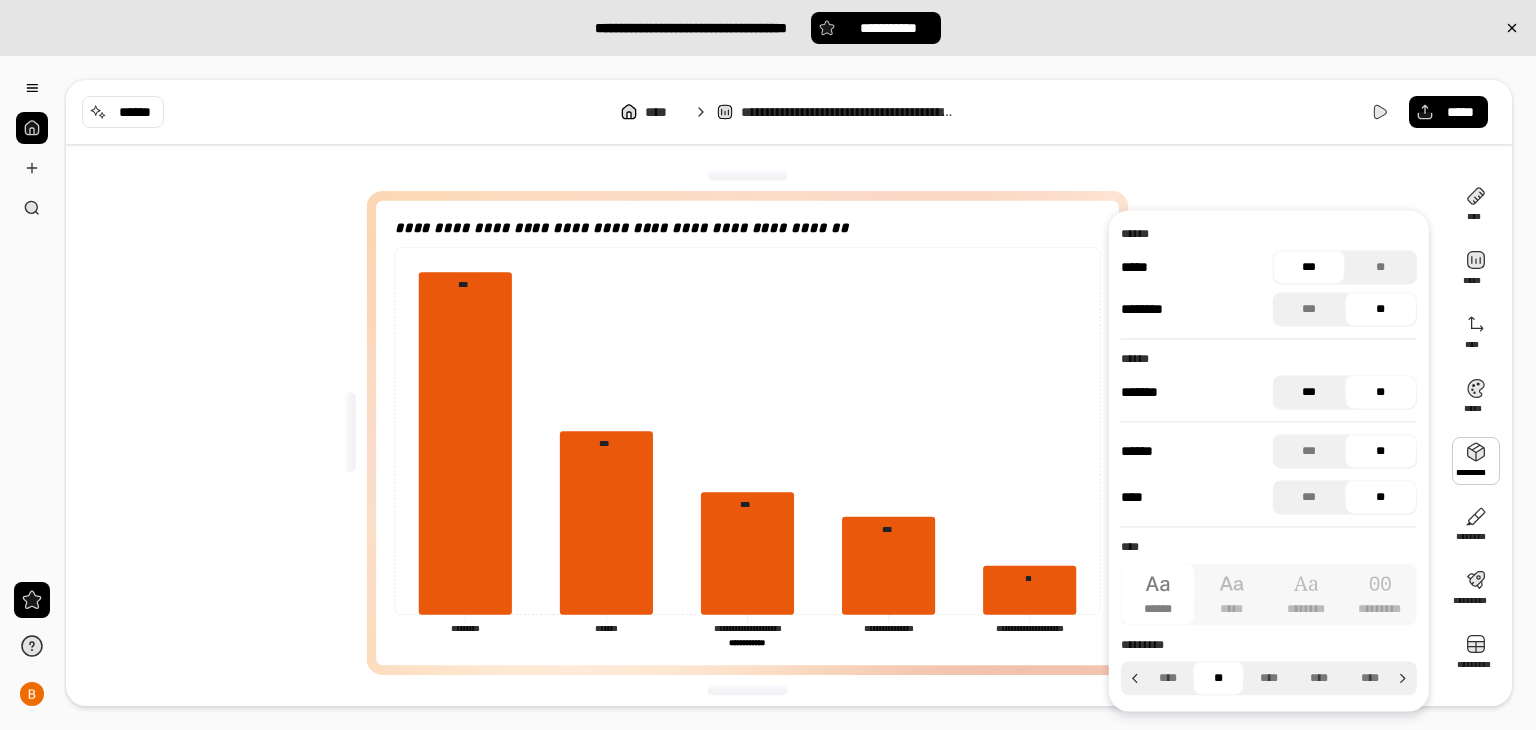 click on "***" at bounding box center (1309, 392) 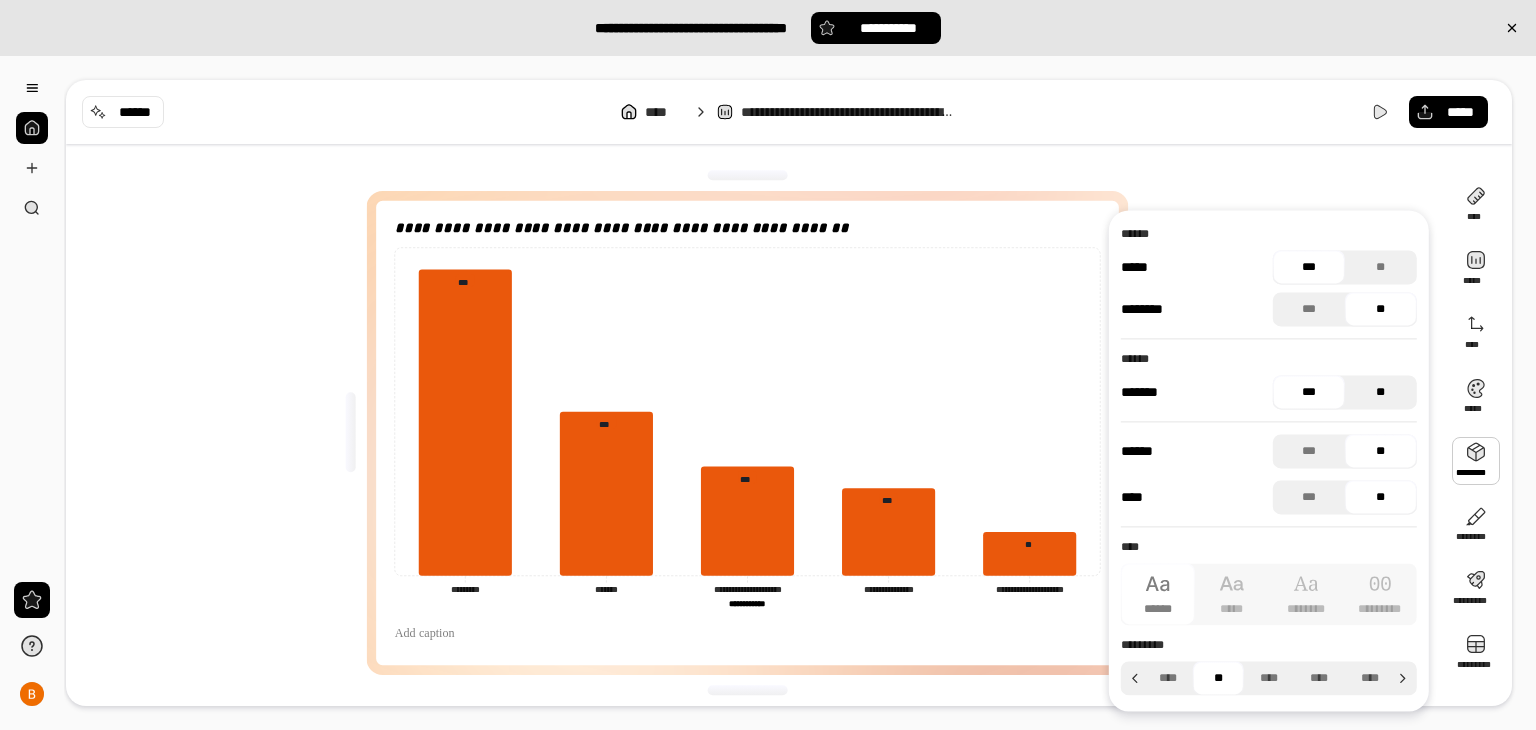 click on "**" at bounding box center [1381, 392] 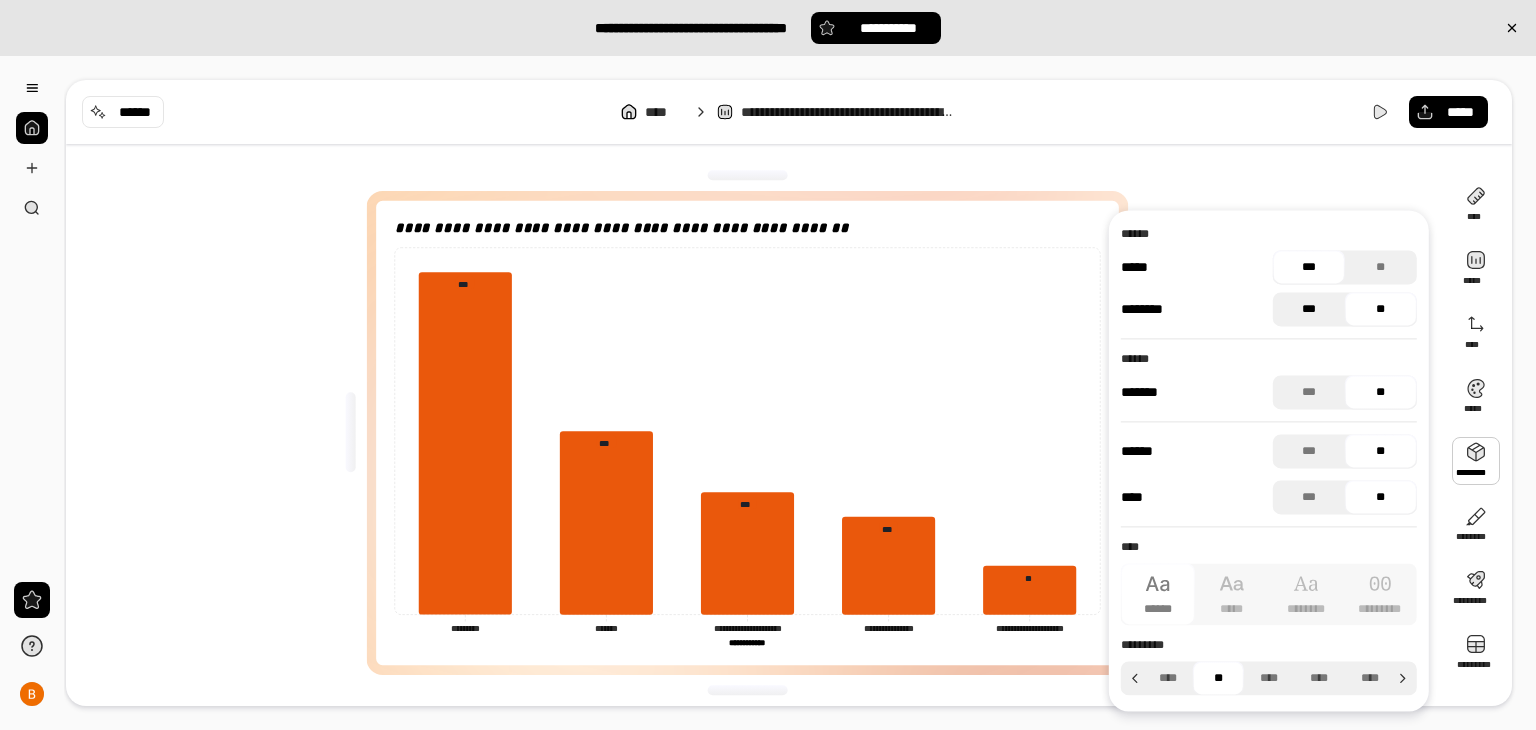 click on "***" at bounding box center (1309, 309) 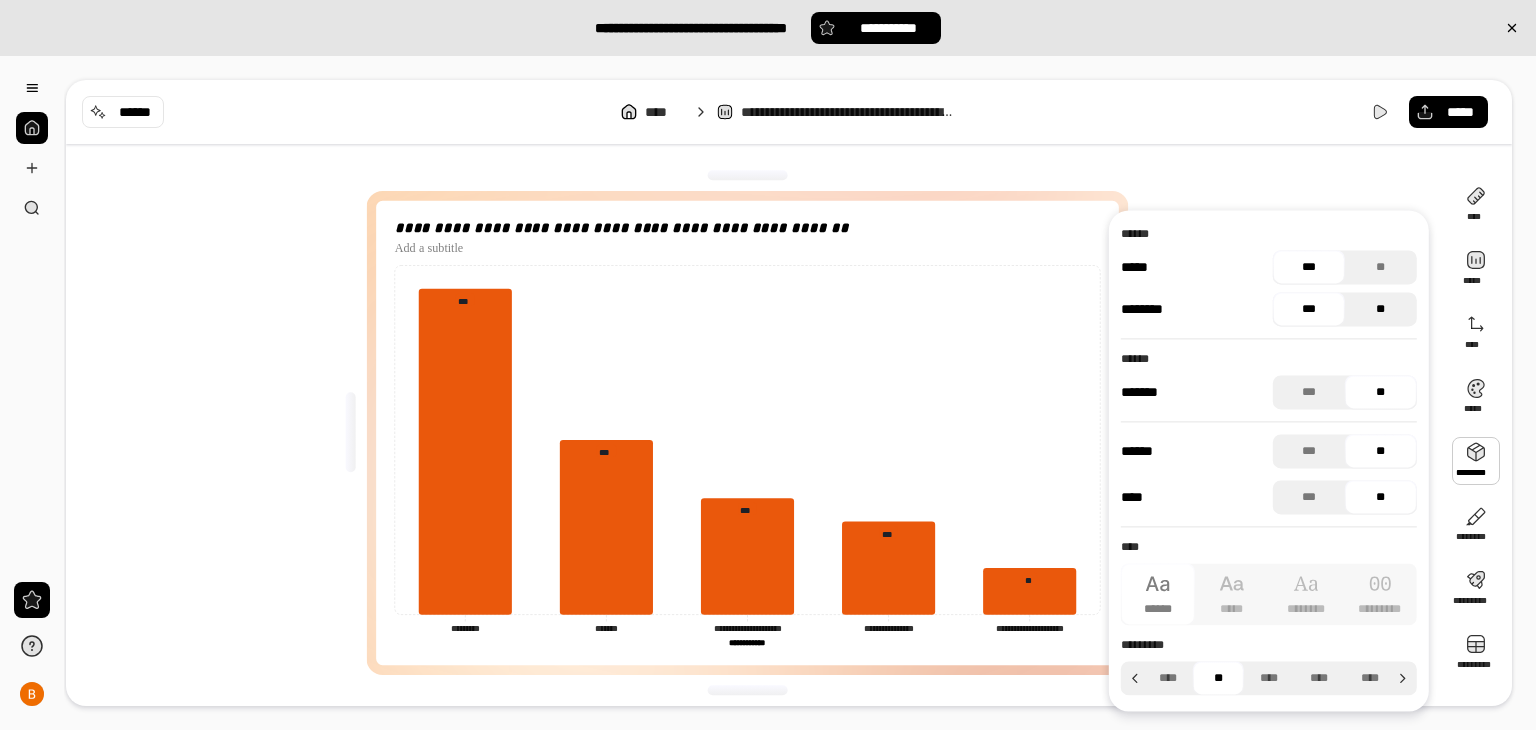 click on "**" at bounding box center (1381, 309) 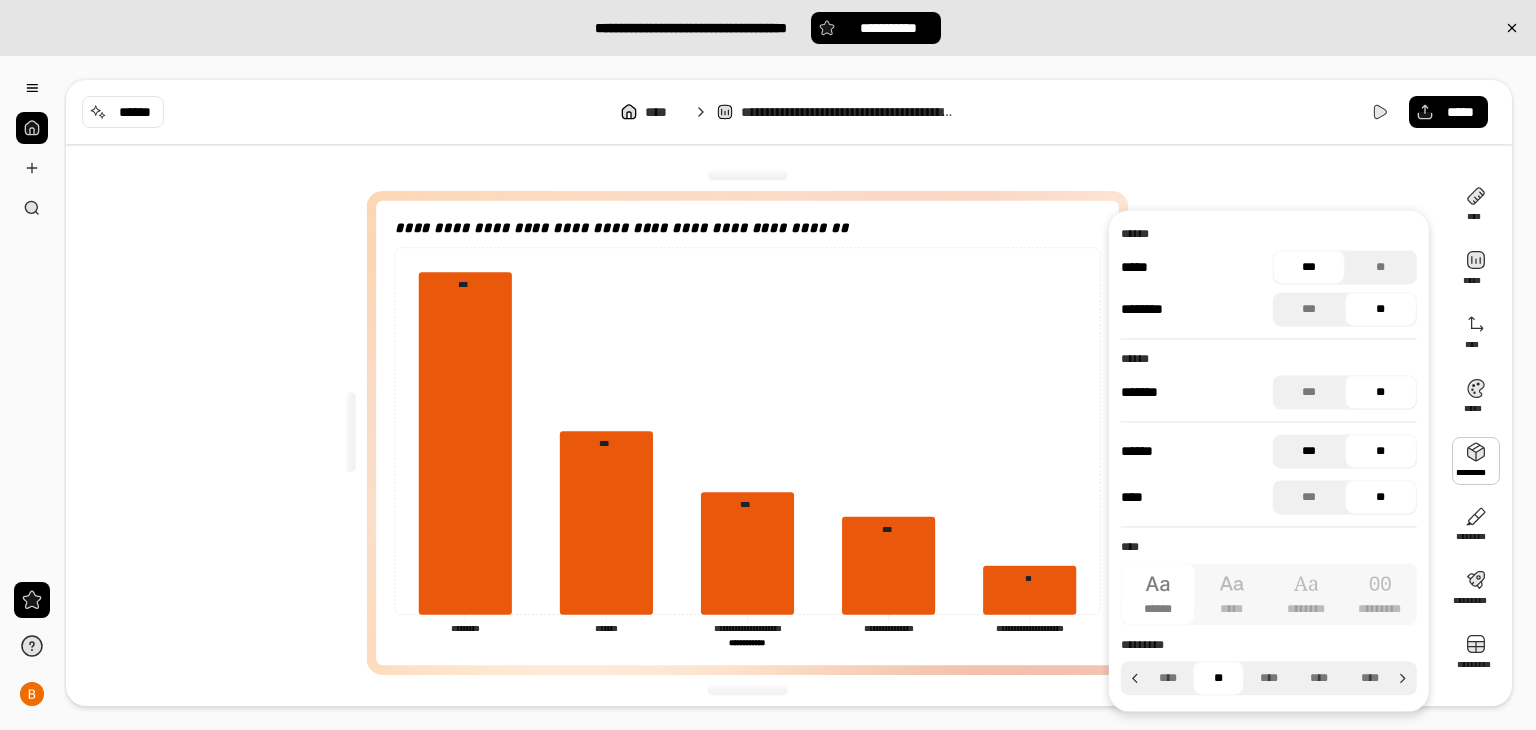 click on "***" at bounding box center (1309, 451) 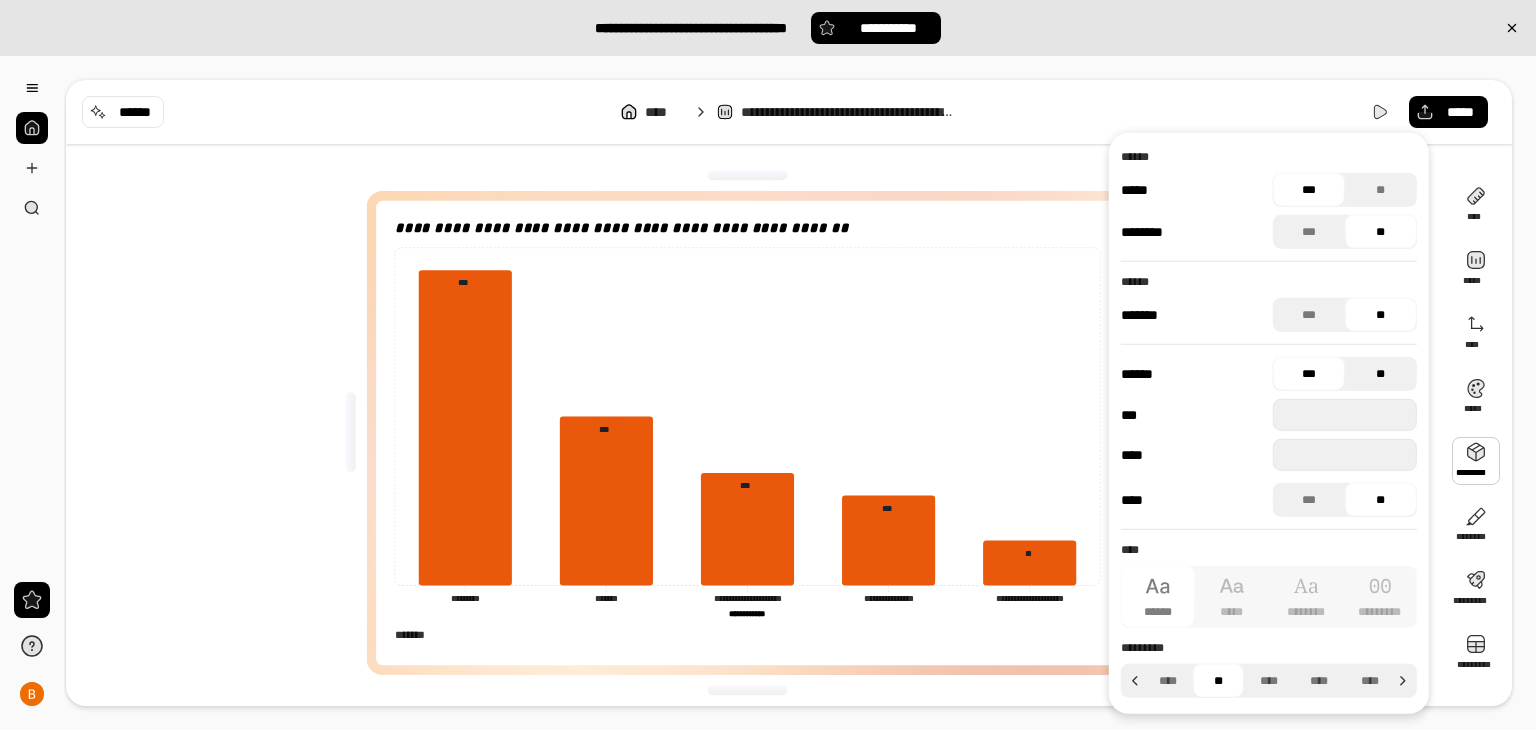 click on "**" at bounding box center [1381, 374] 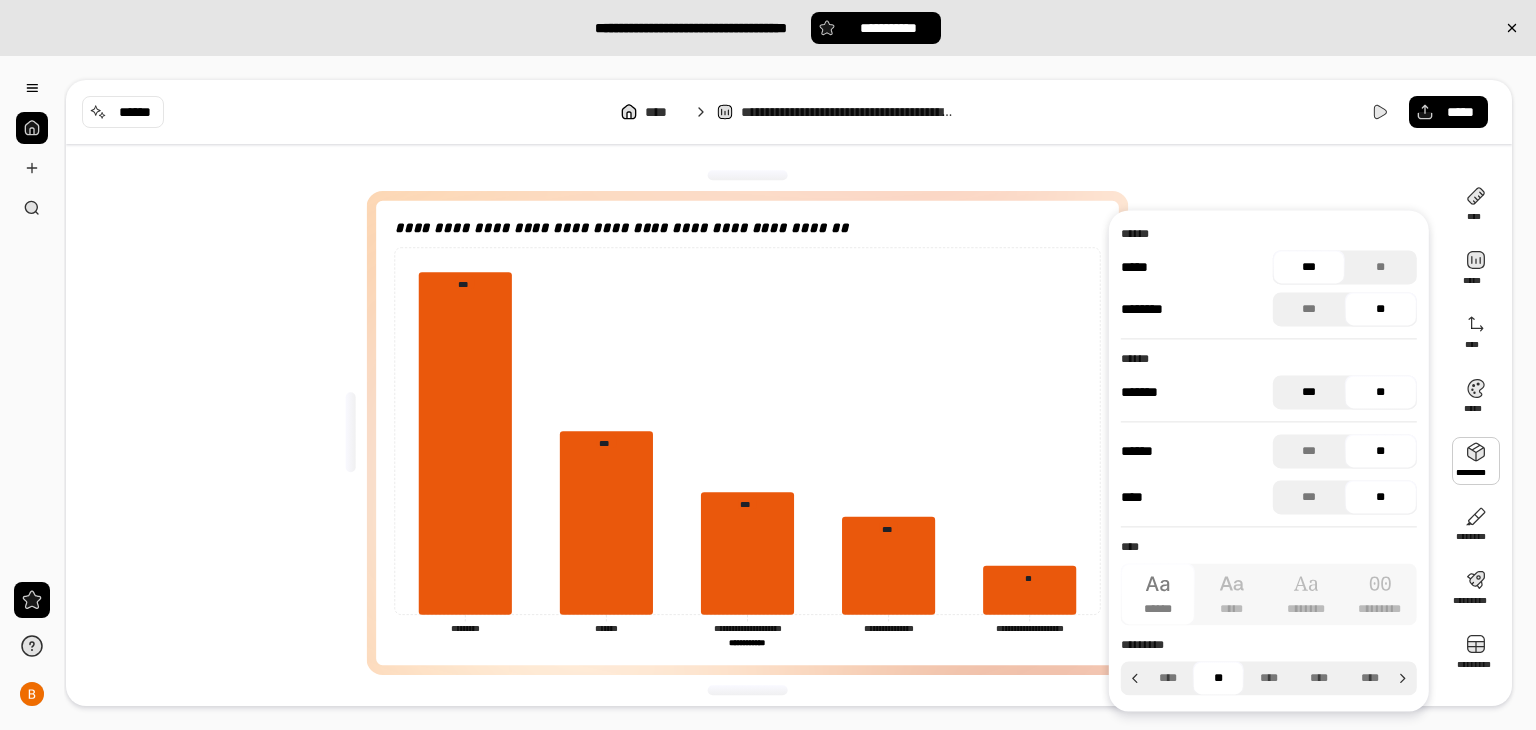 click on "***" at bounding box center (1309, 392) 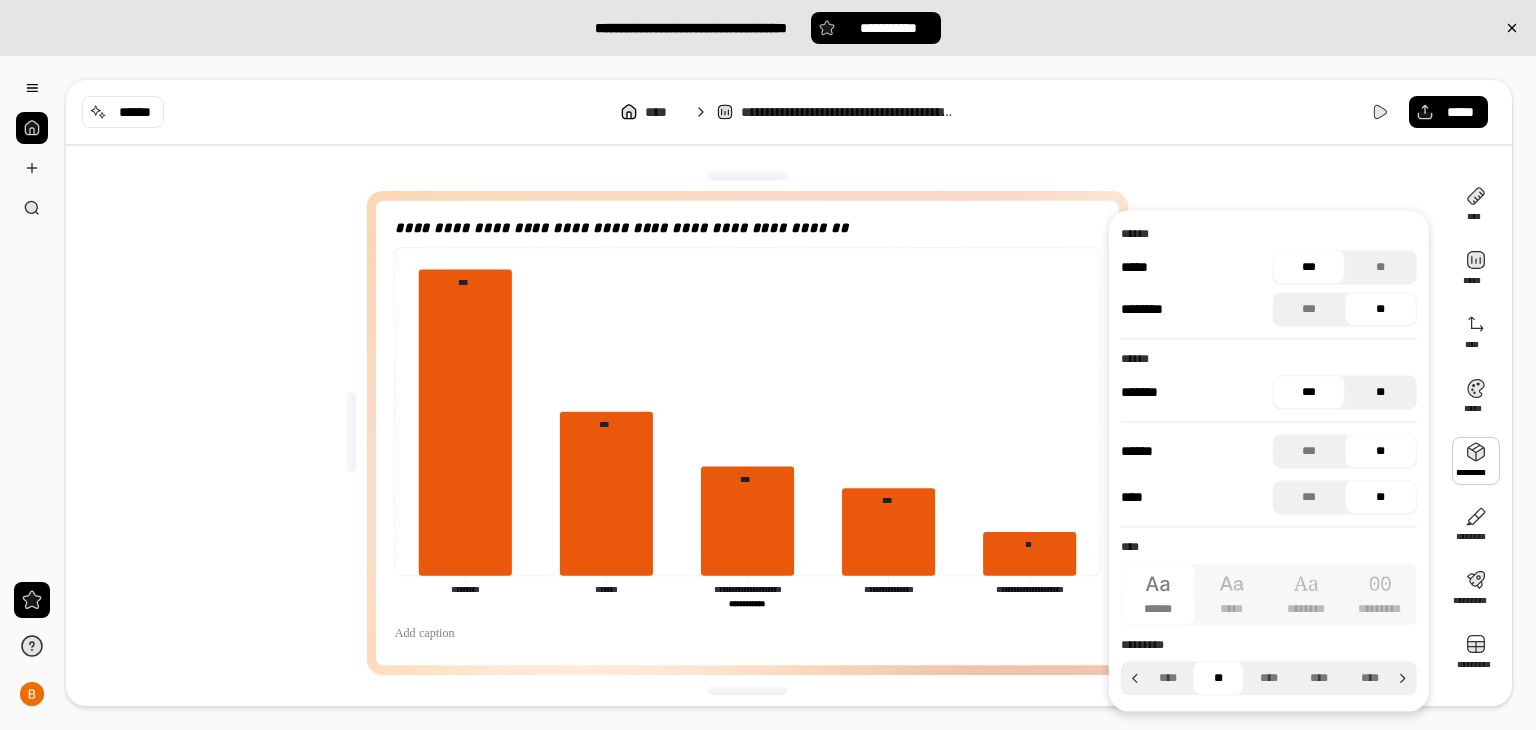 click on "**" at bounding box center (1381, 392) 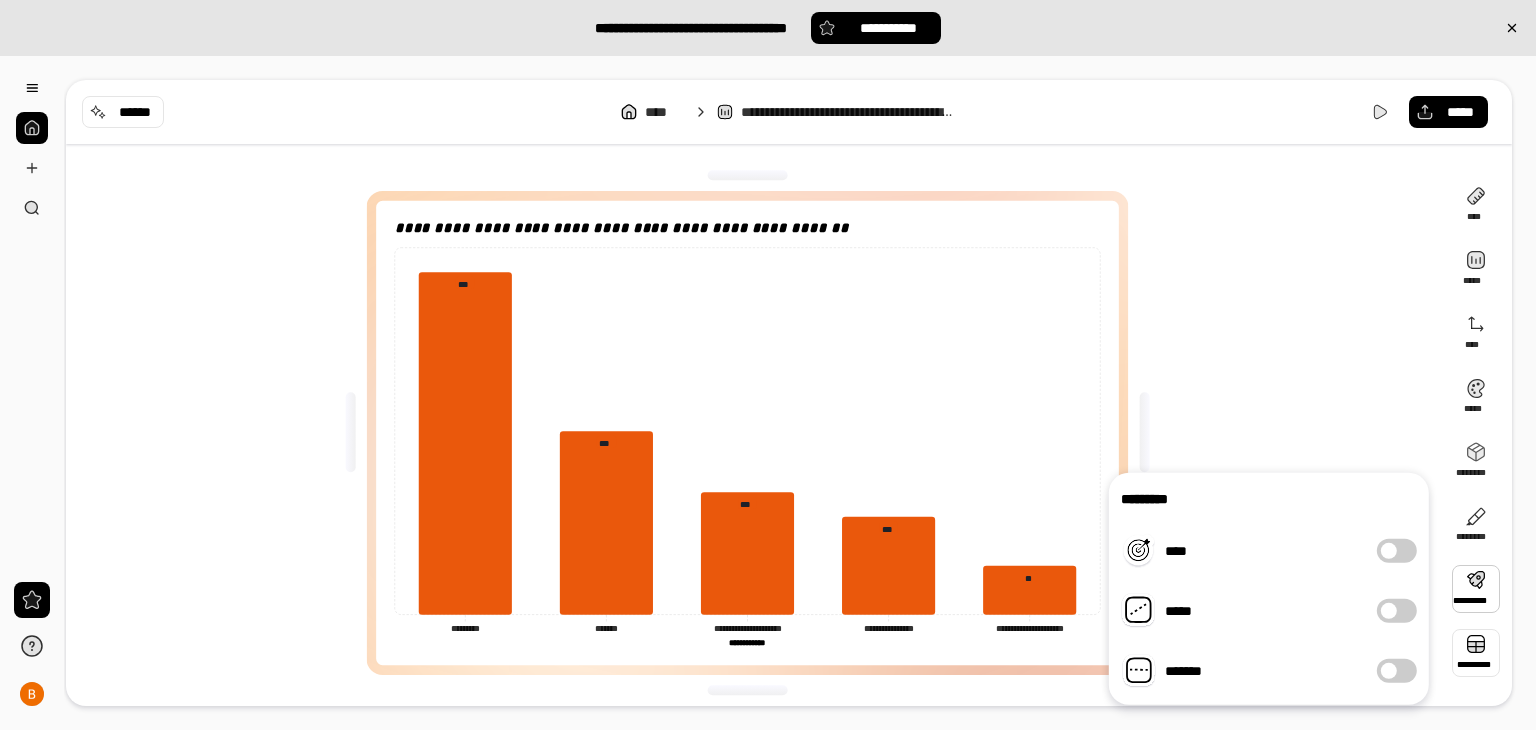 click at bounding box center (1476, 653) 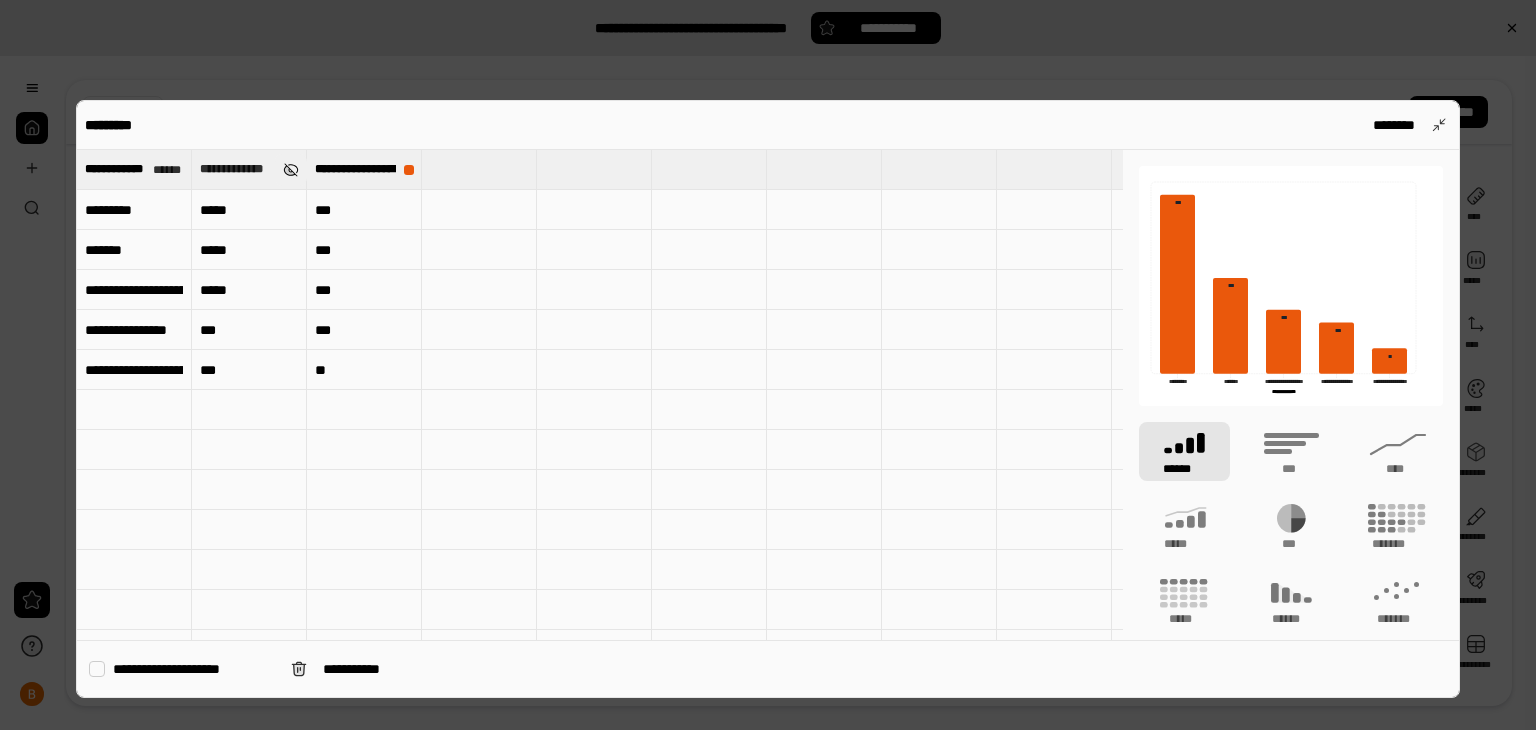 click at bounding box center [290, 170] 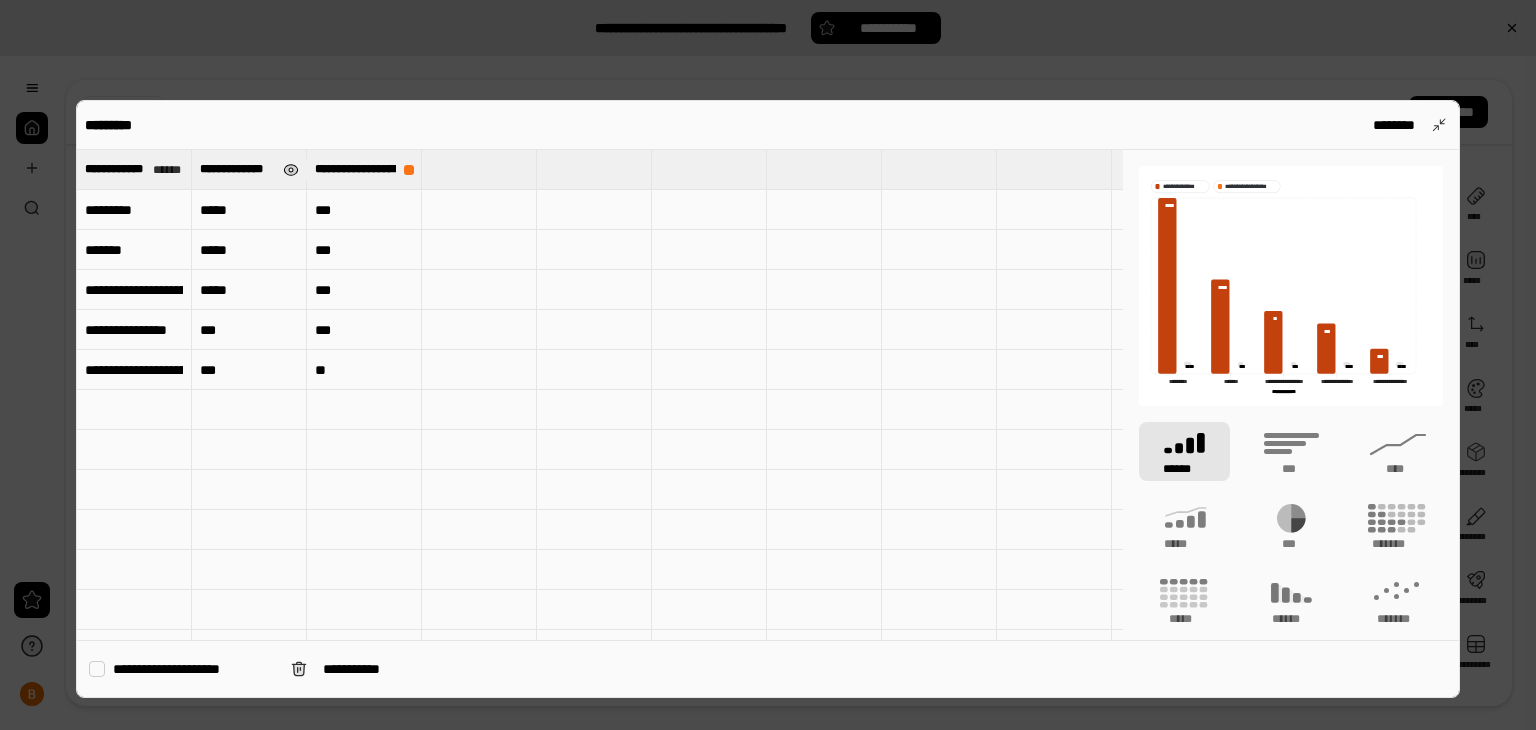 click at bounding box center (290, 170) 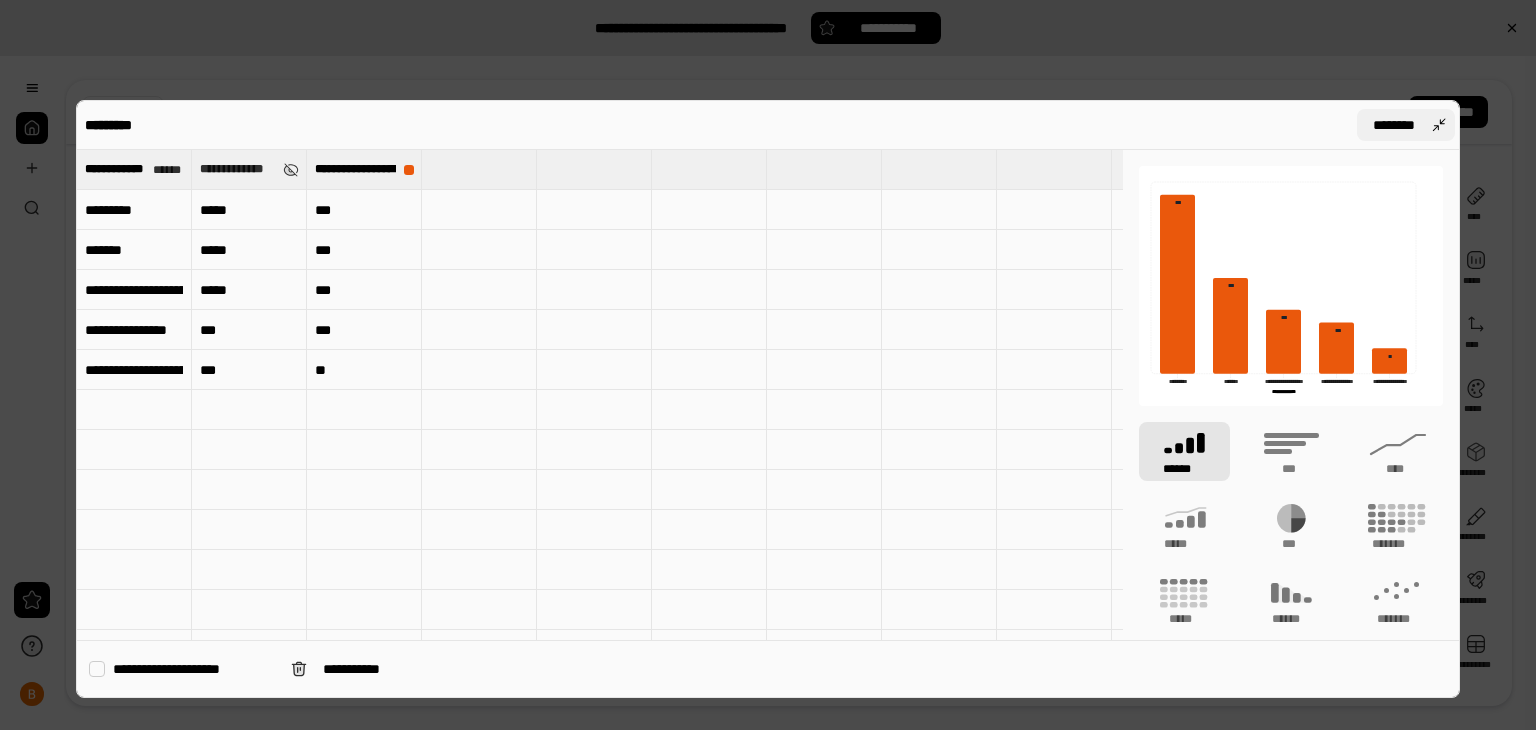 click on "********" at bounding box center (1406, 125) 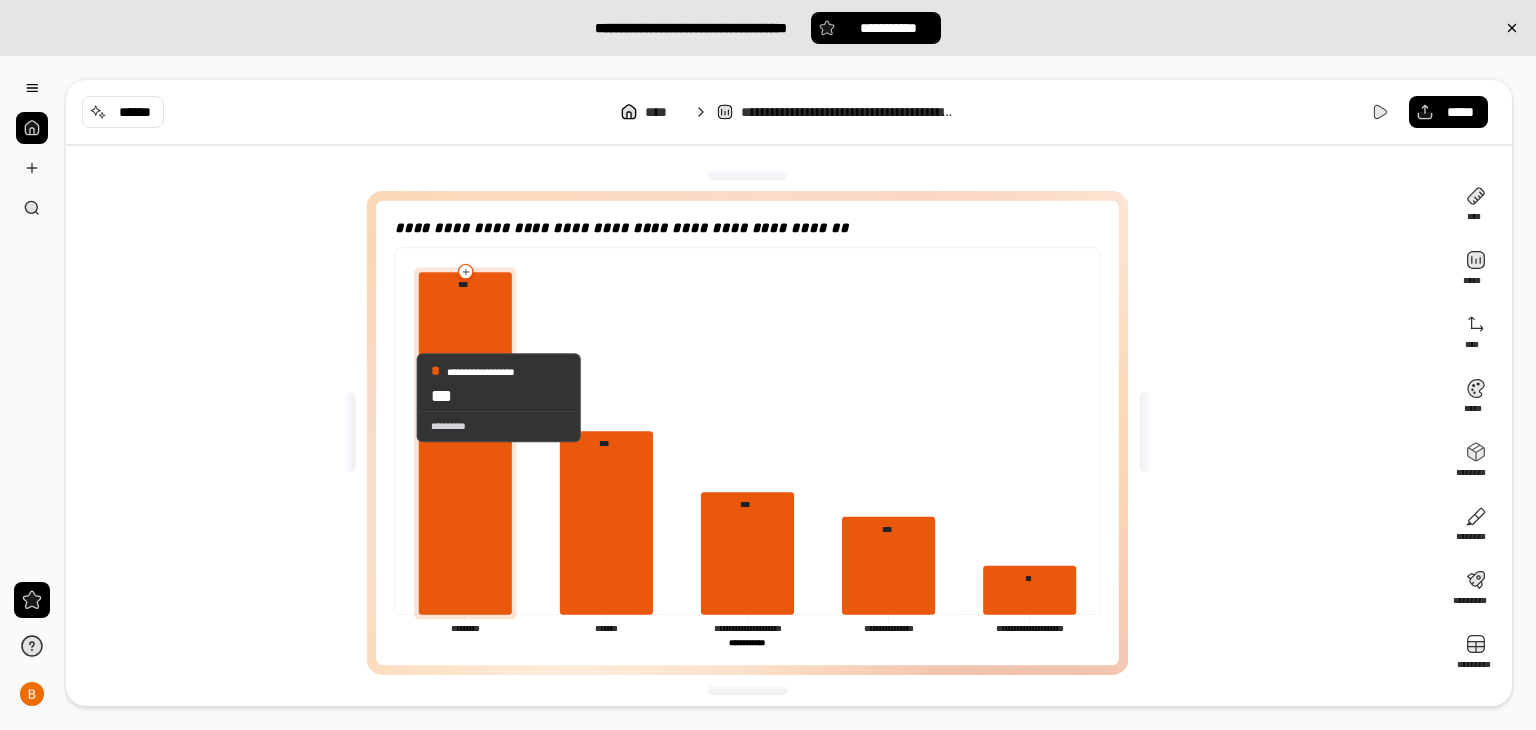 click 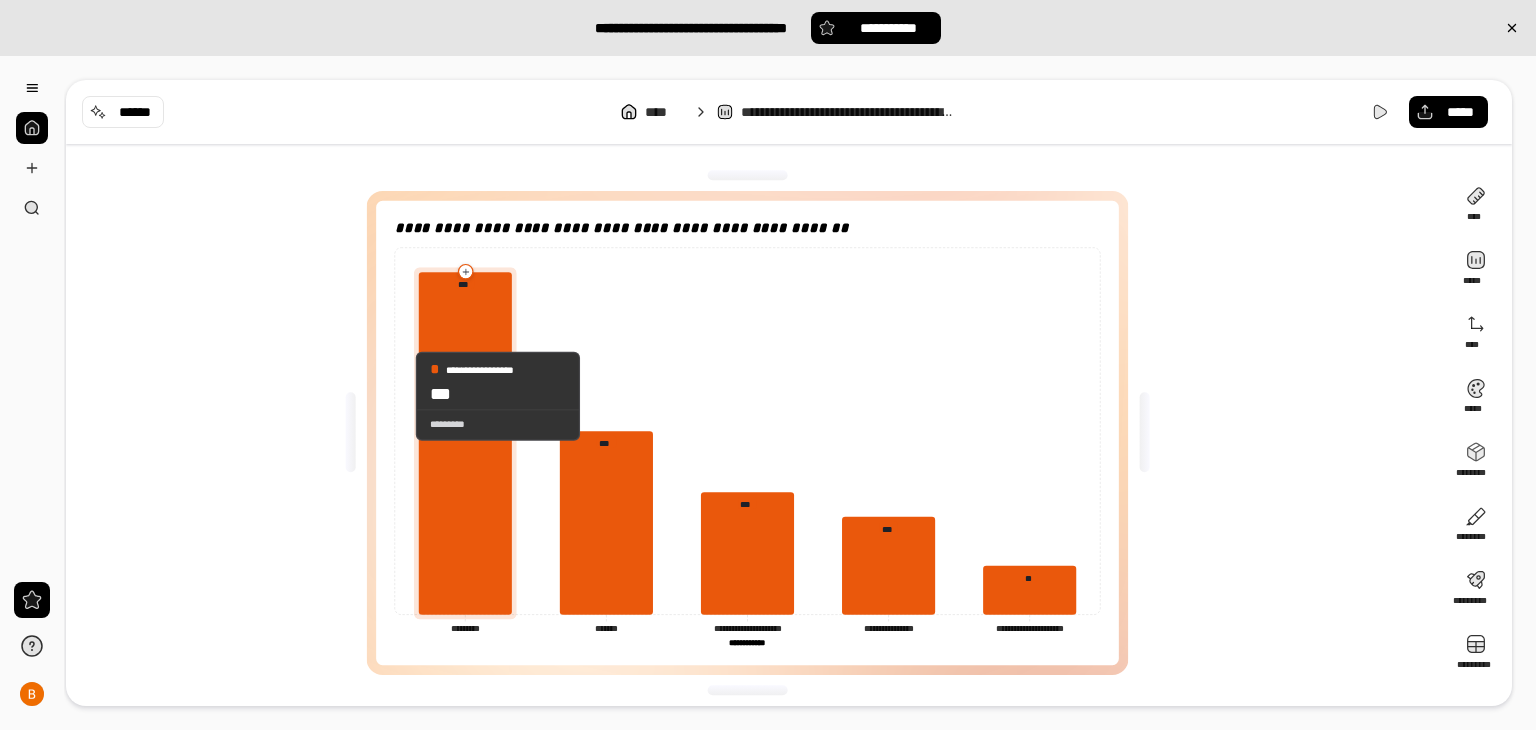 click 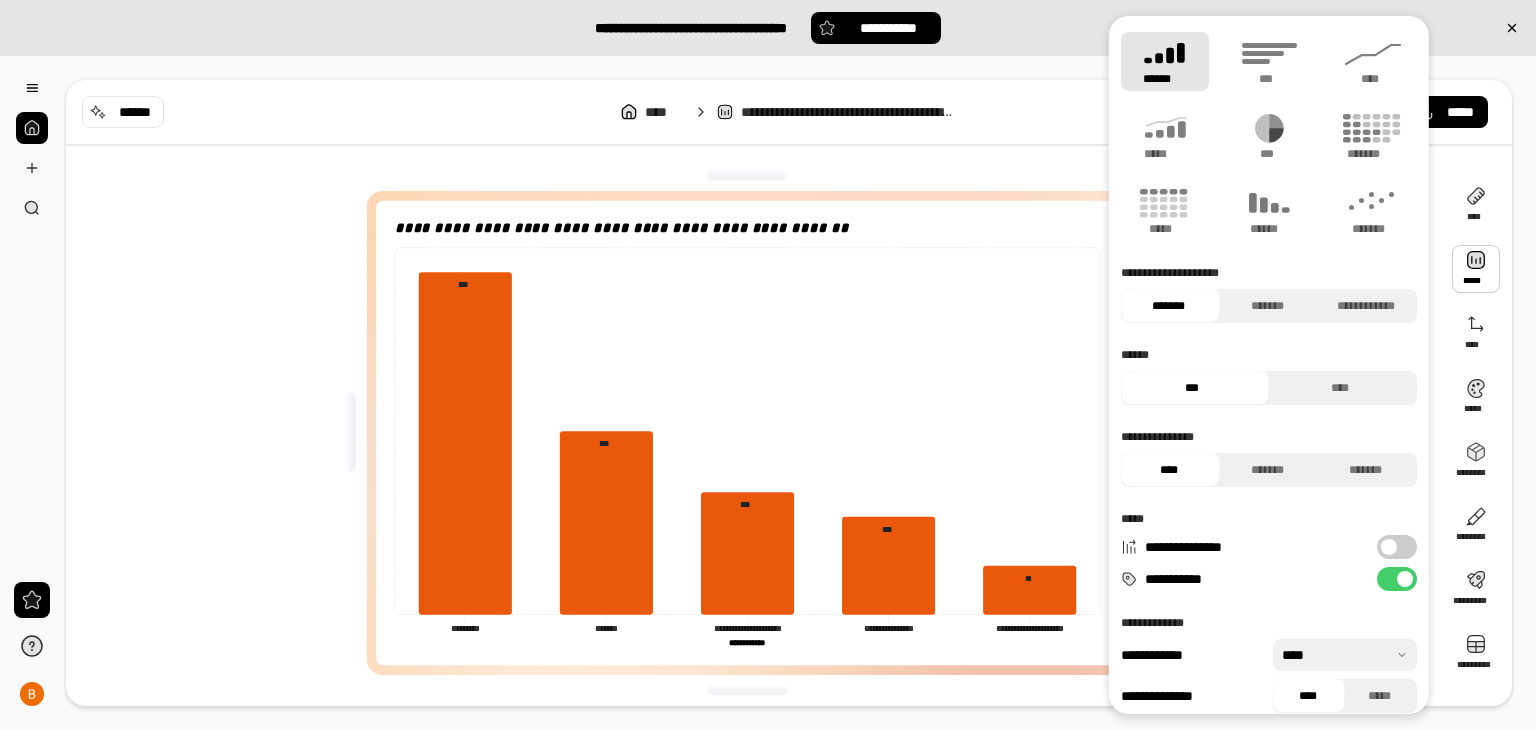 click on "******" at bounding box center [1165, 61] 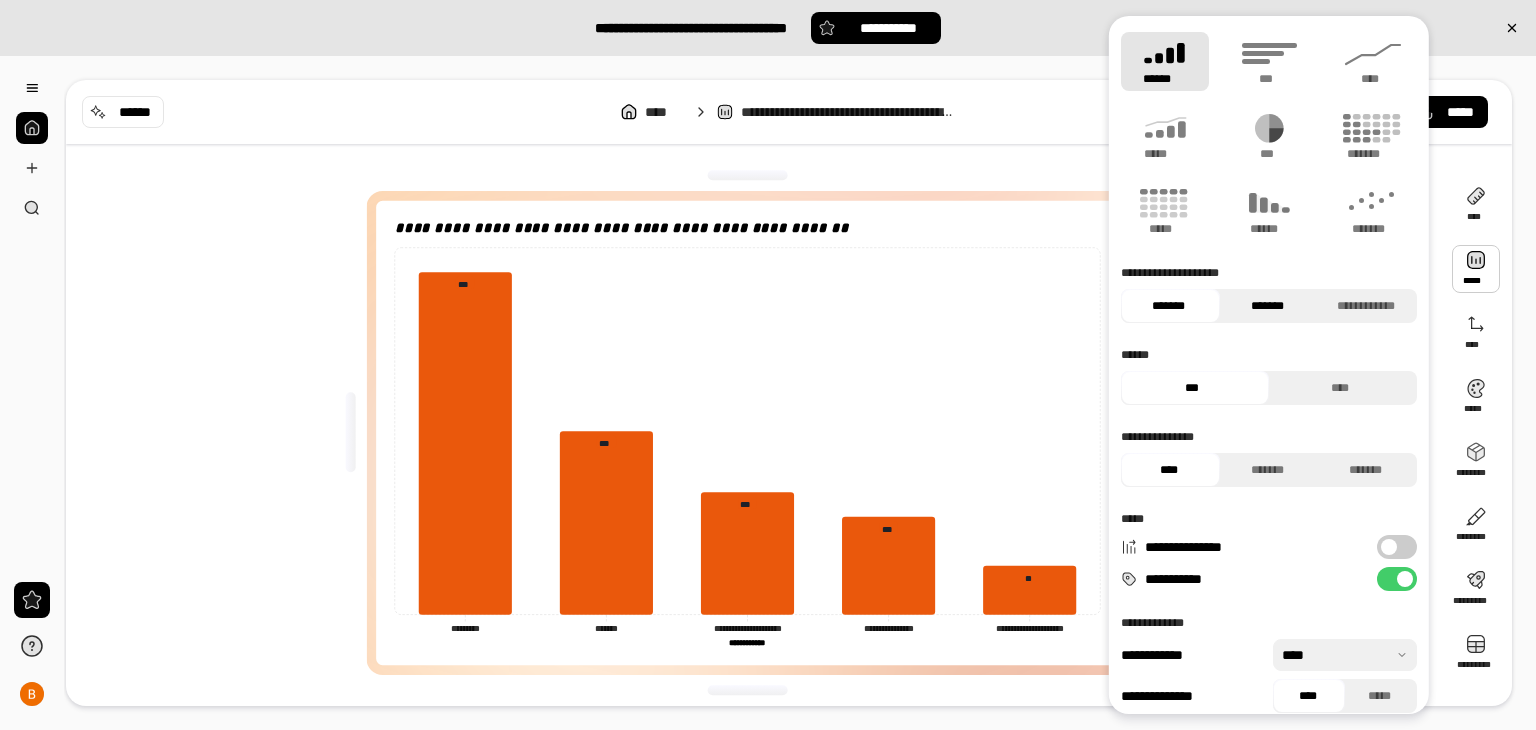 click on "*******" at bounding box center (1266, 306) 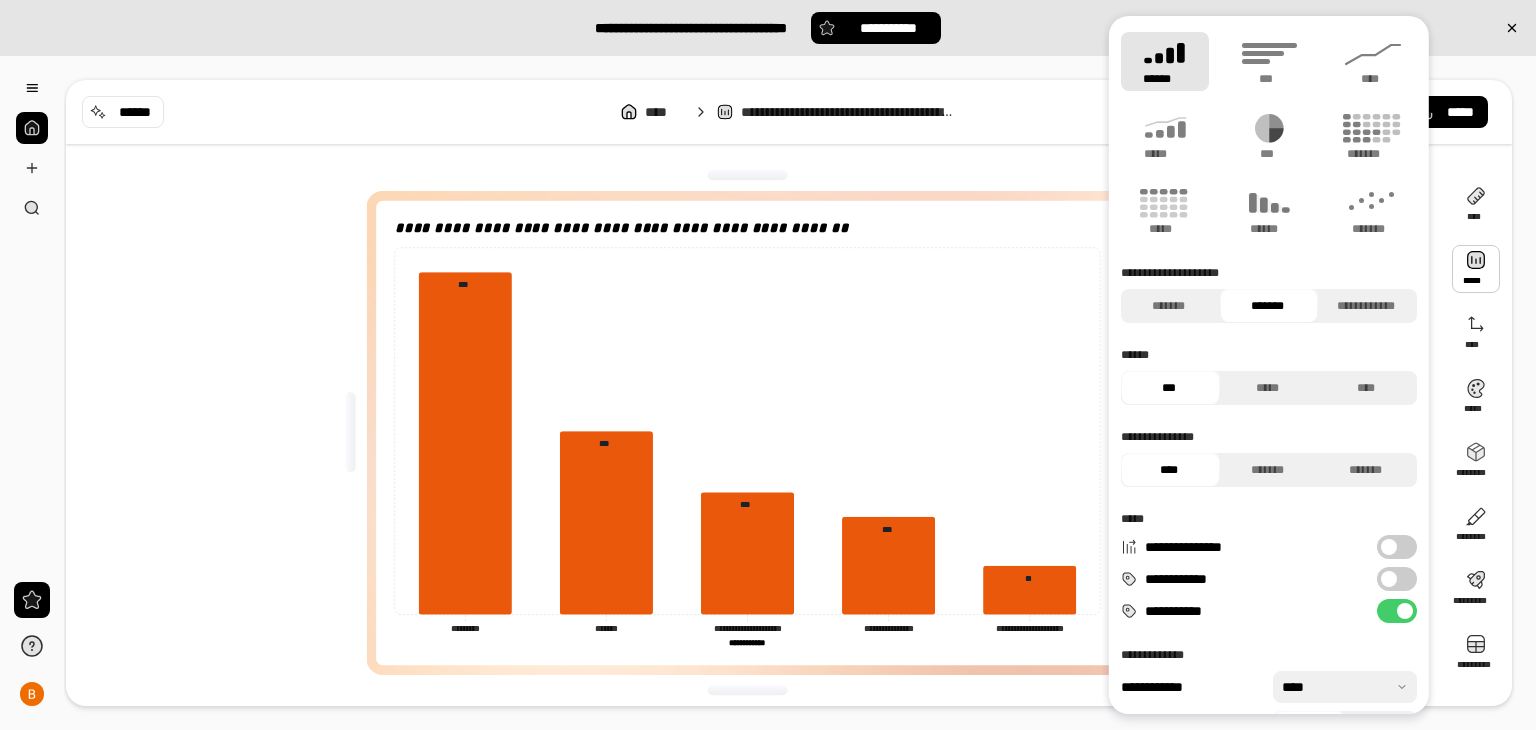scroll, scrollTop: 47, scrollLeft: 0, axis: vertical 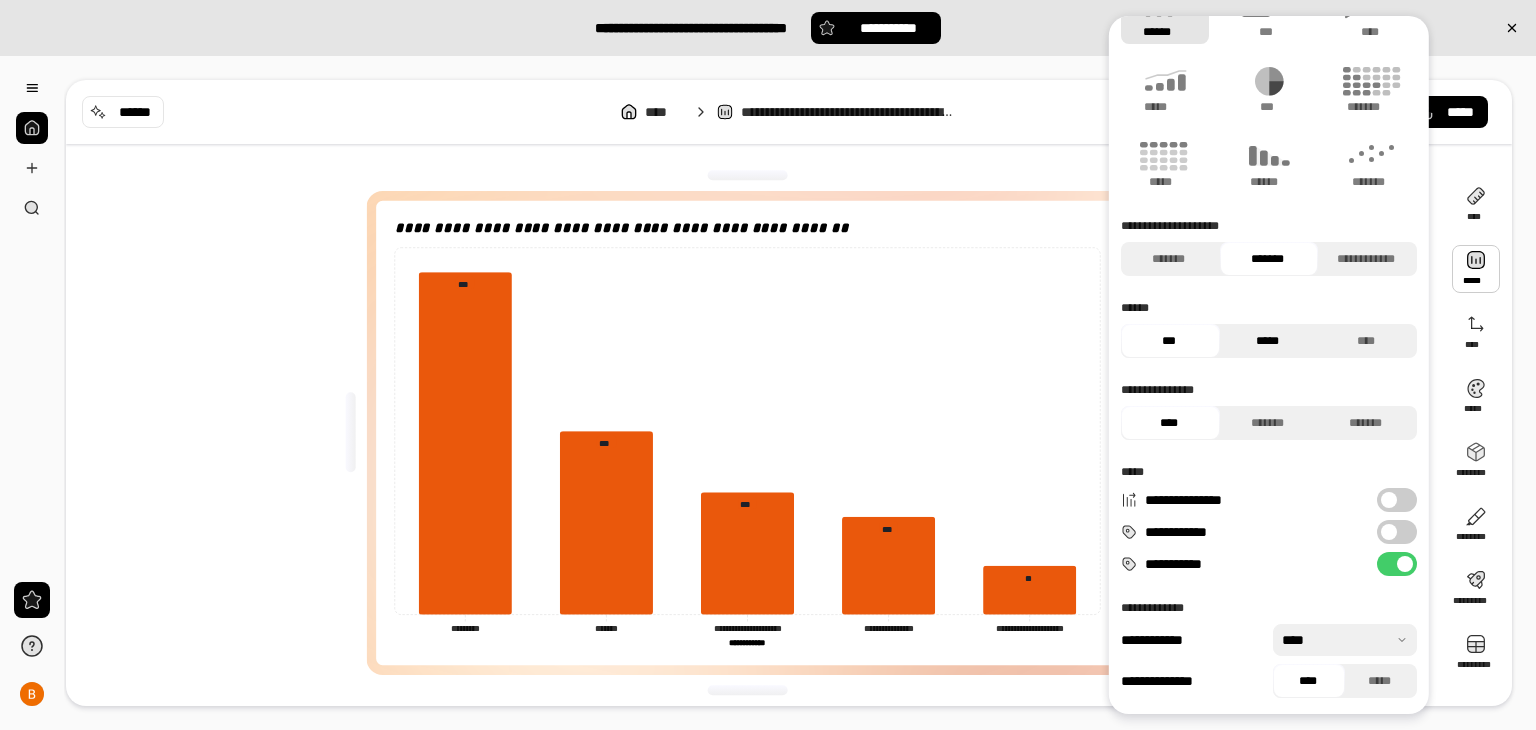 click on "*****" at bounding box center (1266, 341) 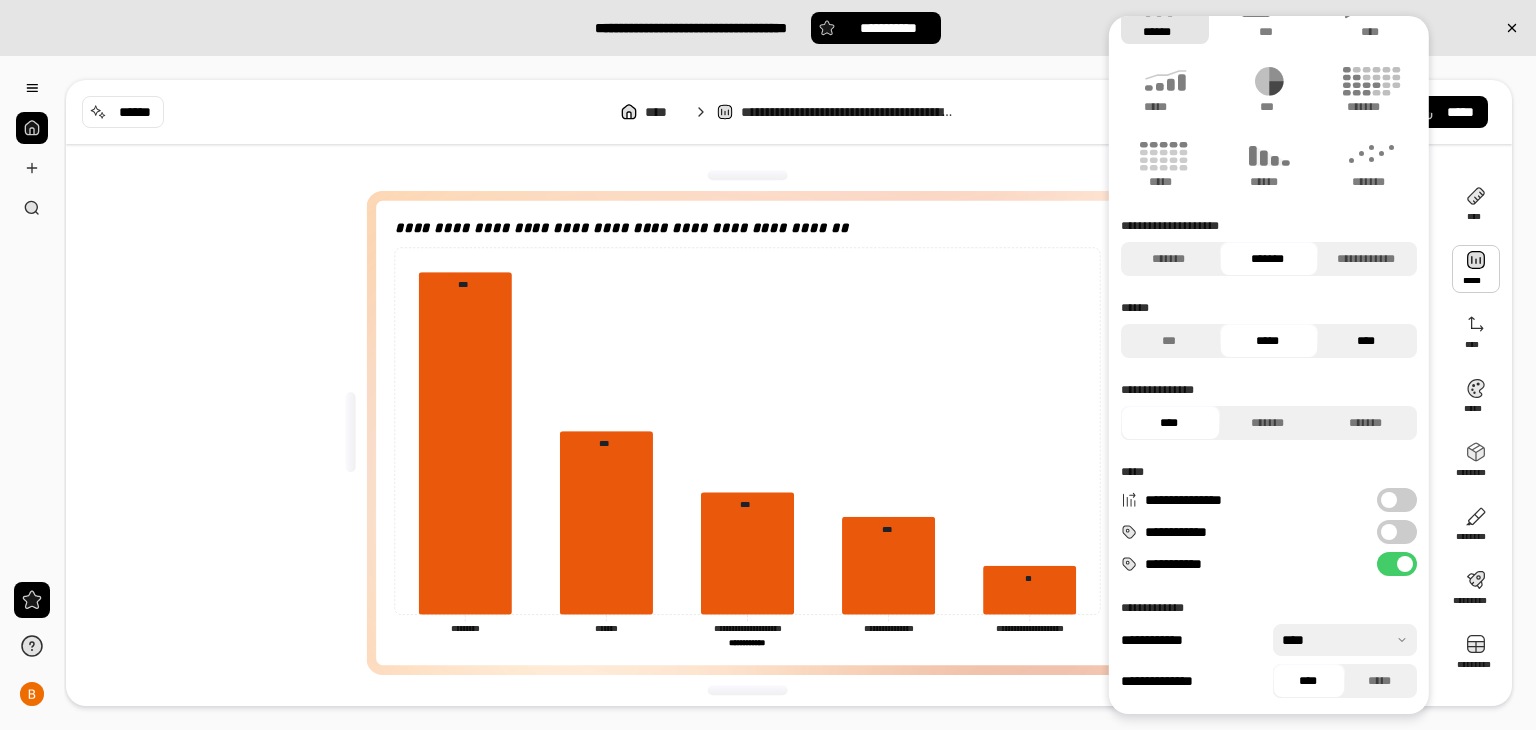 click on "****" at bounding box center (1365, 341) 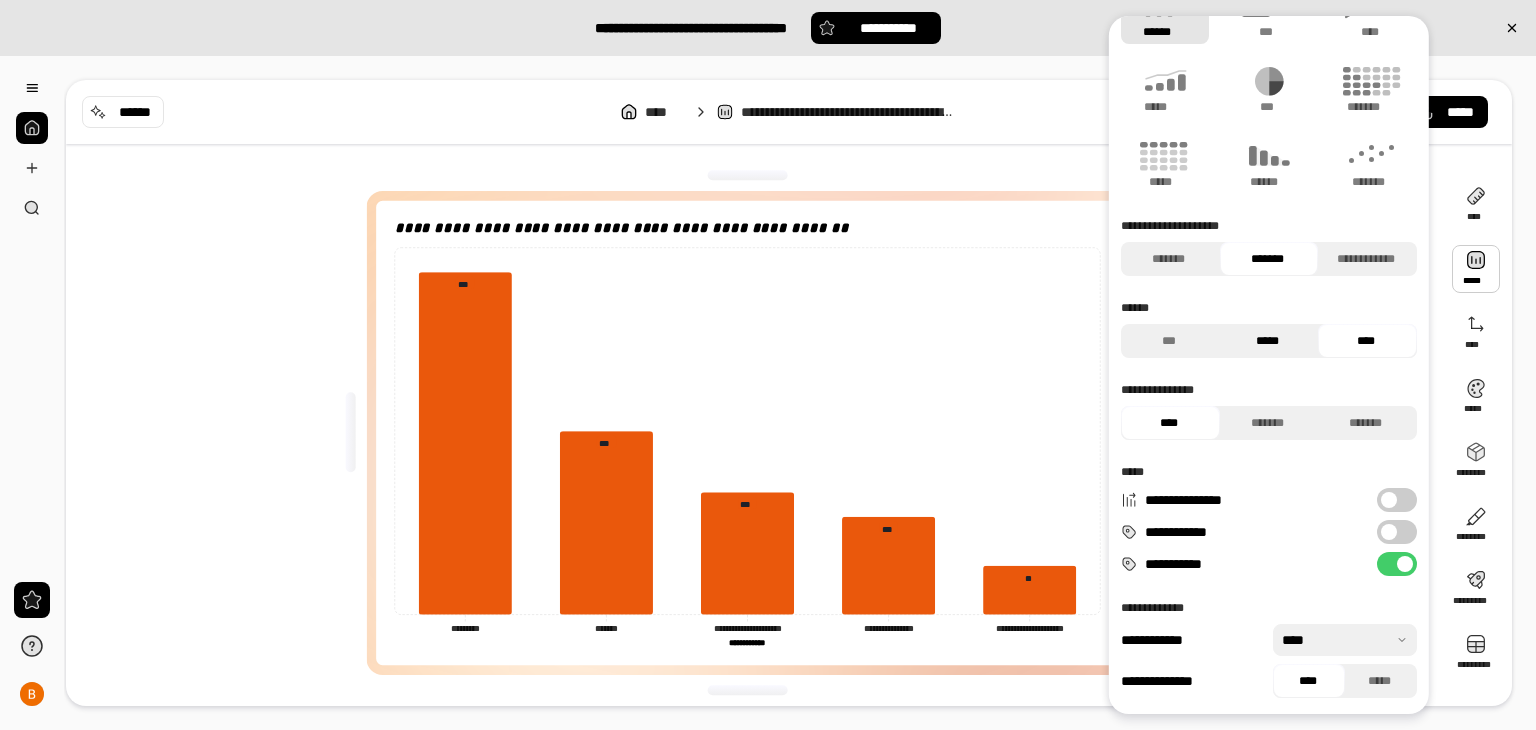 click on "*****" at bounding box center [1266, 341] 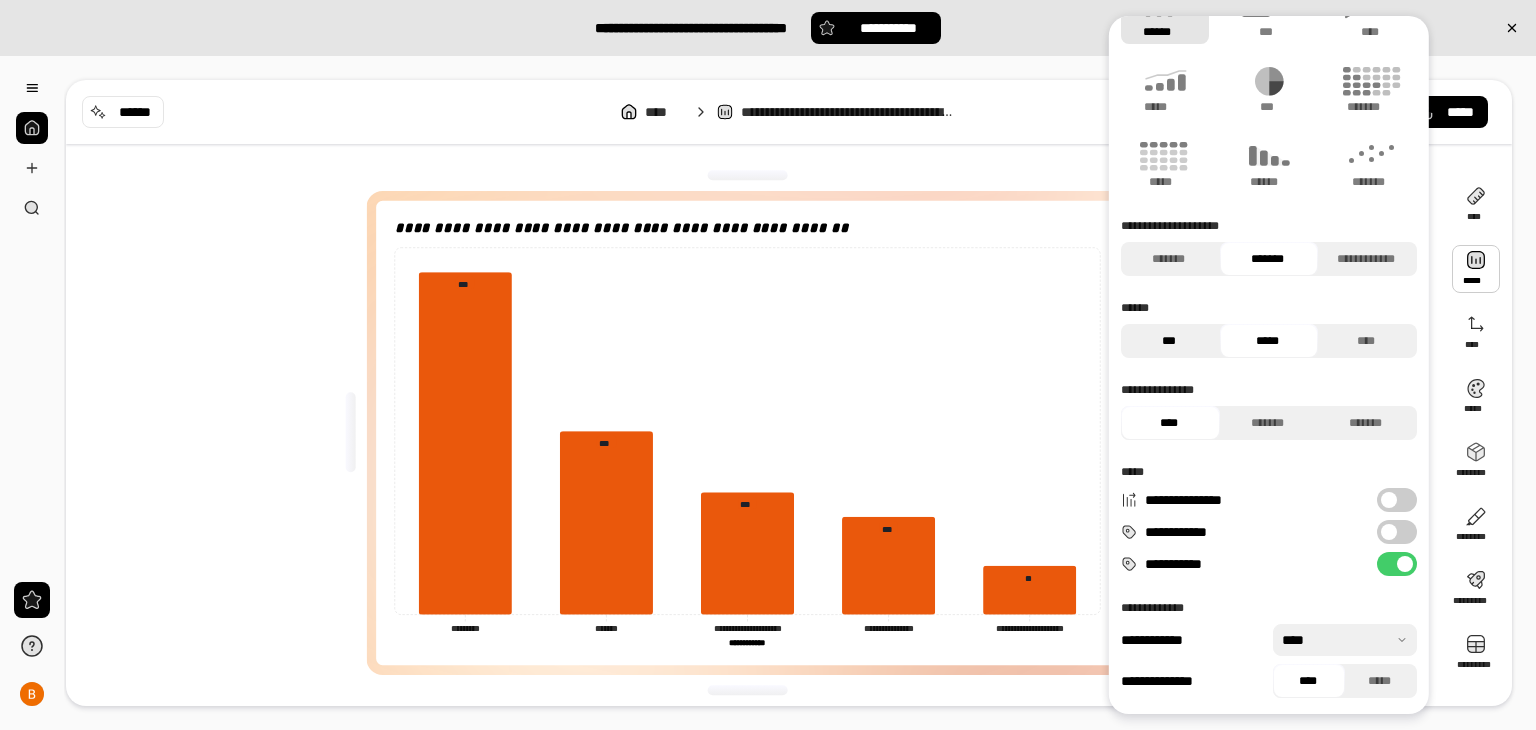click on "***" at bounding box center (1168, 341) 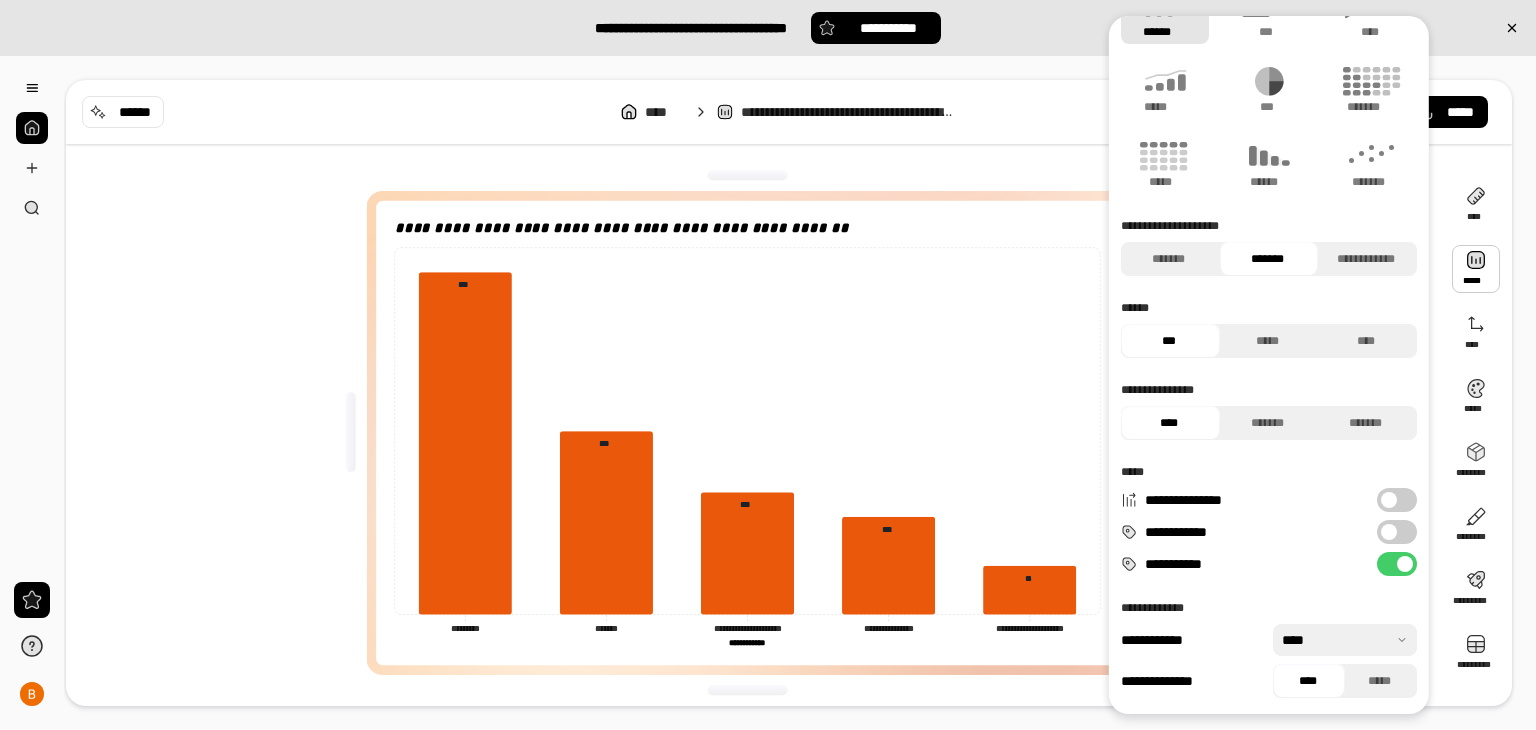 click at bounding box center [1389, 532] 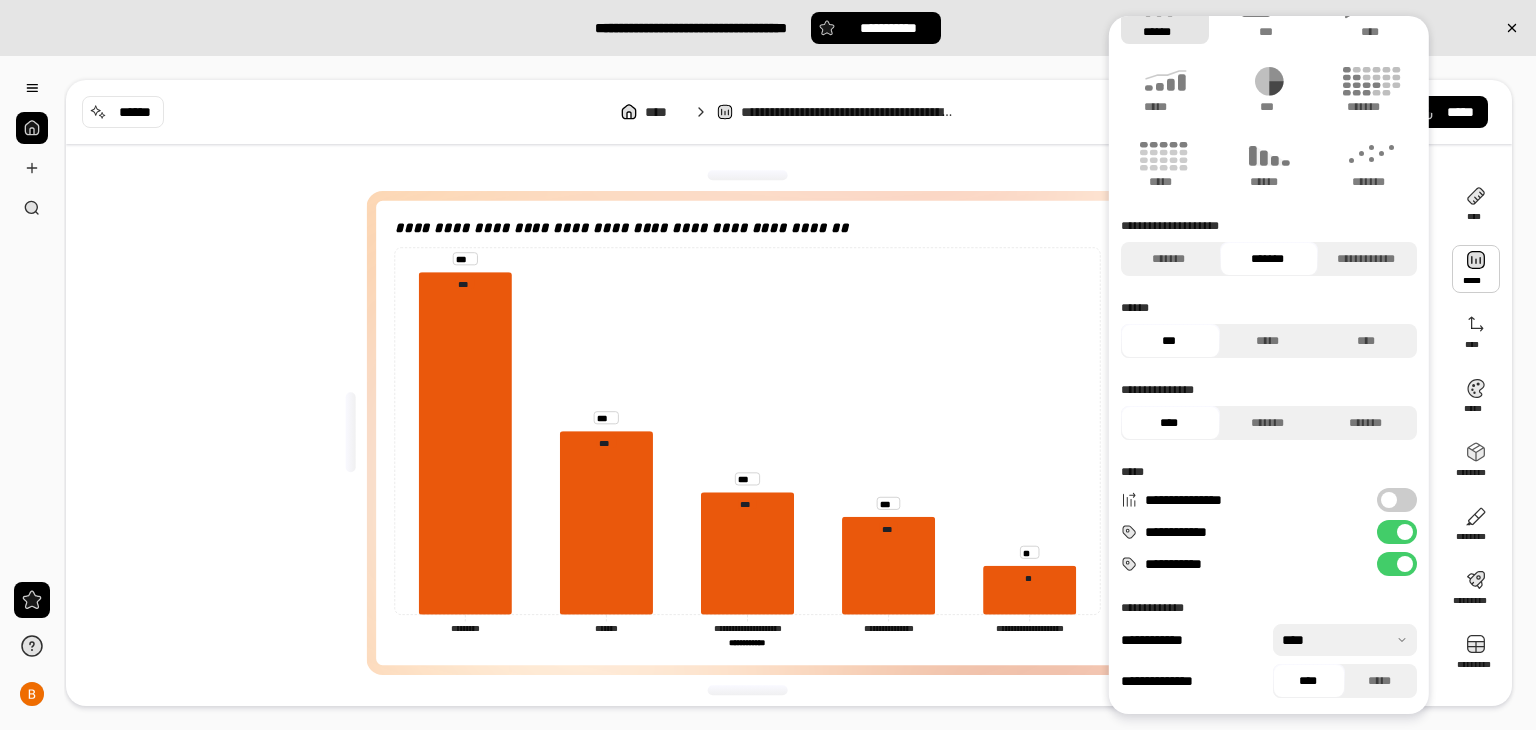 click on "**********" at bounding box center [1397, 564] 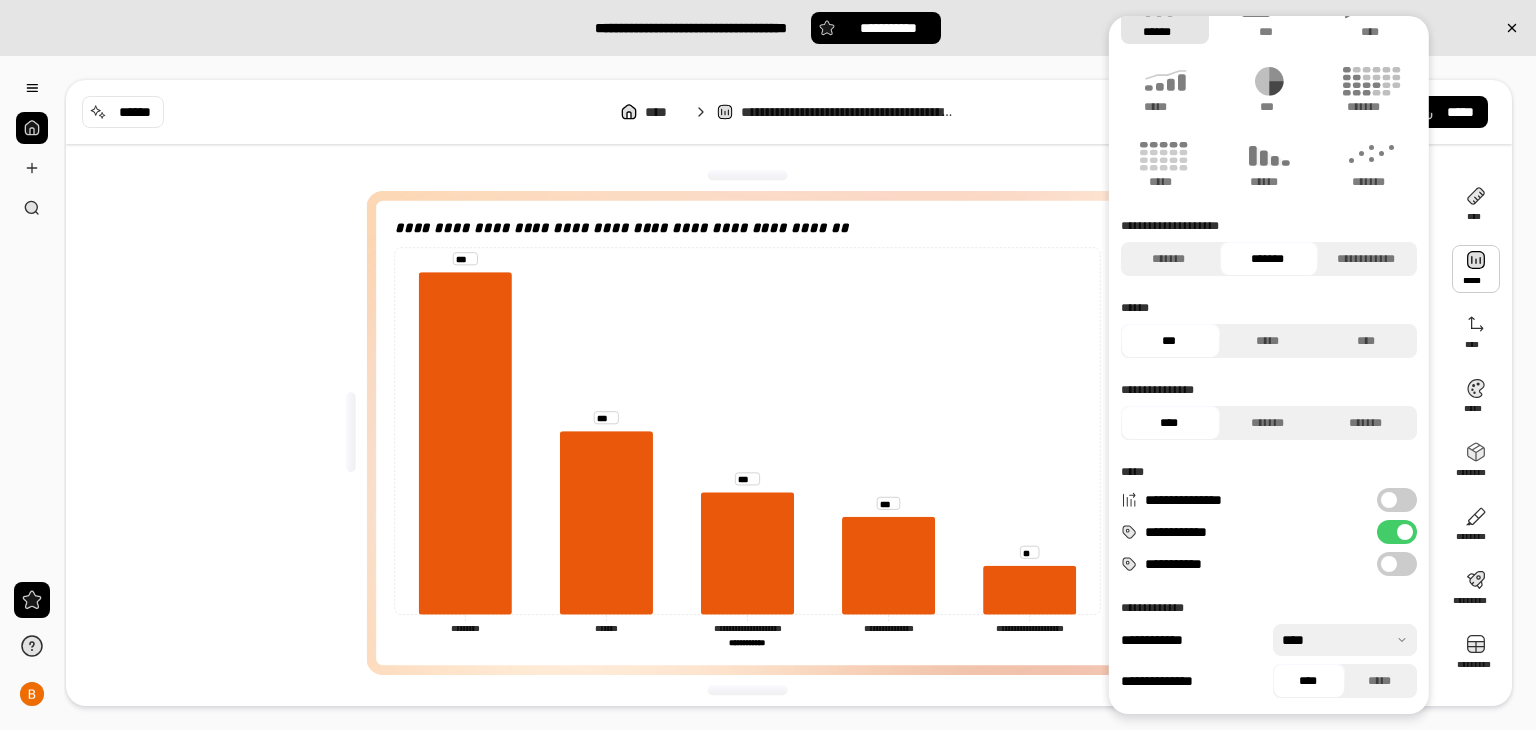 click on "**********" at bounding box center [1397, 564] 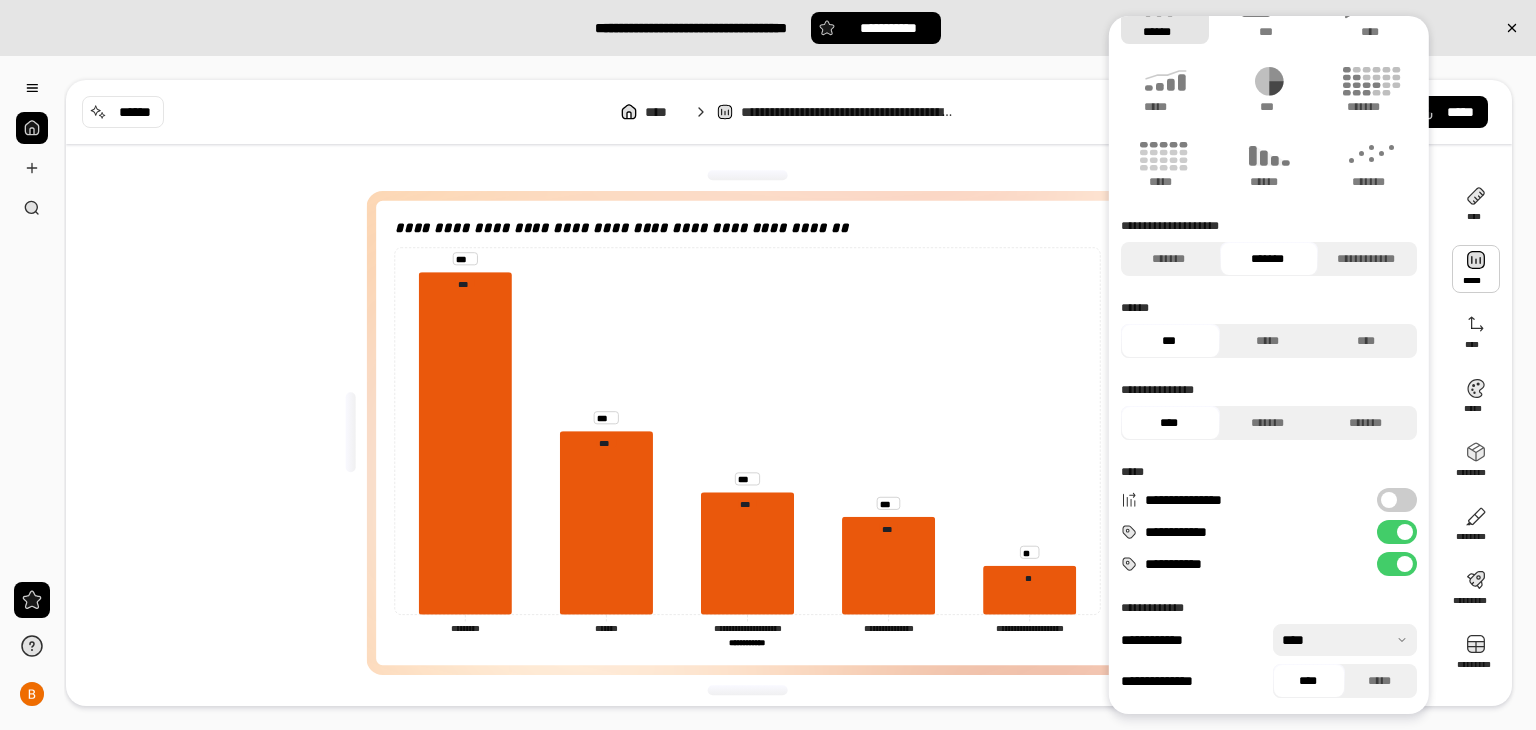click at bounding box center (1405, 564) 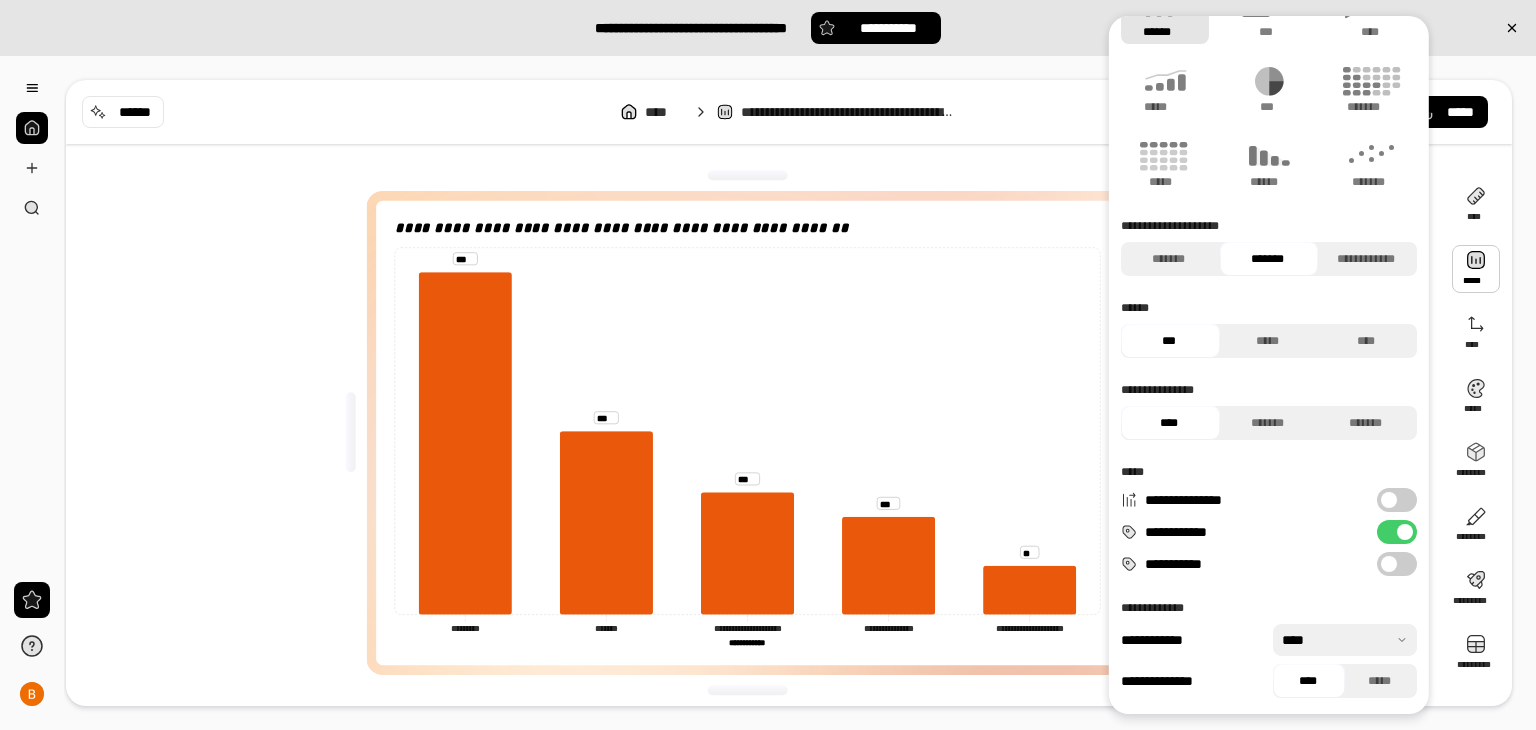 click at bounding box center (1345, 640) 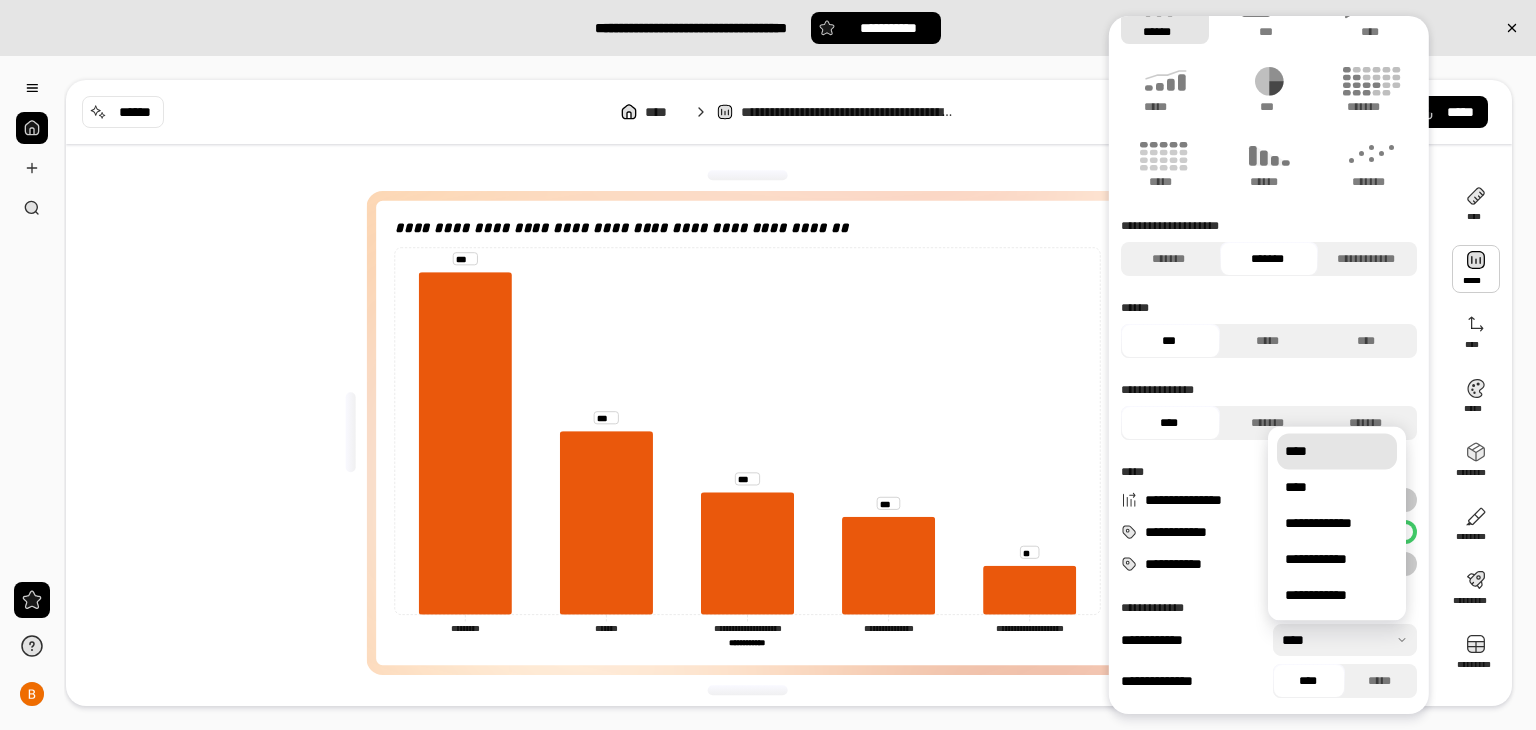 click at bounding box center [1345, 640] 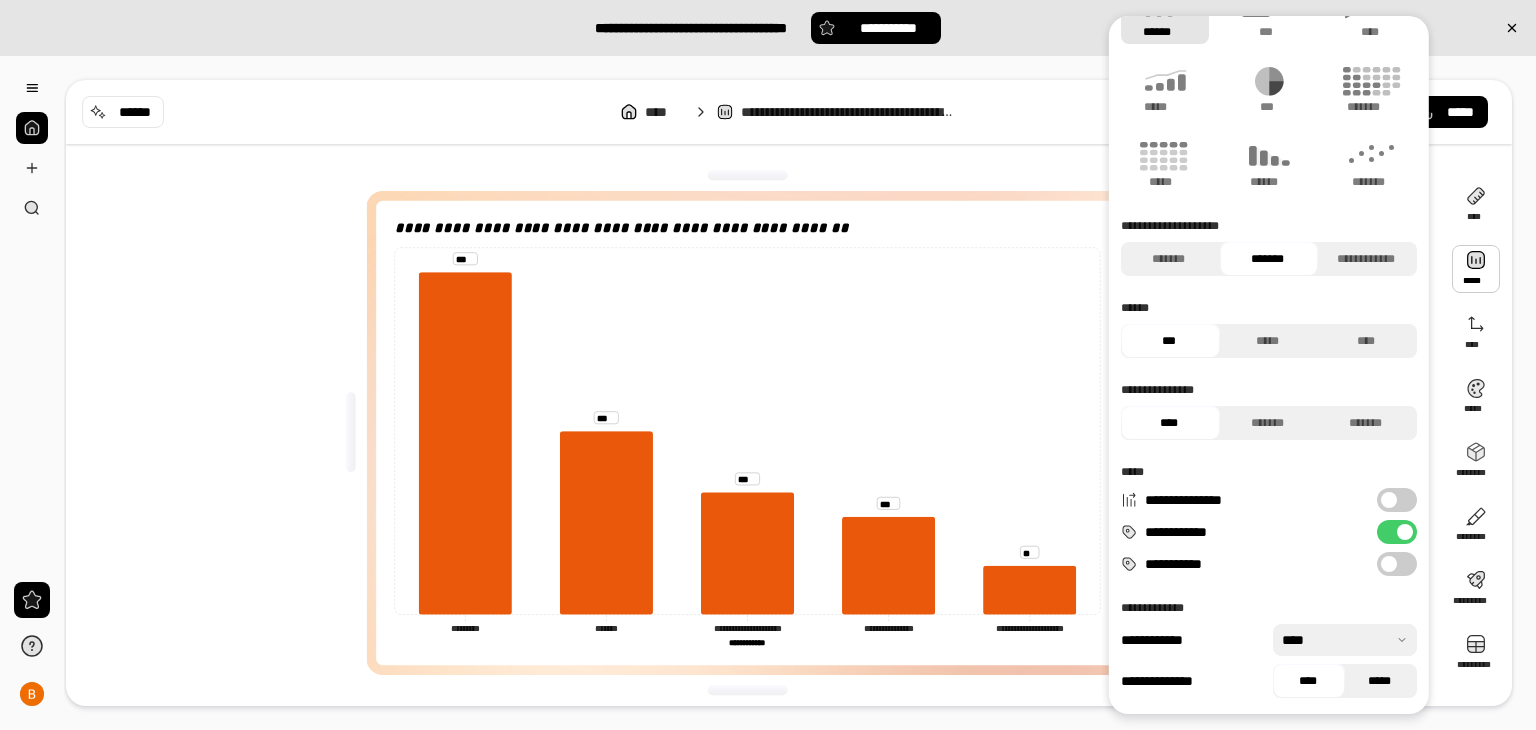 click on "*****" at bounding box center [1379, 681] 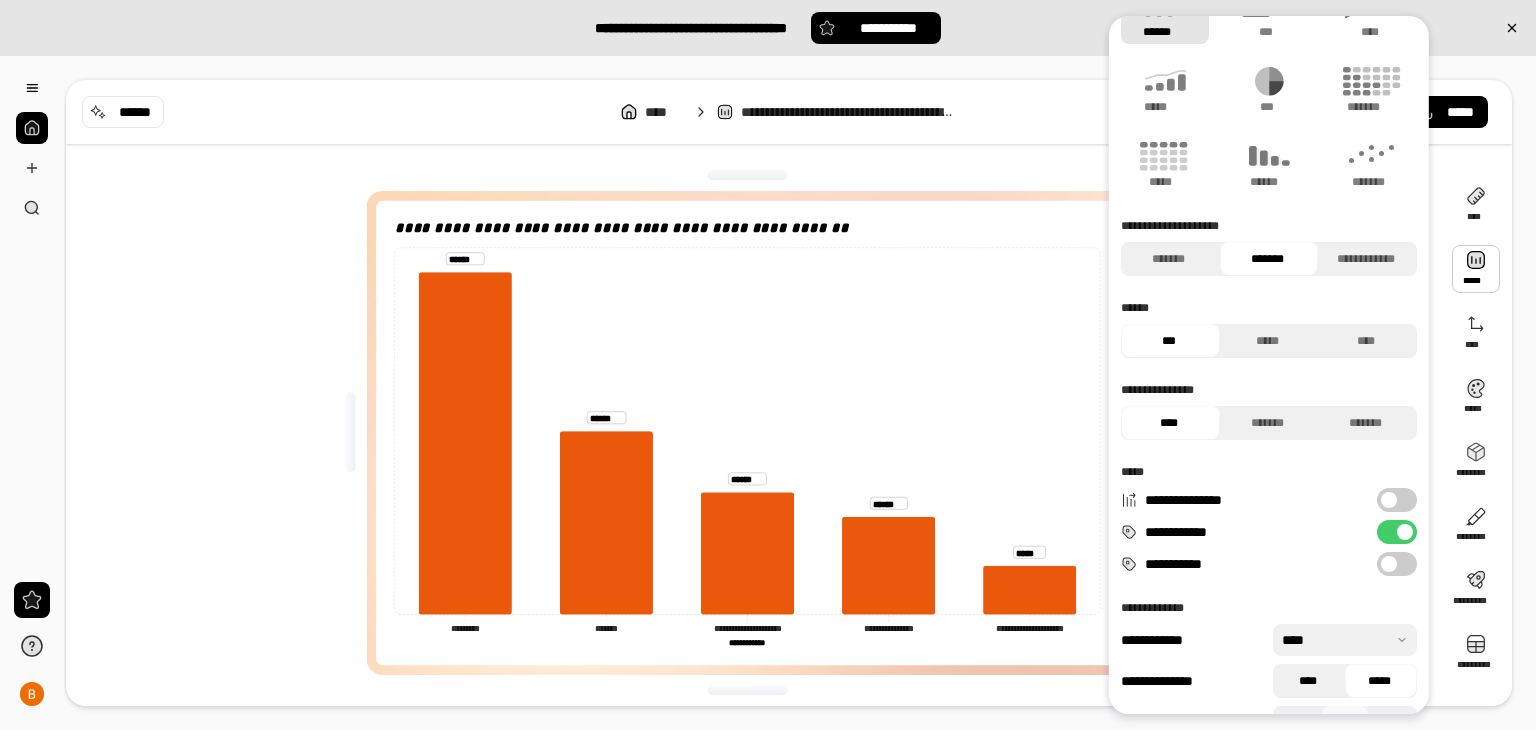 click on "****" at bounding box center [1307, 681] 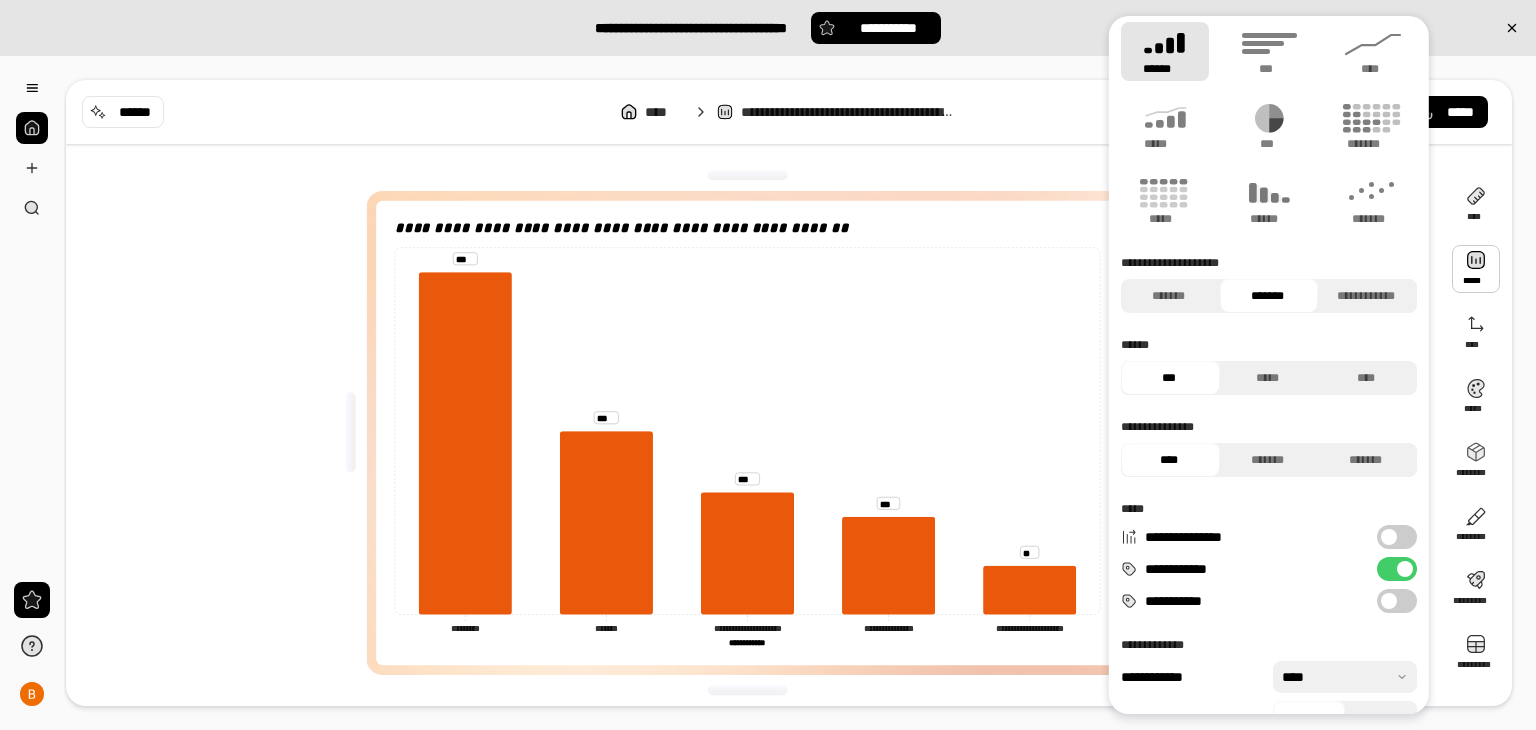 scroll, scrollTop: 0, scrollLeft: 0, axis: both 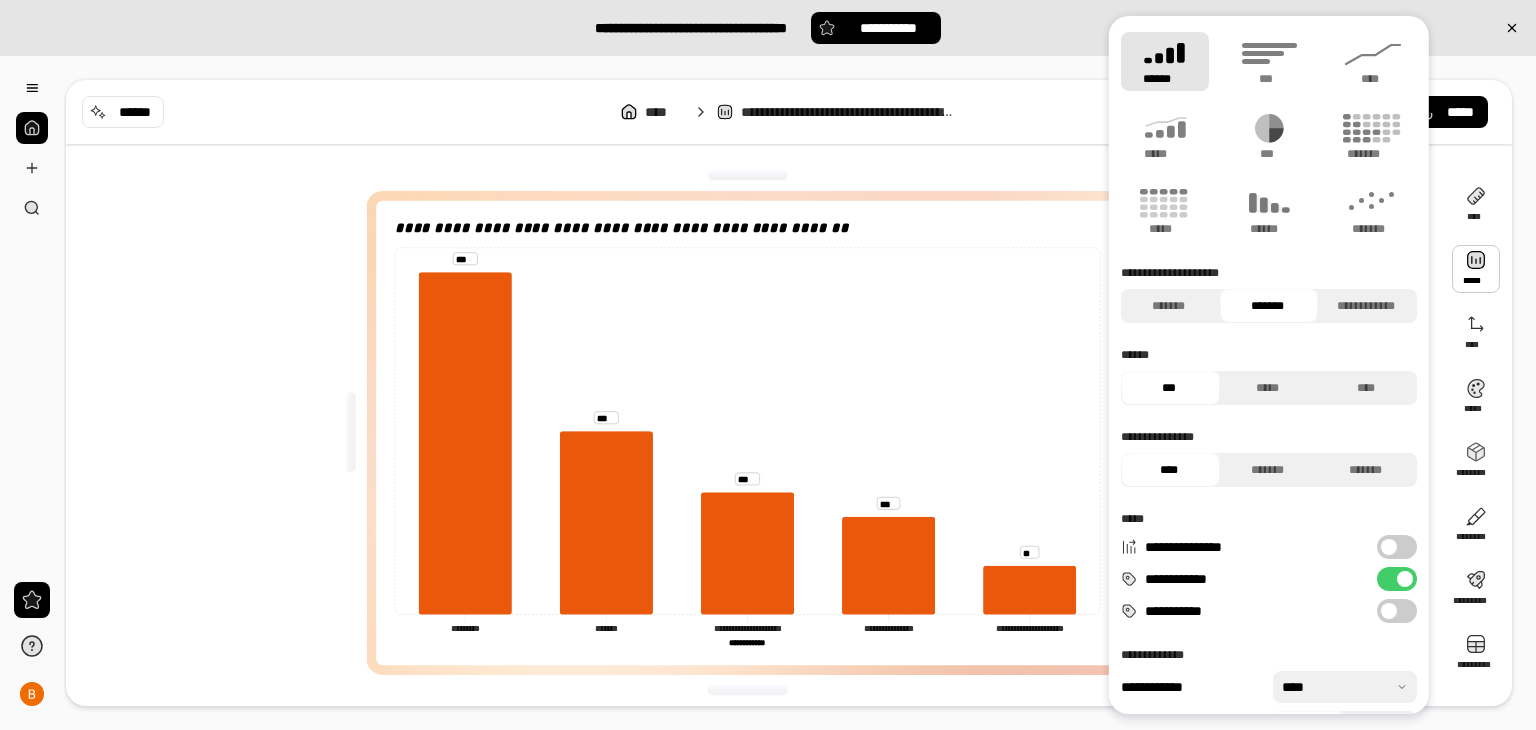 click on "**********" at bounding box center (789, 393) 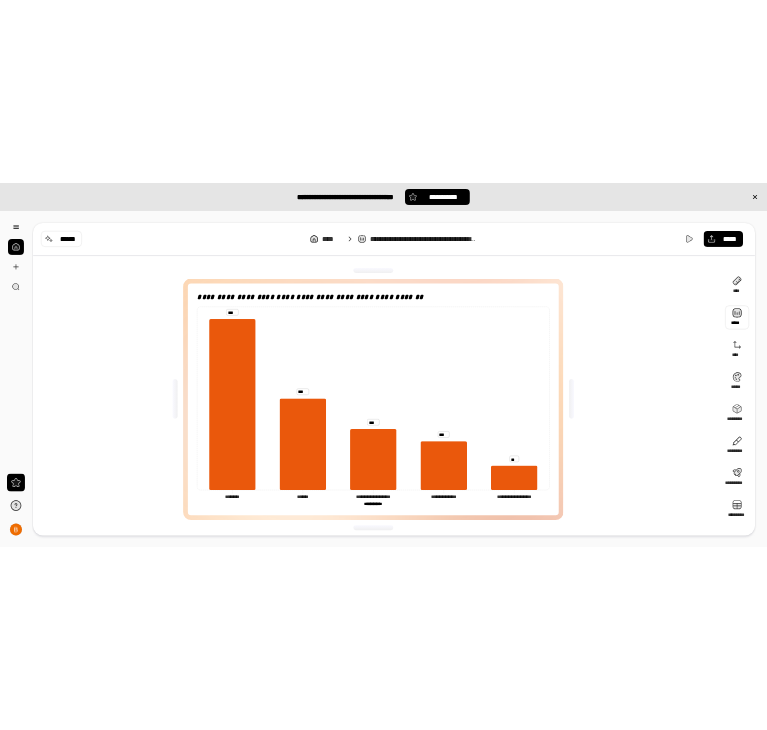 scroll, scrollTop: 4, scrollLeft: 0, axis: vertical 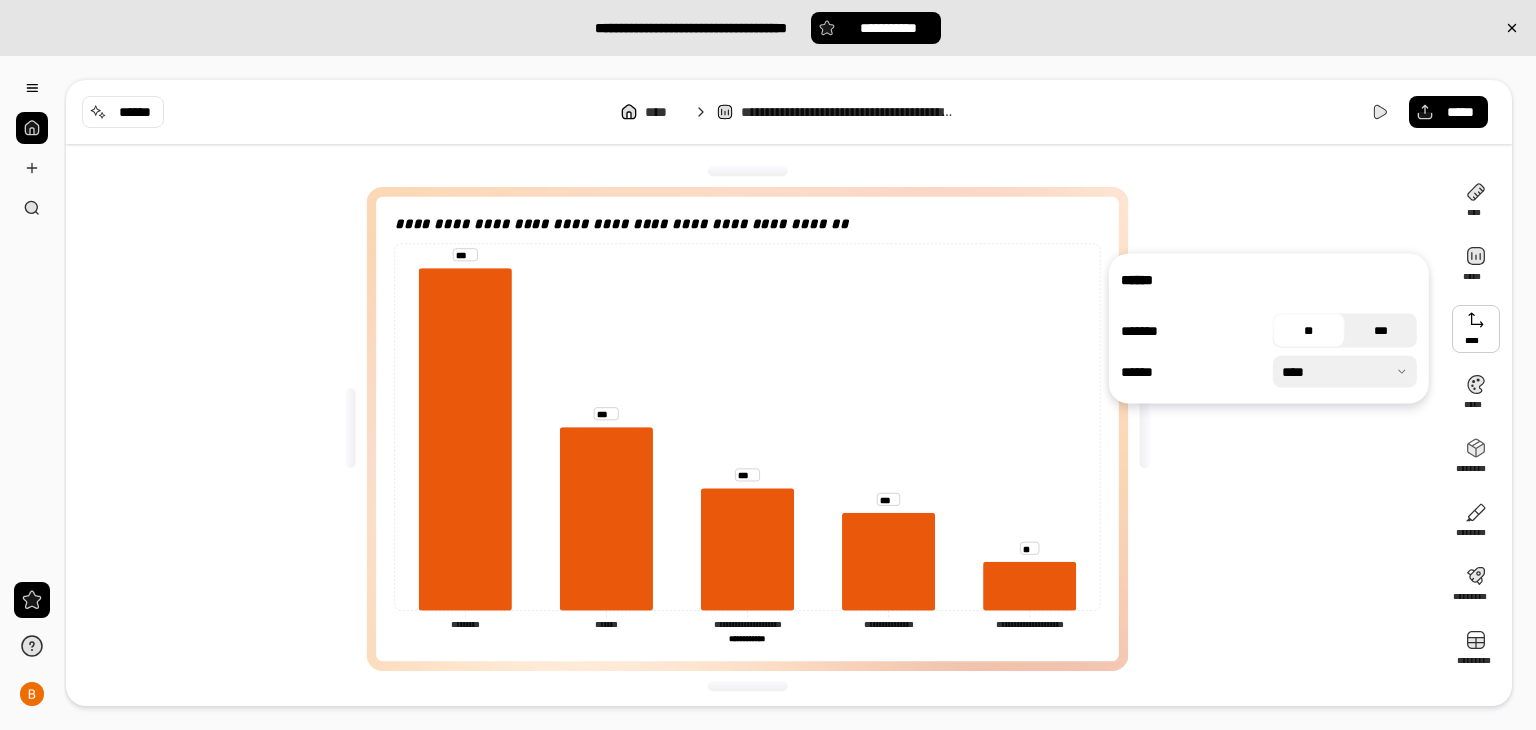 click on "***" at bounding box center (1381, 331) 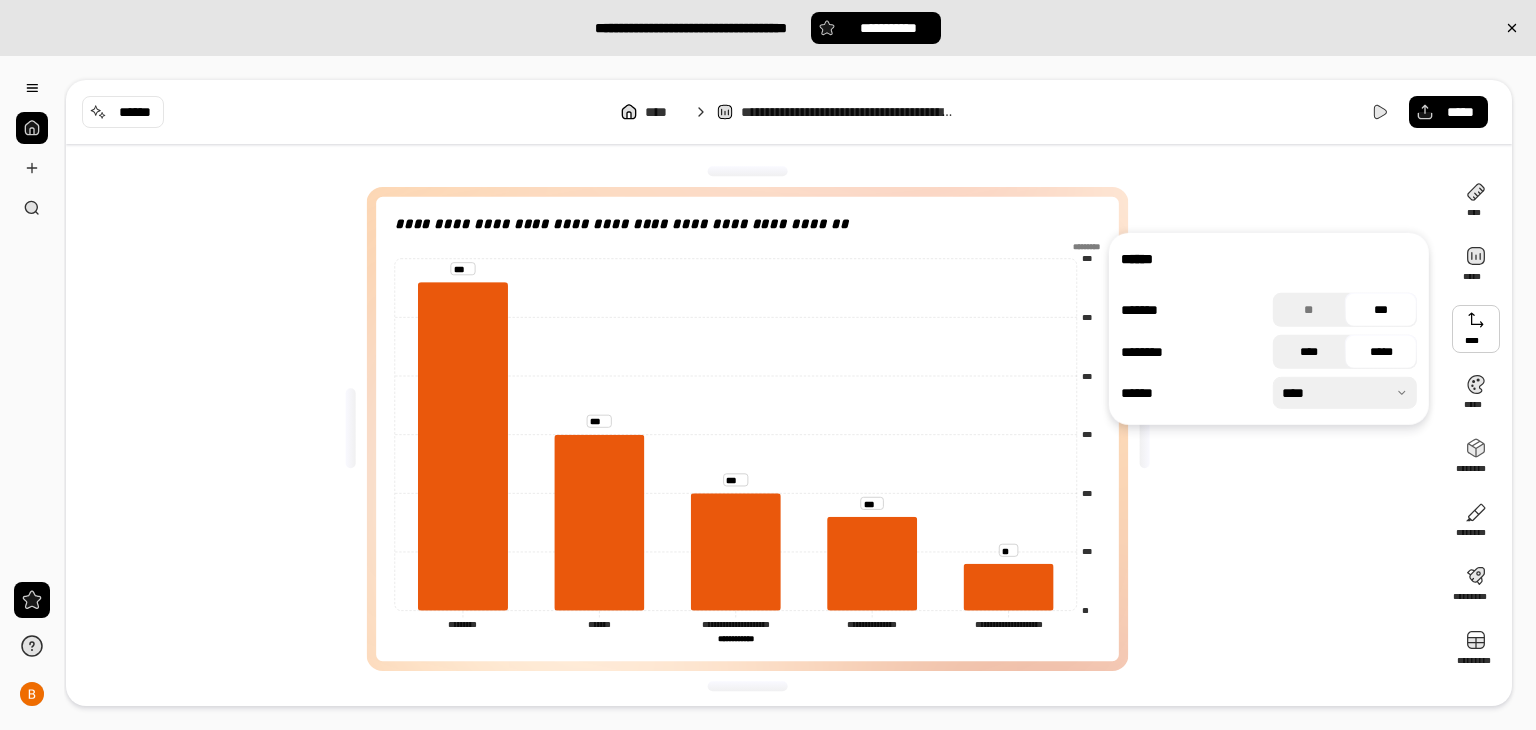 click on "****" at bounding box center (1309, 352) 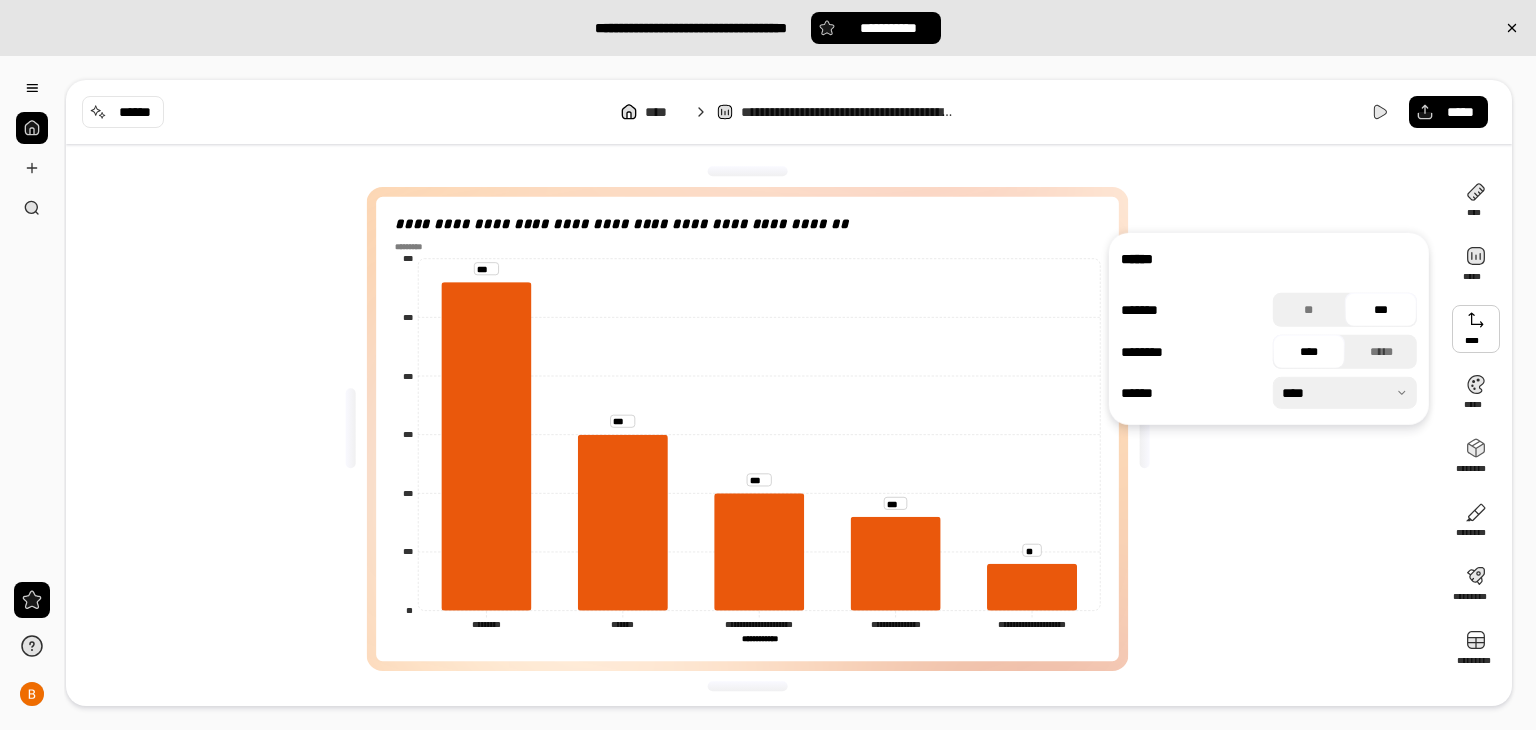 click at bounding box center (1345, 393) 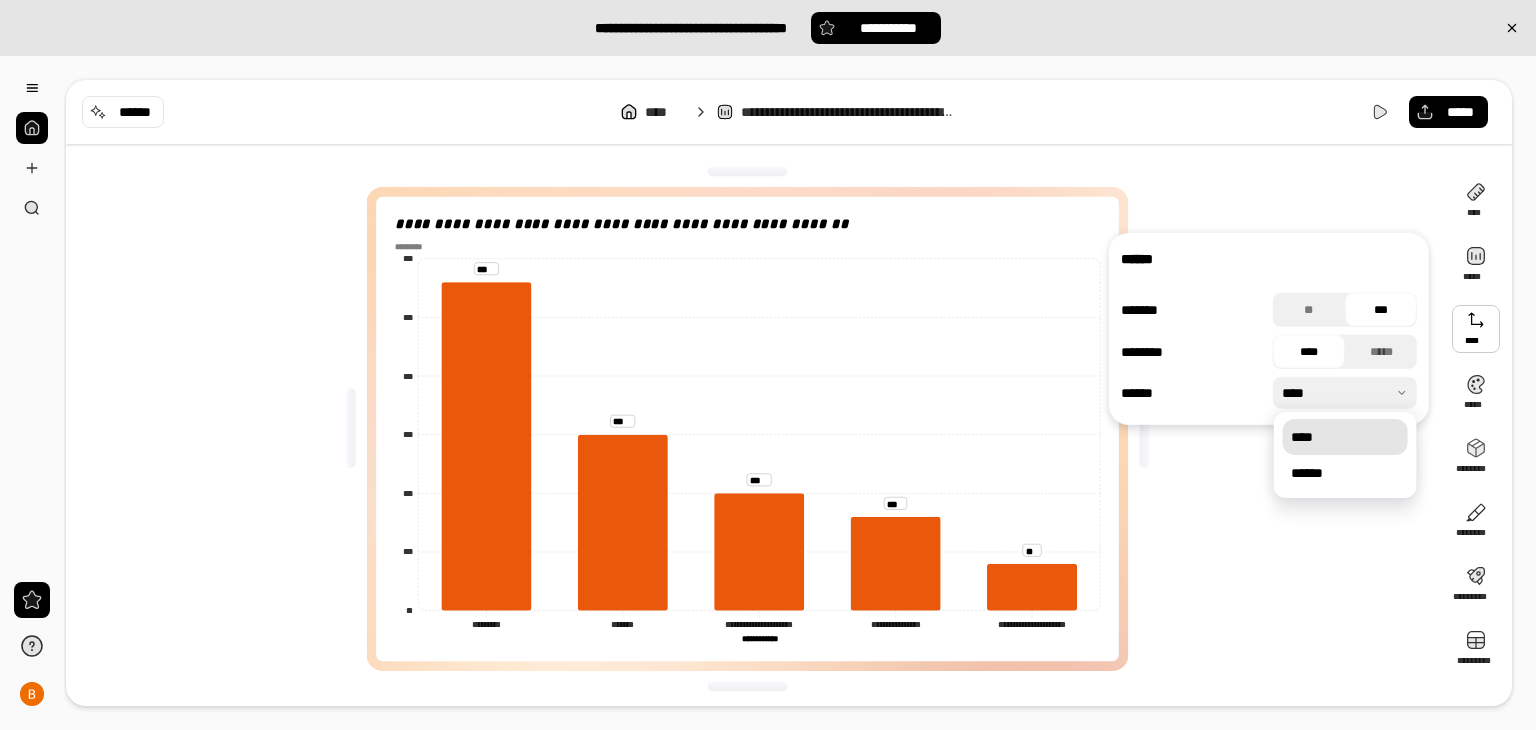 click at bounding box center [1345, 393] 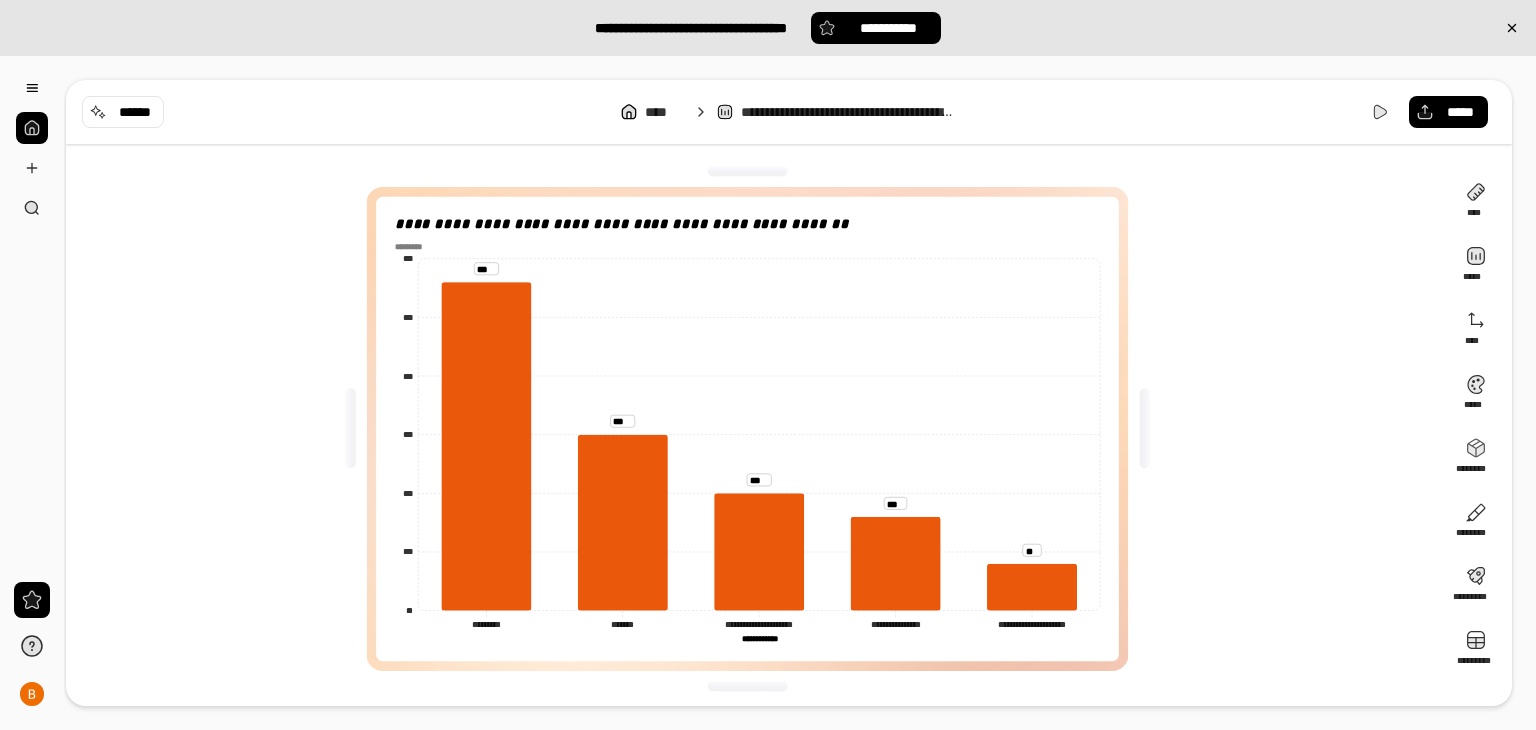 click on "**********" at bounding box center (755, 429) 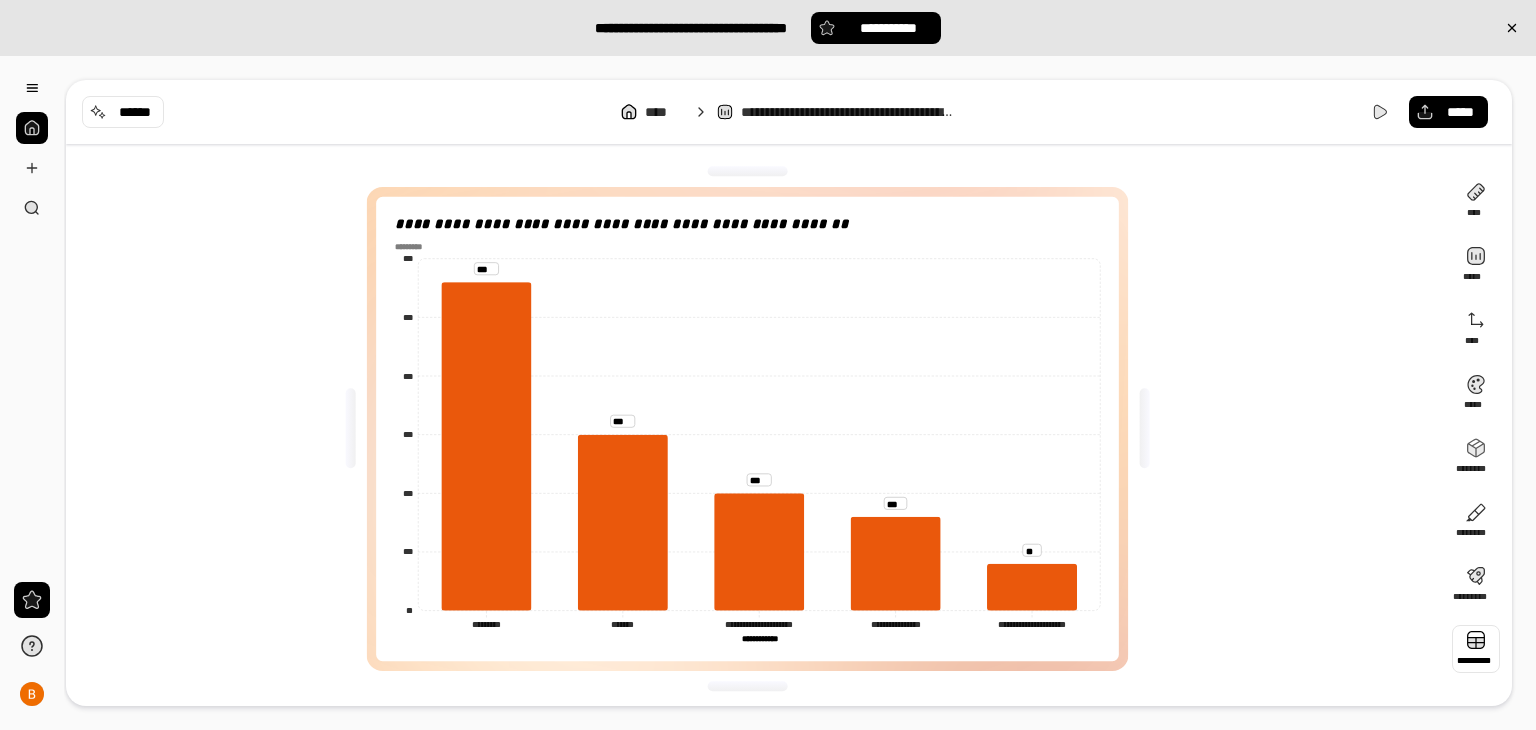 click at bounding box center (1476, 649) 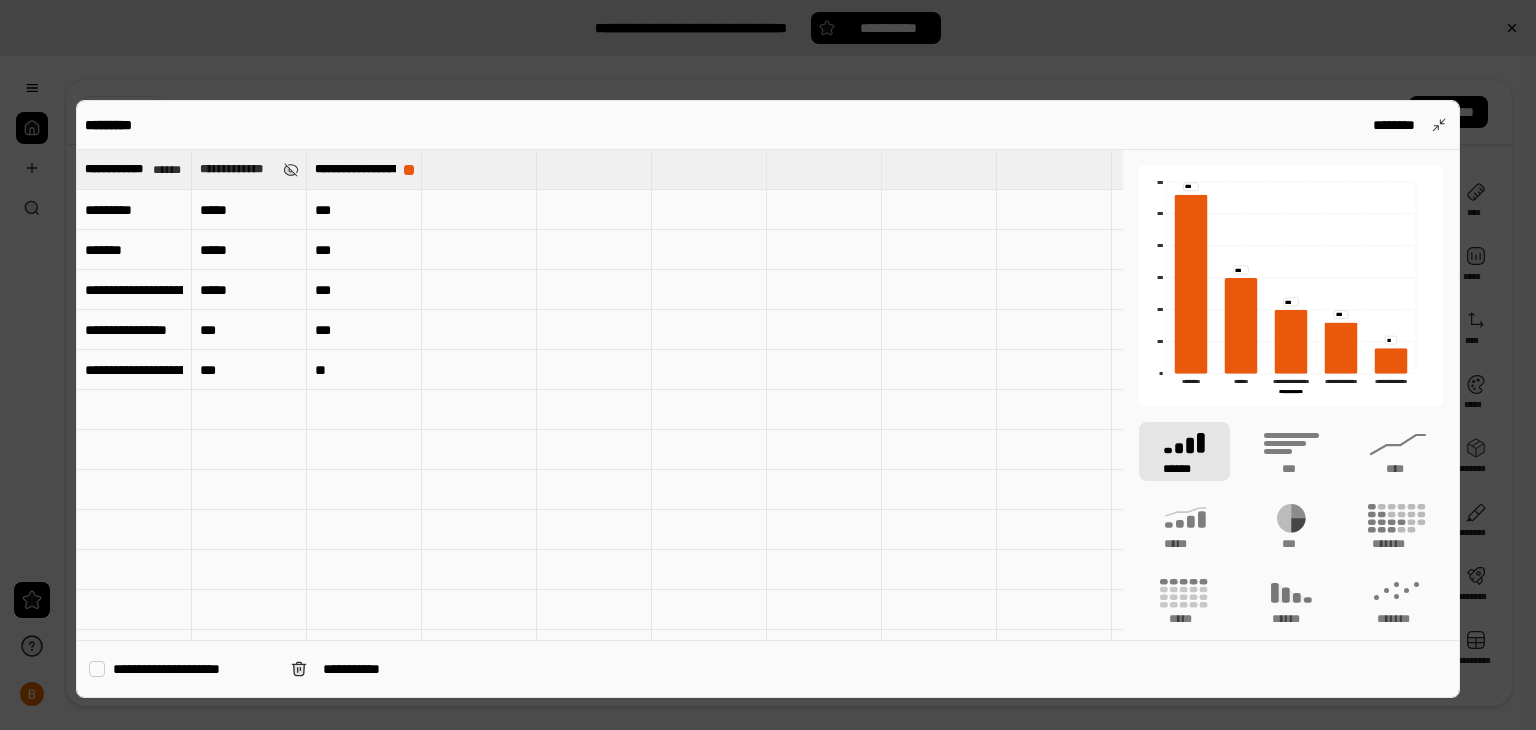 type 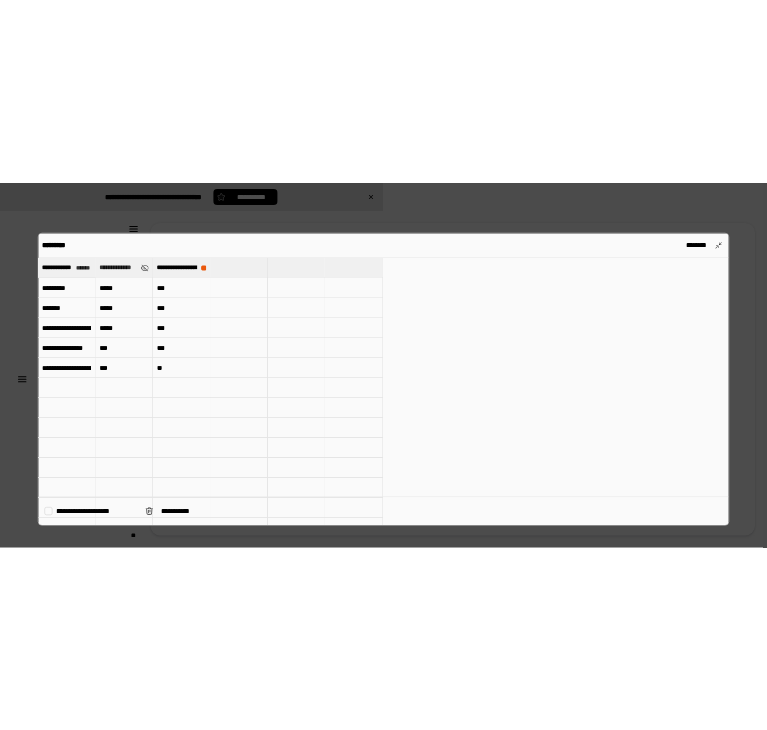 scroll, scrollTop: 0, scrollLeft: 0, axis: both 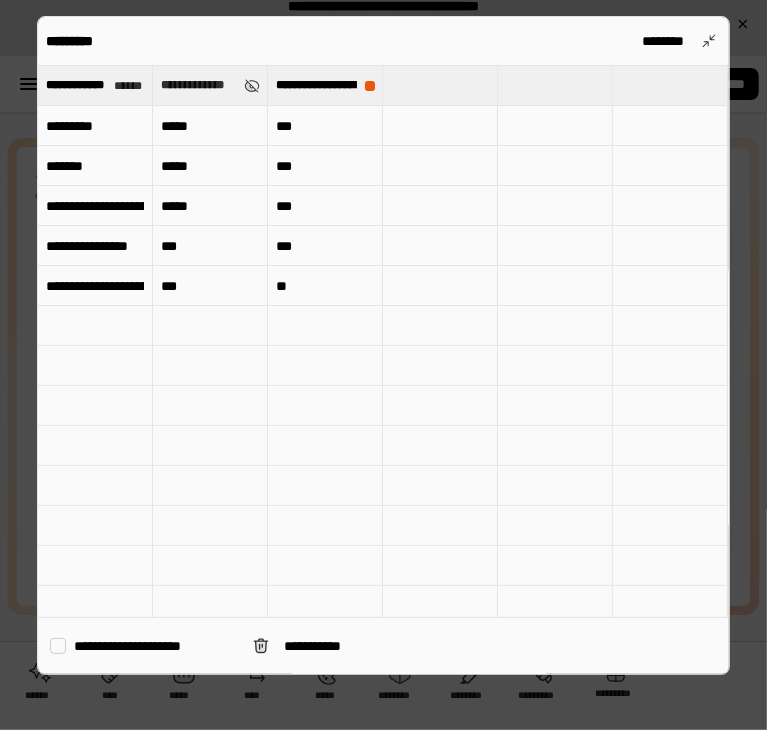 click on "*********" at bounding box center [95, 126] 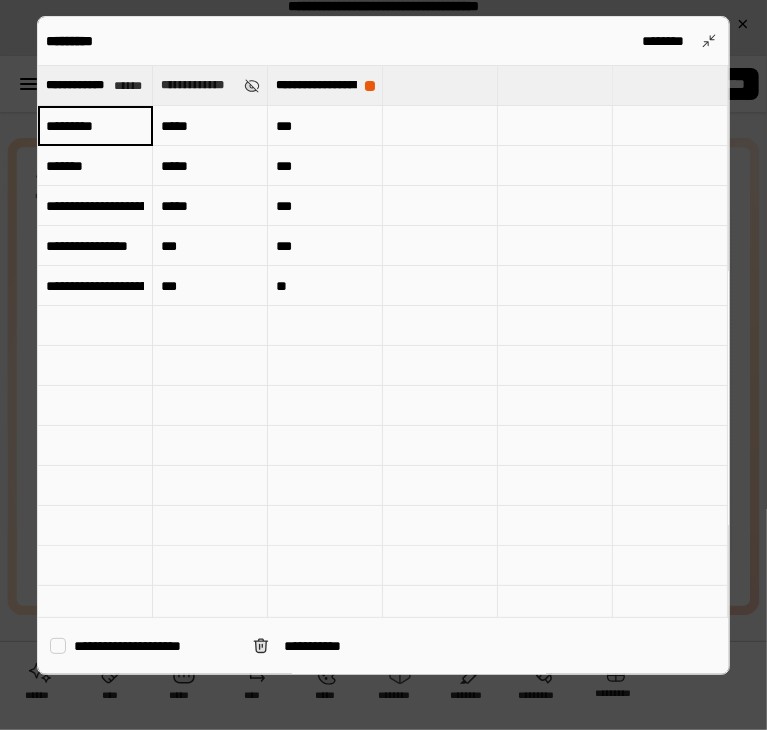 click on "*********" at bounding box center (95, 126) 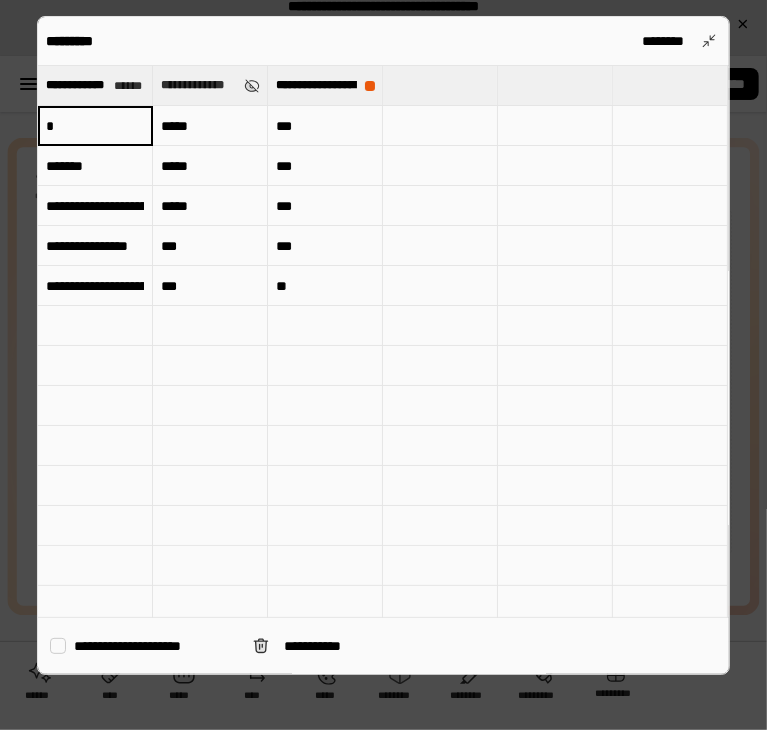 type on "*" 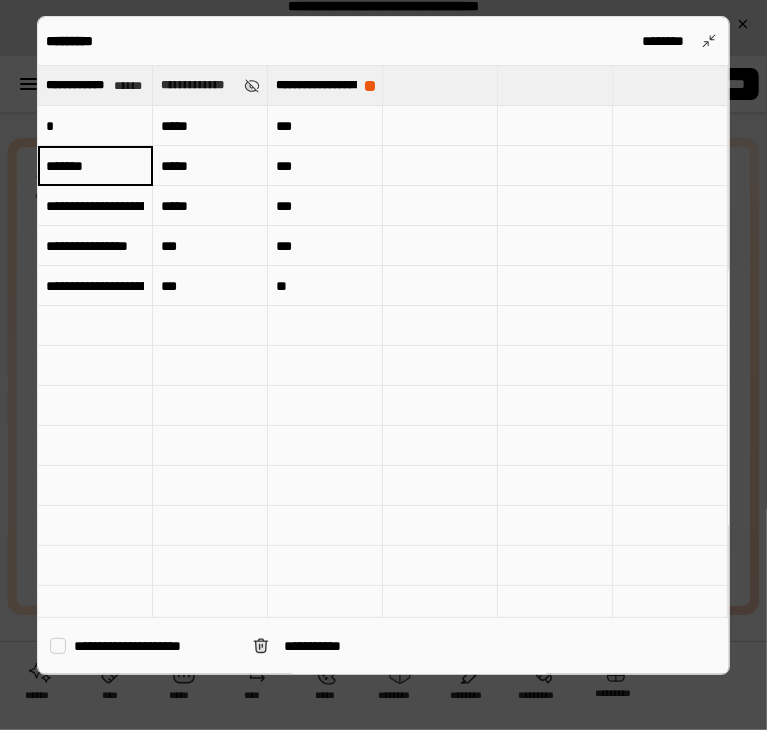 click on "*******" at bounding box center (95, 166) 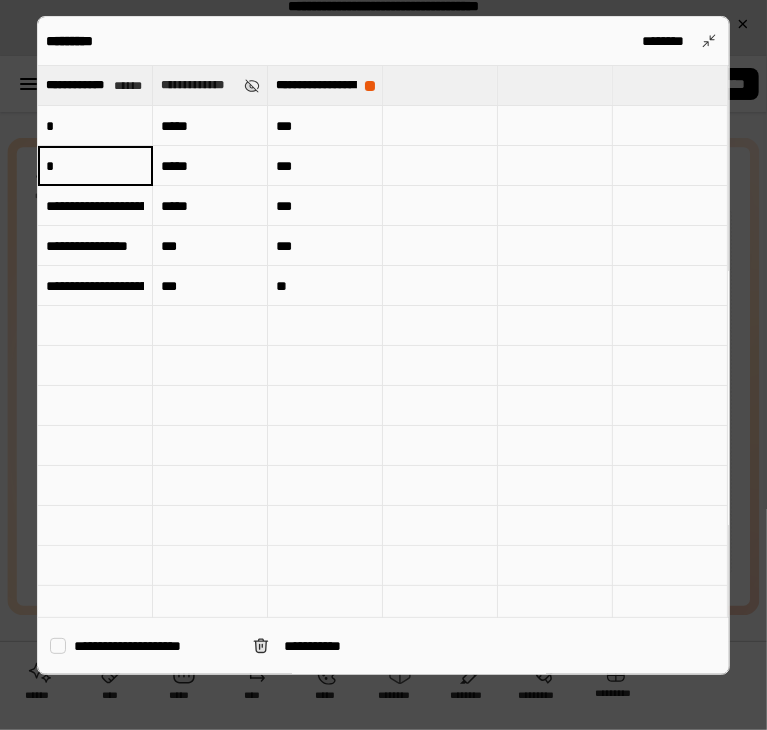 type on "*" 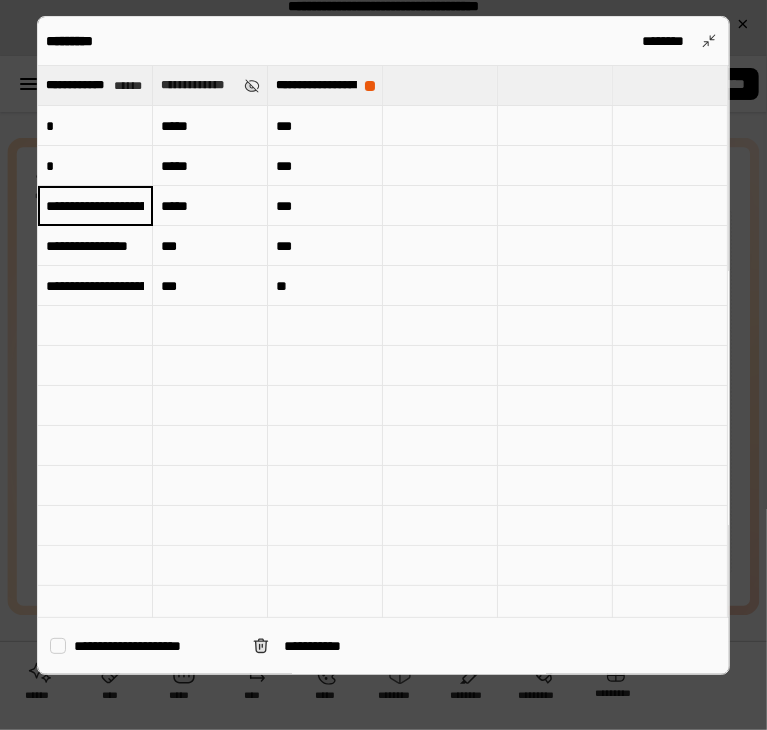 click on "**********" at bounding box center [95, 206] 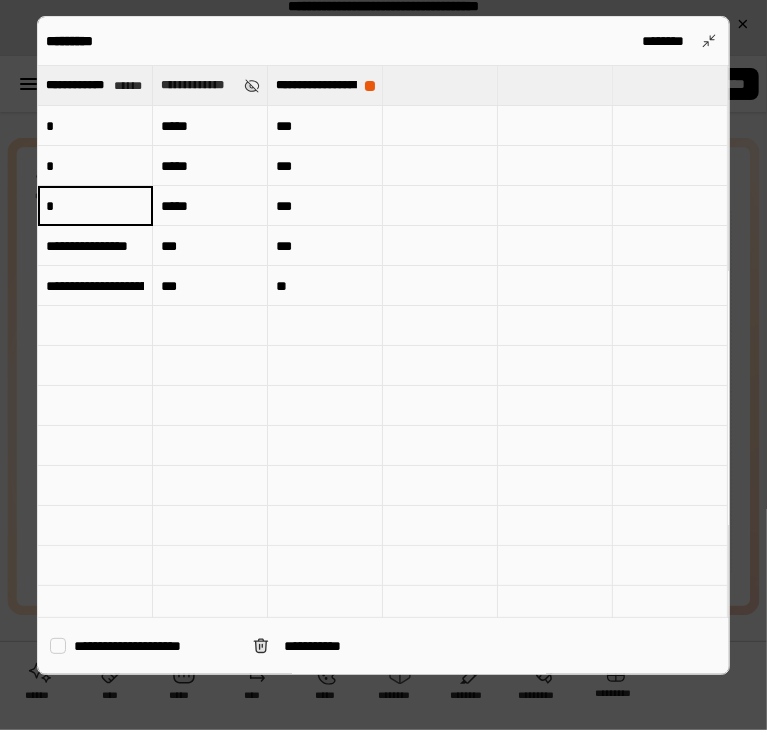 scroll, scrollTop: 0, scrollLeft: 0, axis: both 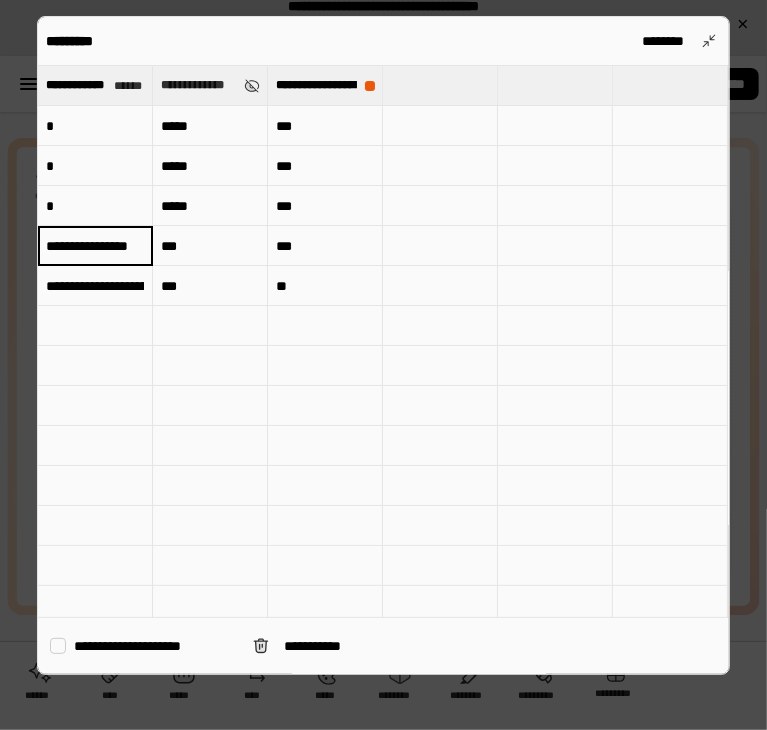 click on "**********" at bounding box center [95, 246] 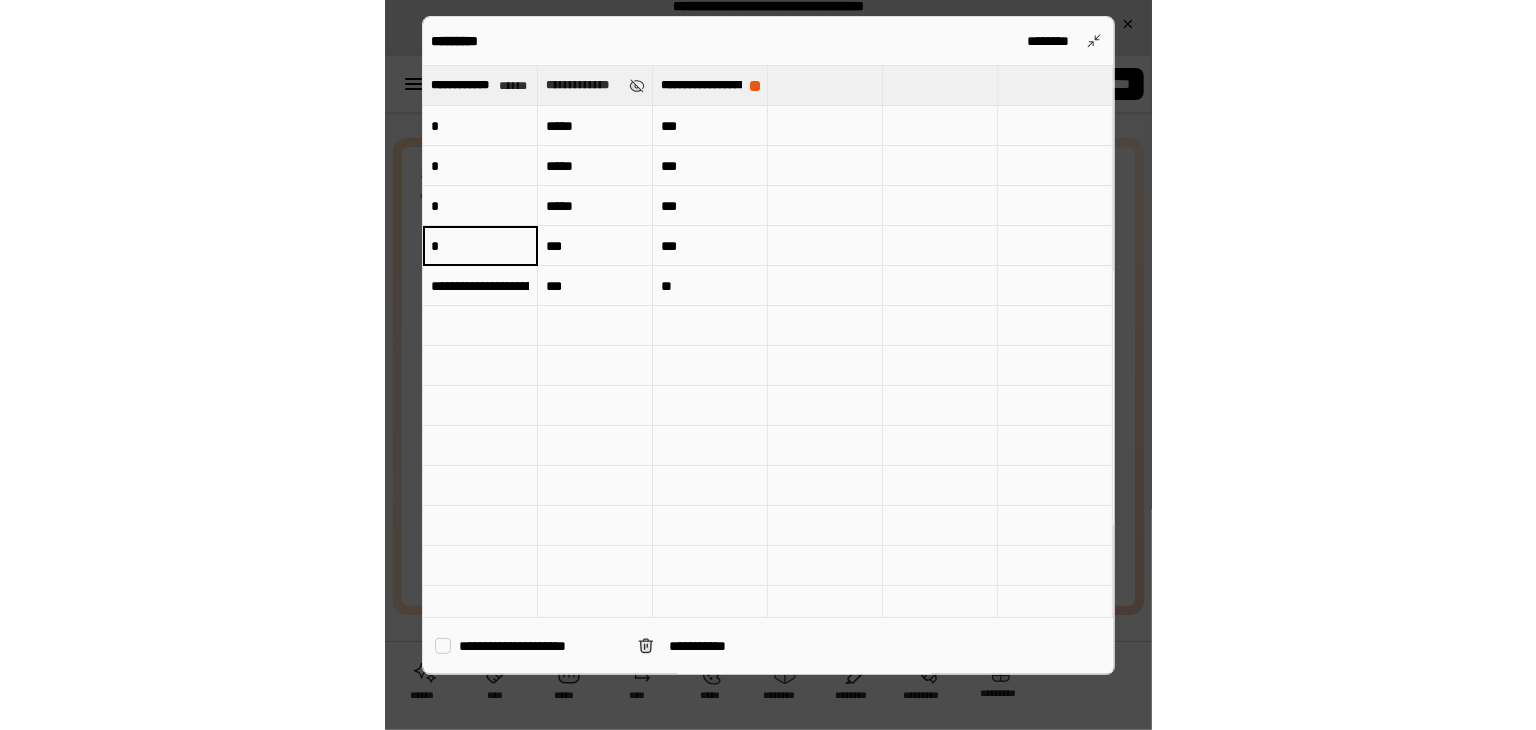 scroll, scrollTop: 0, scrollLeft: 0, axis: both 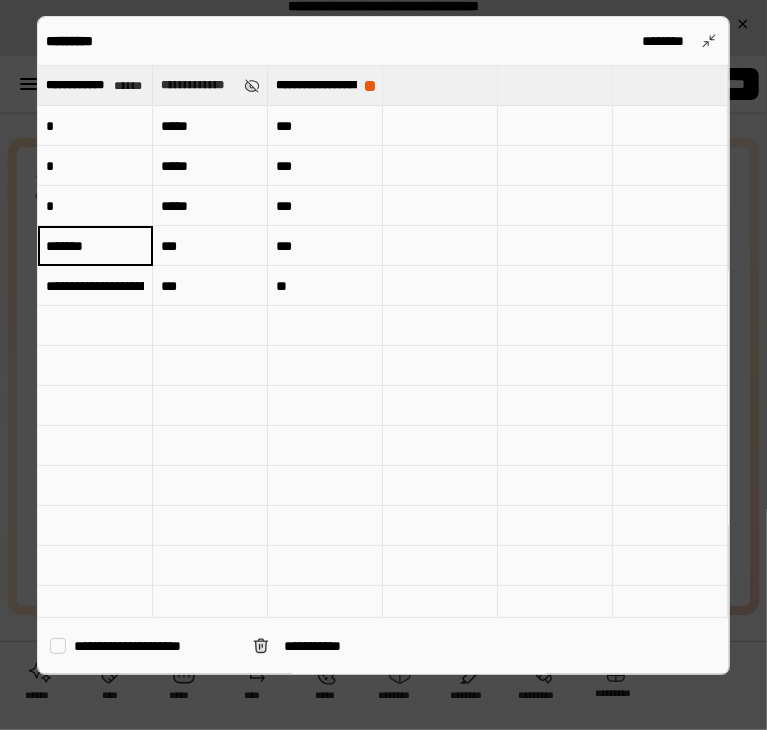 type on "*******" 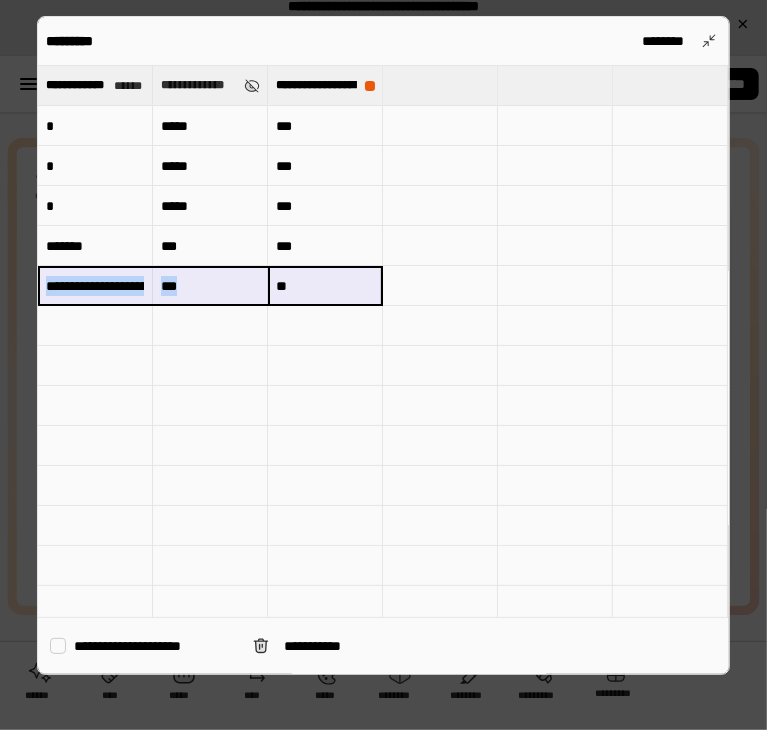 drag, startPoint x: 298, startPoint y: 294, endPoint x: 115, endPoint y: 291, distance: 183.02458 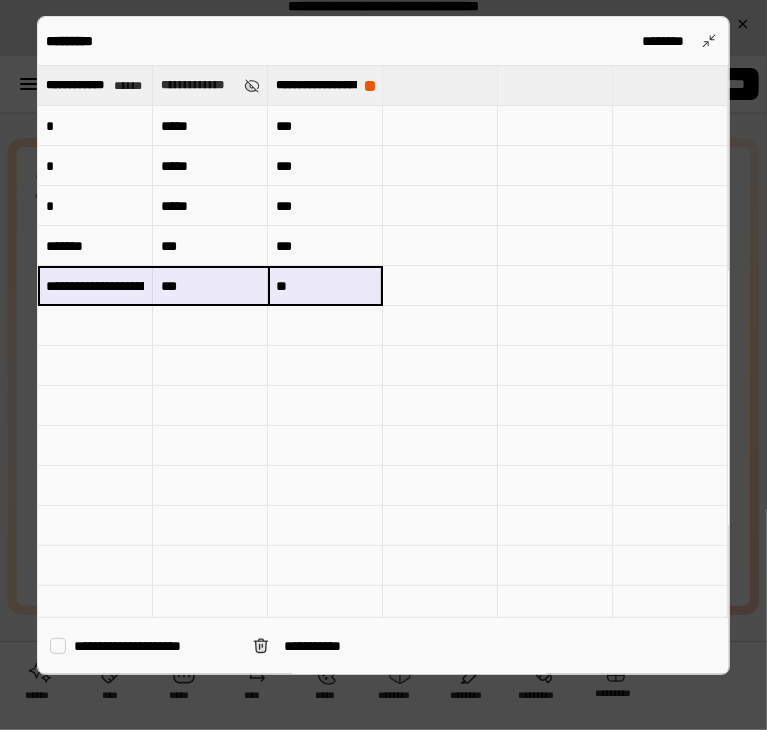 click at bounding box center [210, 326] 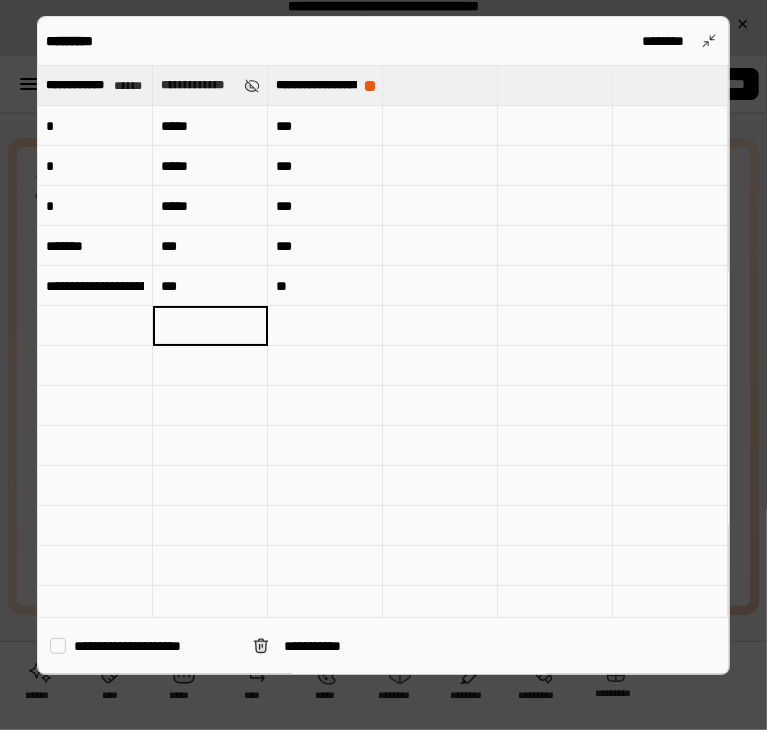 click on "**********" at bounding box center (95, 286) 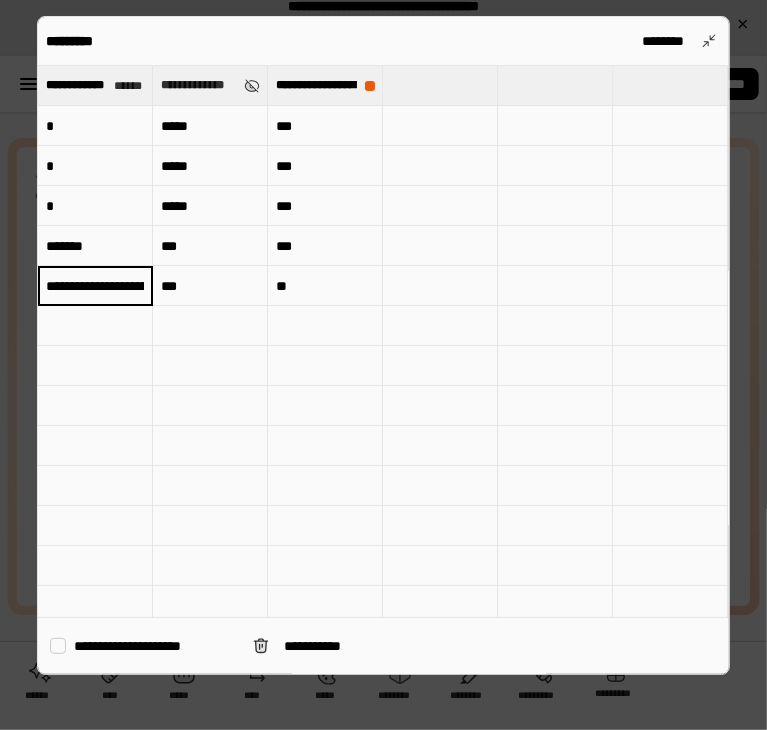 type 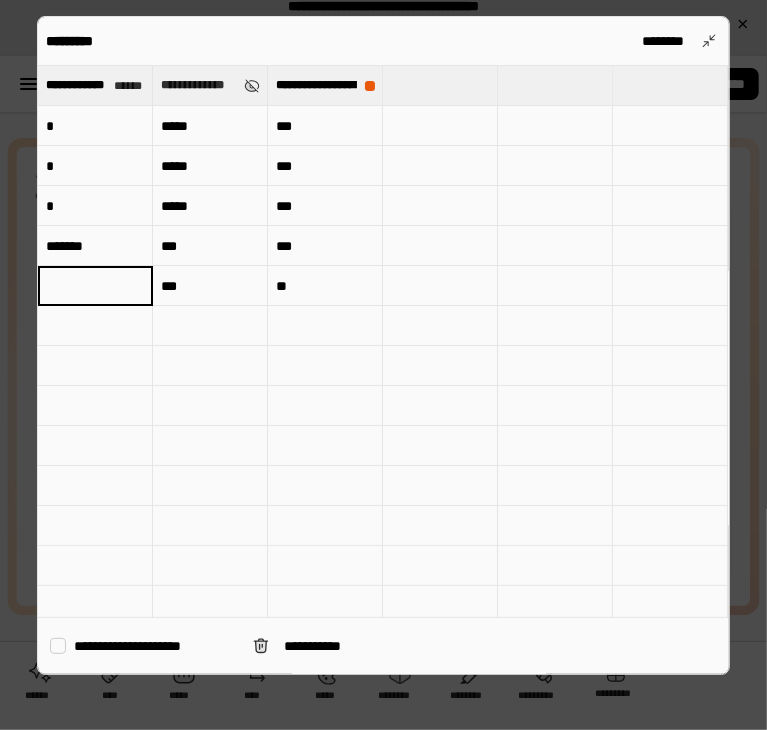 click on "***" at bounding box center [210, 286] 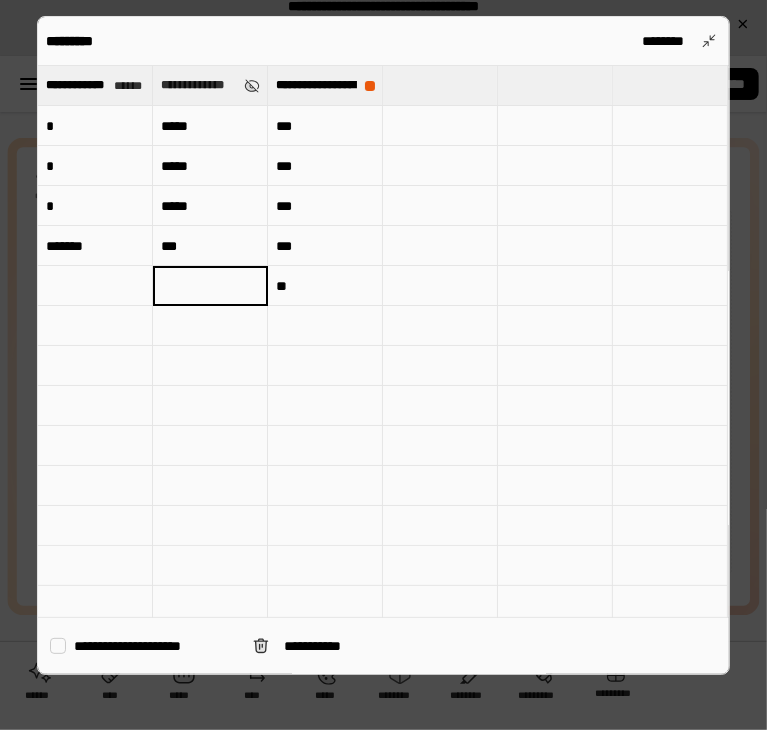 type 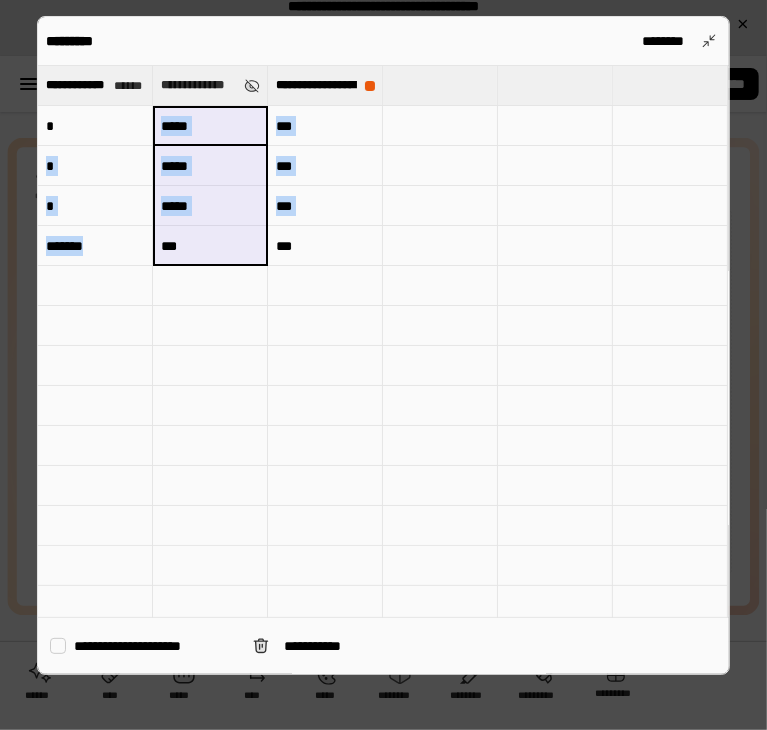 drag, startPoint x: 204, startPoint y: 118, endPoint x: 212, endPoint y: 248, distance: 130.24593 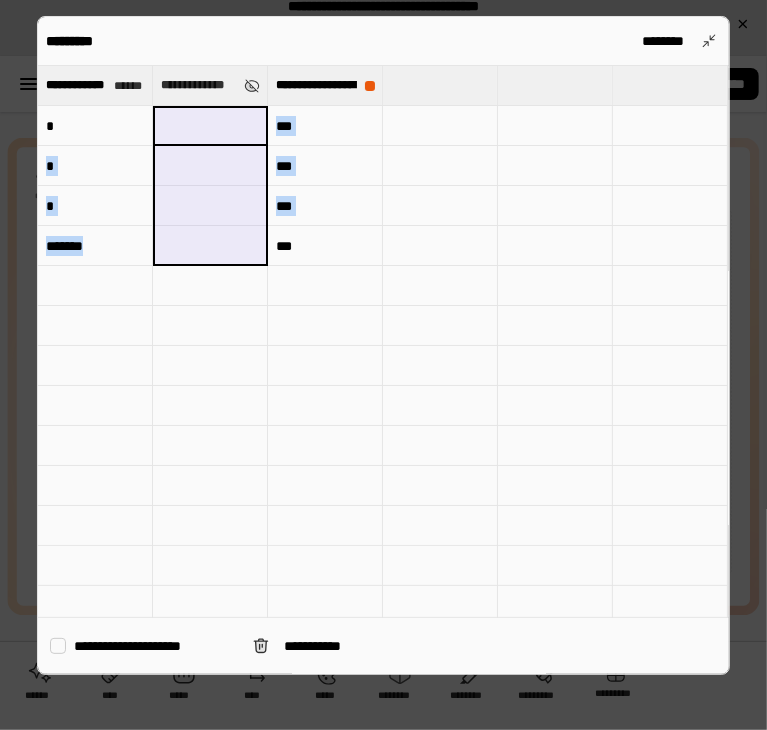 click on "***" at bounding box center (325, 126) 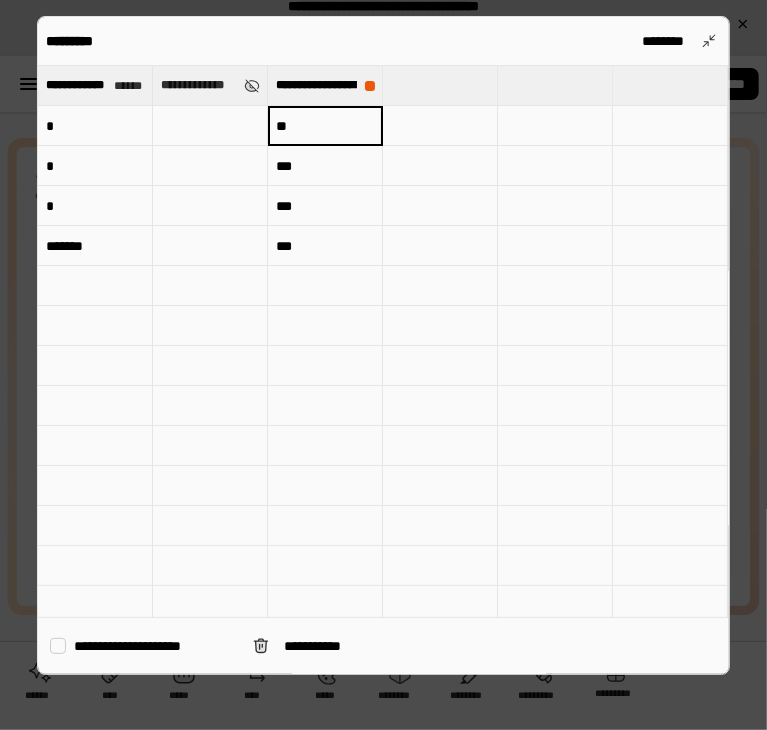 type on "**" 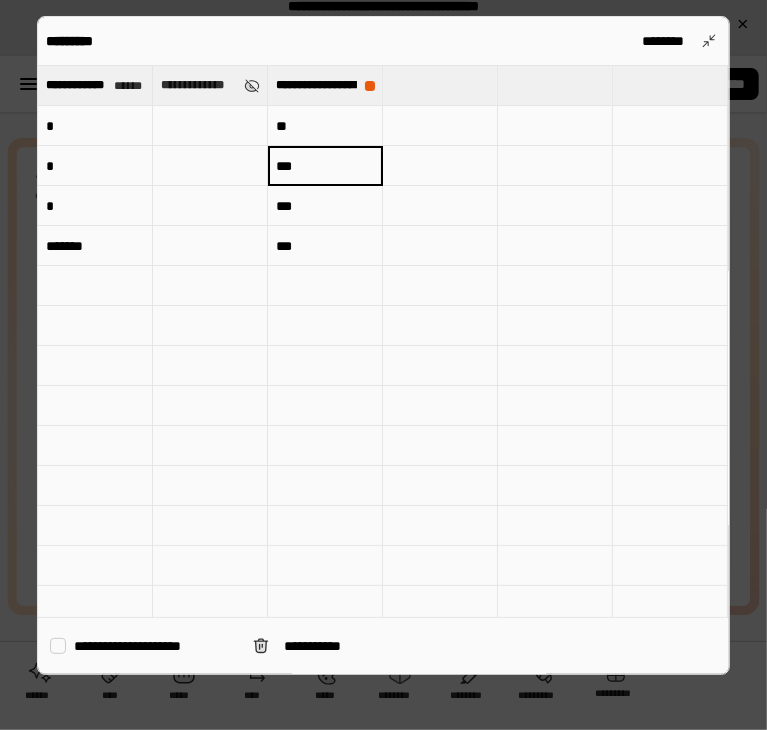 type on "*" 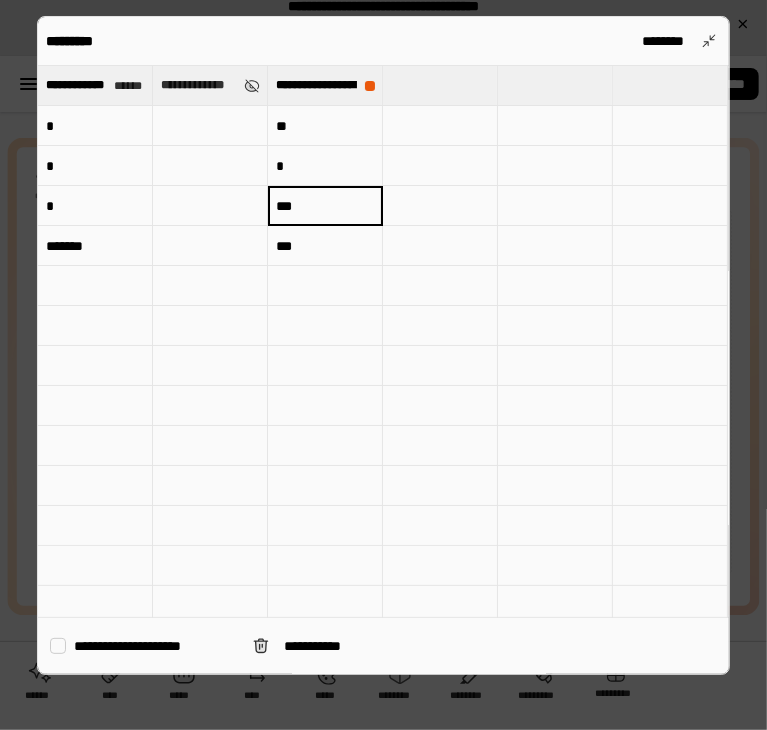 type on "*" 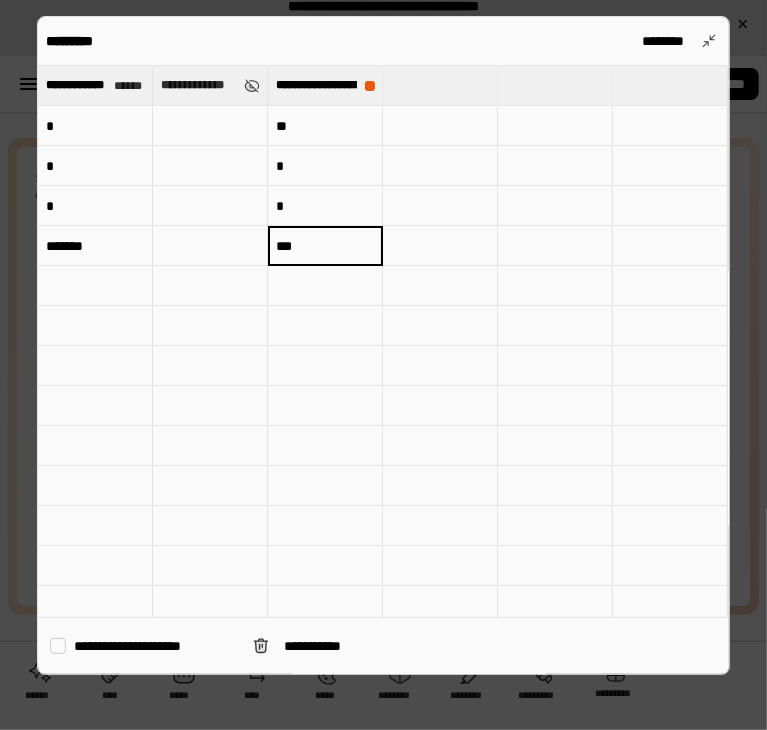 type on "*" 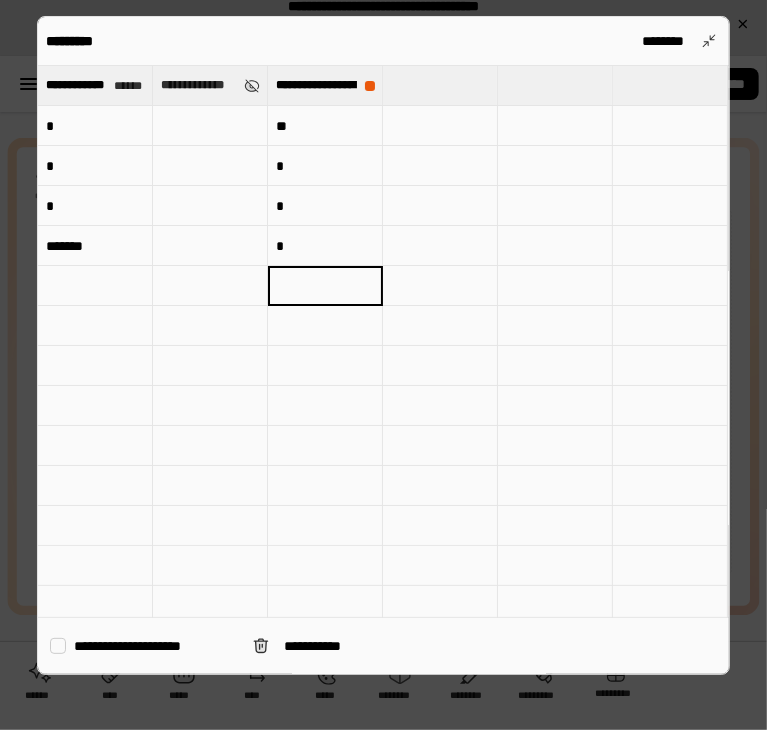 click on "*" at bounding box center [325, 166] 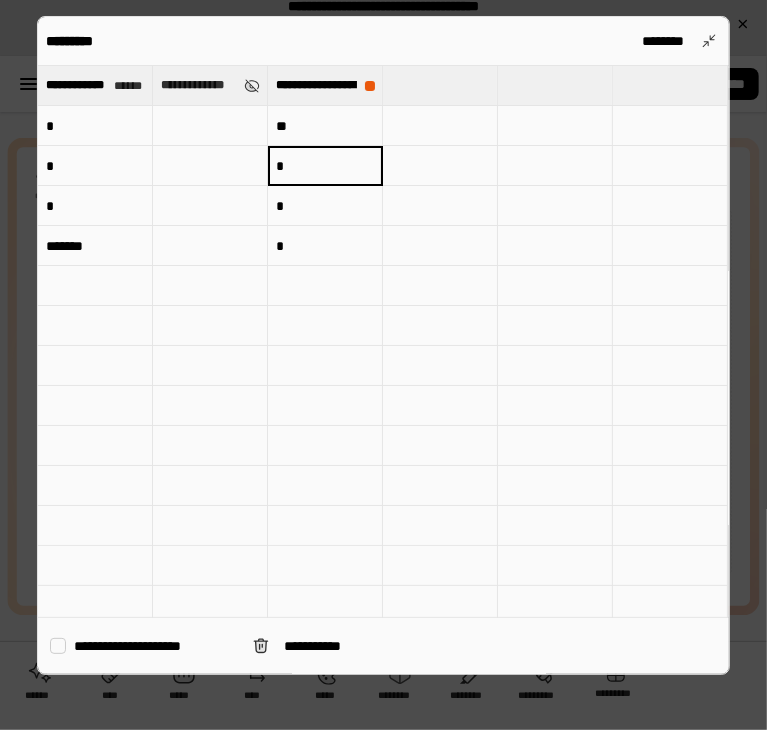 type on "*" 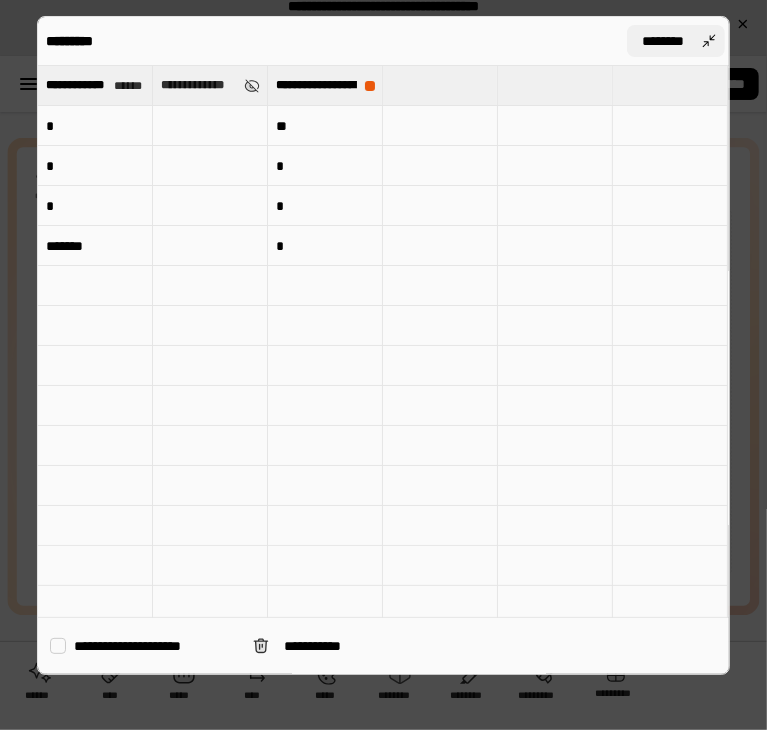 click on "********" at bounding box center [676, 41] 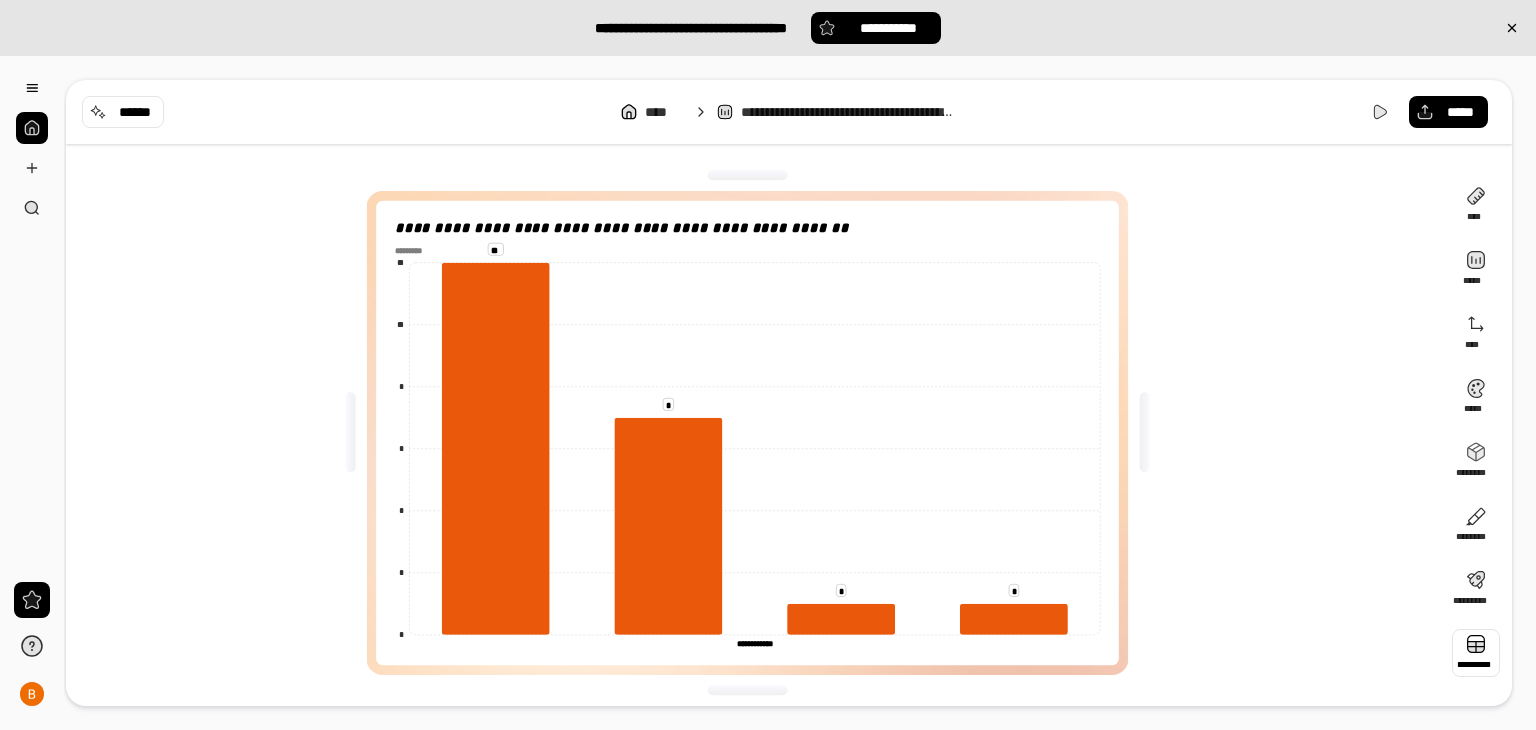 scroll, scrollTop: 4, scrollLeft: 0, axis: vertical 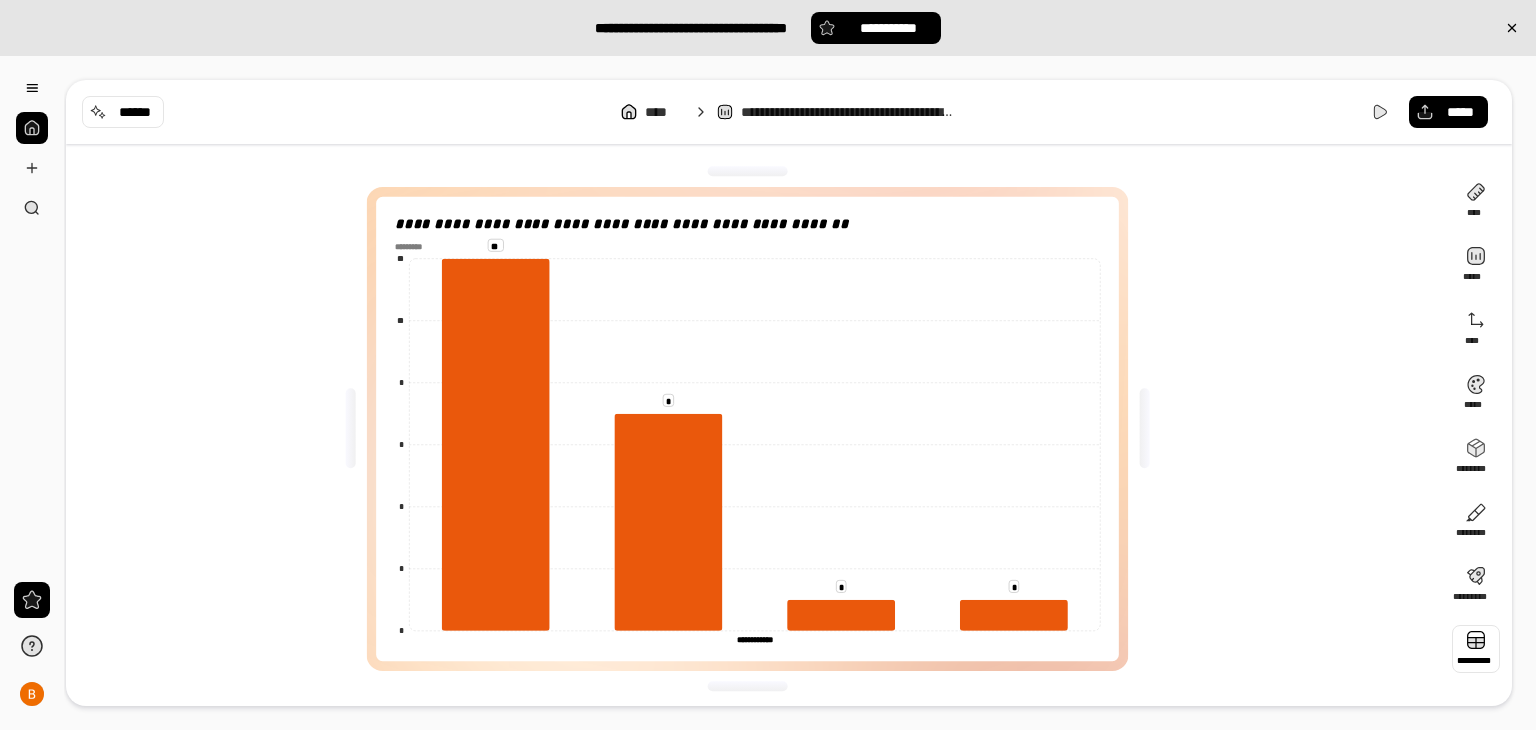 click at bounding box center (1476, 649) 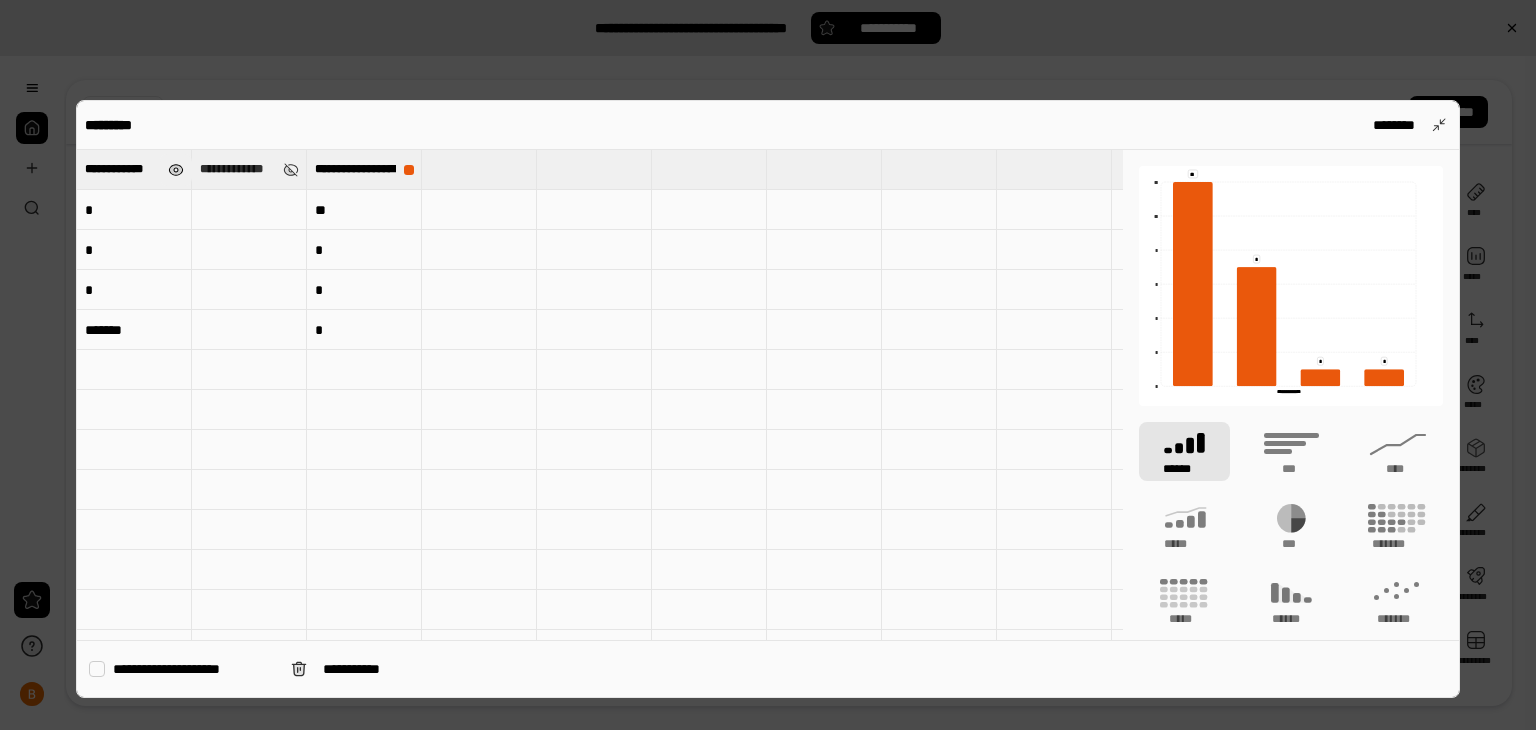 click at bounding box center [175, 170] 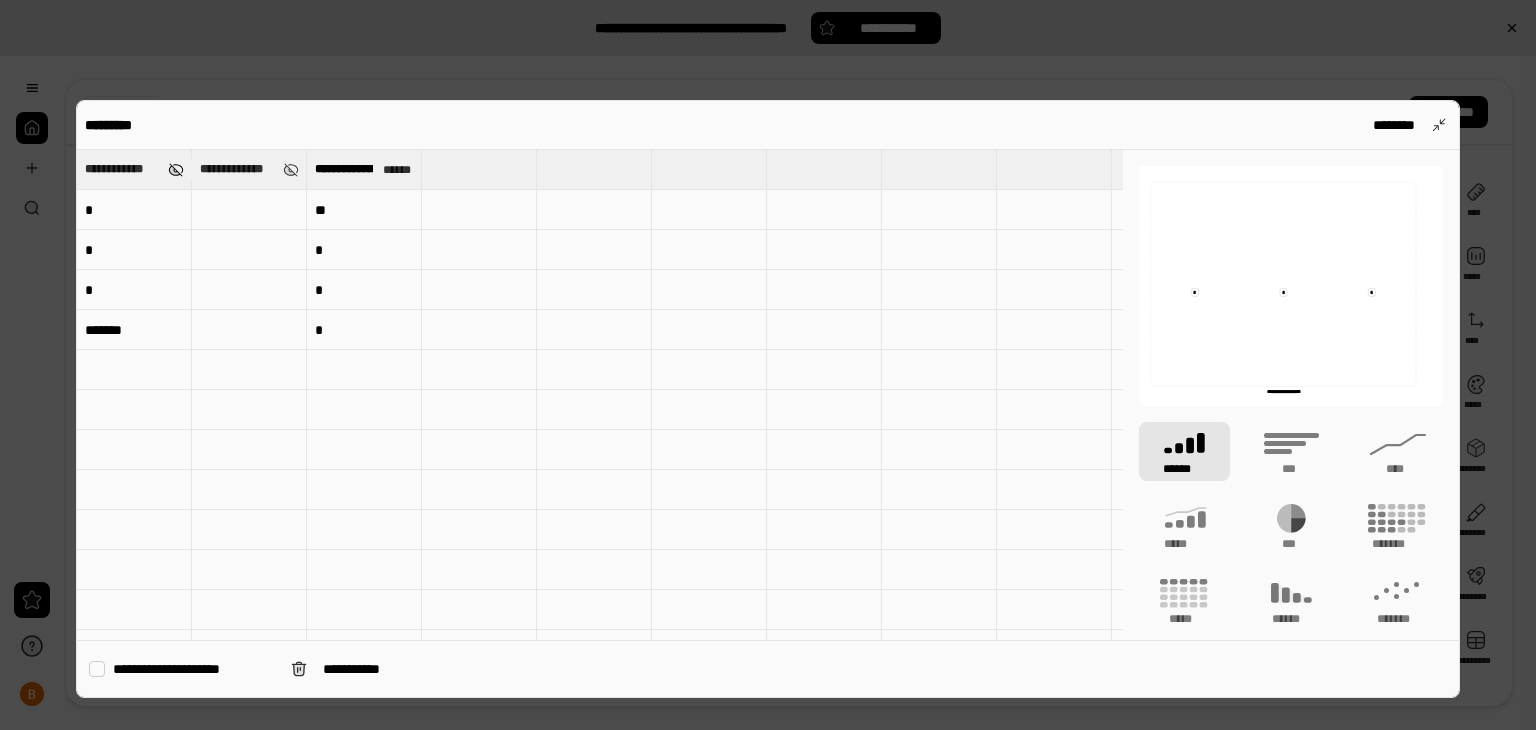 click at bounding box center [175, 170] 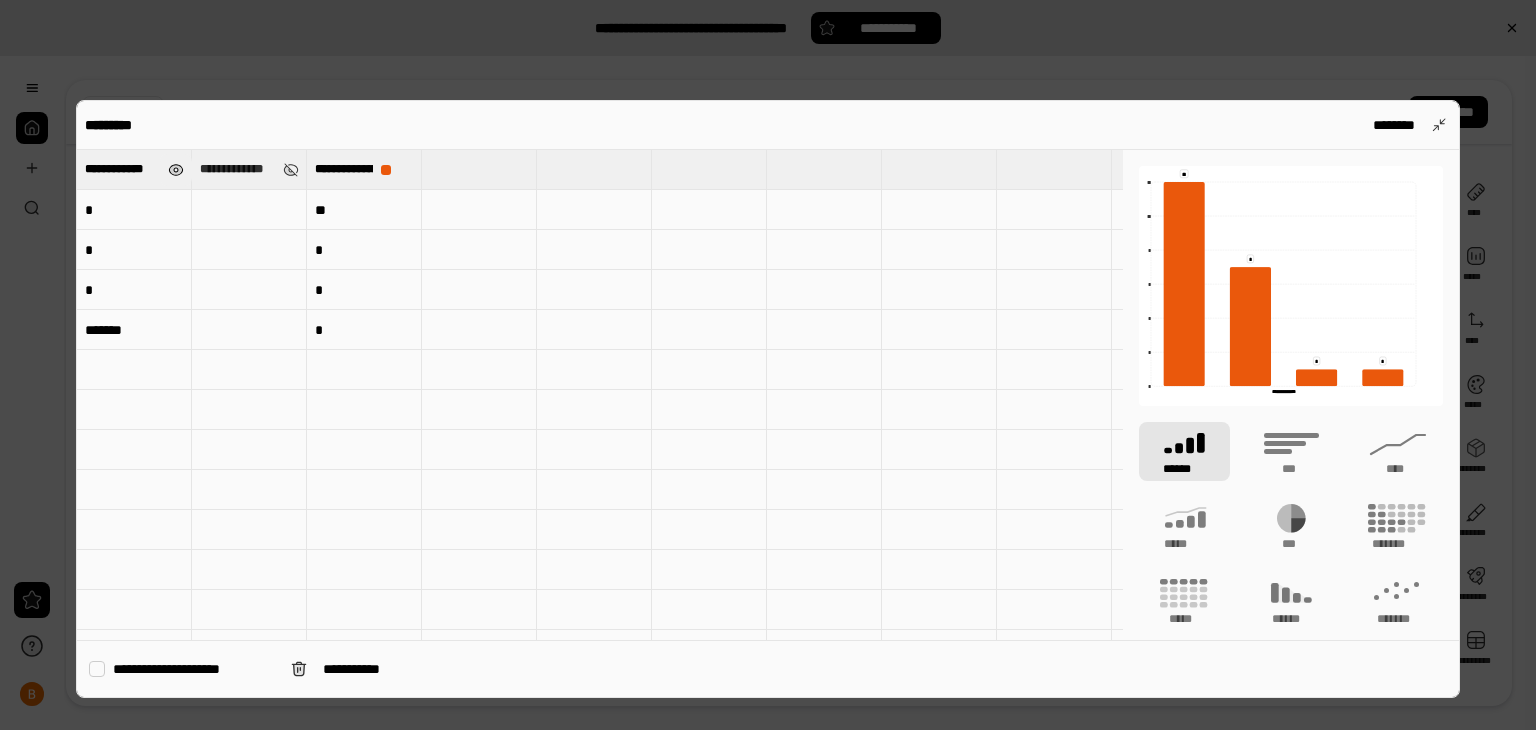 type on "**********" 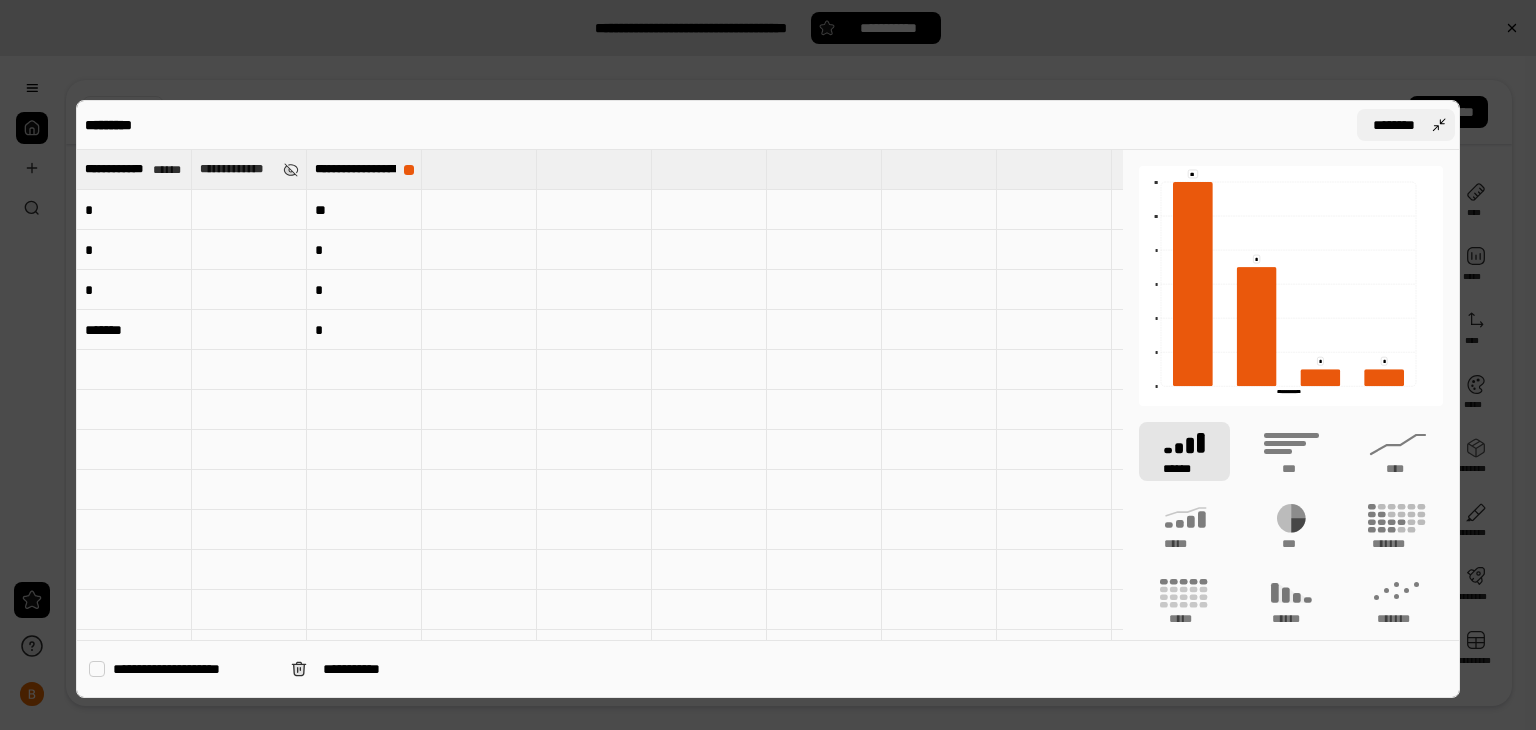 click on "********" at bounding box center [1406, 125] 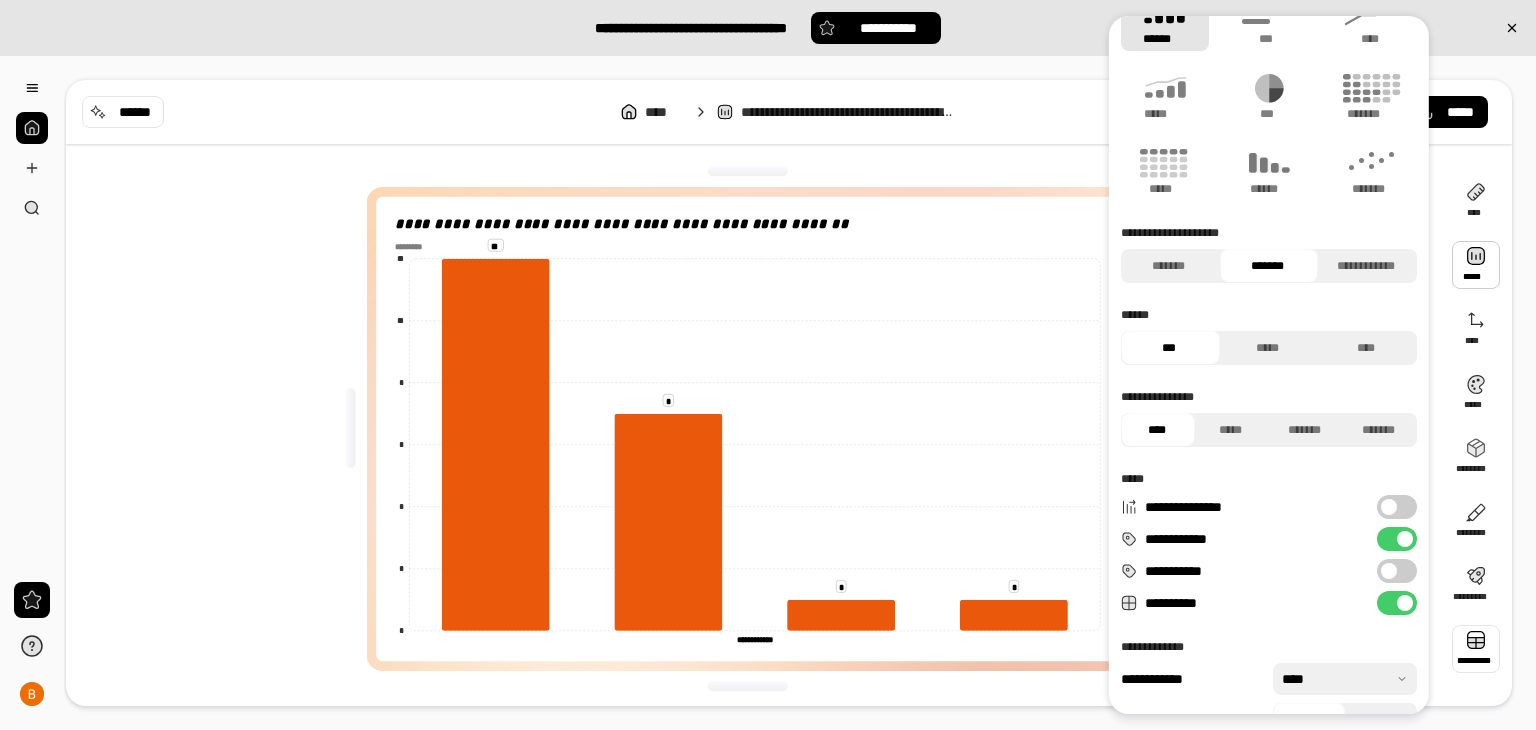 scroll, scrollTop: 79, scrollLeft: 0, axis: vertical 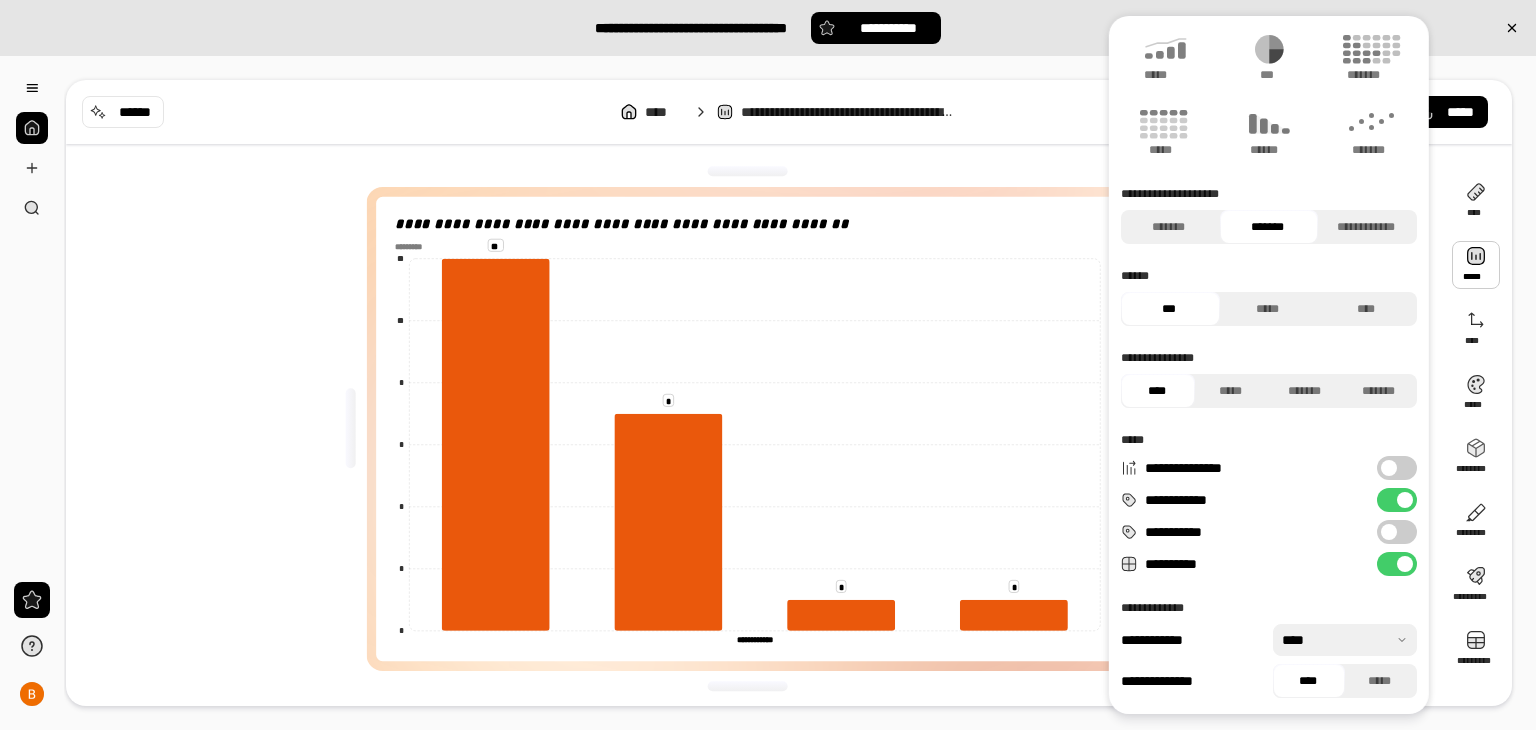 click at bounding box center (1389, 532) 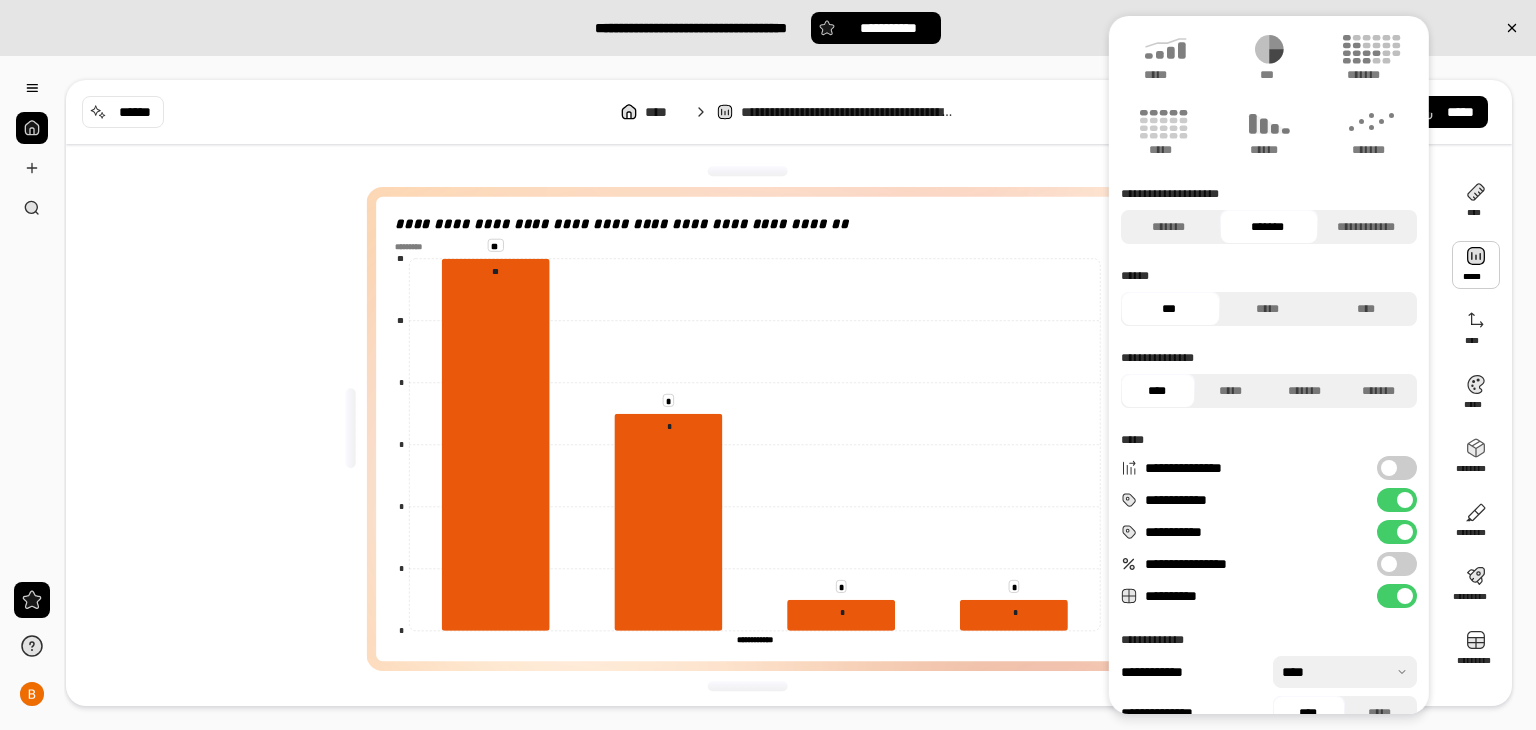 click on "**********" at bounding box center [1397, 532] 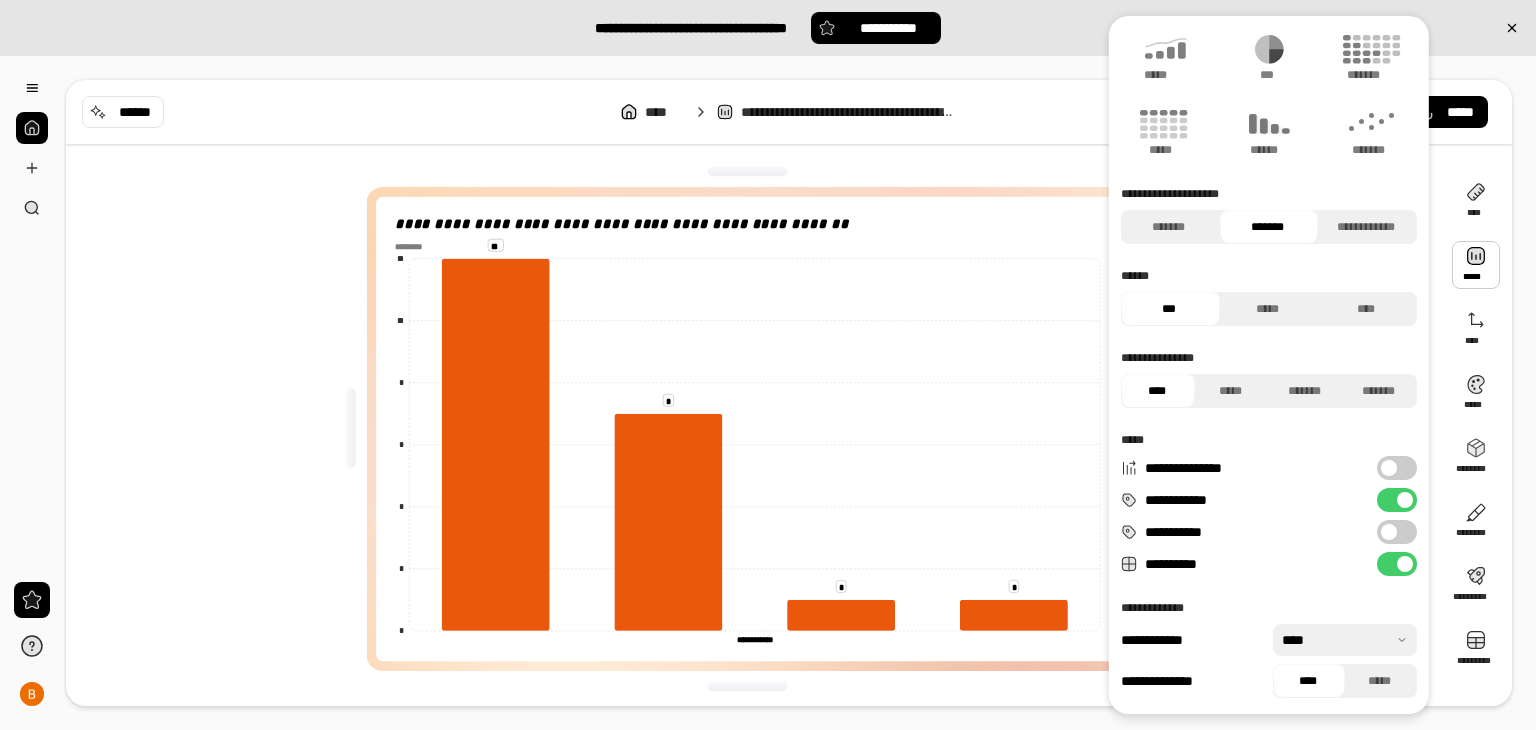 click at bounding box center [1389, 468] 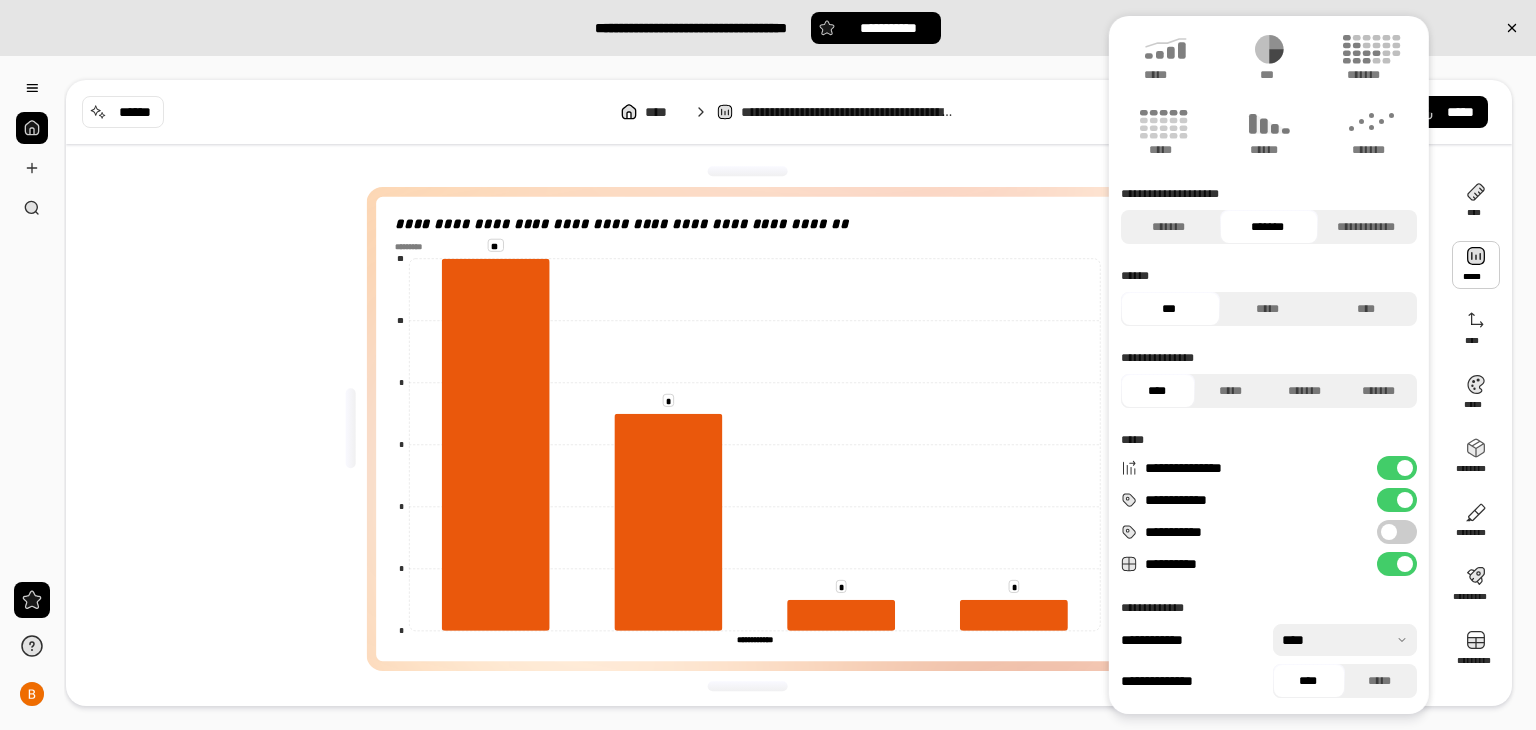 click on "**********" at bounding box center [1397, 468] 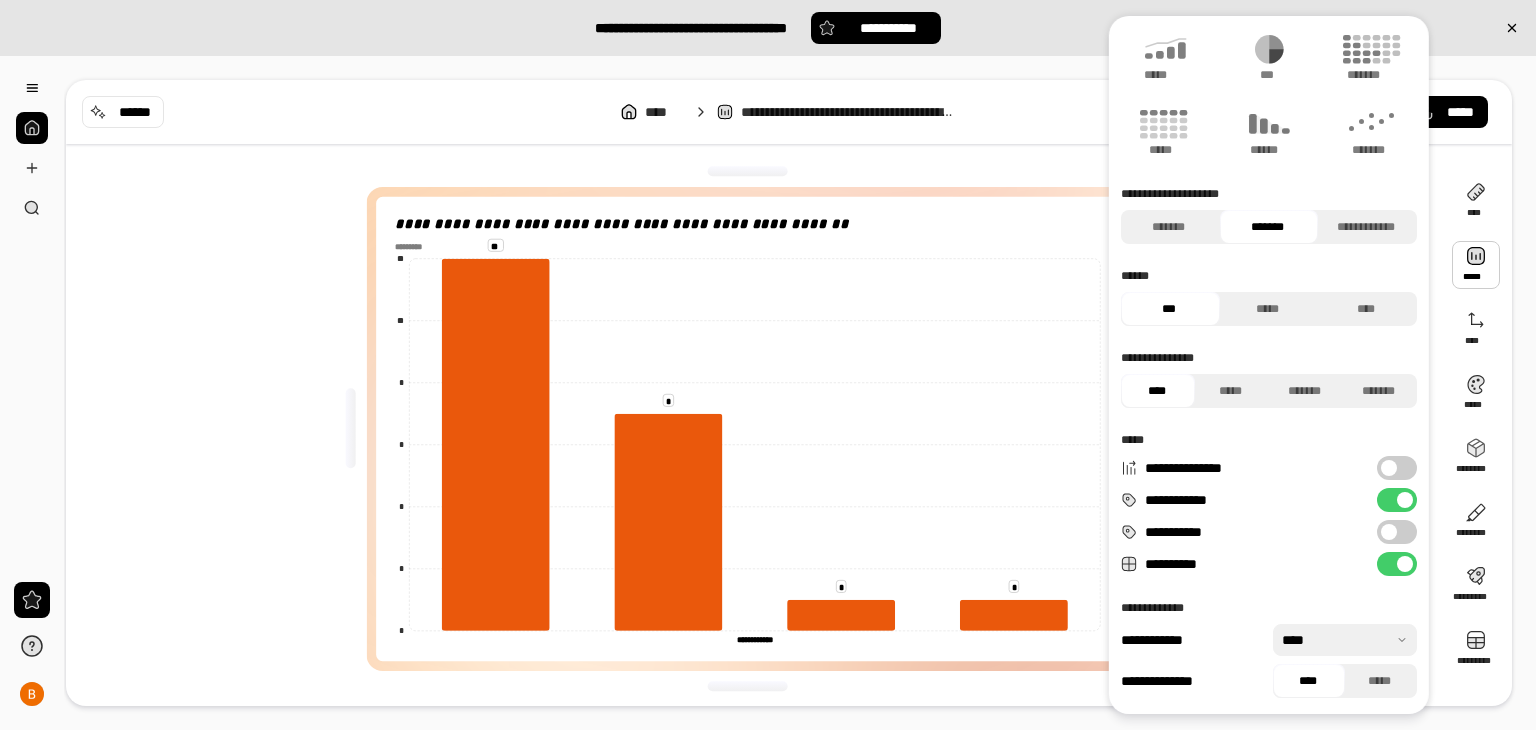 click on "**********" at bounding box center [1397, 532] 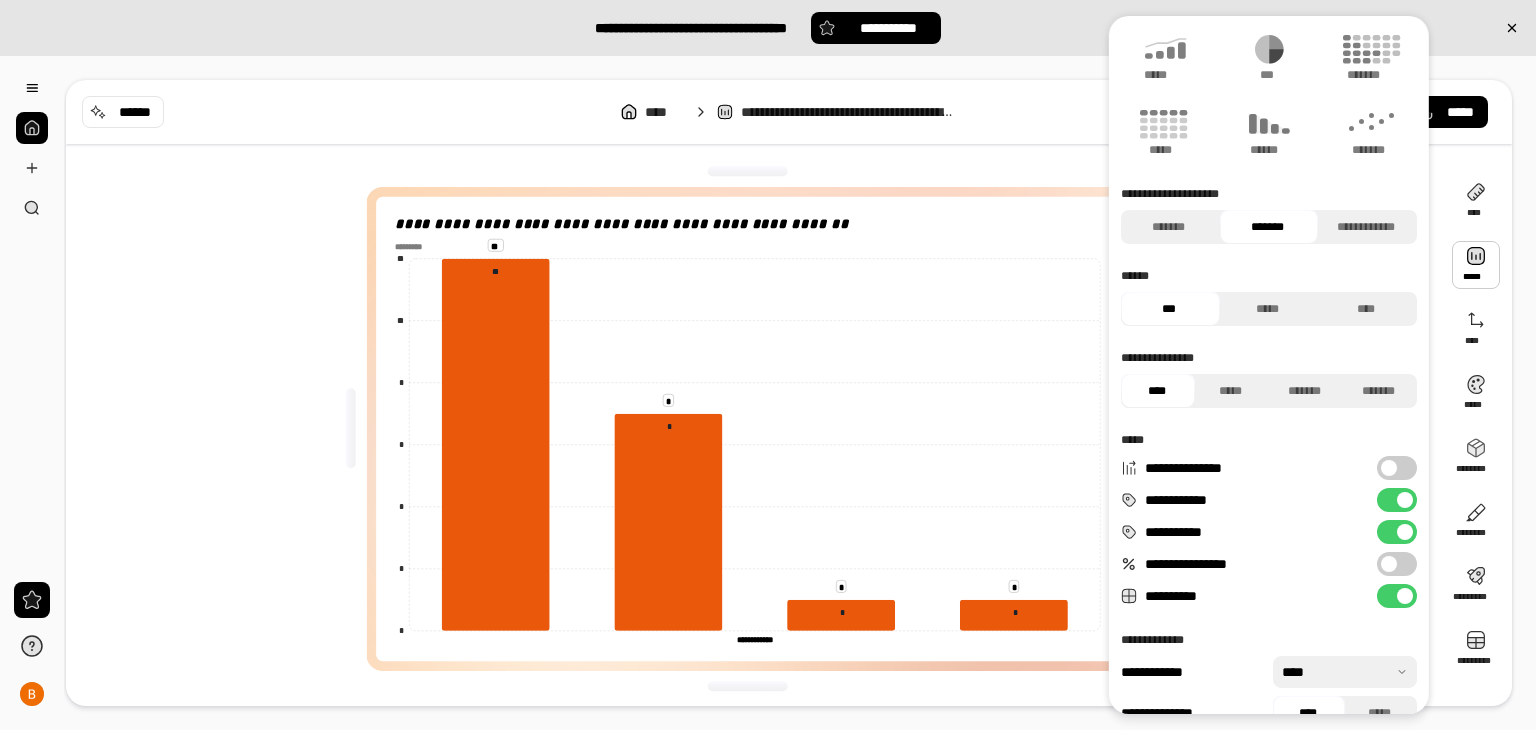 click on "**********" at bounding box center [1397, 564] 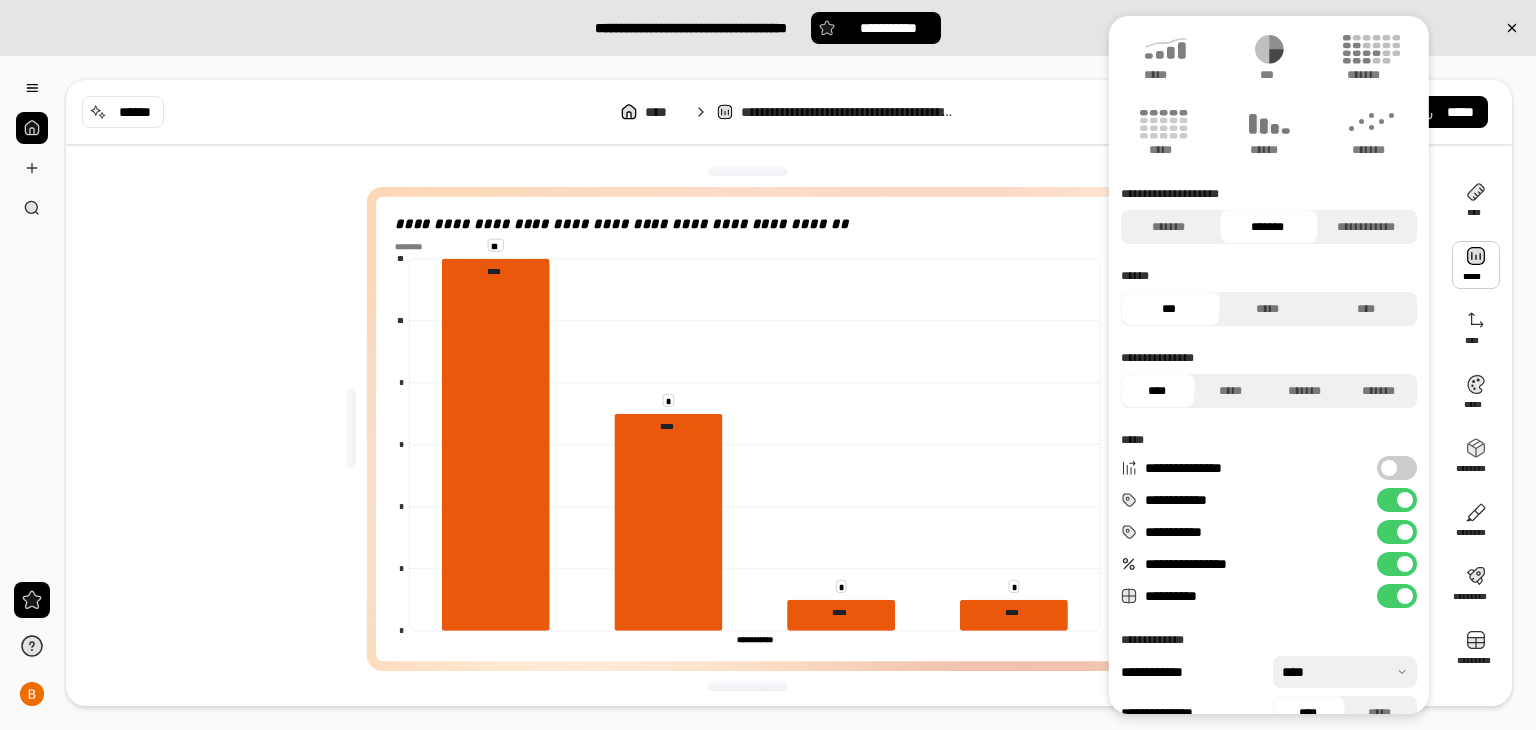 click on "**********" at bounding box center [1397, 564] 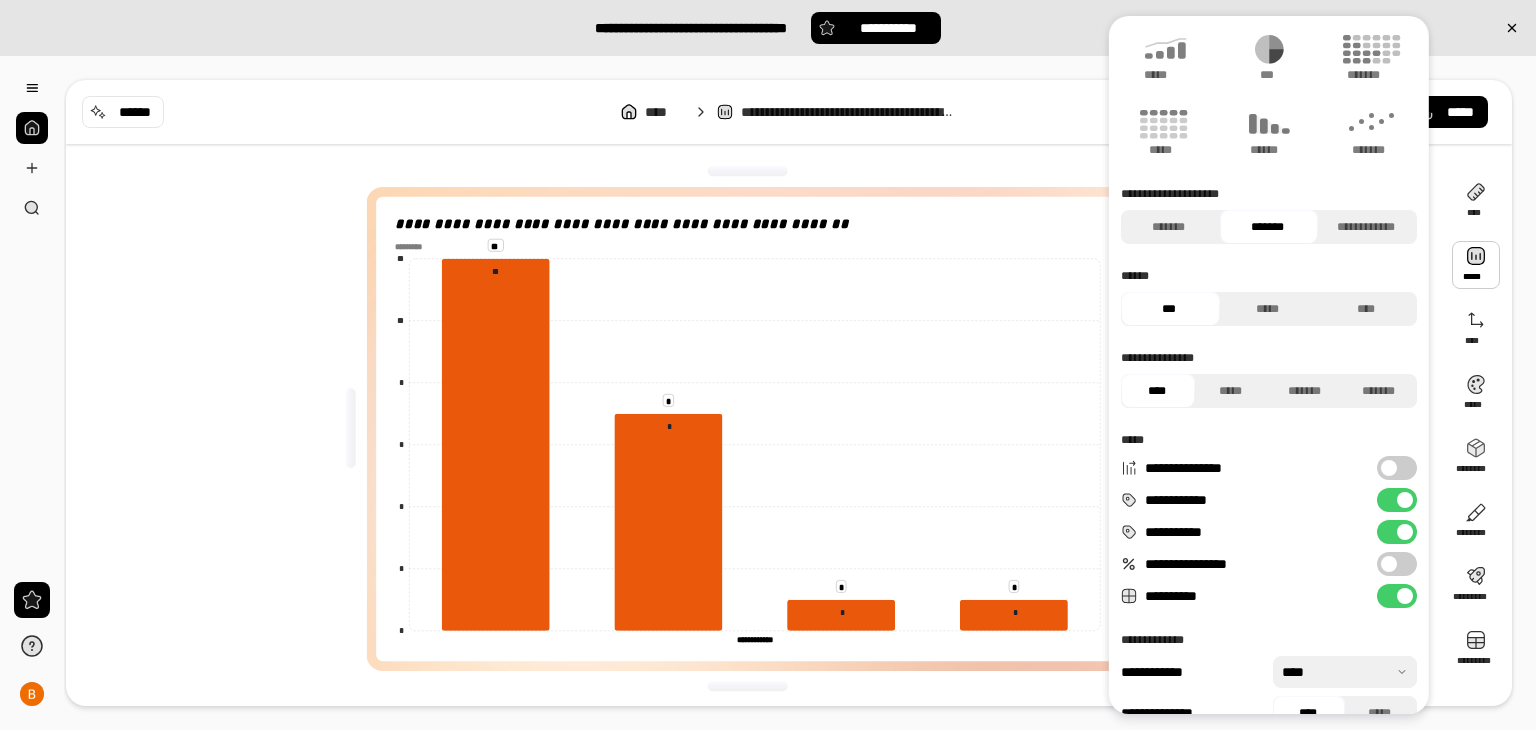 click on "**********" at bounding box center (1397, 532) 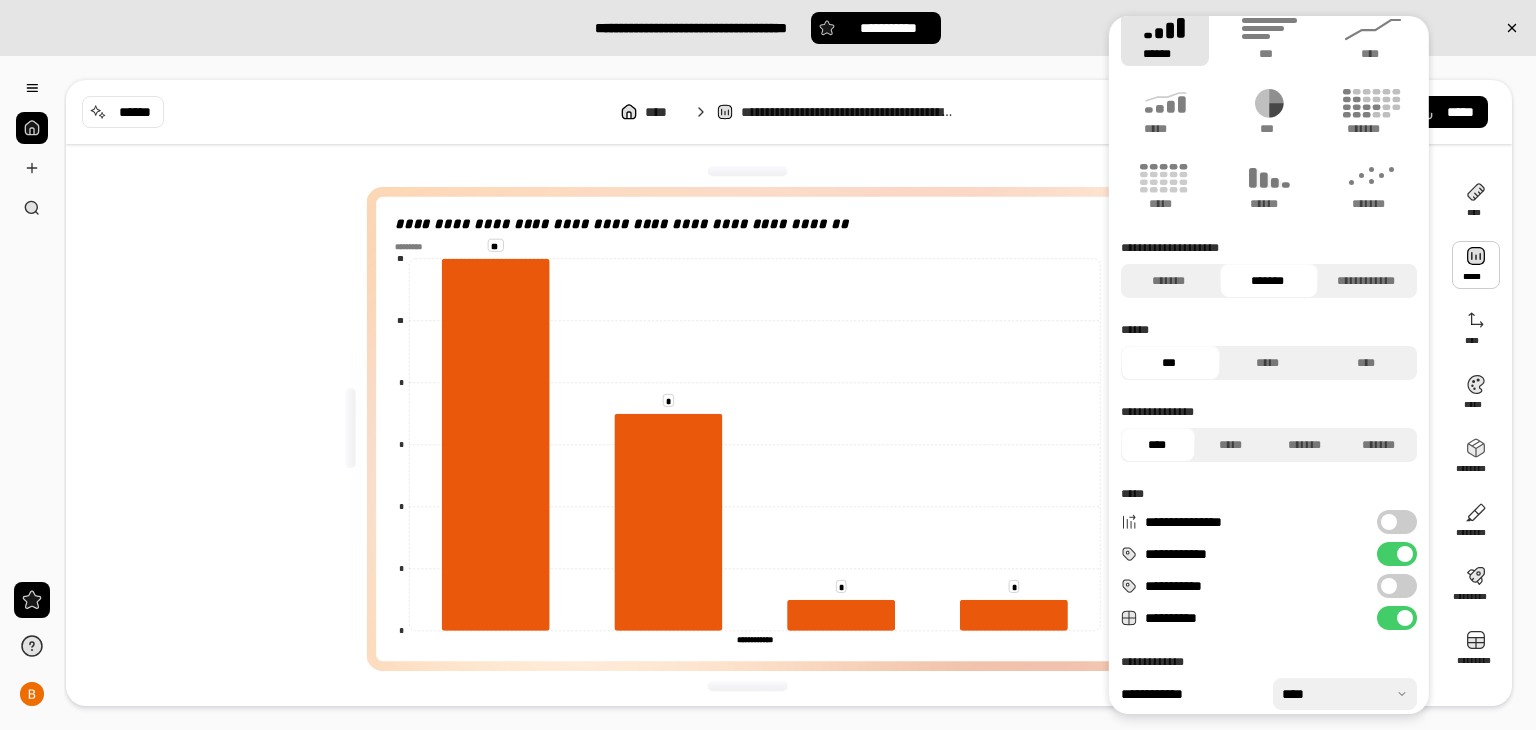 scroll, scrollTop: 0, scrollLeft: 0, axis: both 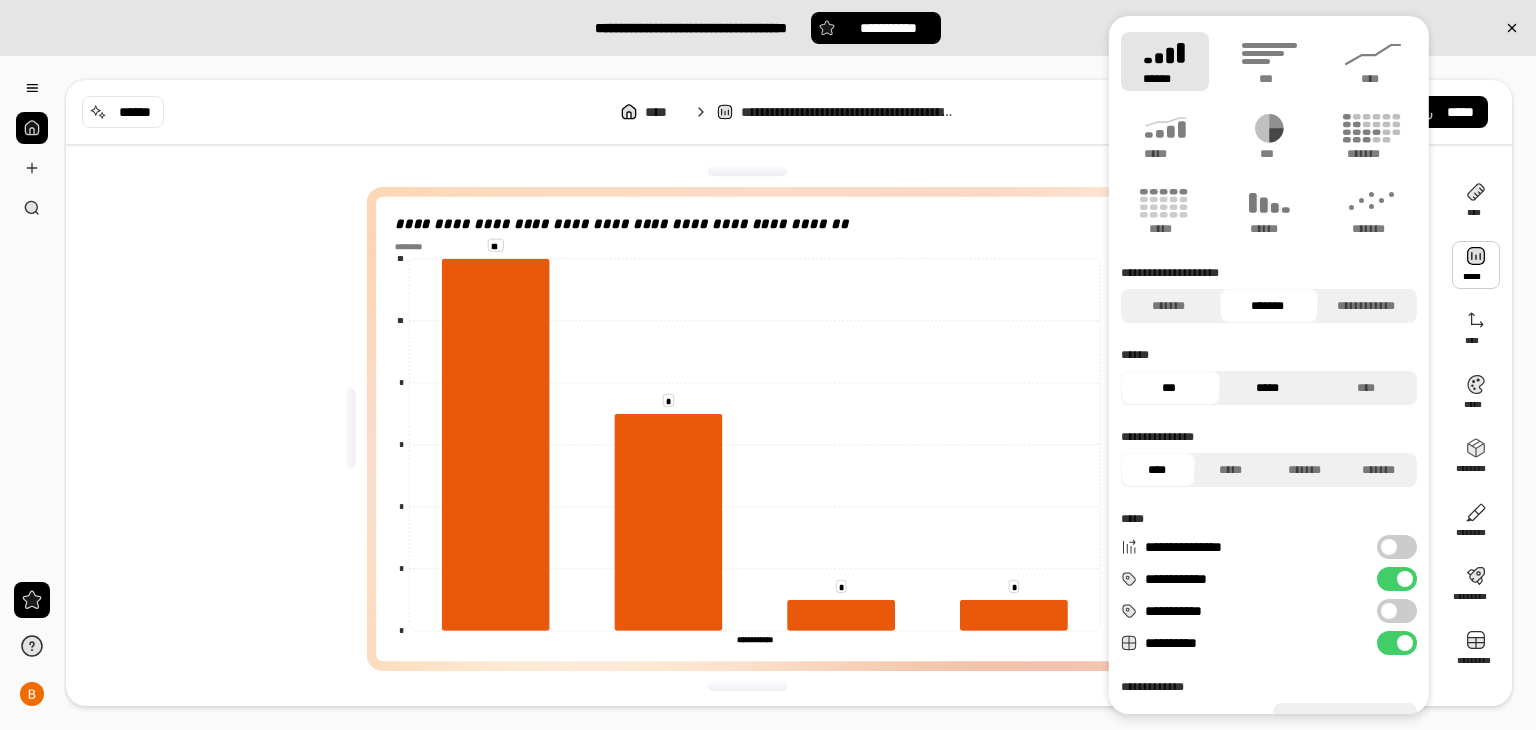 click on "*****" at bounding box center (1266, 388) 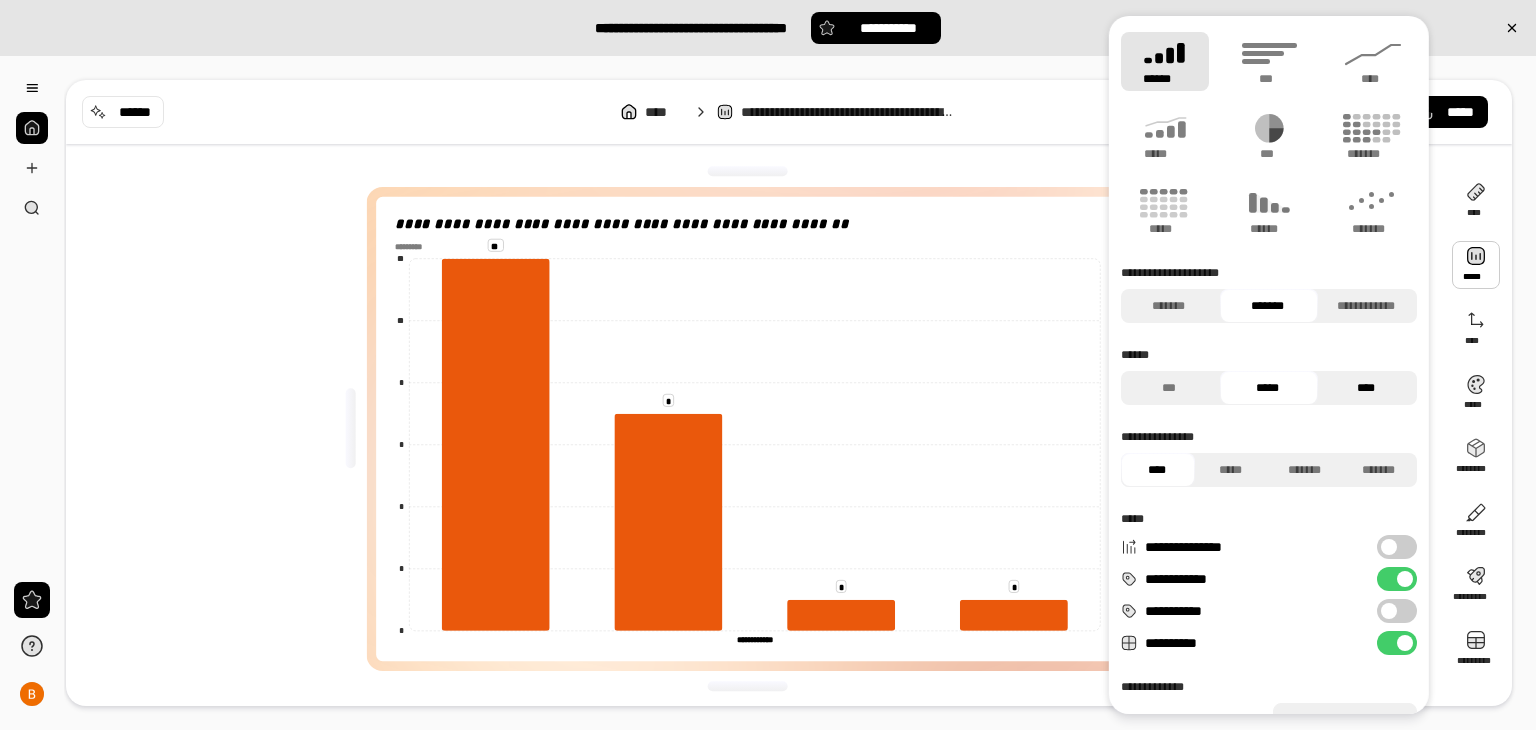 click on "****" at bounding box center (1365, 388) 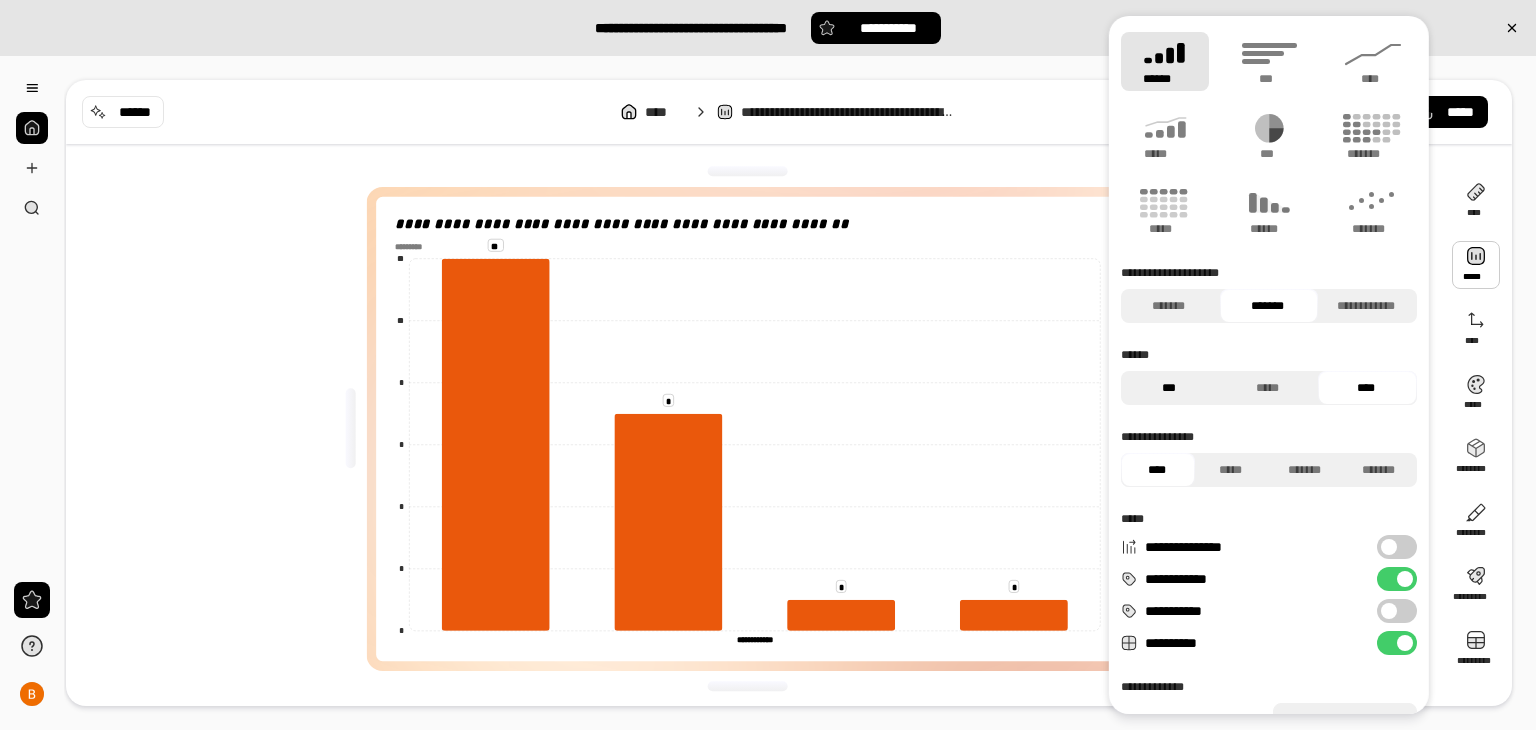 click on "***" at bounding box center (1168, 388) 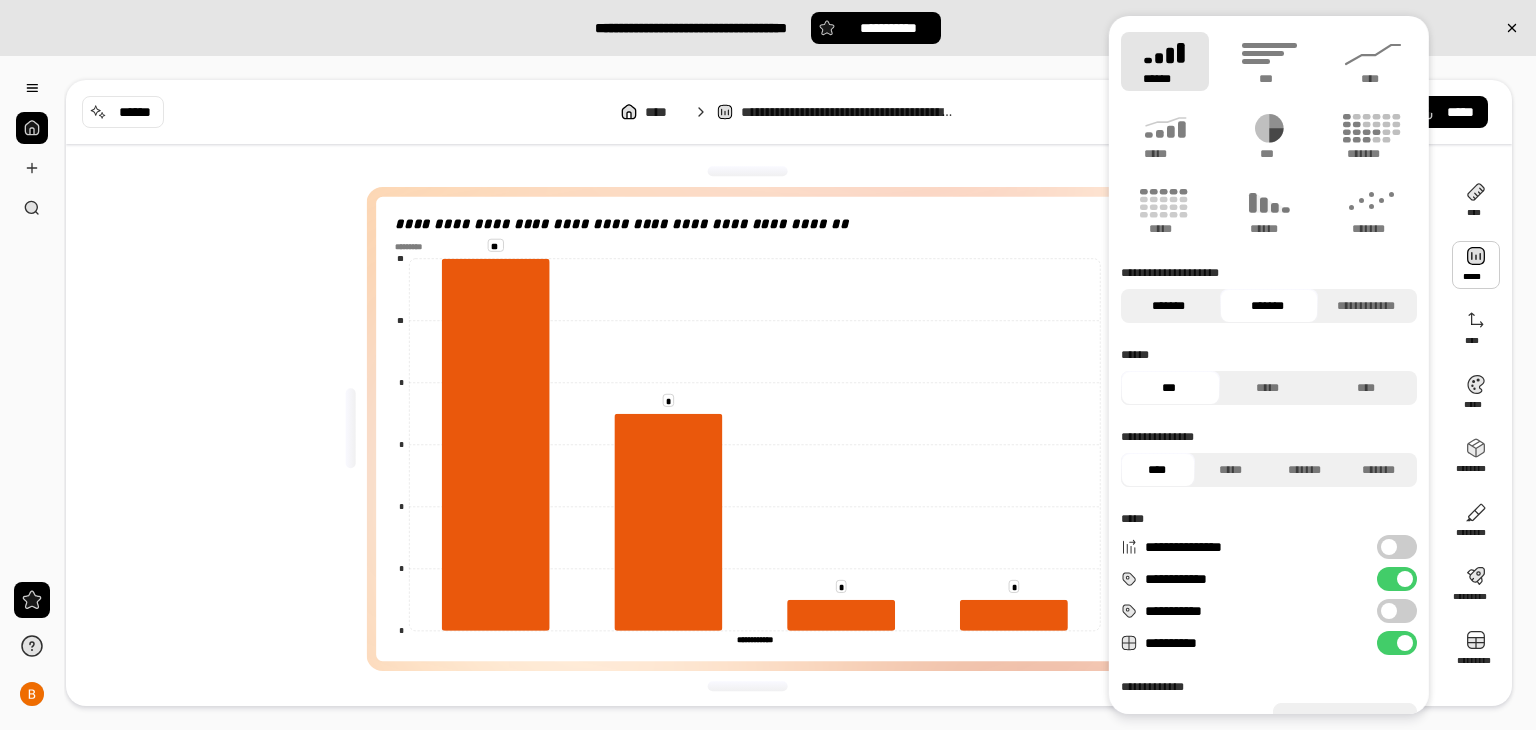 click on "*******" at bounding box center [1168, 306] 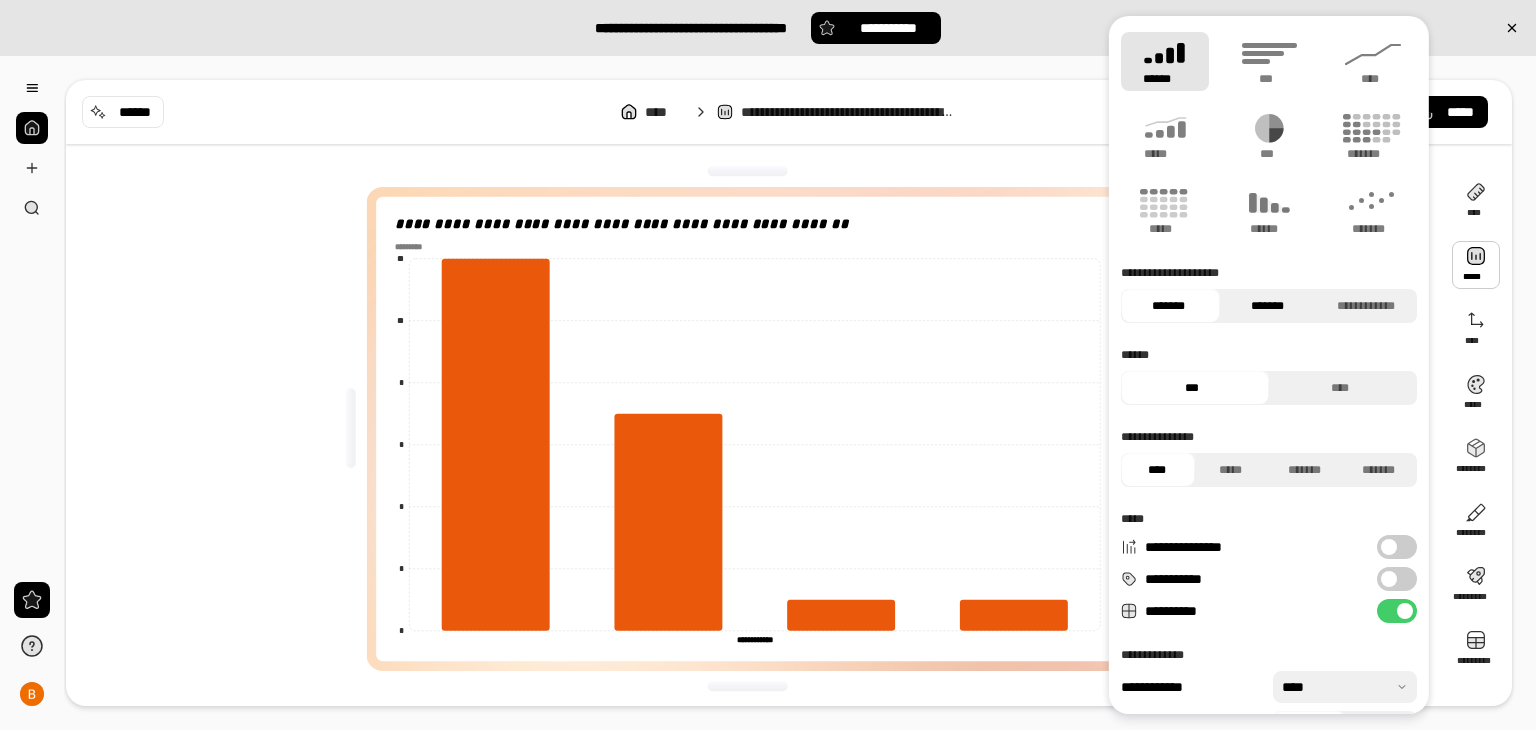 click on "*******" at bounding box center [1266, 306] 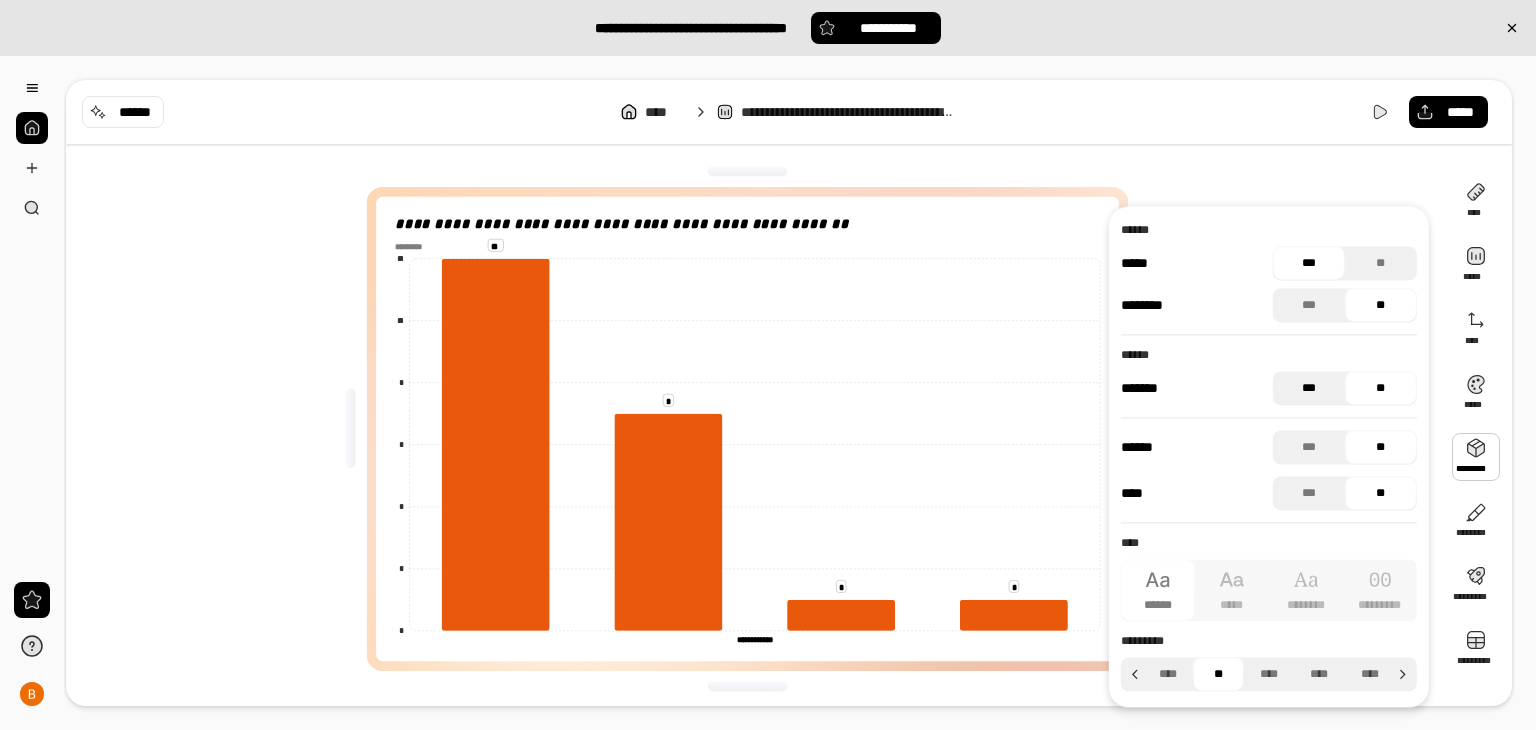 click on "***" at bounding box center [1309, 388] 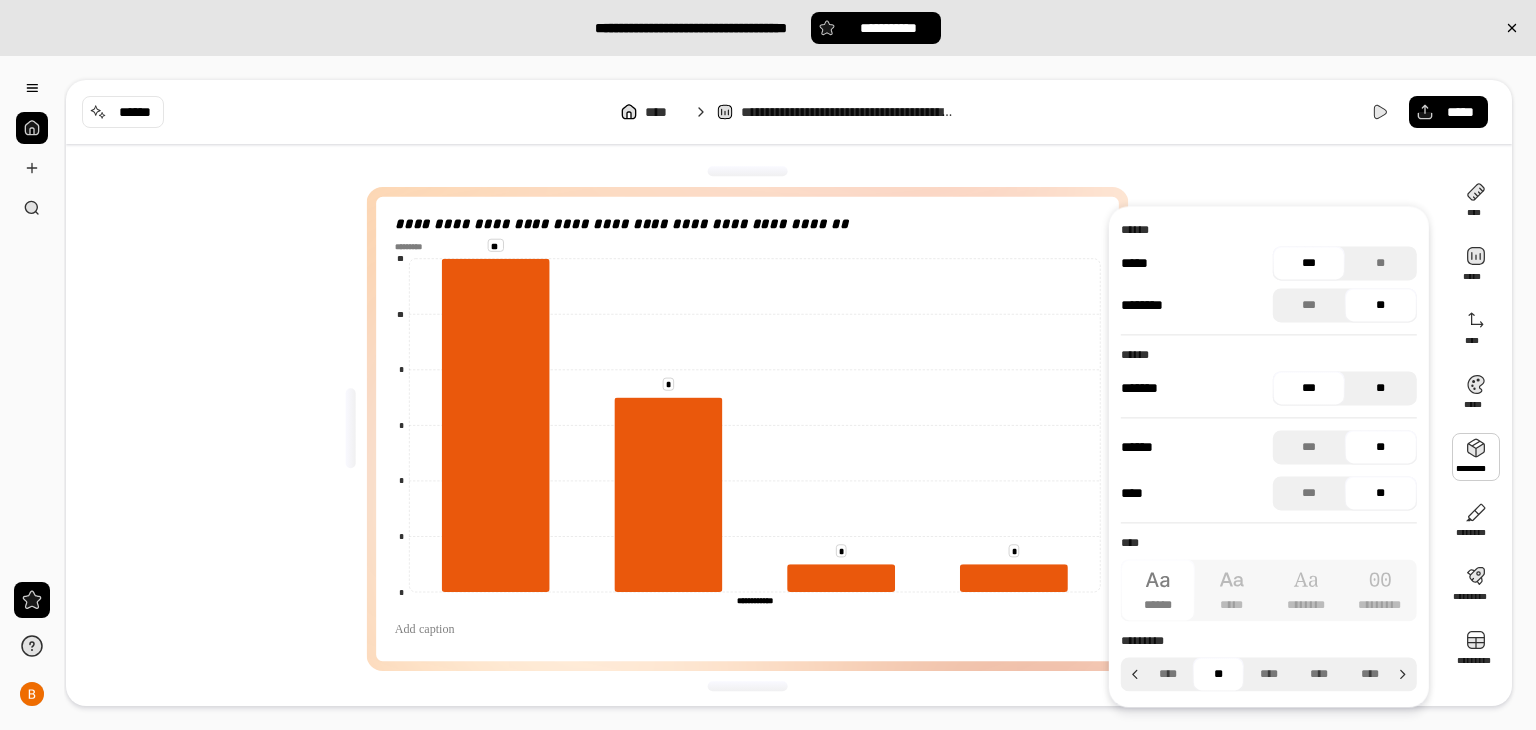 click on "**" at bounding box center (1381, 388) 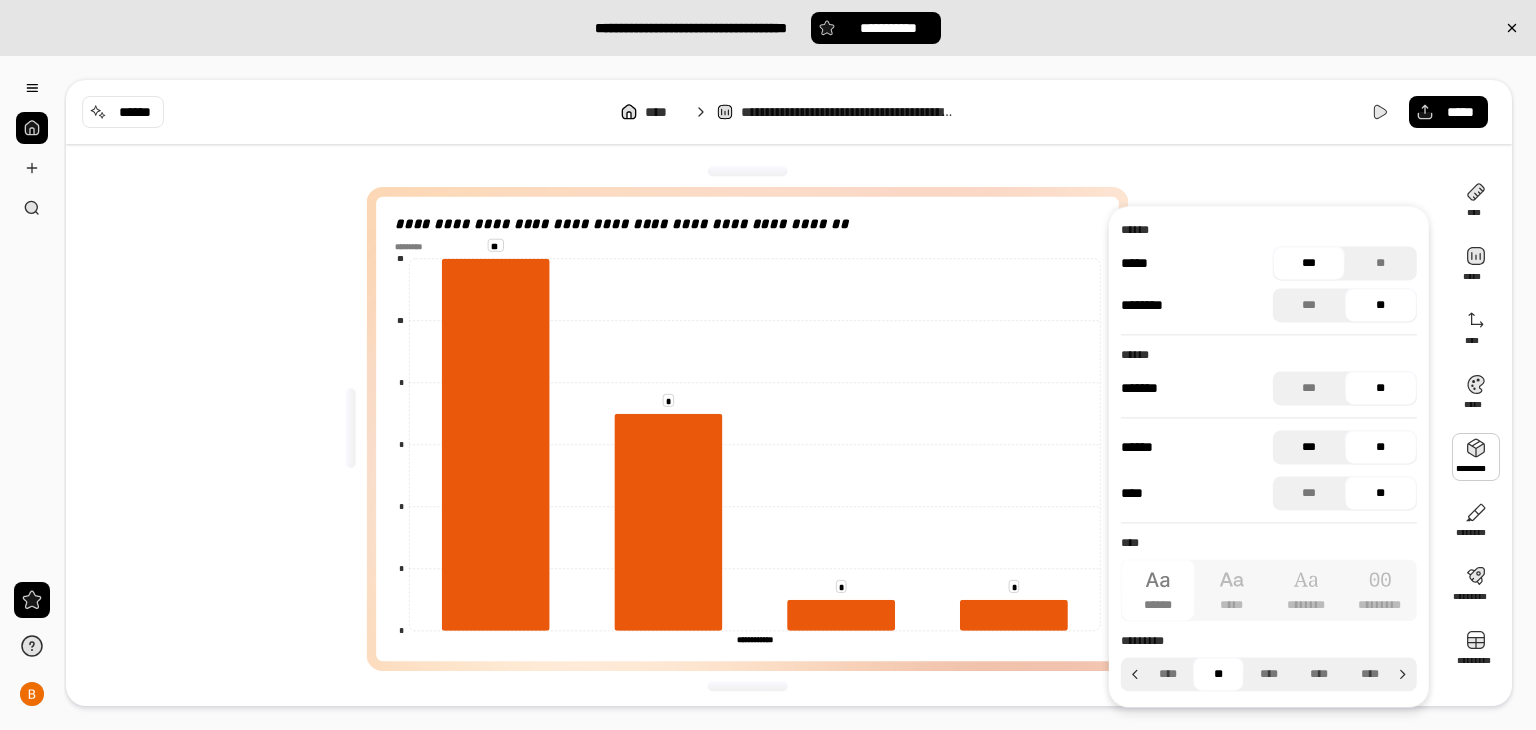 click on "***" at bounding box center (1309, 447) 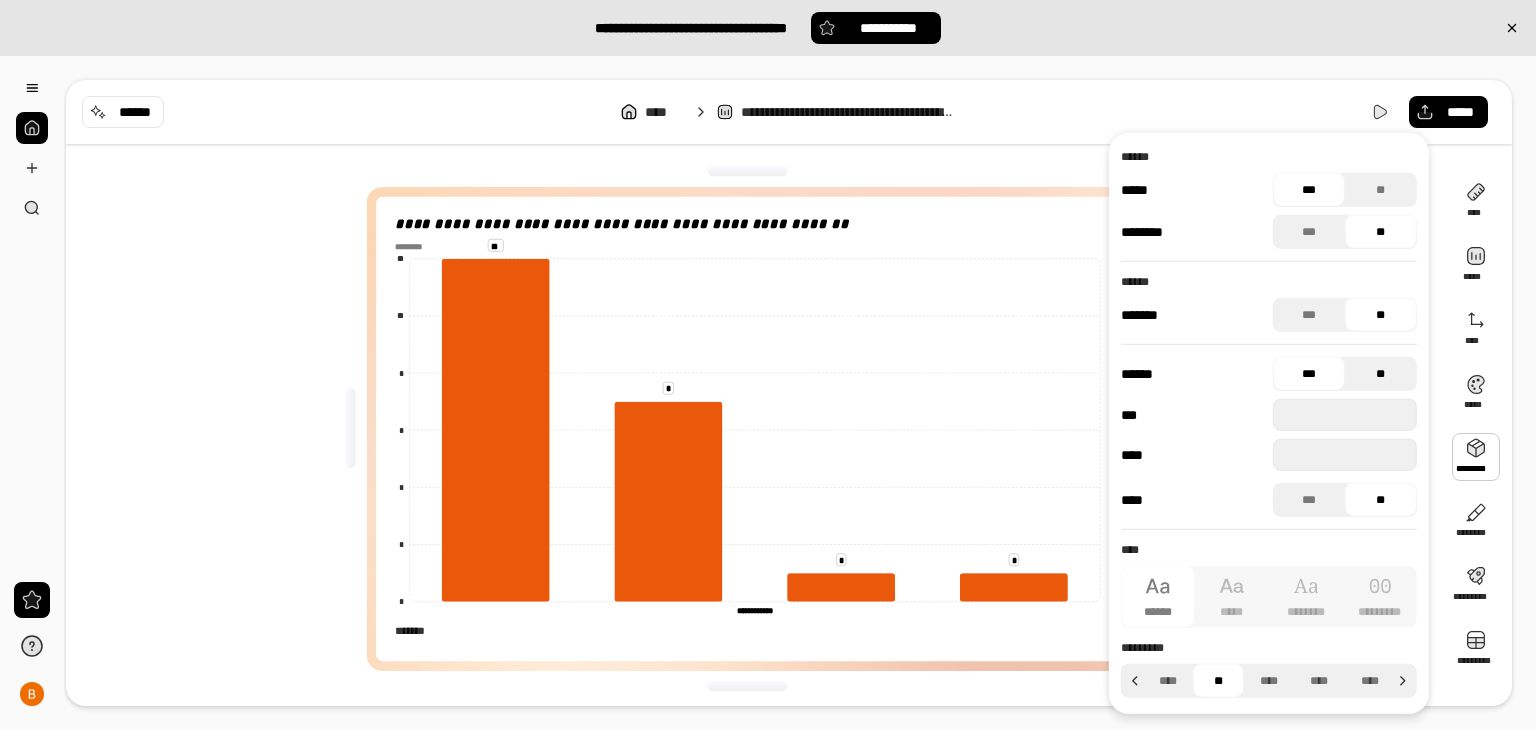 click on "**" at bounding box center [1381, 374] 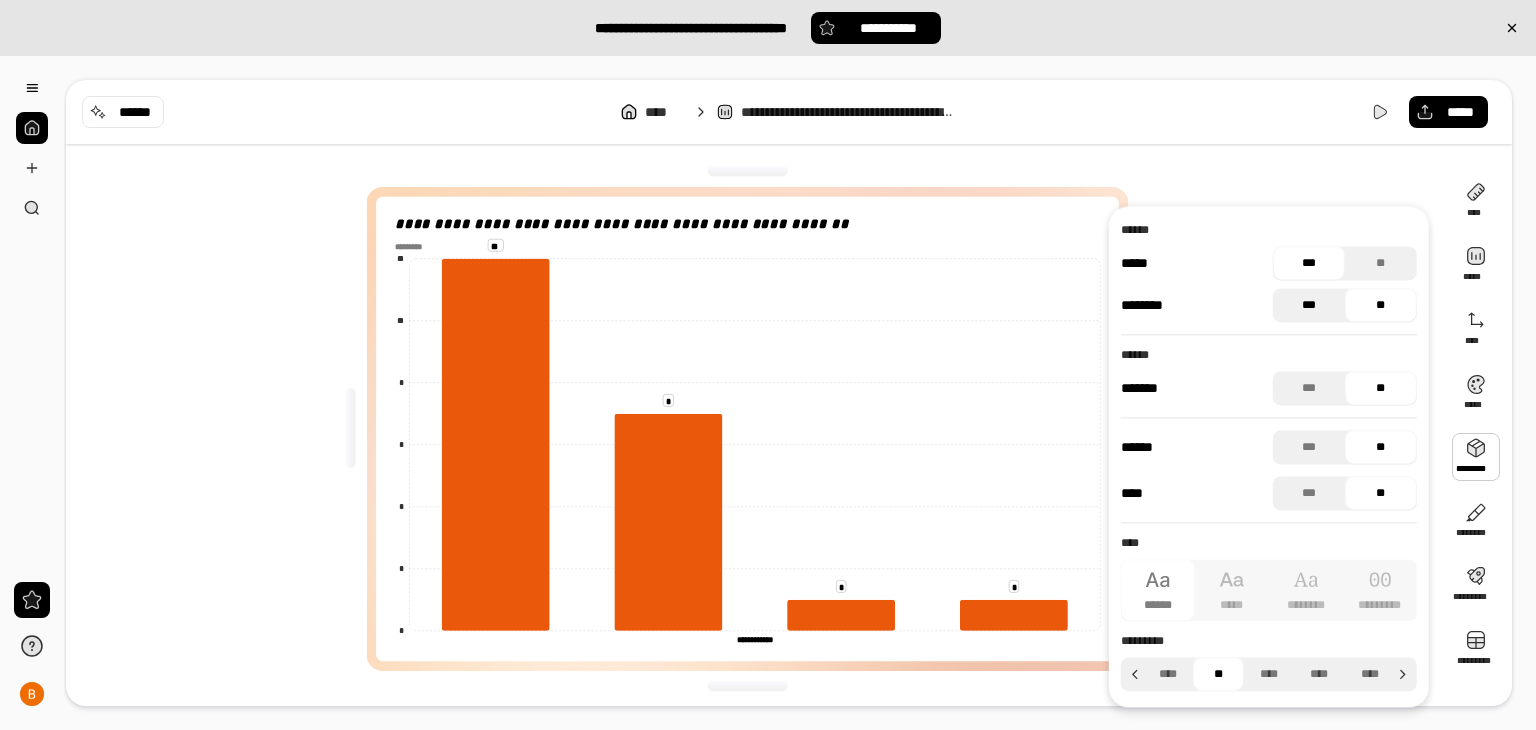 click on "***" at bounding box center (1309, 305) 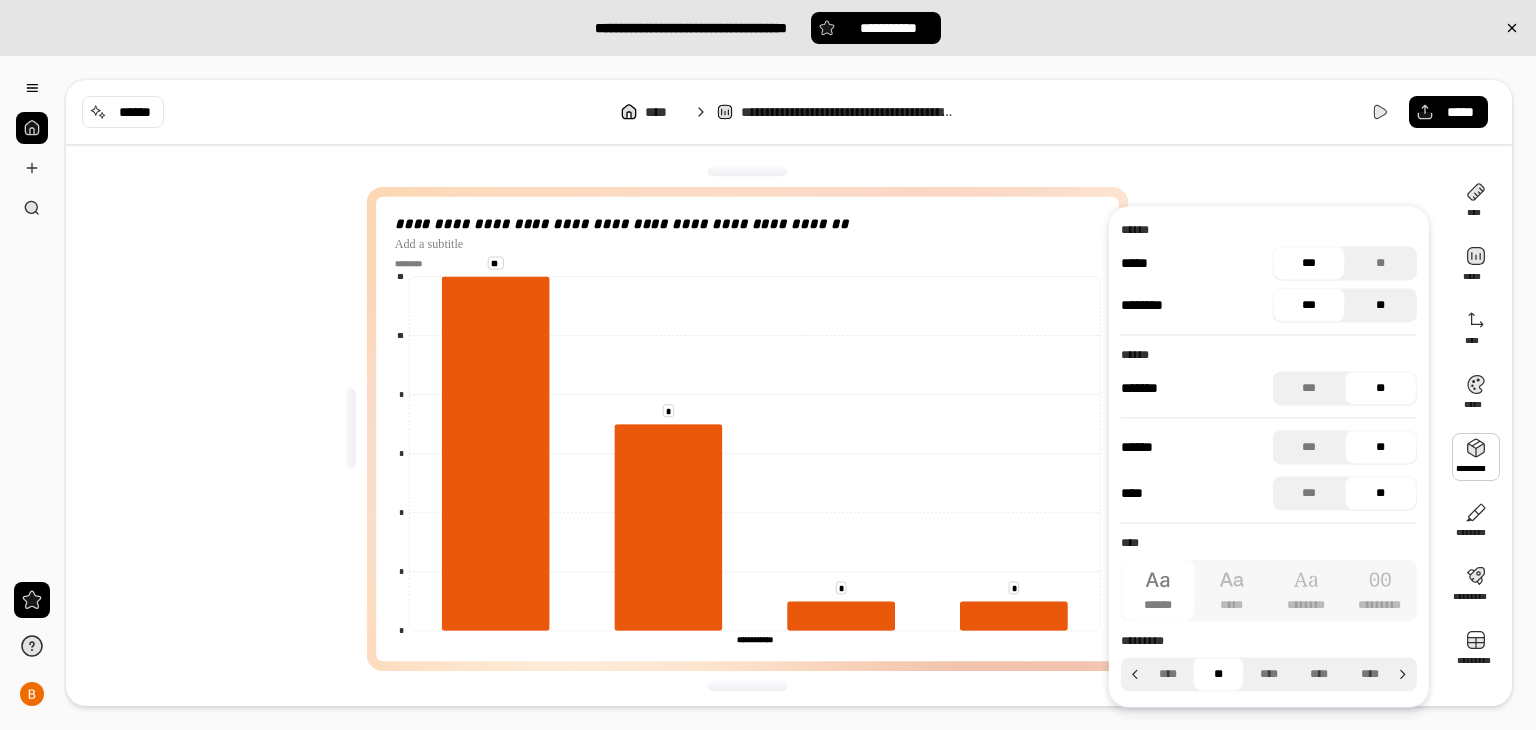 click on "**" at bounding box center [1381, 305] 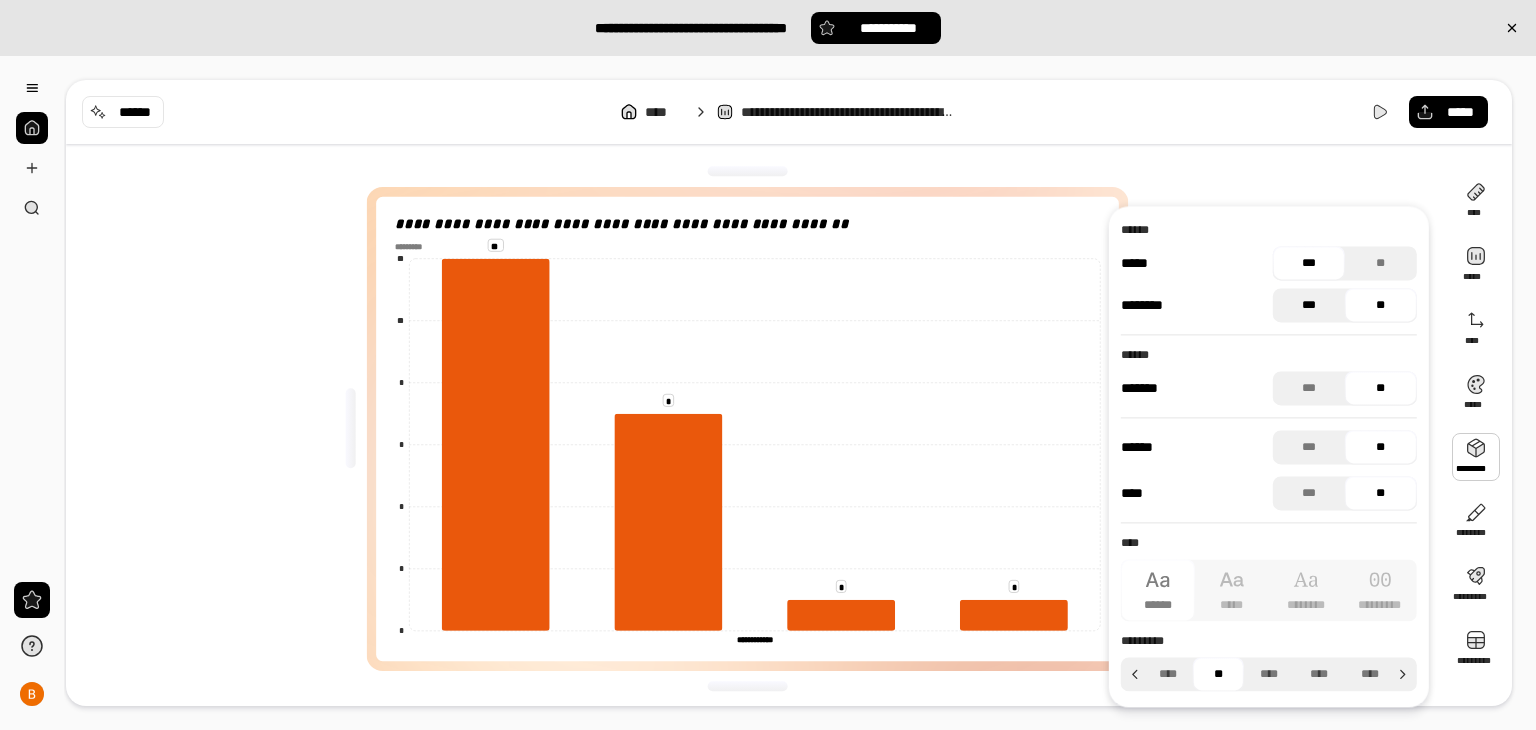 click on "***" at bounding box center (1309, 305) 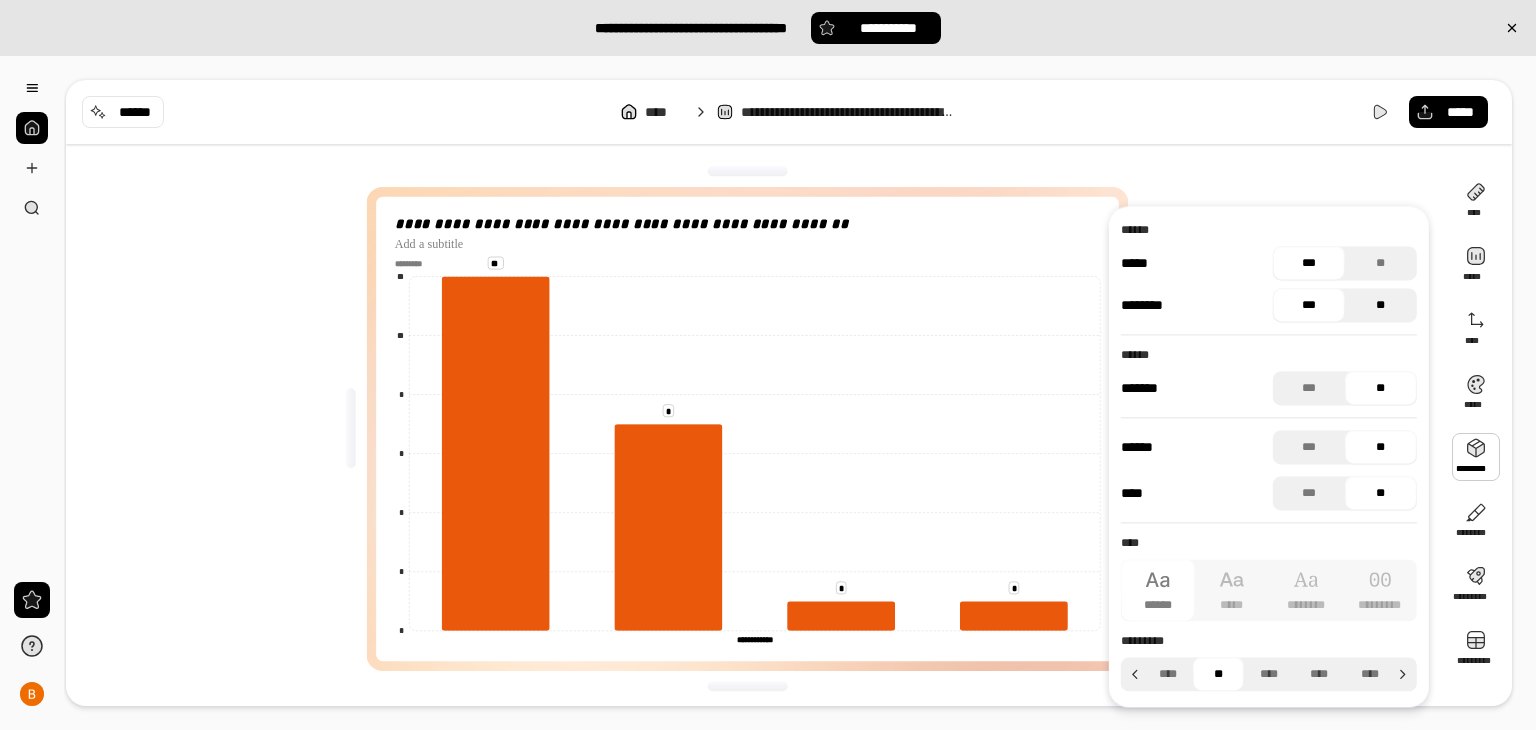 click on "**" at bounding box center (1381, 305) 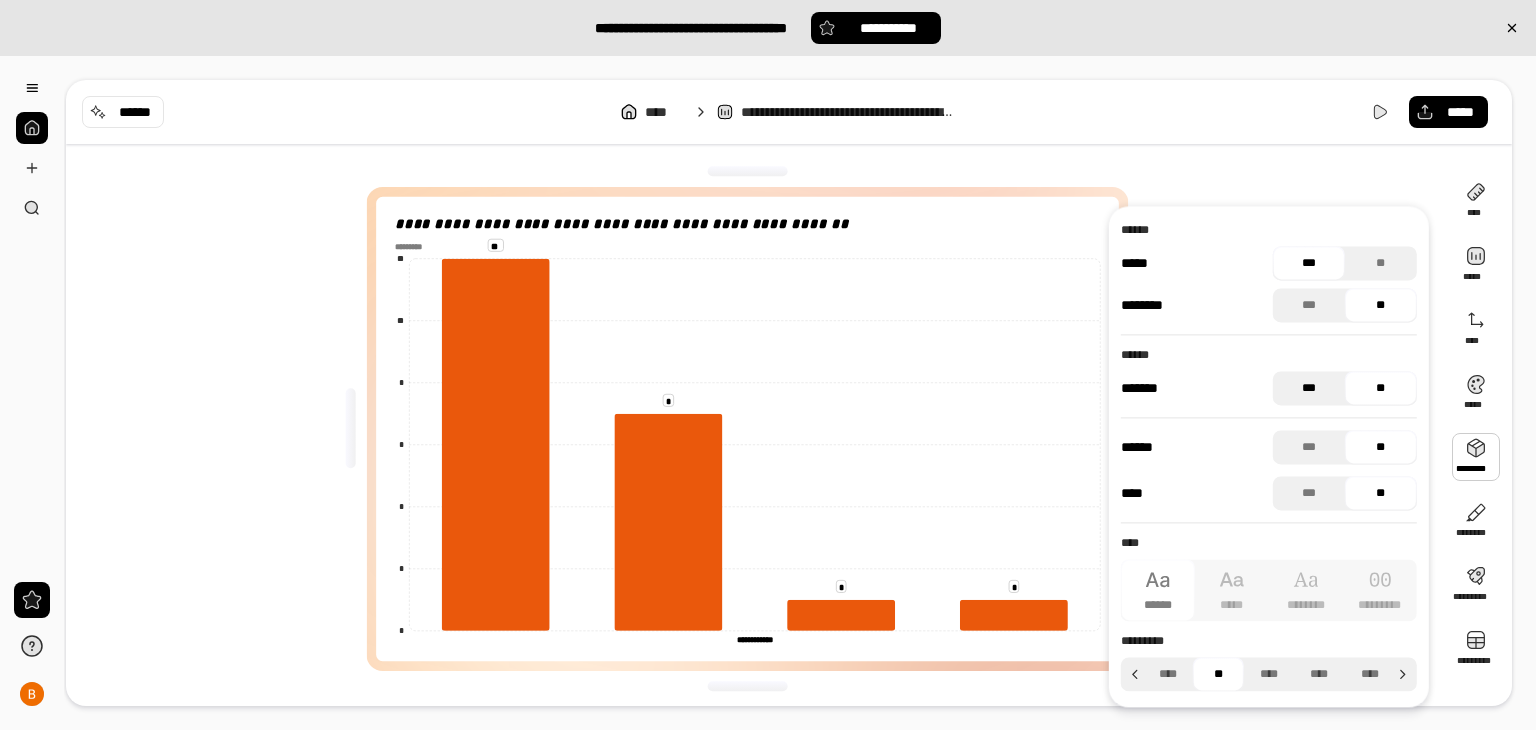 click on "***" at bounding box center (1309, 388) 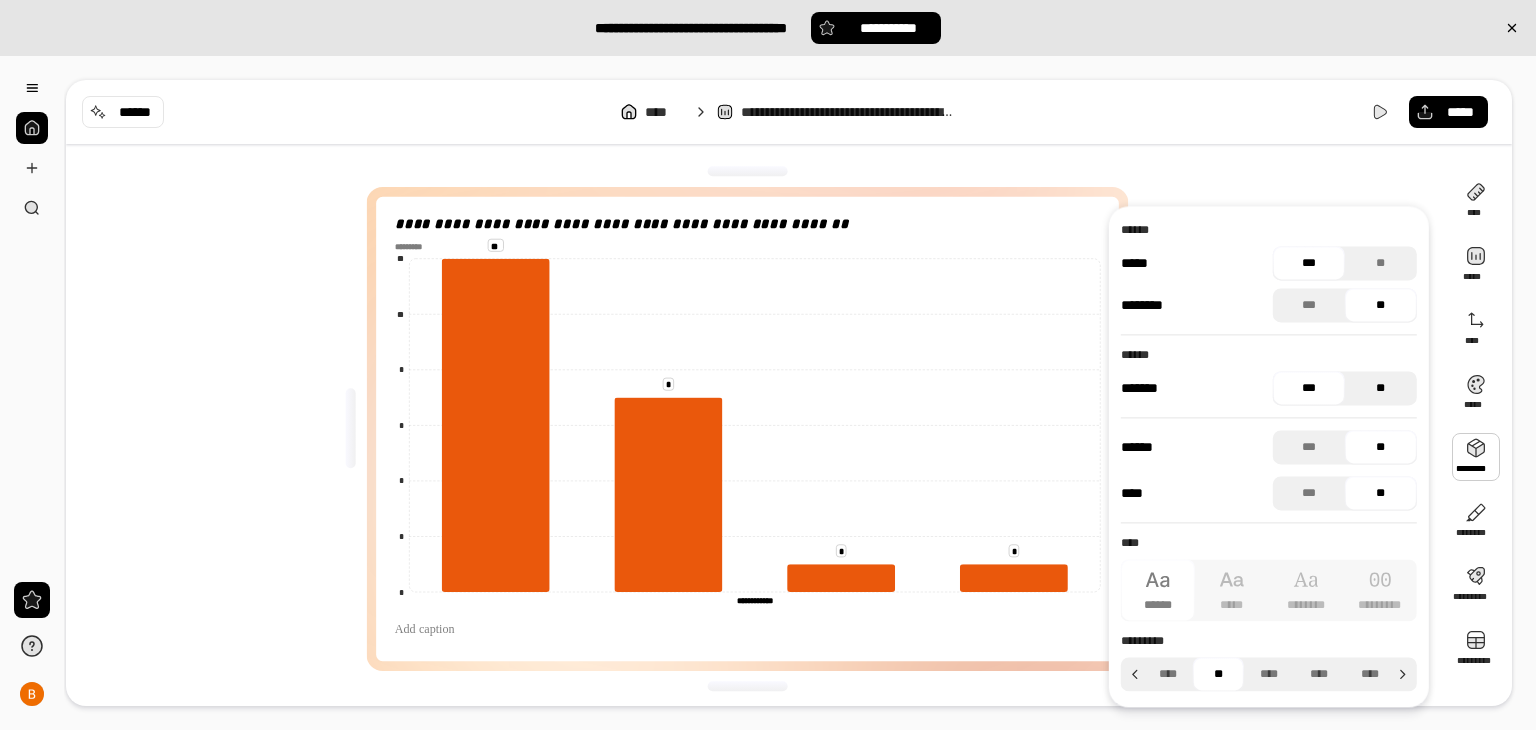 click on "**" at bounding box center (1381, 388) 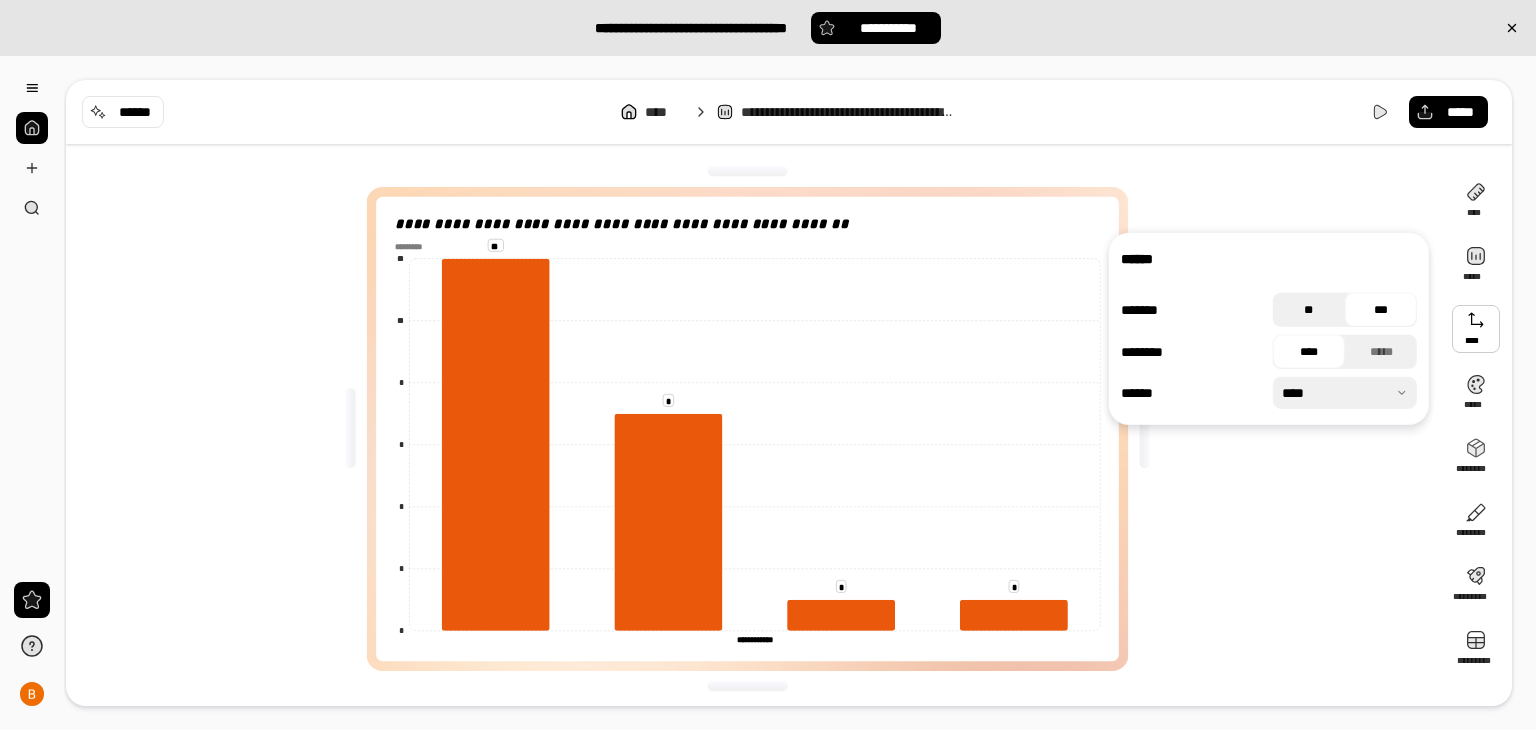 click on "**" at bounding box center [1309, 310] 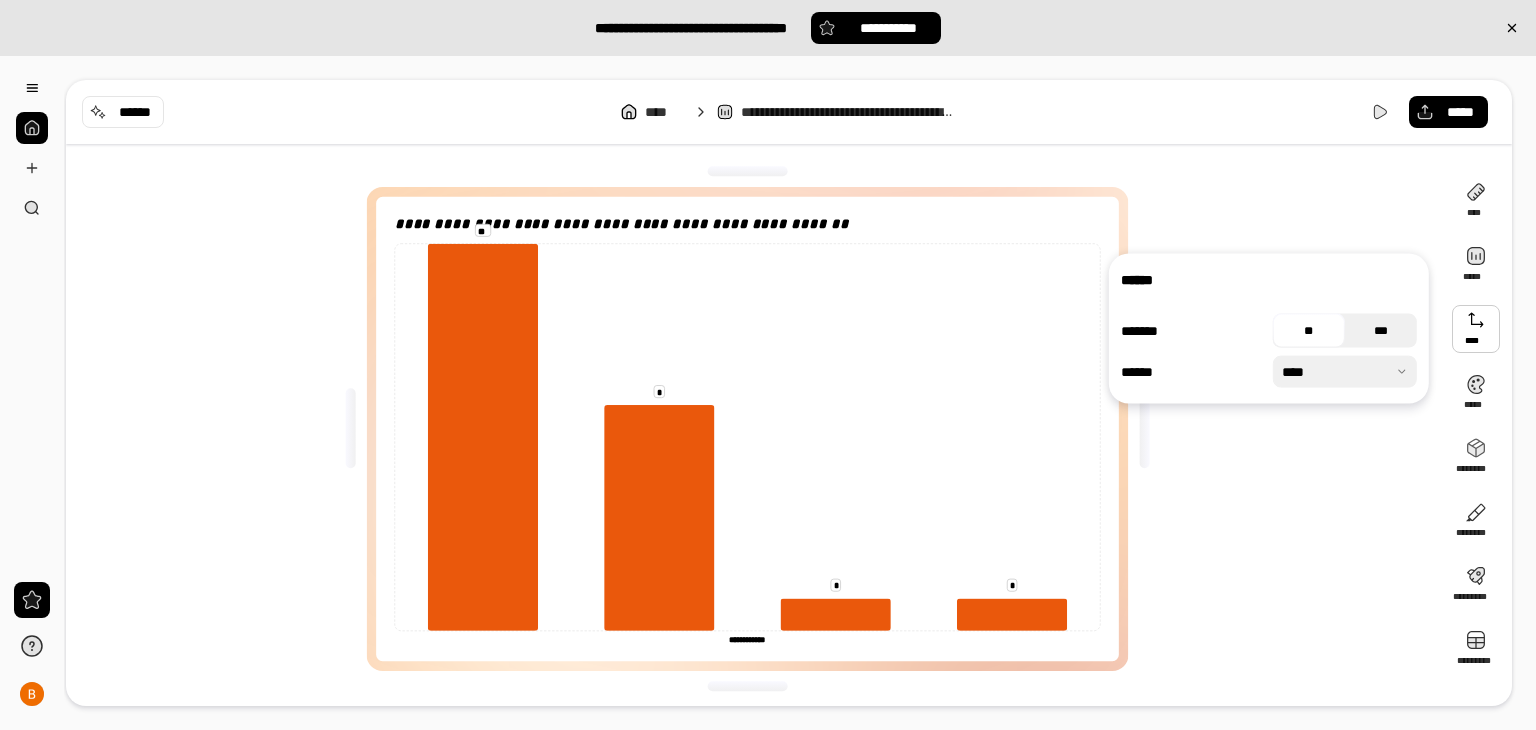 click on "***" at bounding box center [1381, 331] 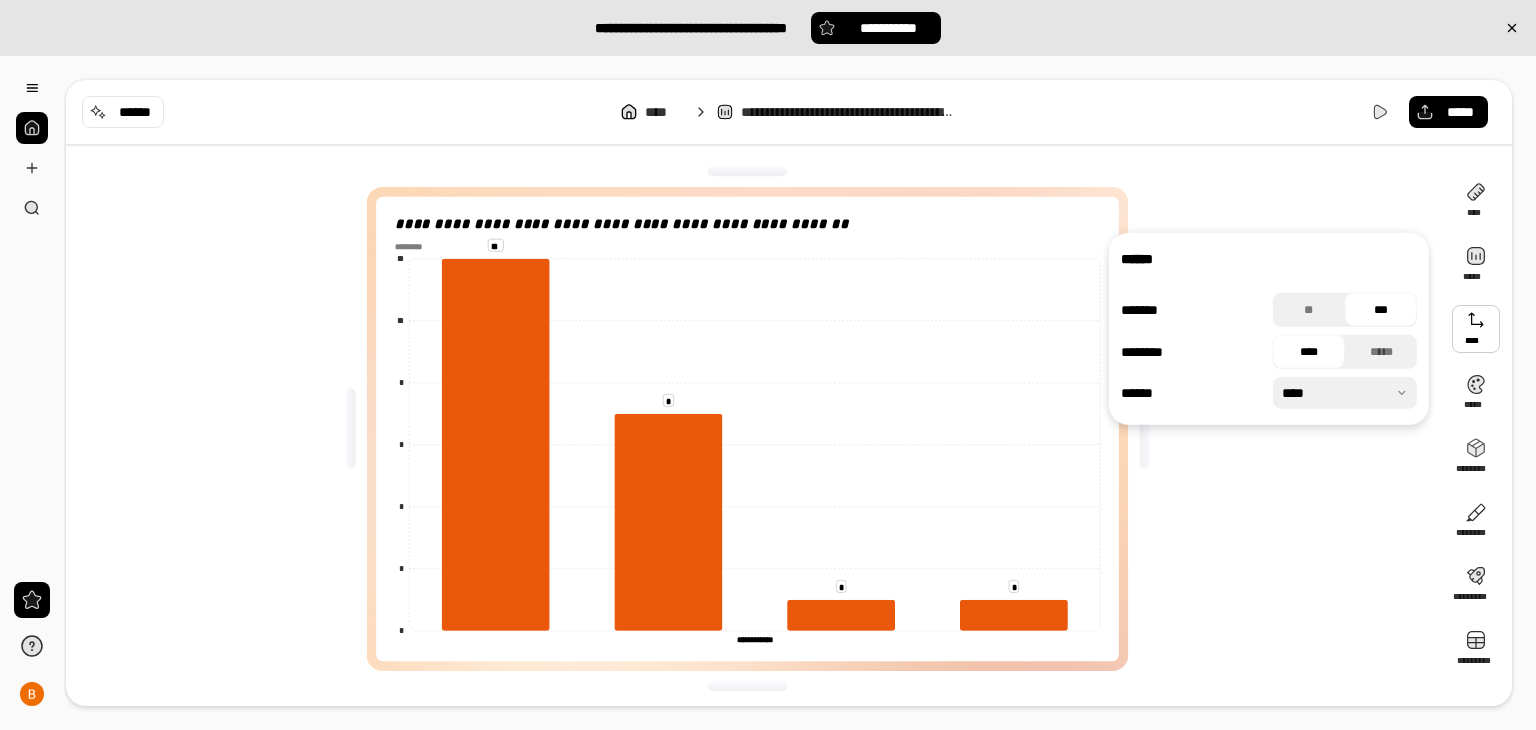 click at bounding box center [1345, 393] 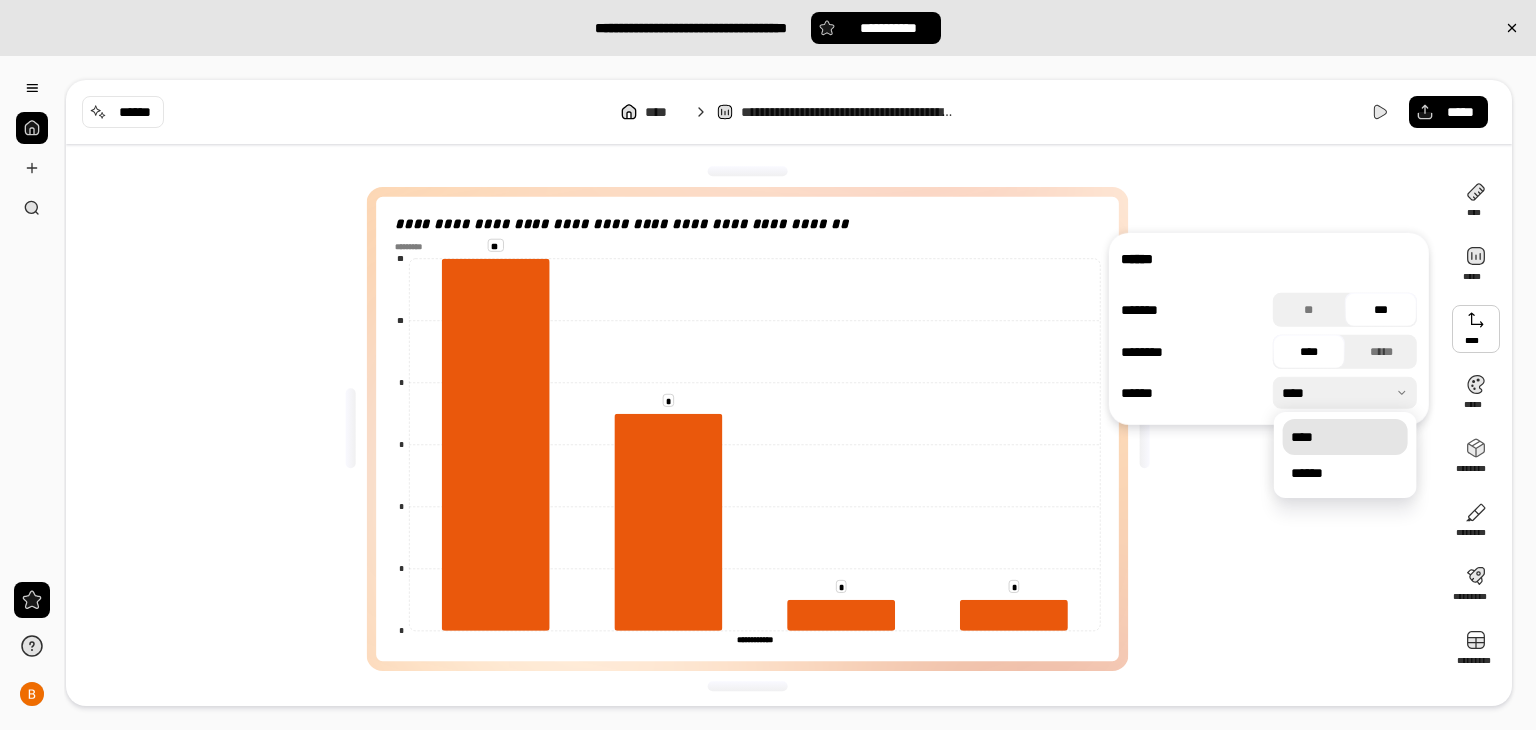 click at bounding box center (1345, 393) 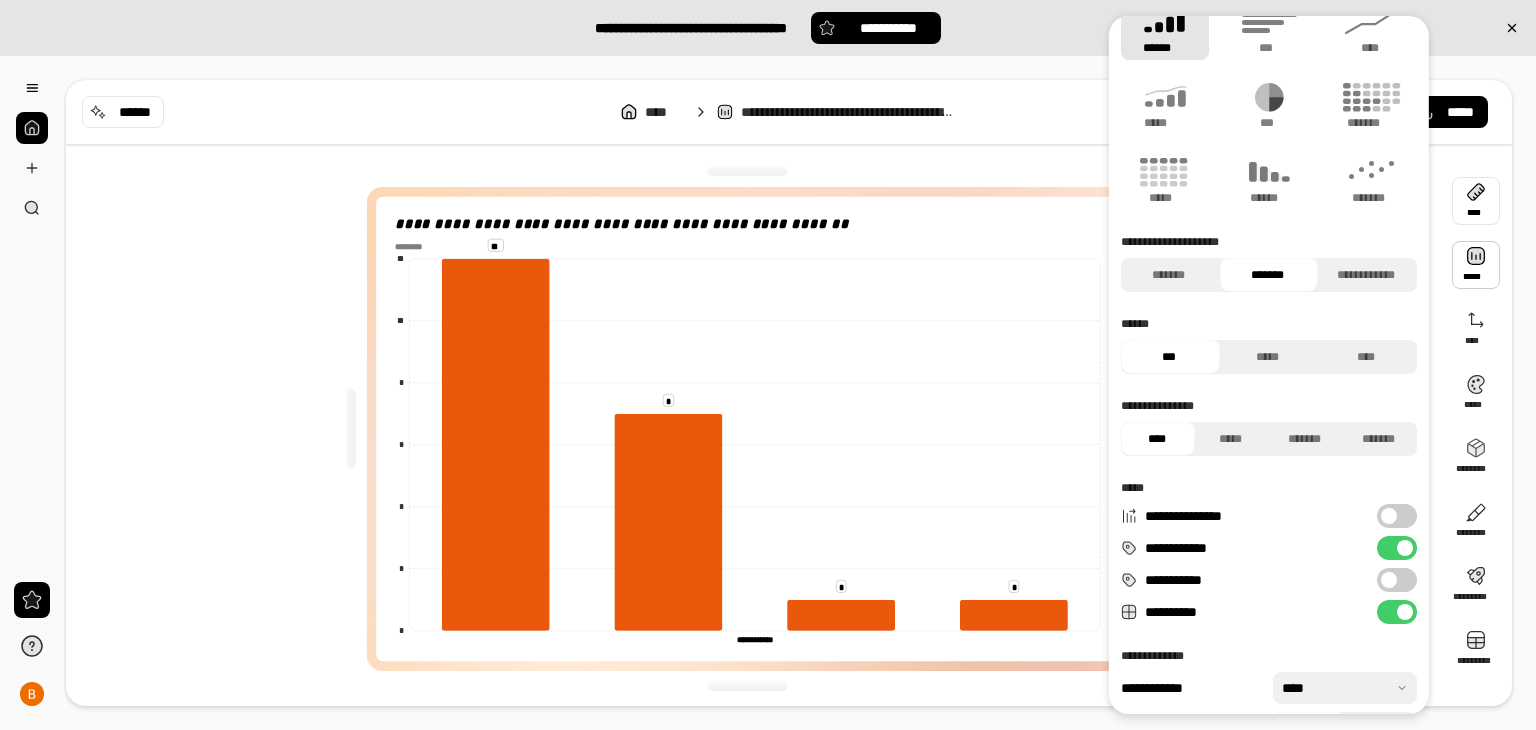 scroll, scrollTop: 79, scrollLeft: 0, axis: vertical 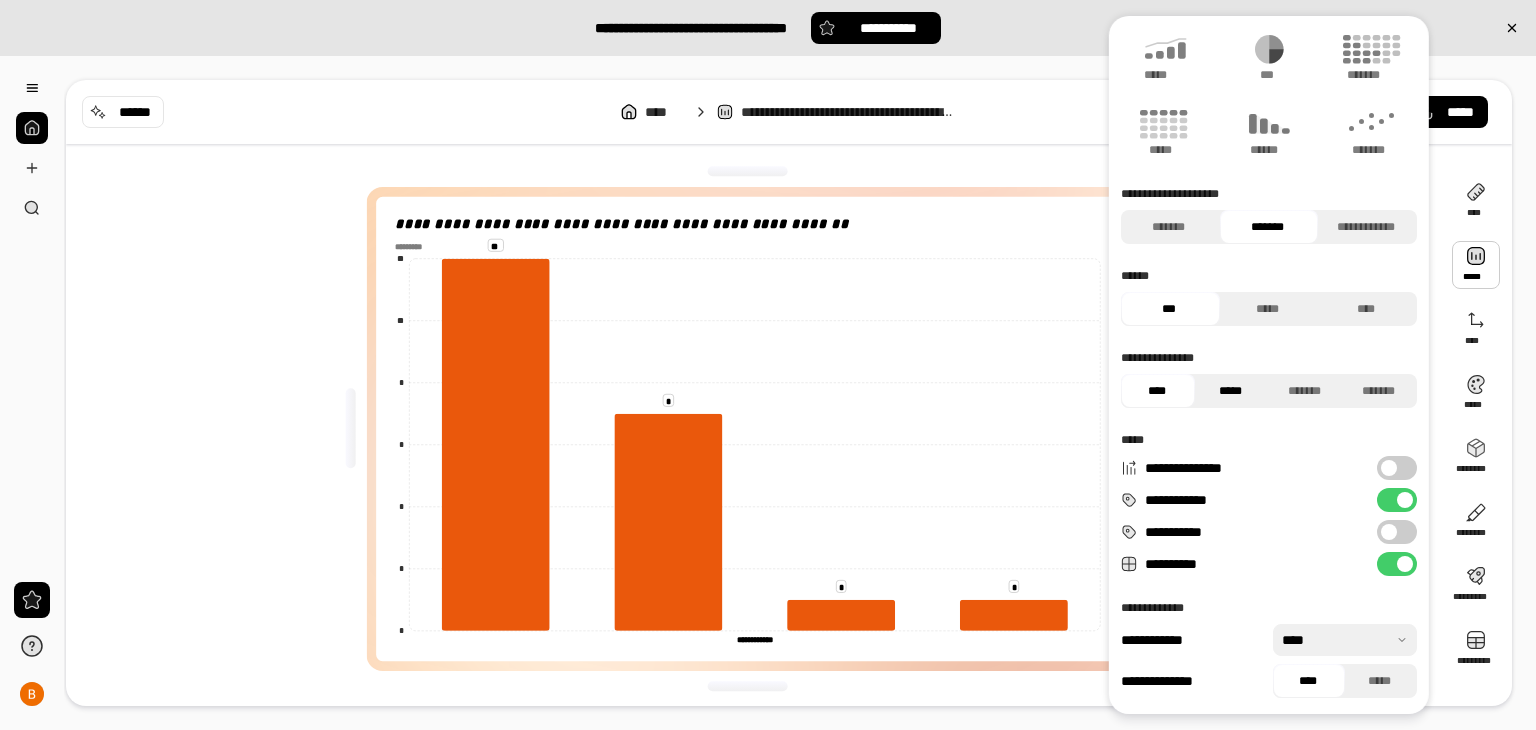 click on "*****" at bounding box center [1230, 391] 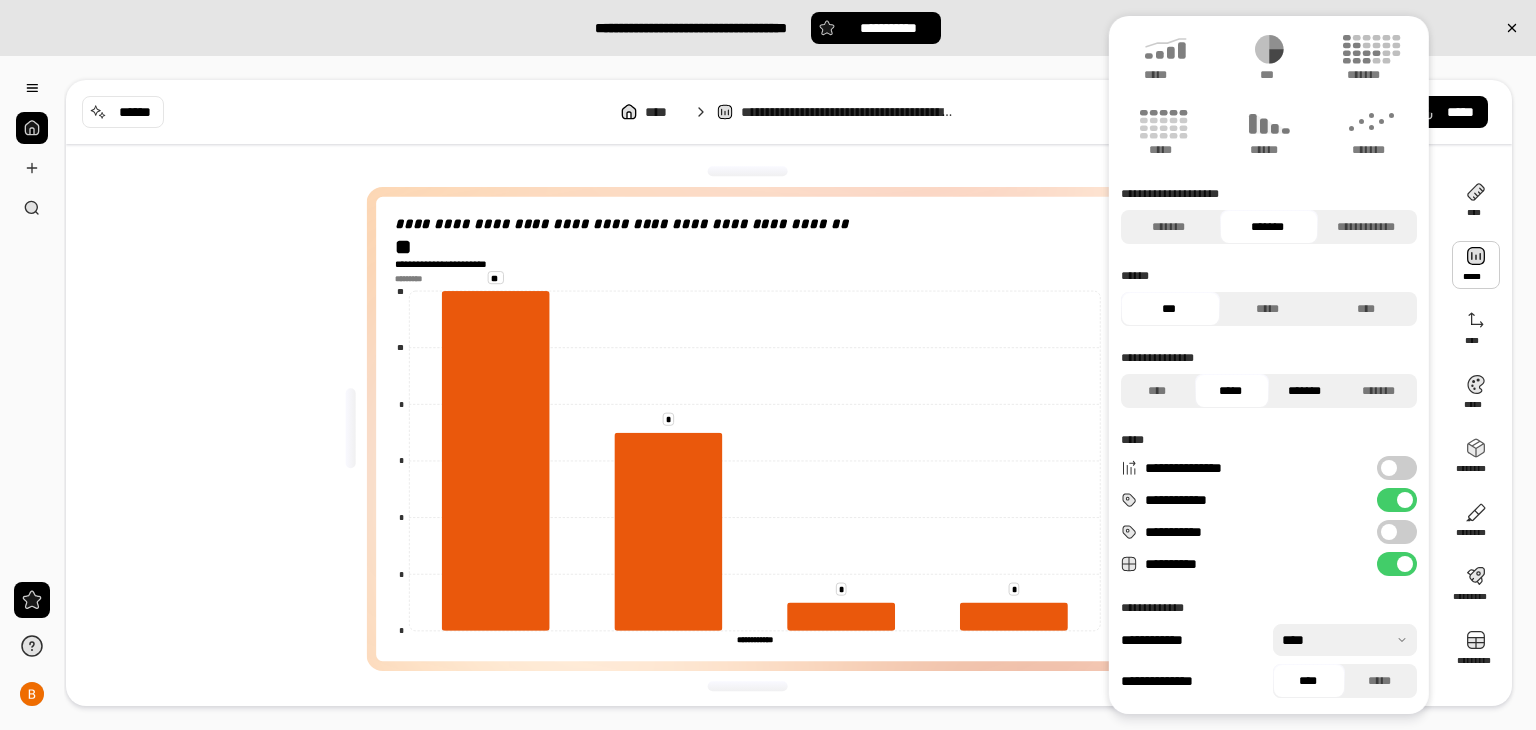 click on "*******" at bounding box center [1304, 391] 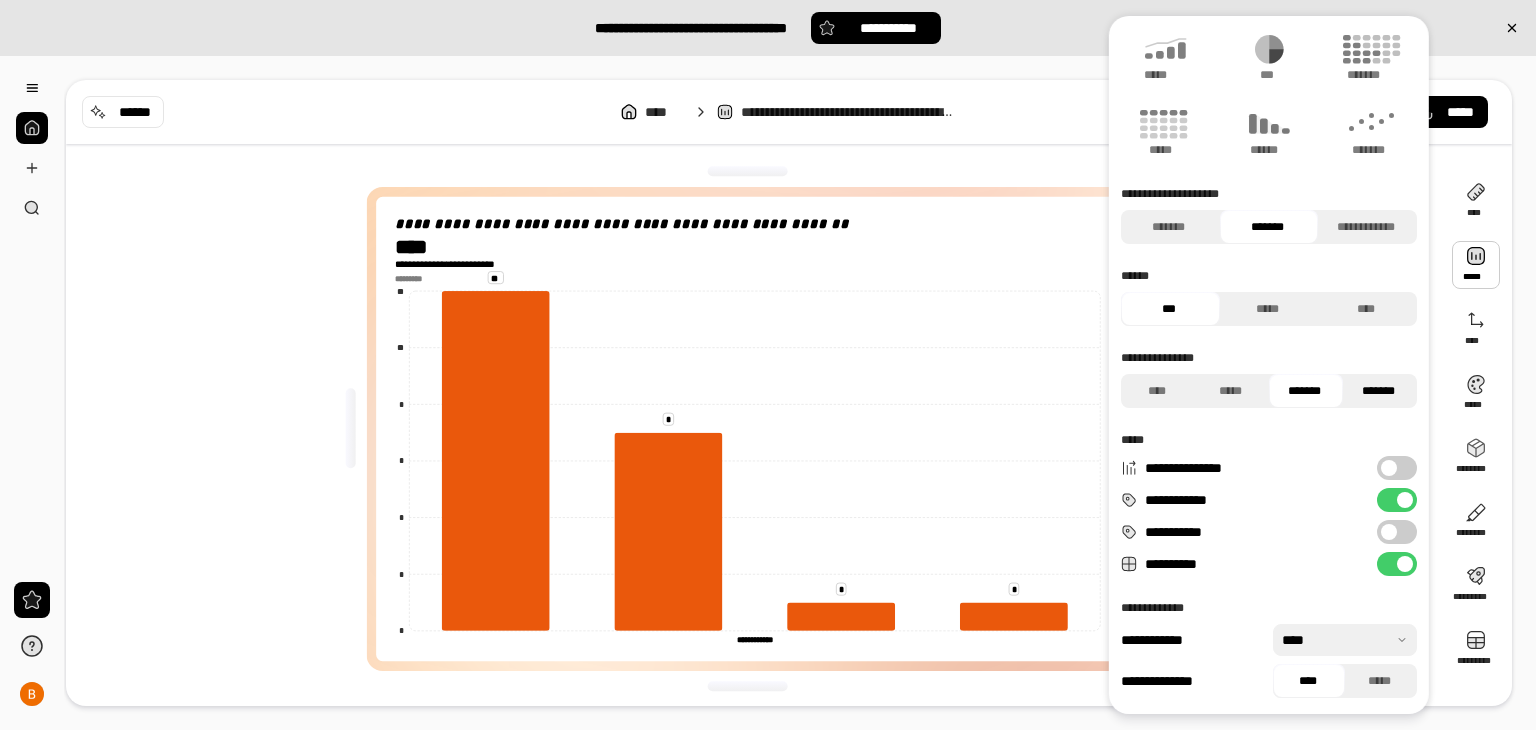 click on "*******" at bounding box center [1378, 391] 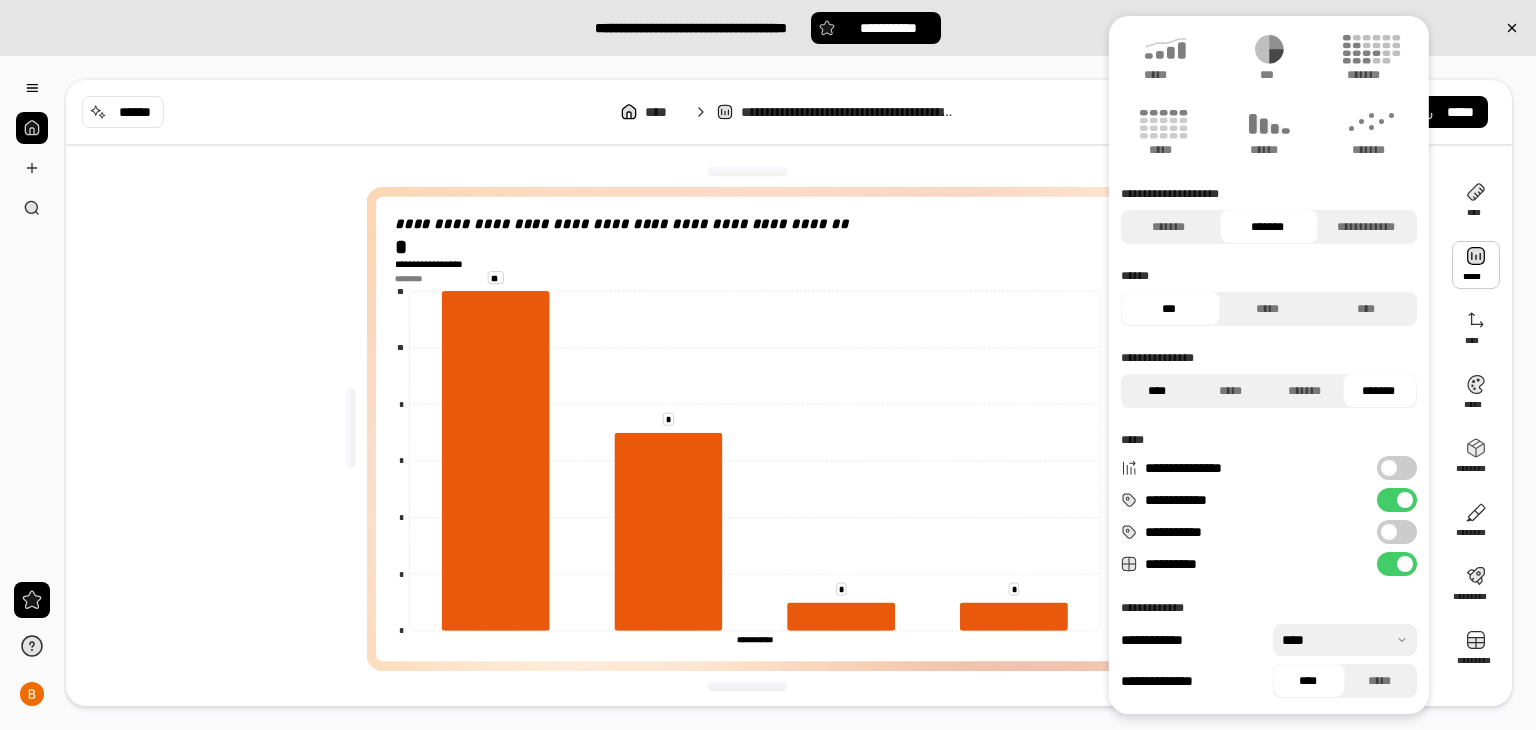 click on "****" at bounding box center [1156, 391] 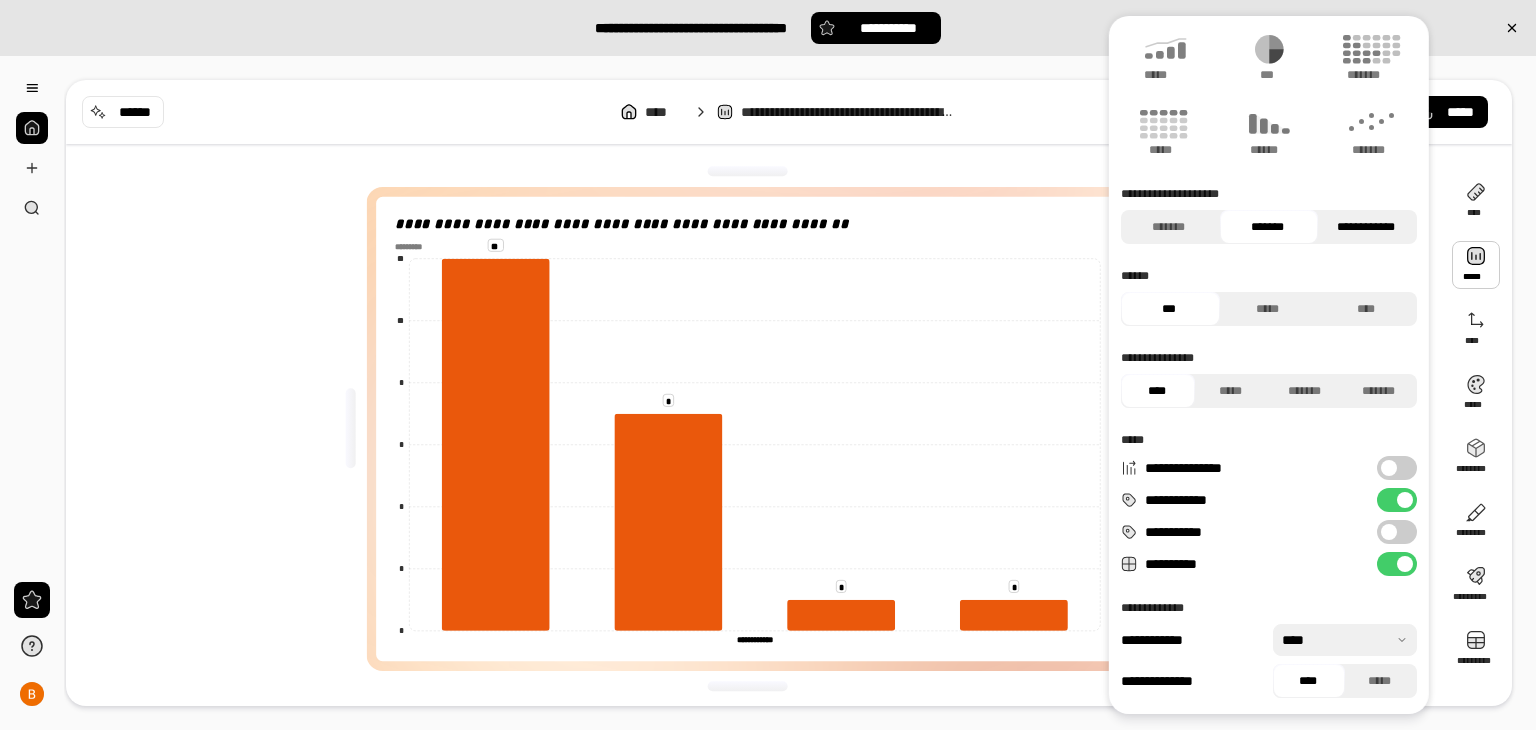 click on "**********" at bounding box center (1365, 227) 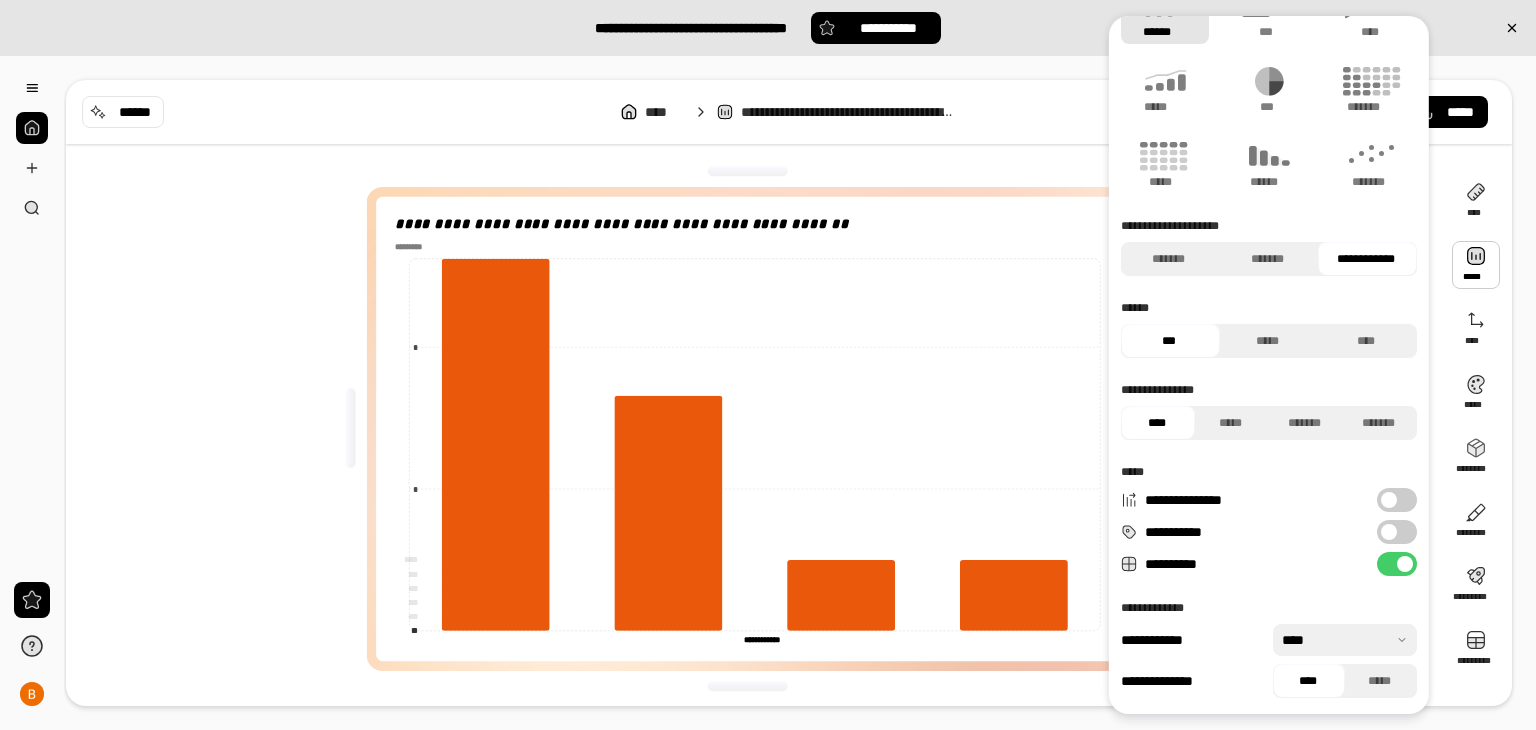 scroll, scrollTop: 47, scrollLeft: 0, axis: vertical 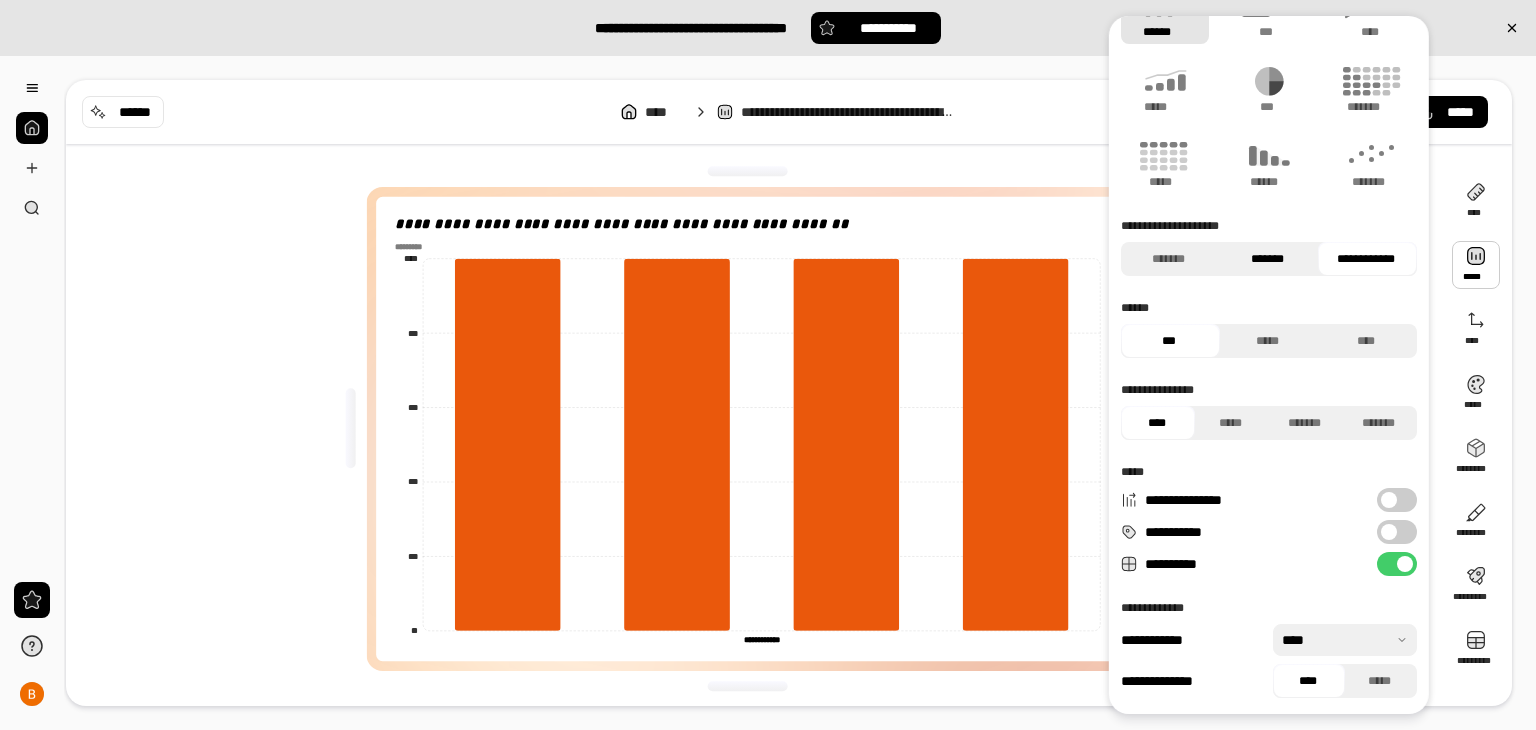 click on "*******" at bounding box center [1266, 259] 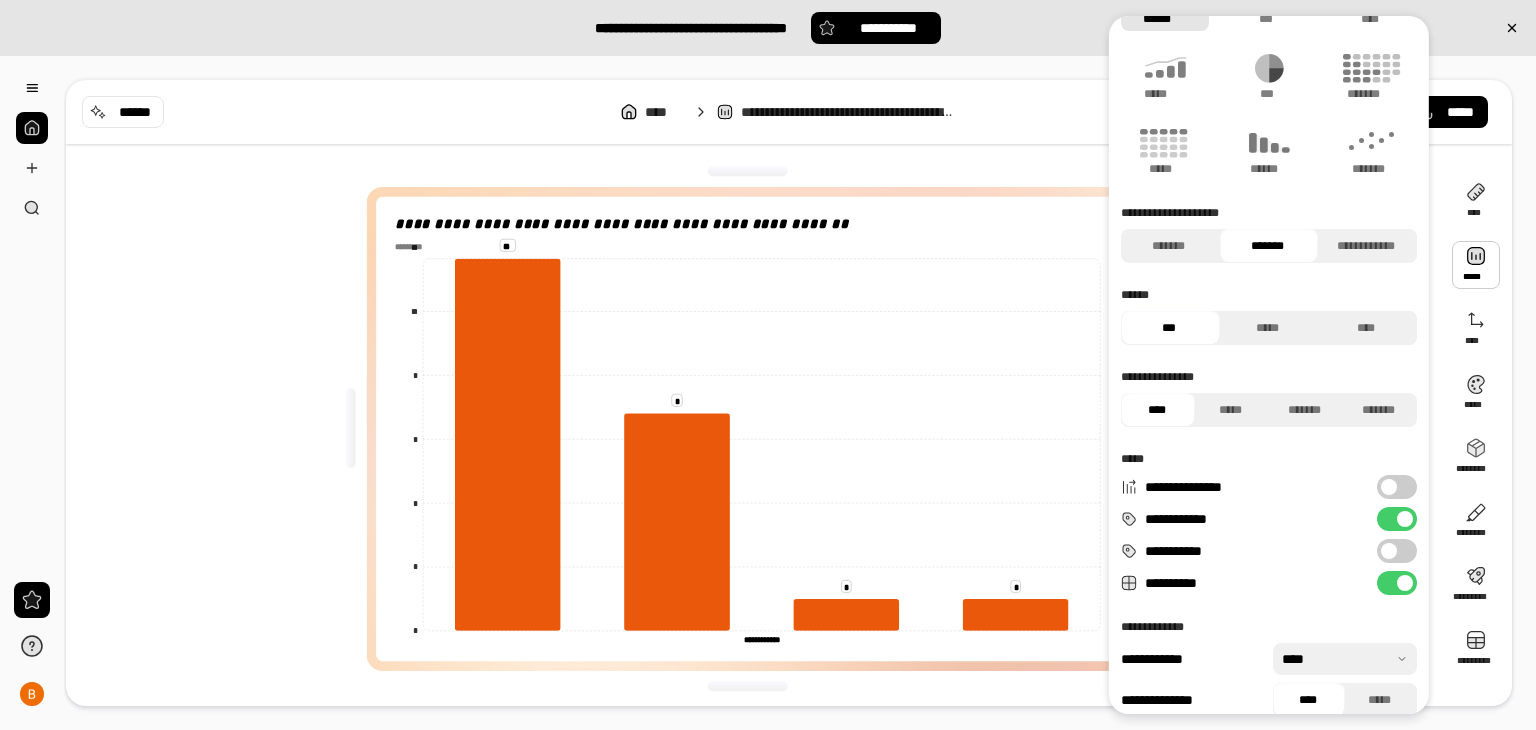 scroll, scrollTop: 79, scrollLeft: 0, axis: vertical 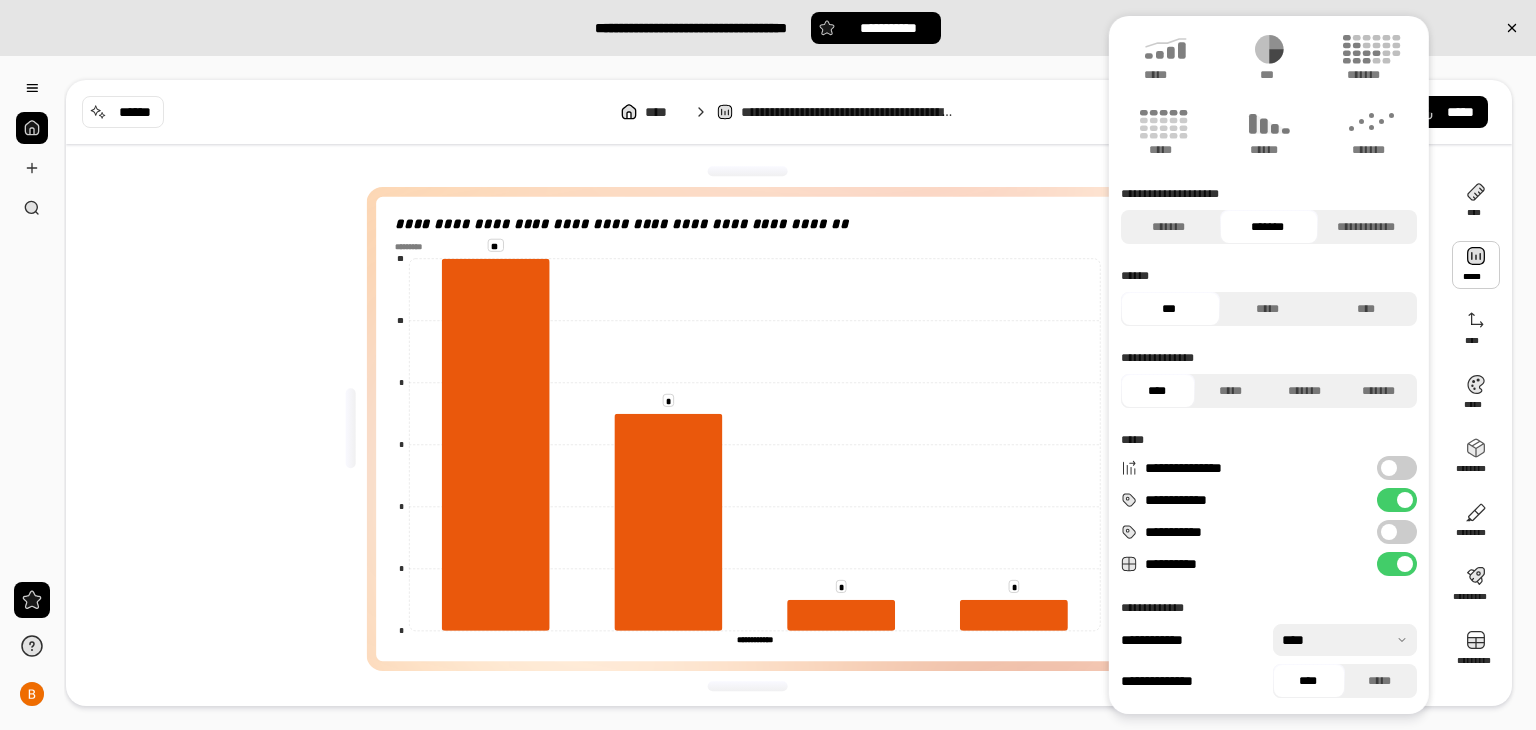 click at bounding box center (1345, 640) 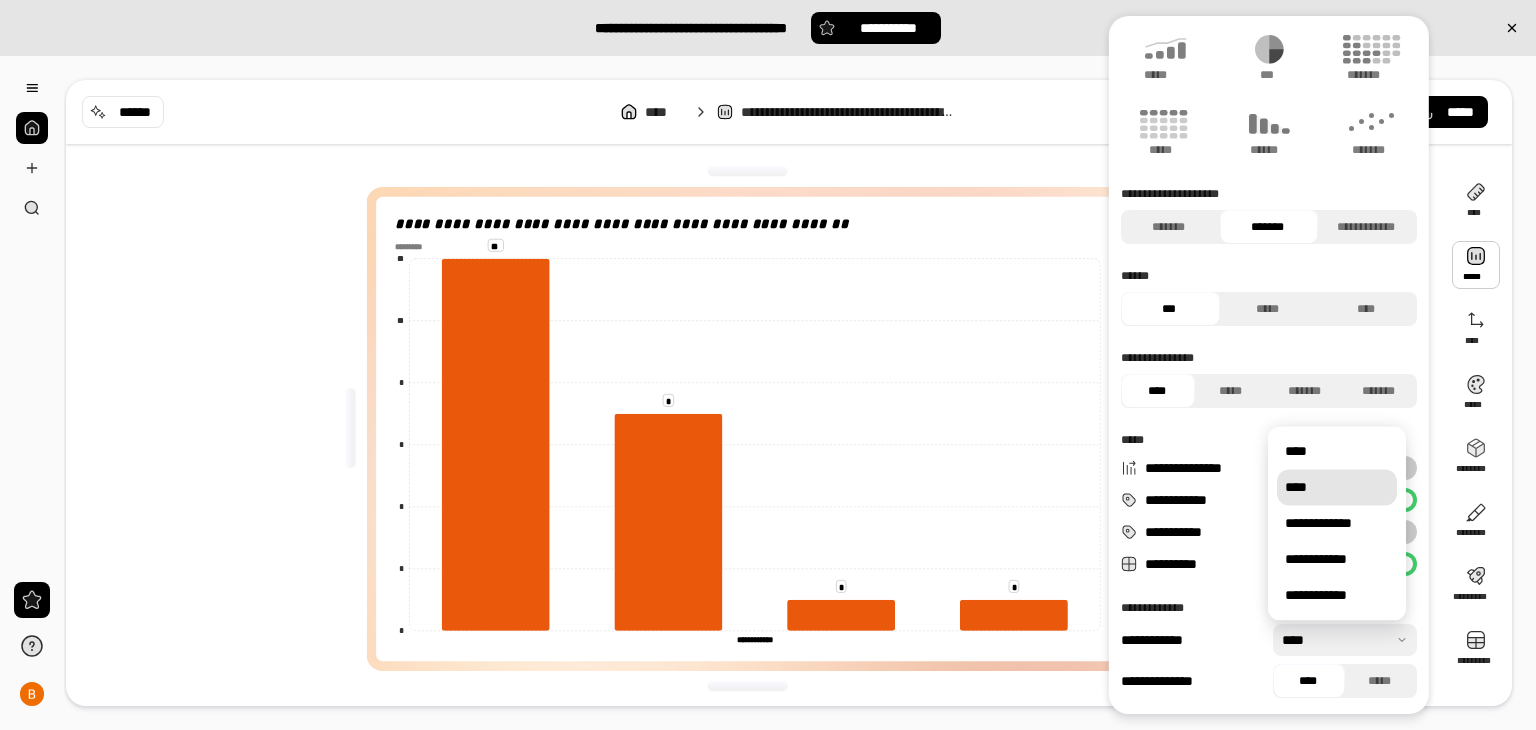 click on "****" at bounding box center [1337, 487] 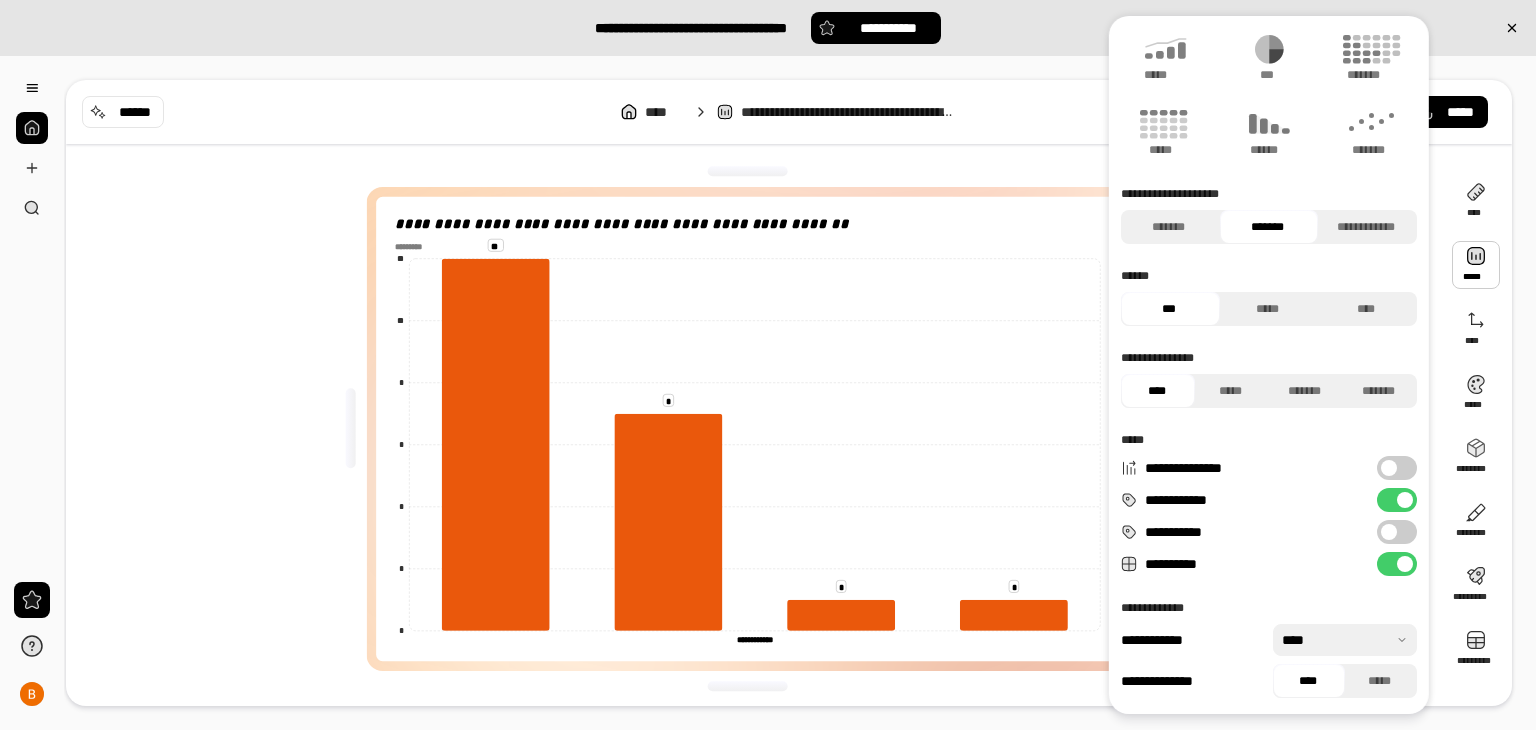 click at bounding box center [1389, 532] 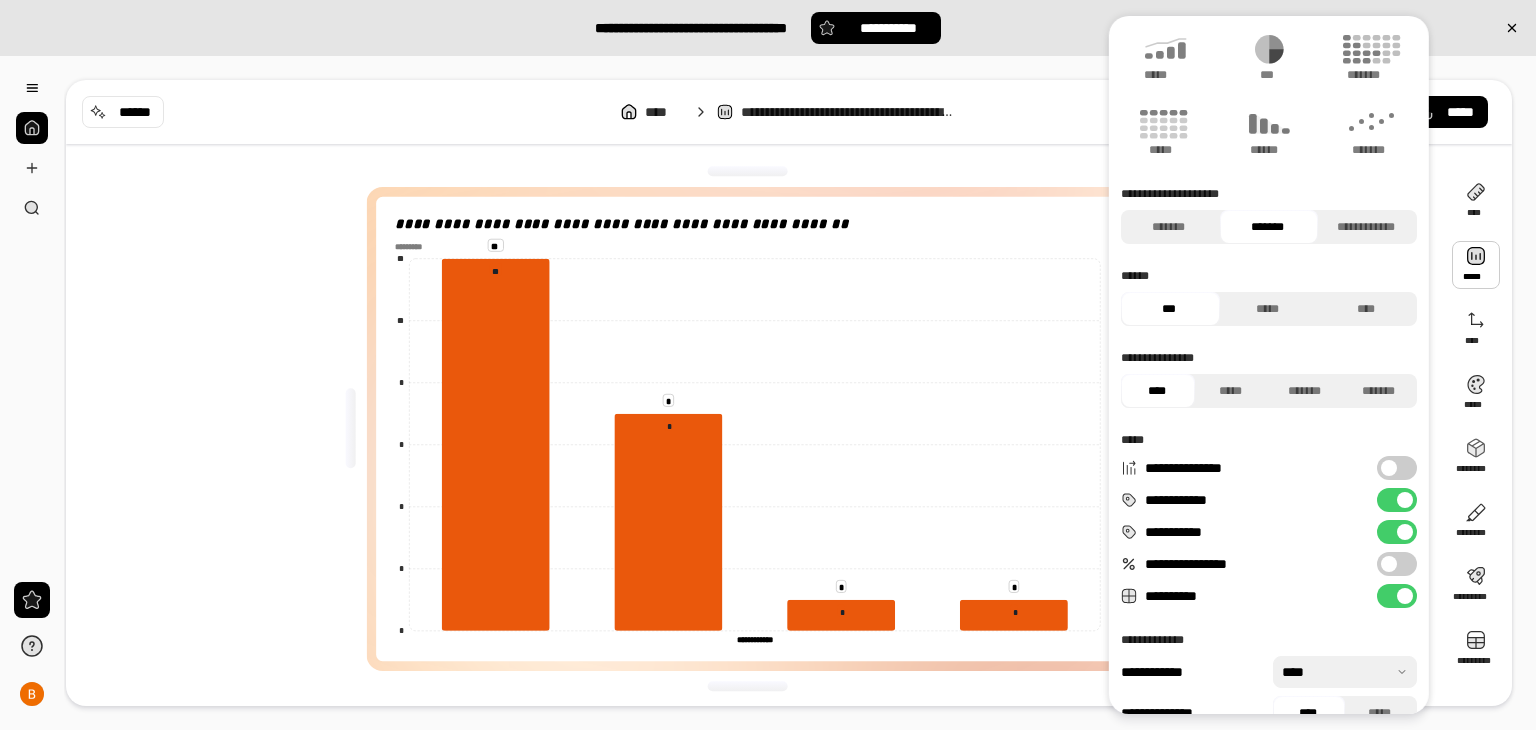 click on "**********" at bounding box center (1397, 532) 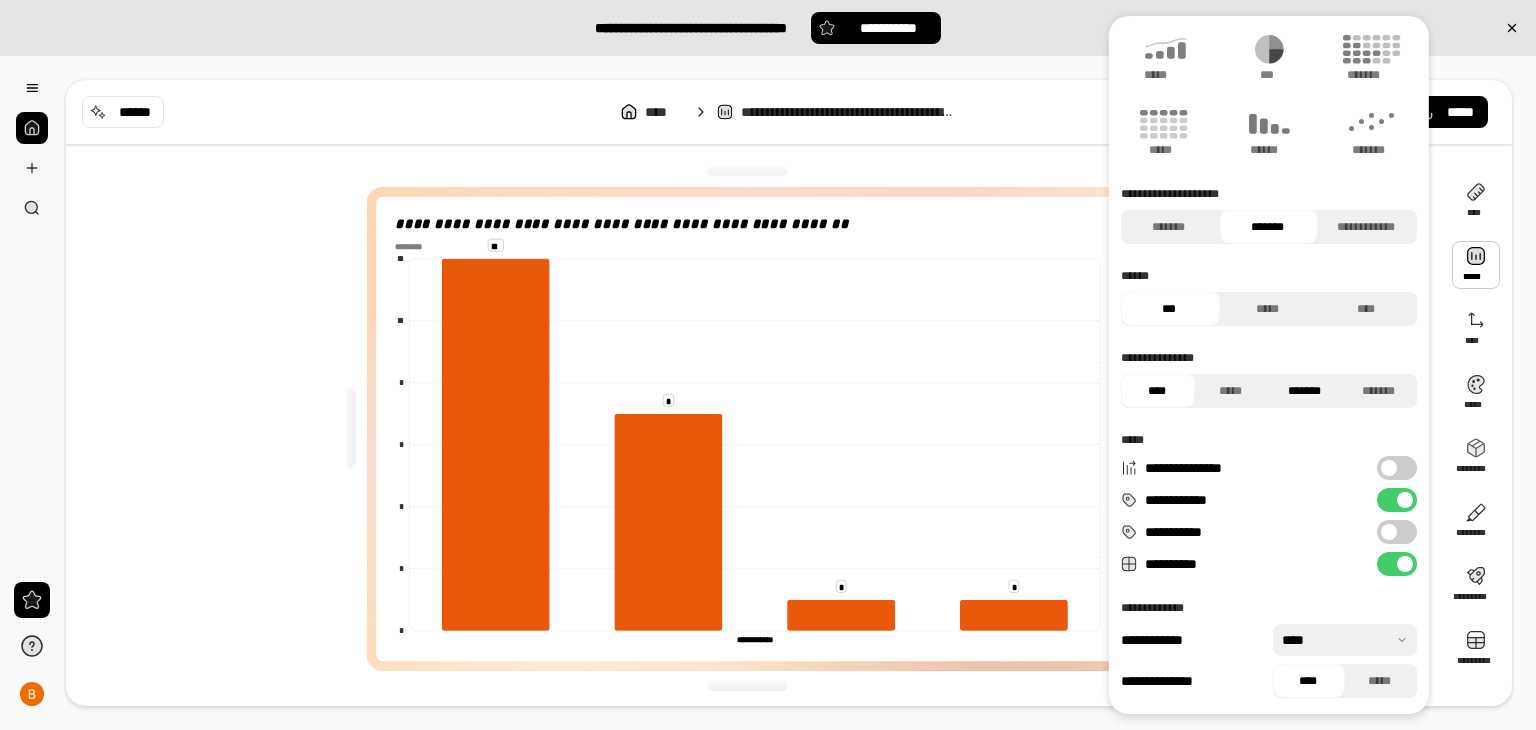 click on "*******" at bounding box center [1304, 391] 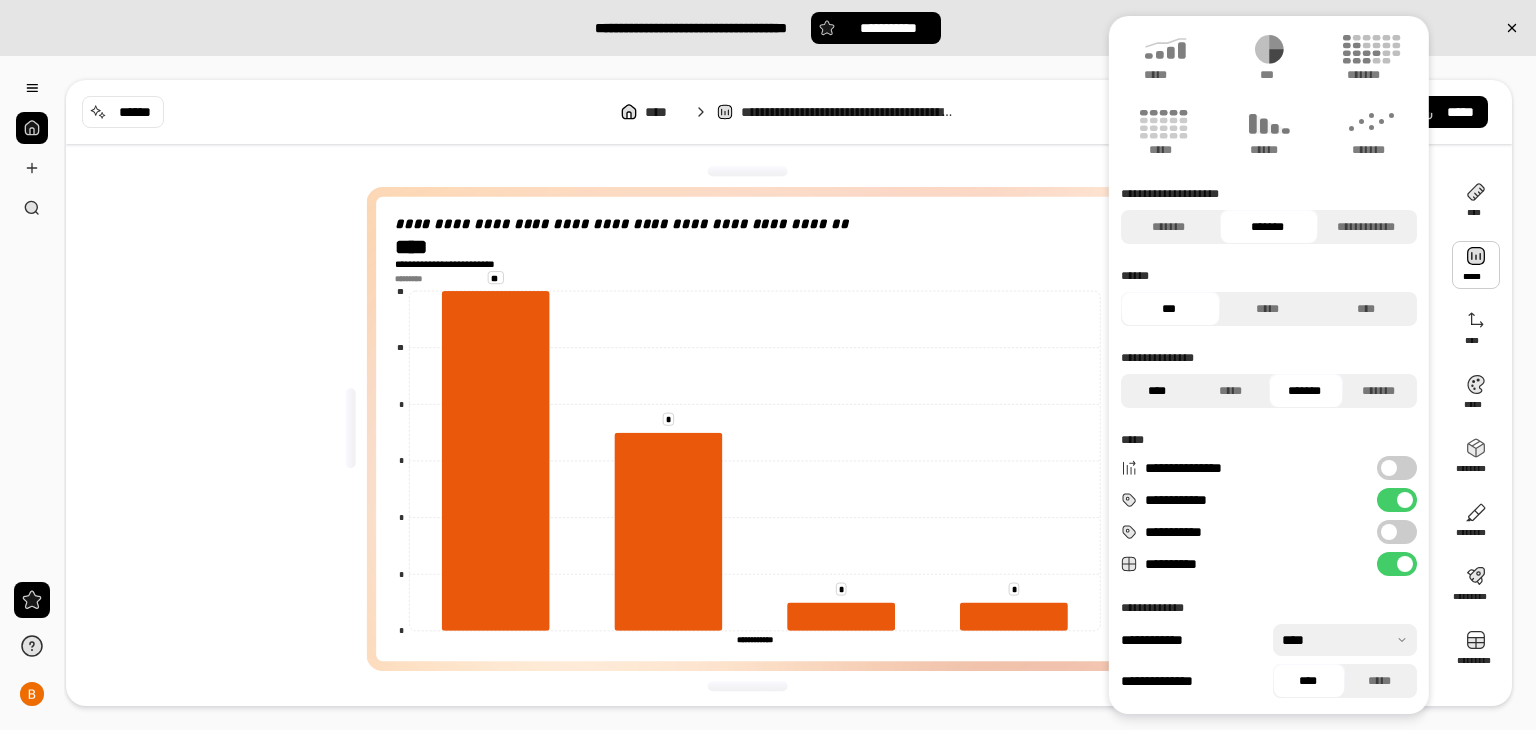 click on "****" at bounding box center [1156, 391] 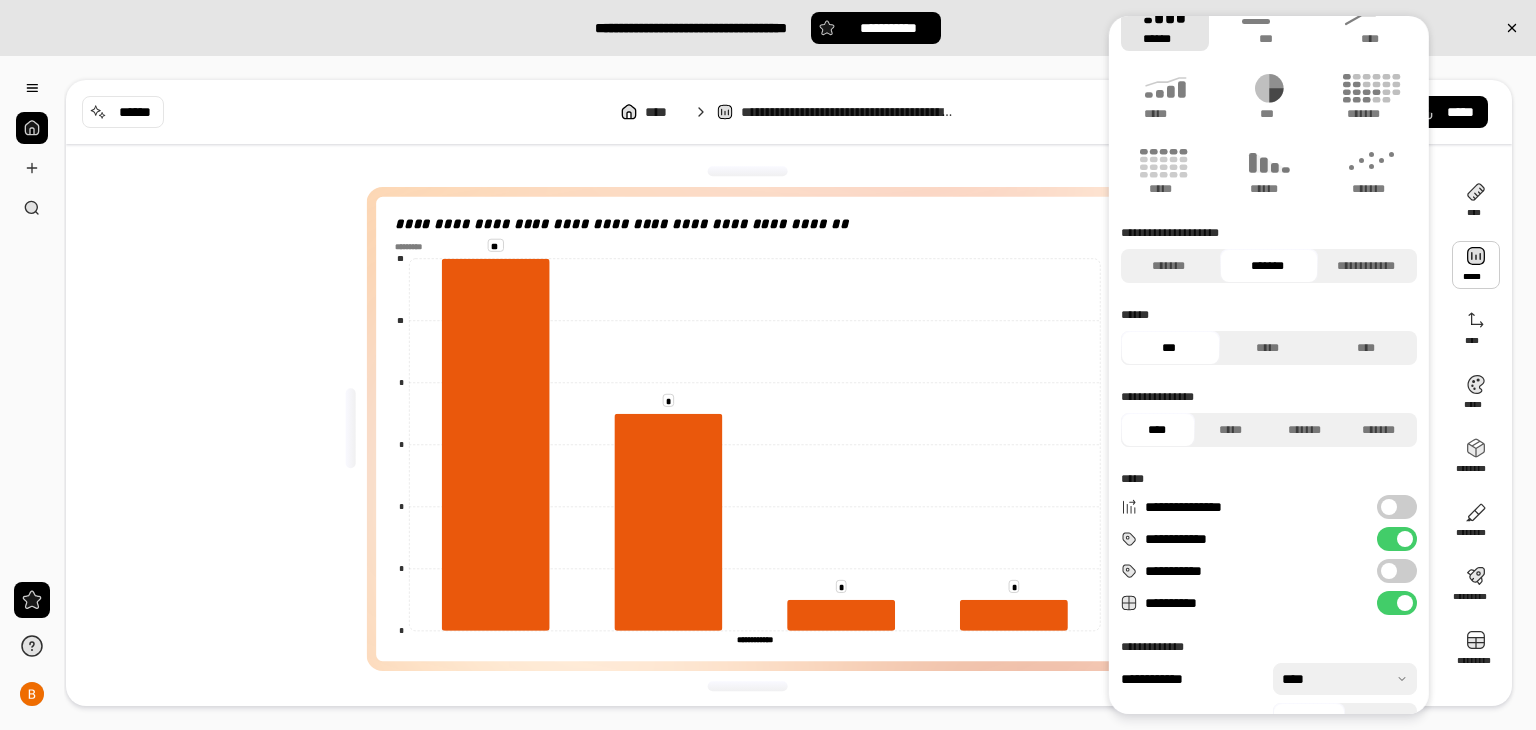 scroll, scrollTop: 79, scrollLeft: 0, axis: vertical 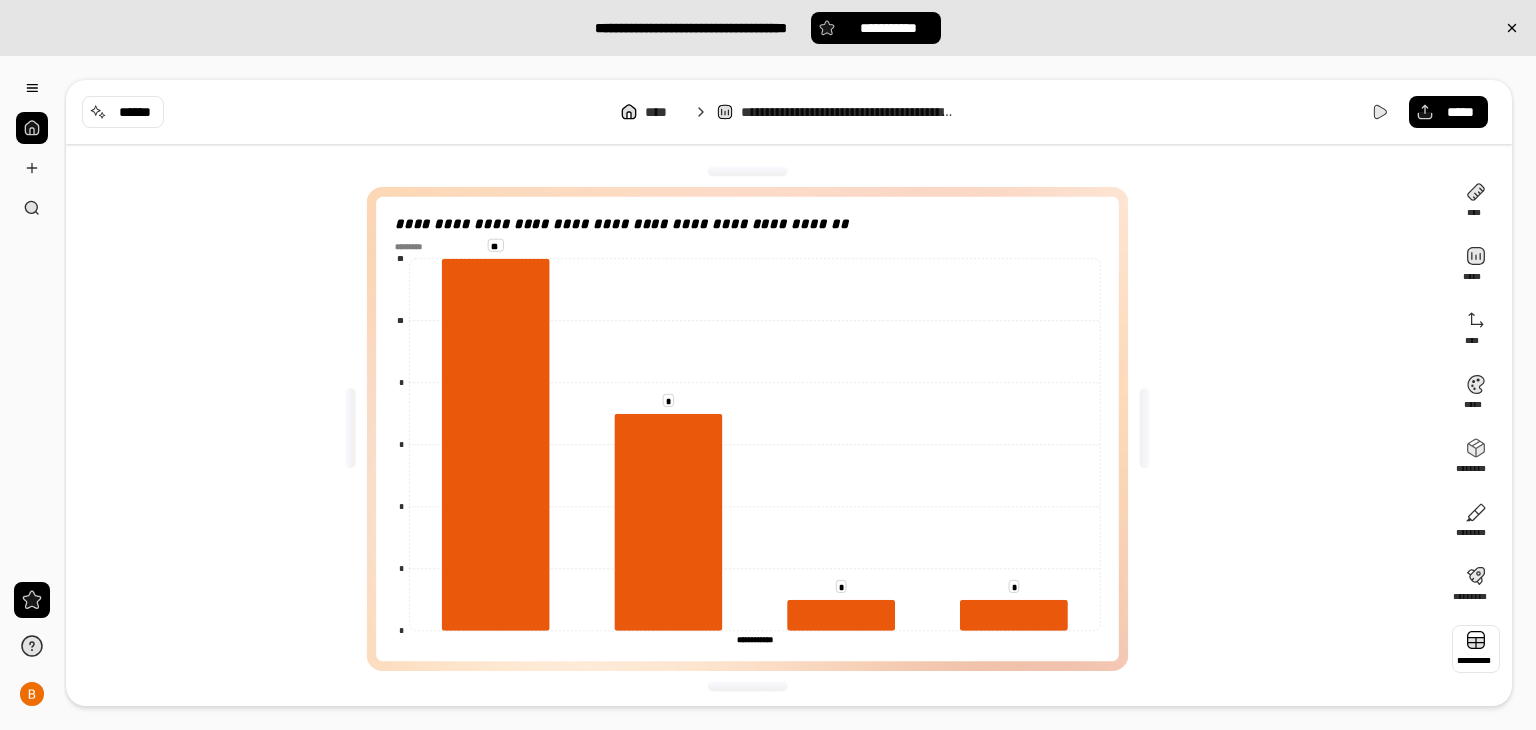 click at bounding box center [1476, 649] 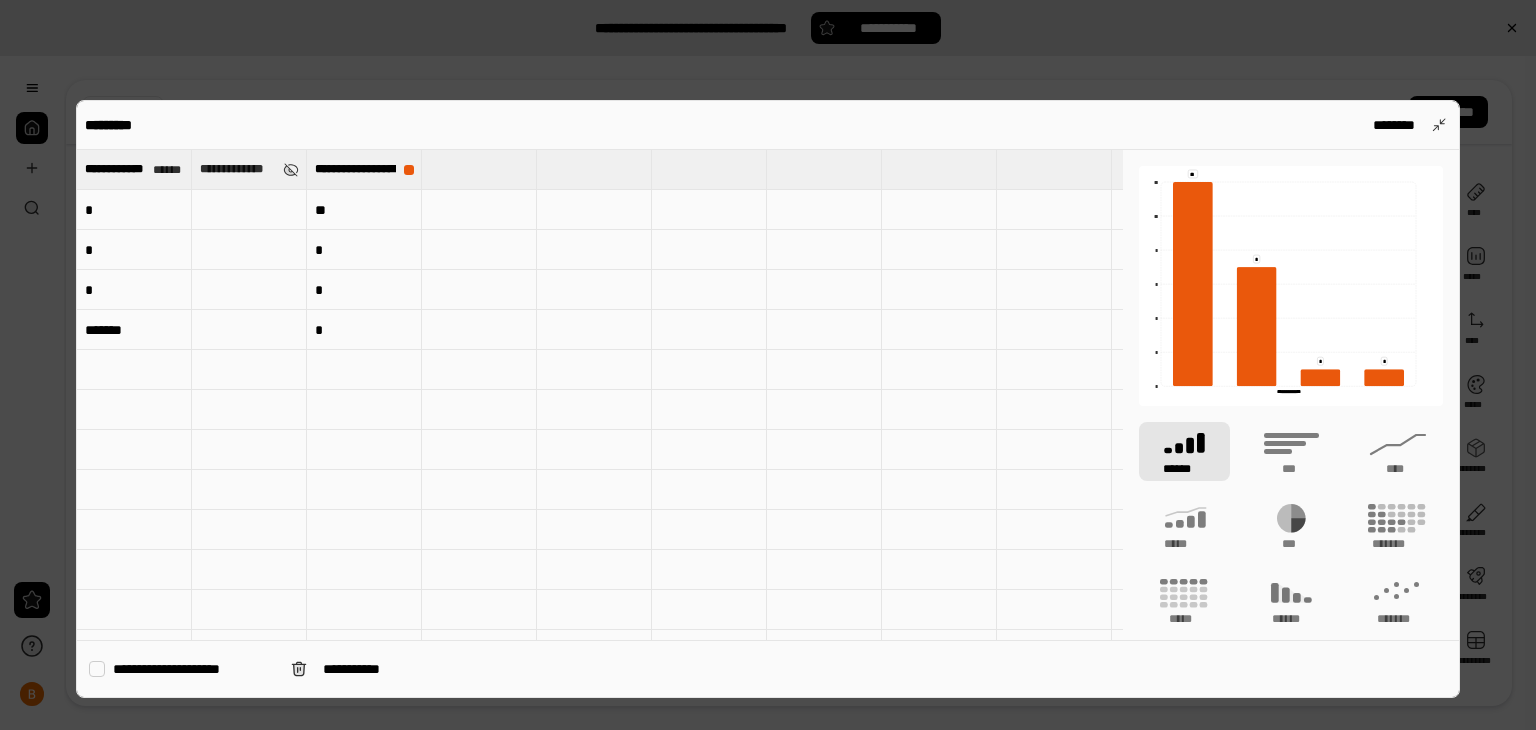 click on "*" at bounding box center (134, 210) 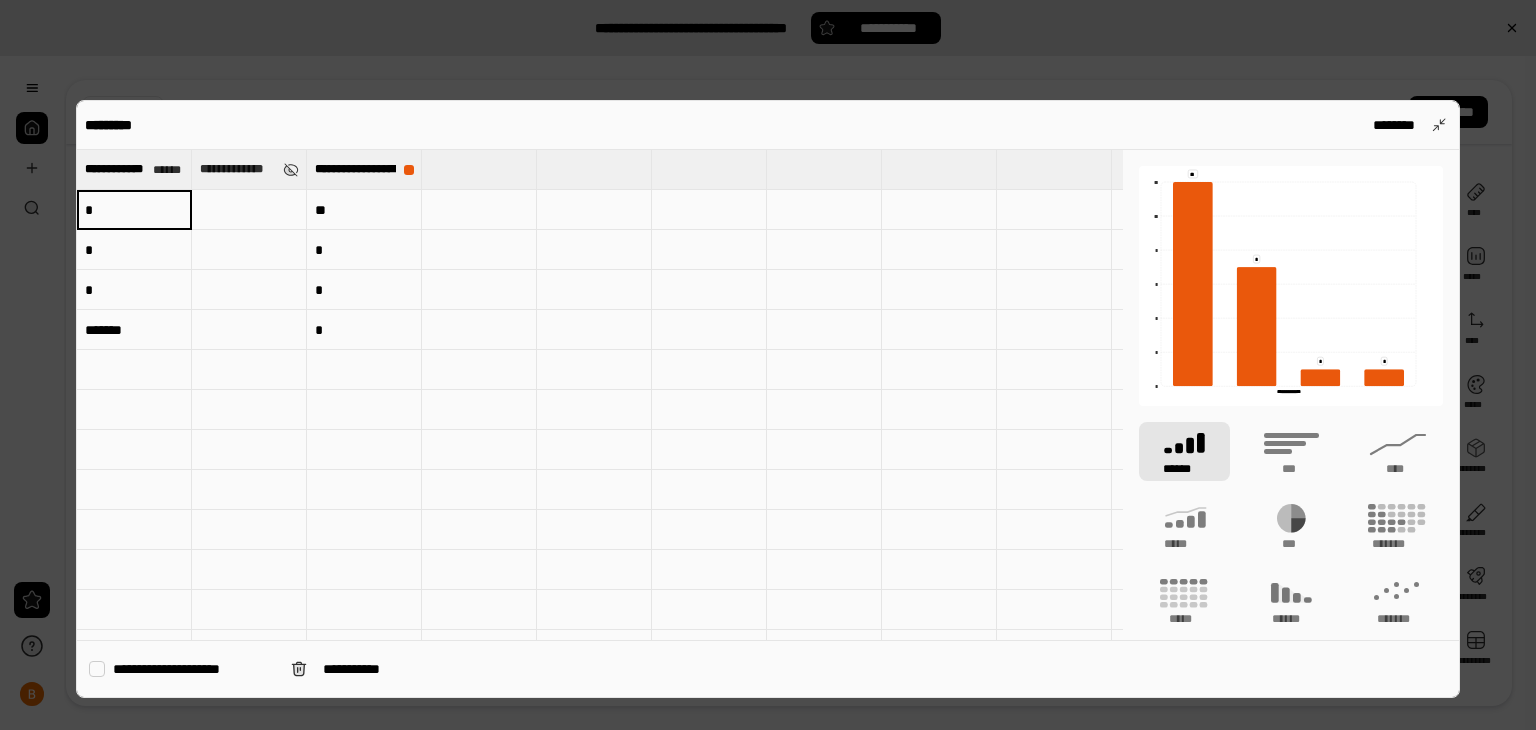 click on "*" at bounding box center (134, 210) 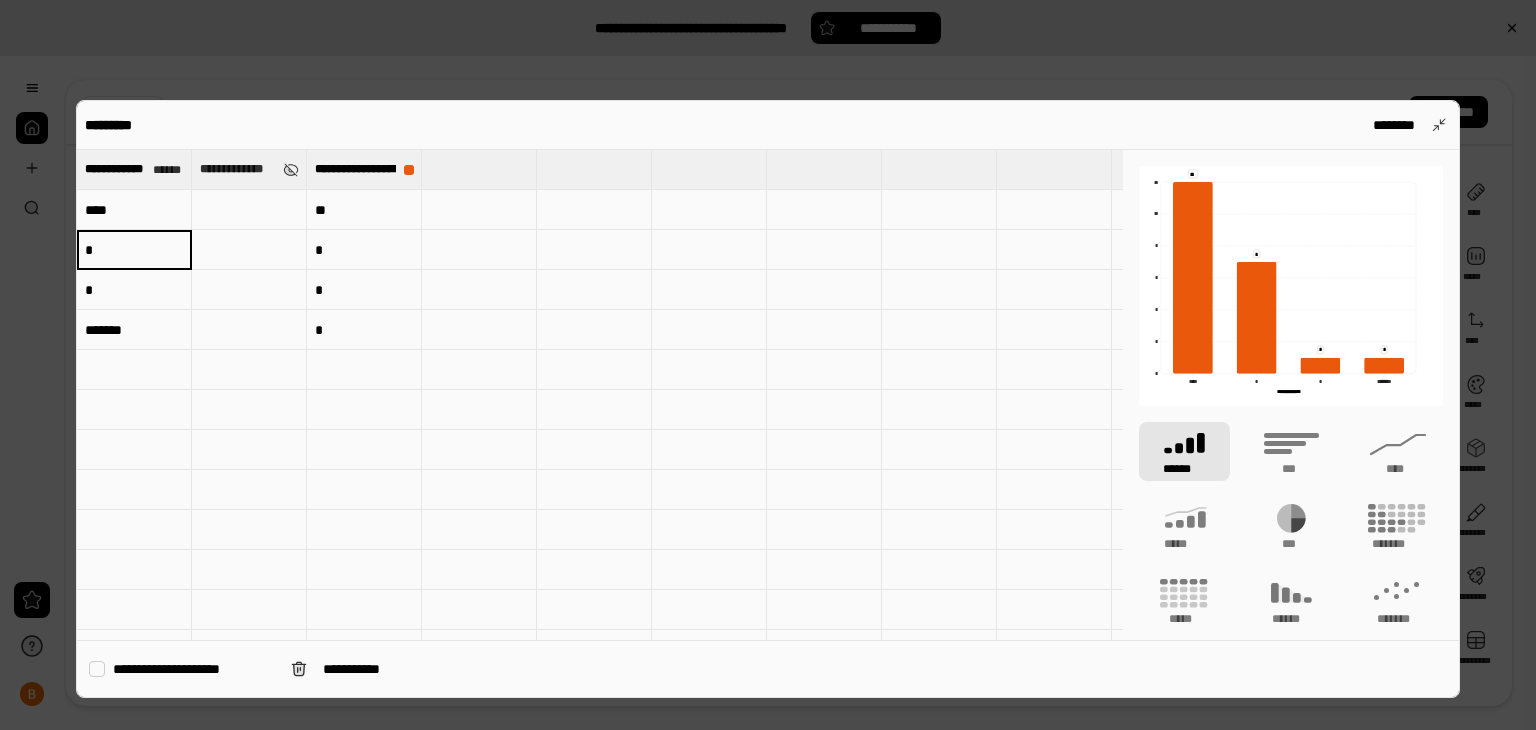 click on "****" at bounding box center (134, 210) 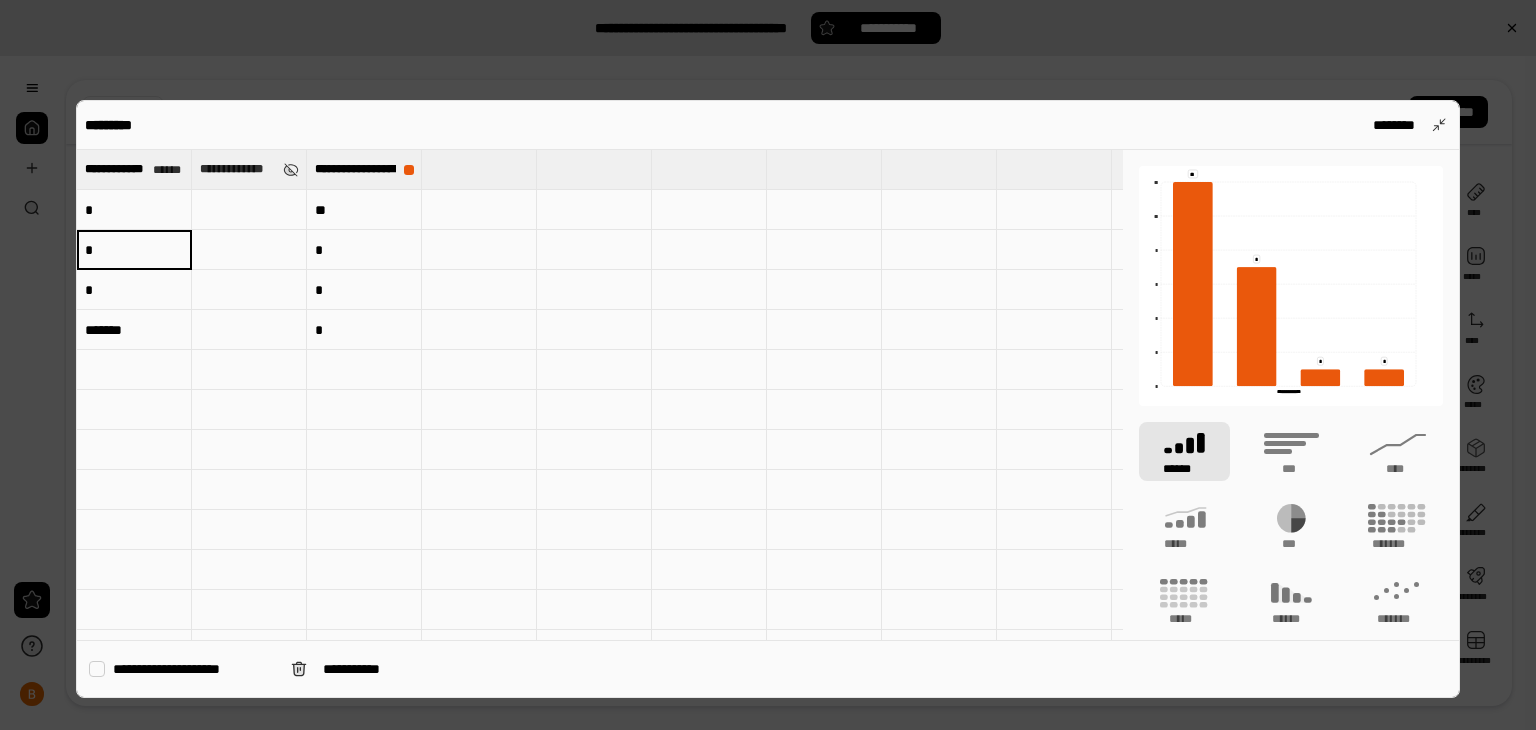 click on "*" at bounding box center [134, 210] 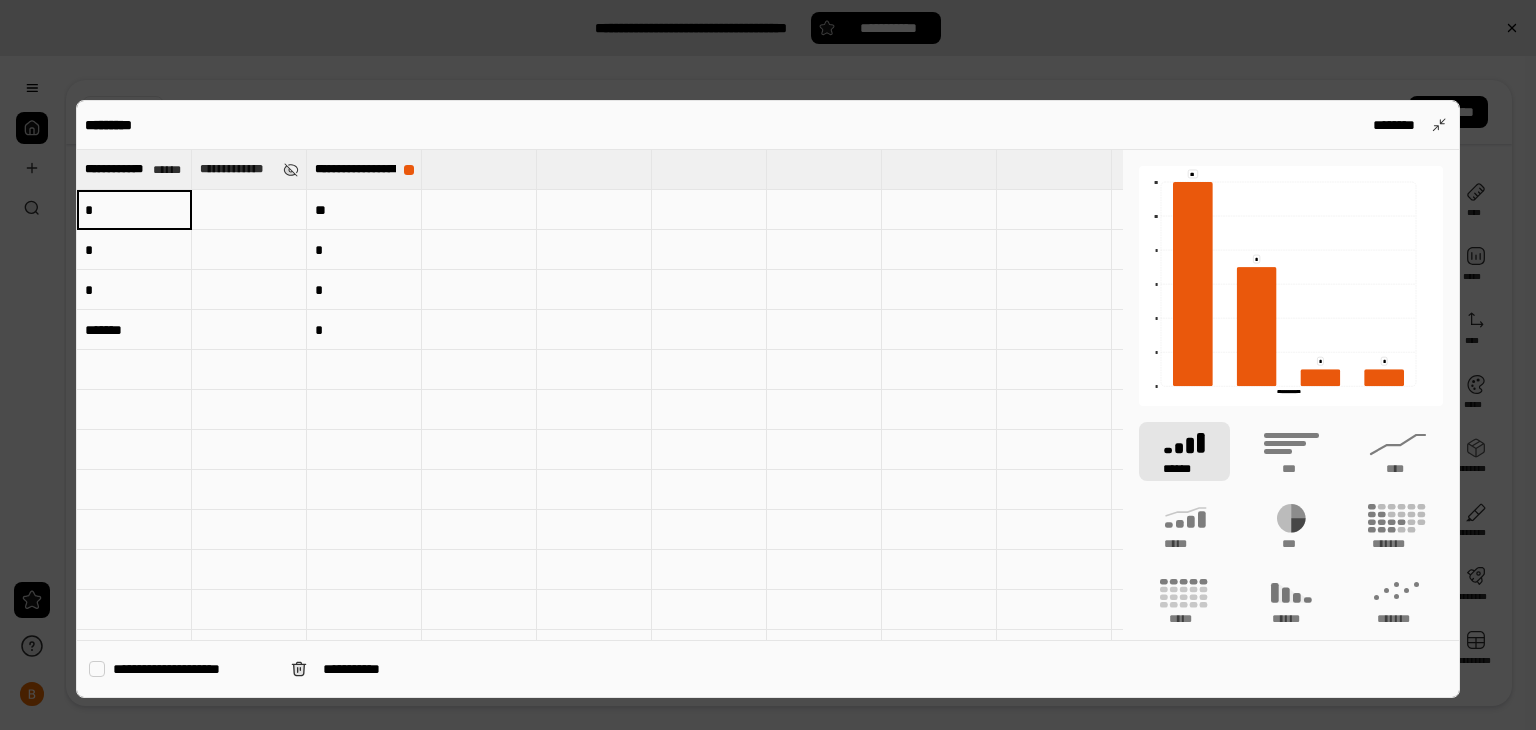 click on "*" at bounding box center [134, 210] 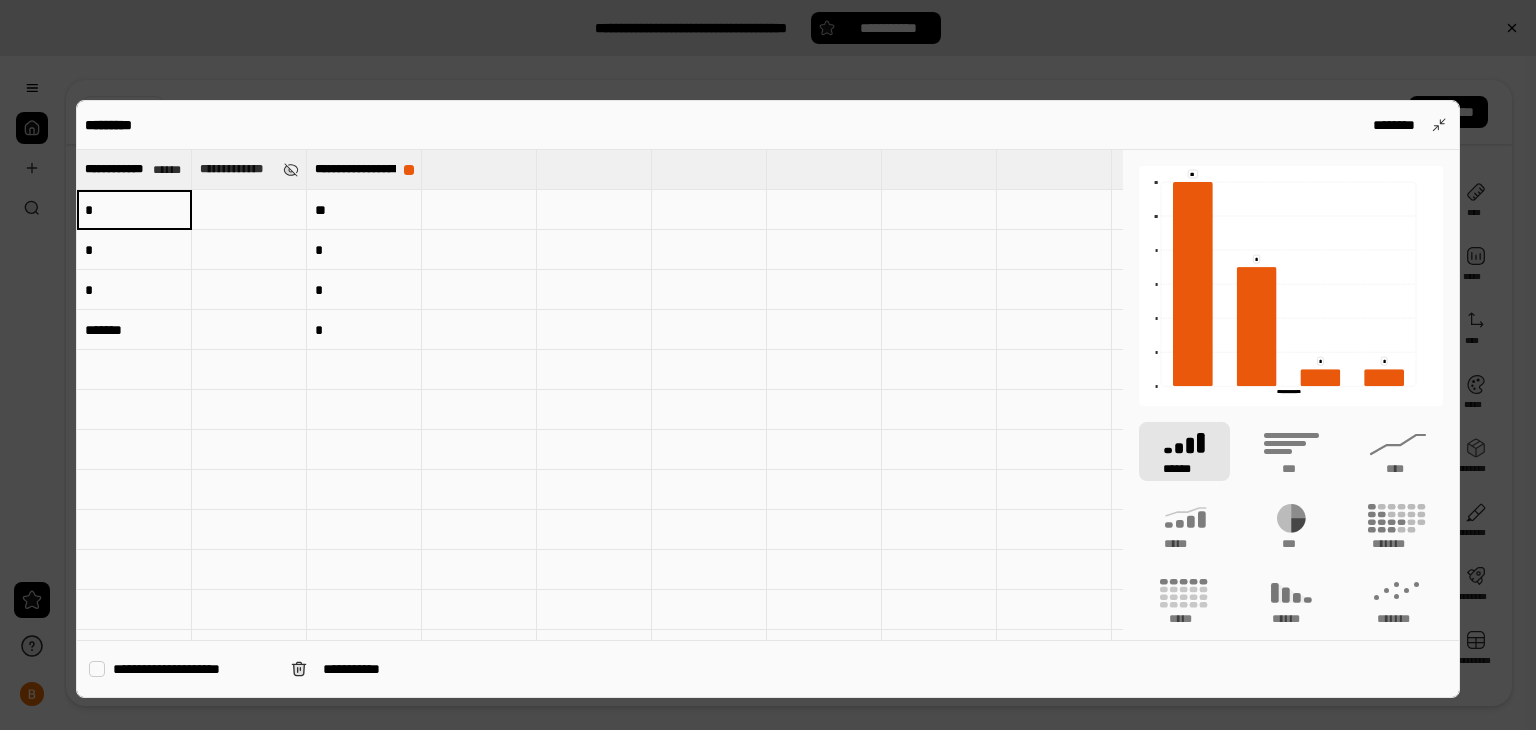 click on "*" at bounding box center [134, 209] 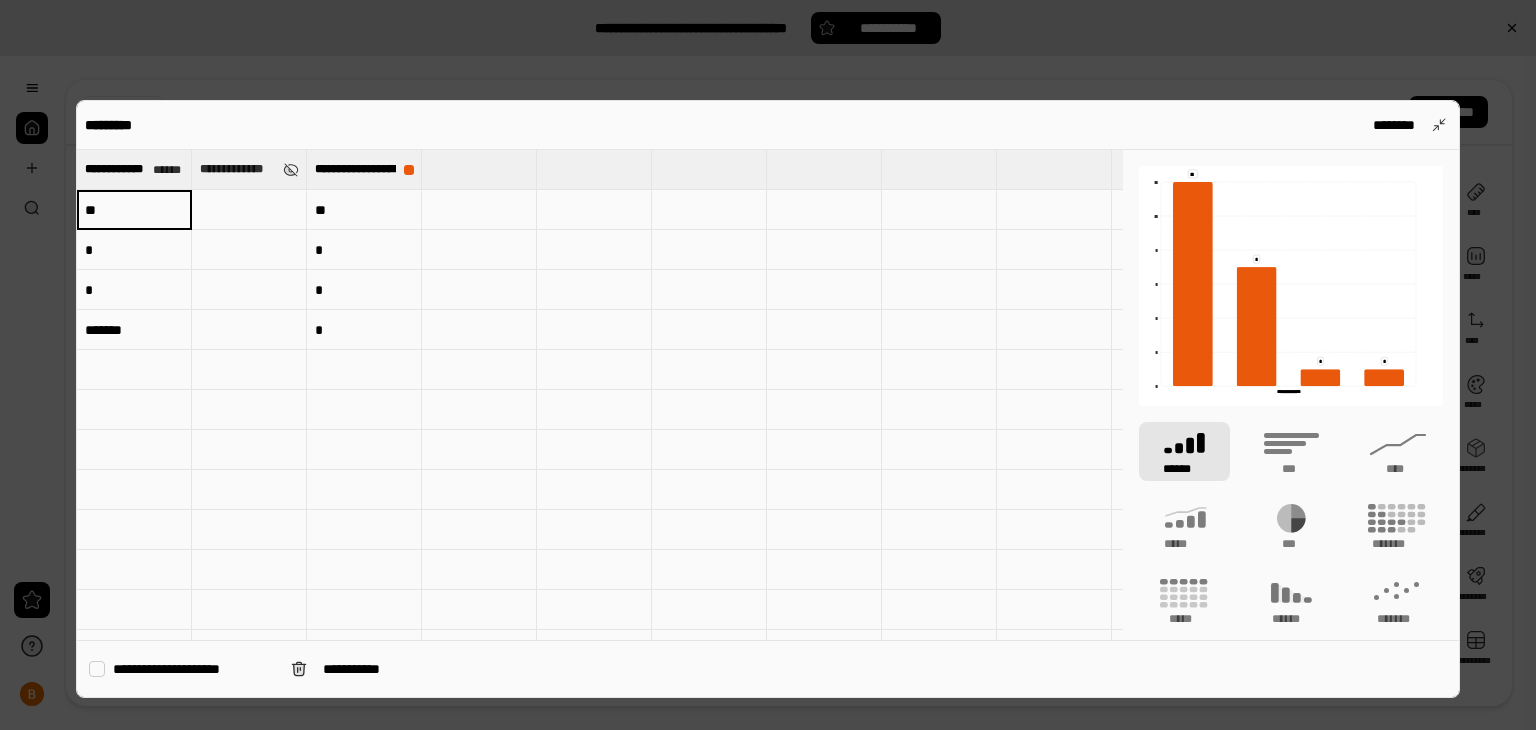 type on "**" 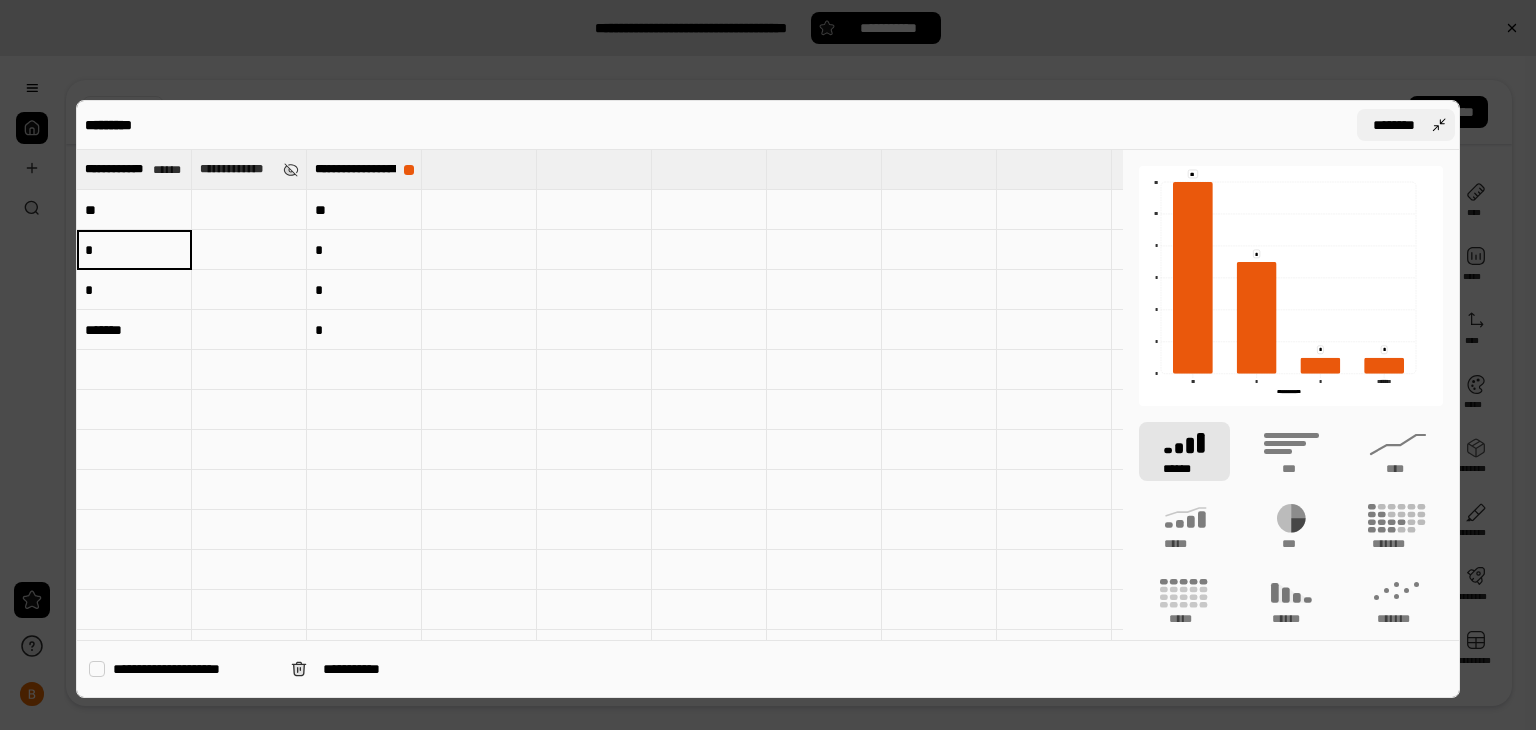 click on "********" at bounding box center (1406, 125) 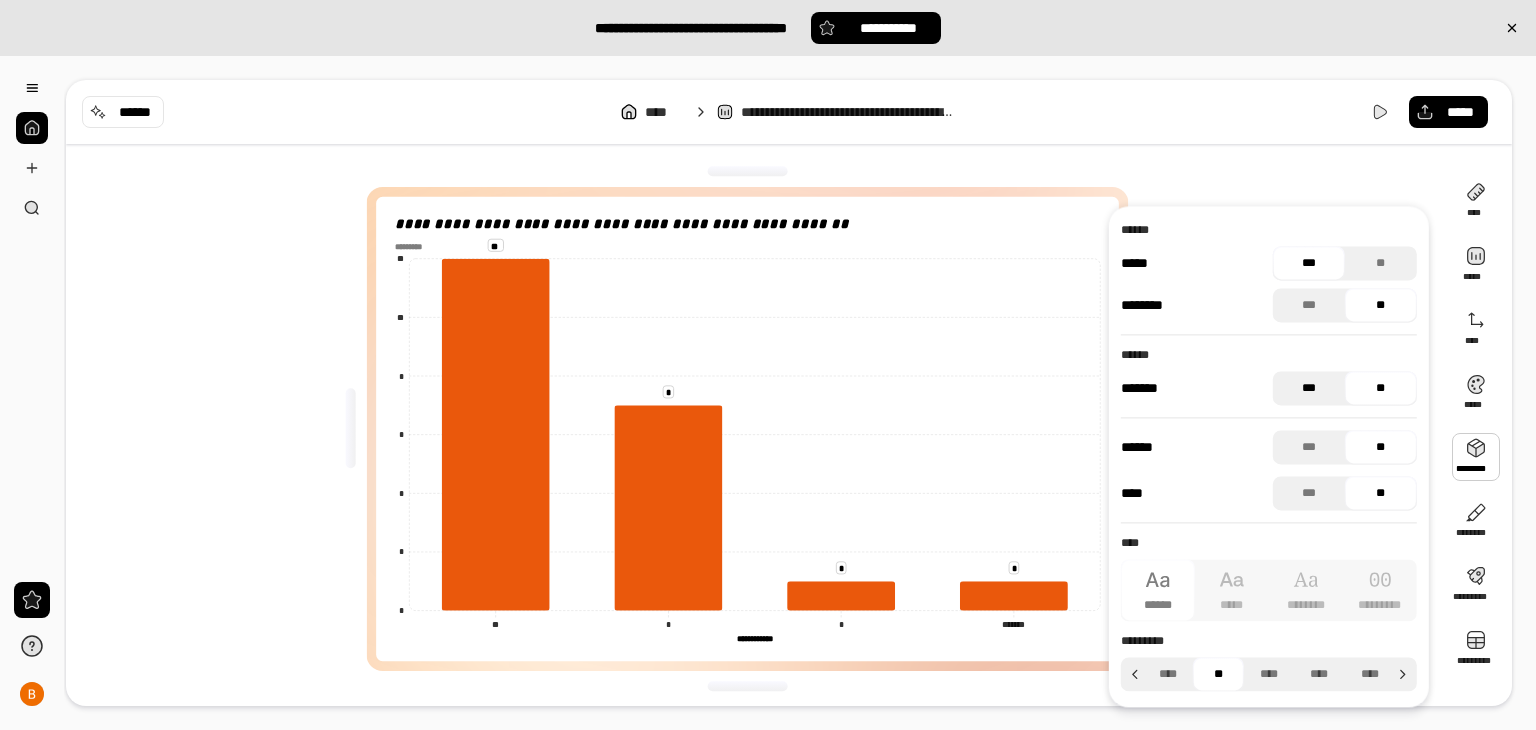 click on "***" at bounding box center [1309, 388] 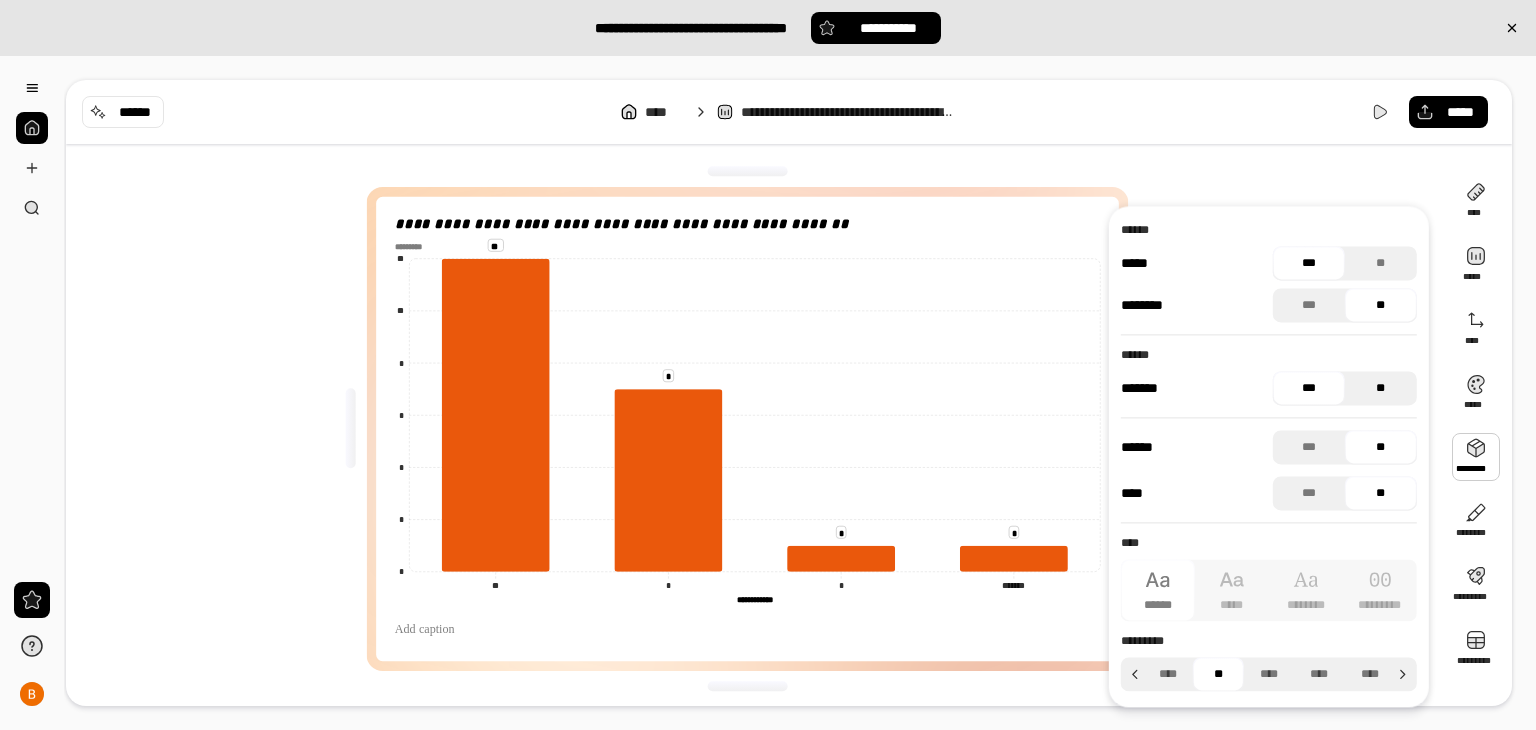 click on "**" at bounding box center (1381, 388) 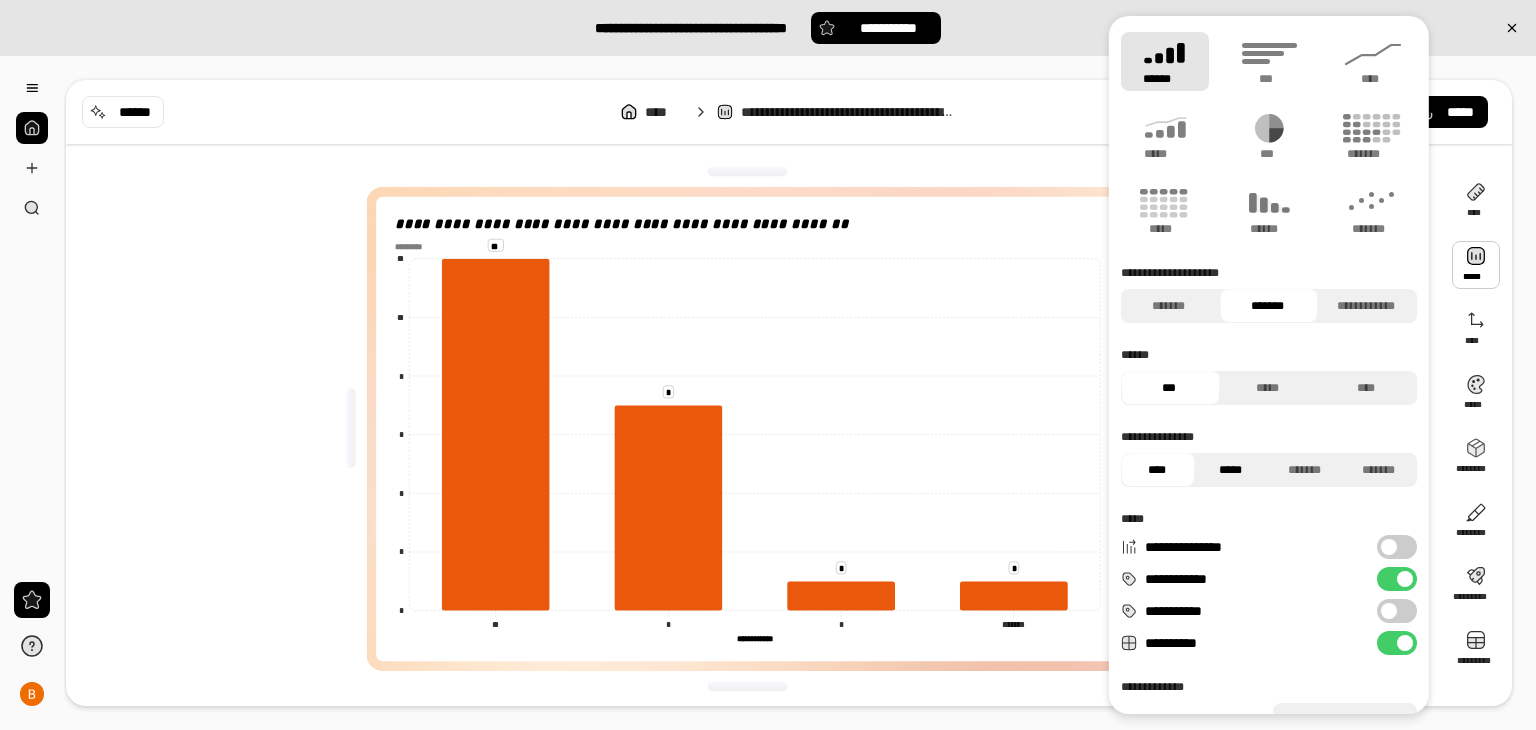 click on "*****" at bounding box center [1230, 470] 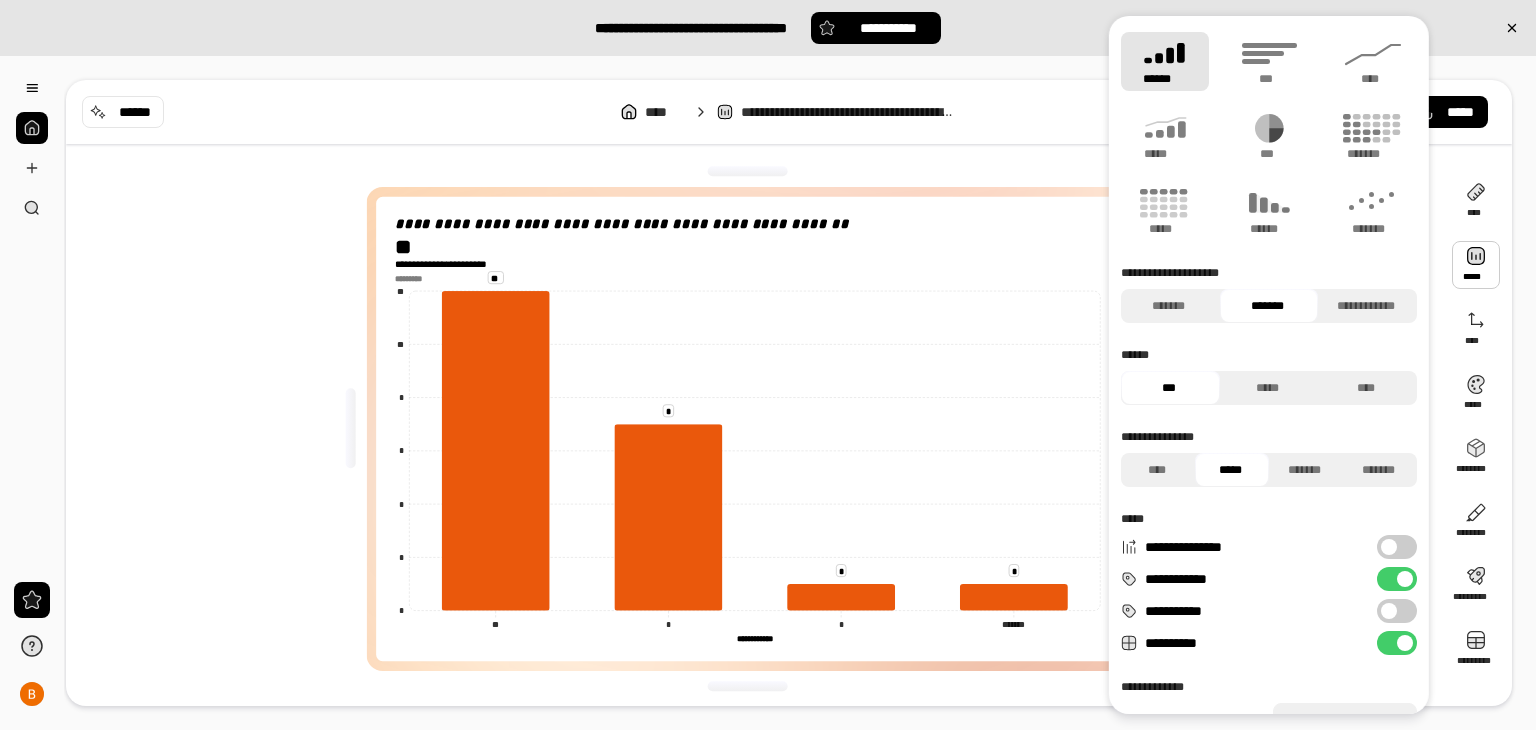 click on "**********" at bounding box center (449, 264) 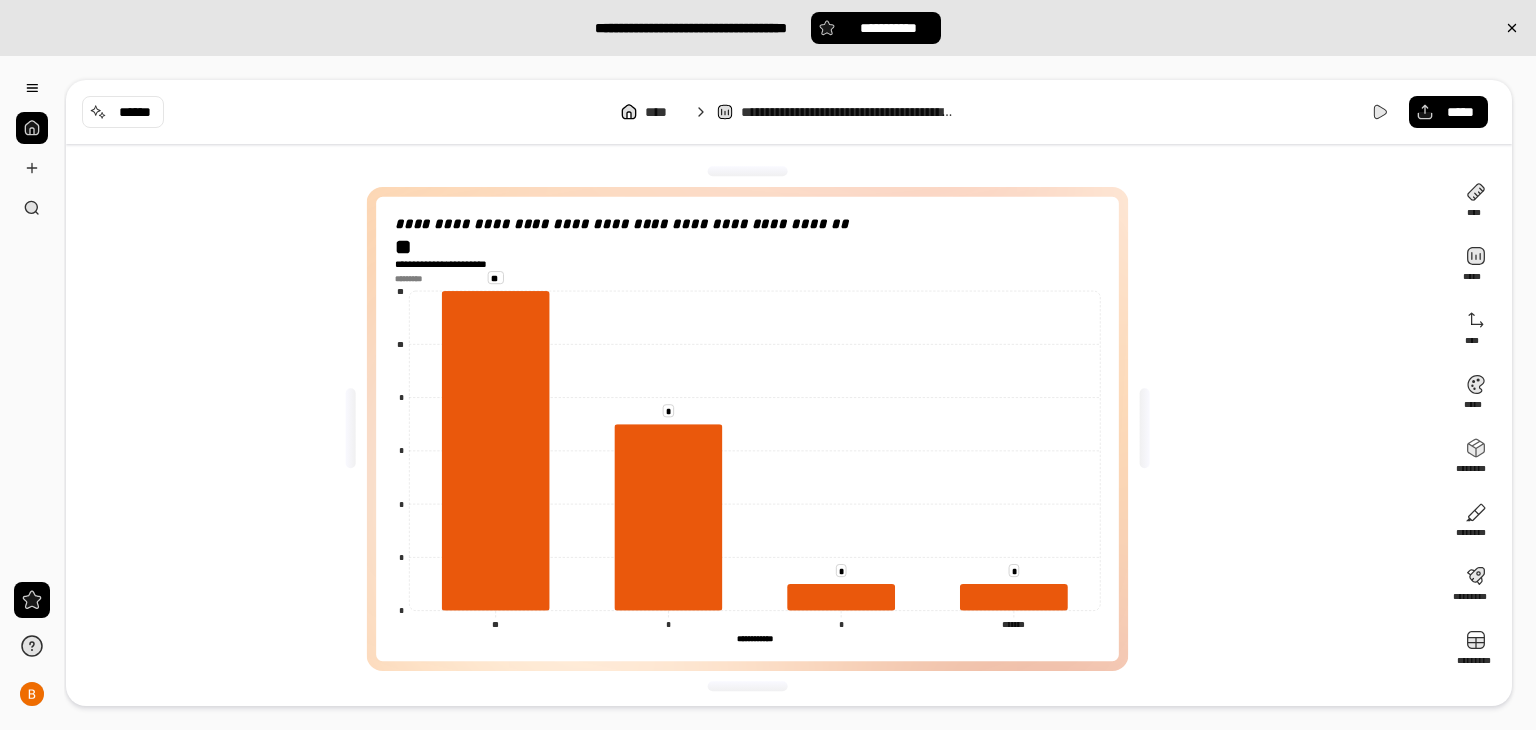 click on "**********" at bounding box center [449, 264] 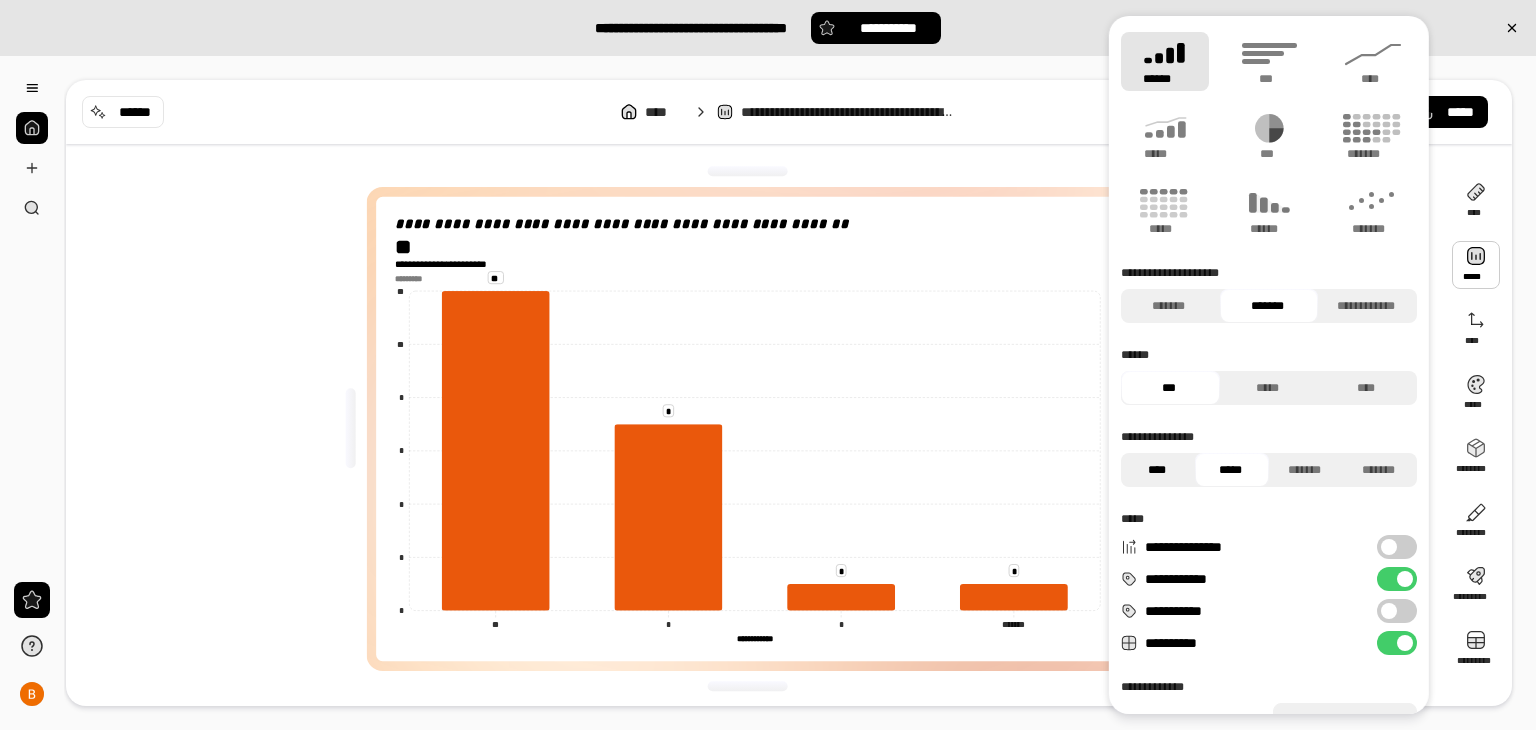 click on "****" at bounding box center (1156, 470) 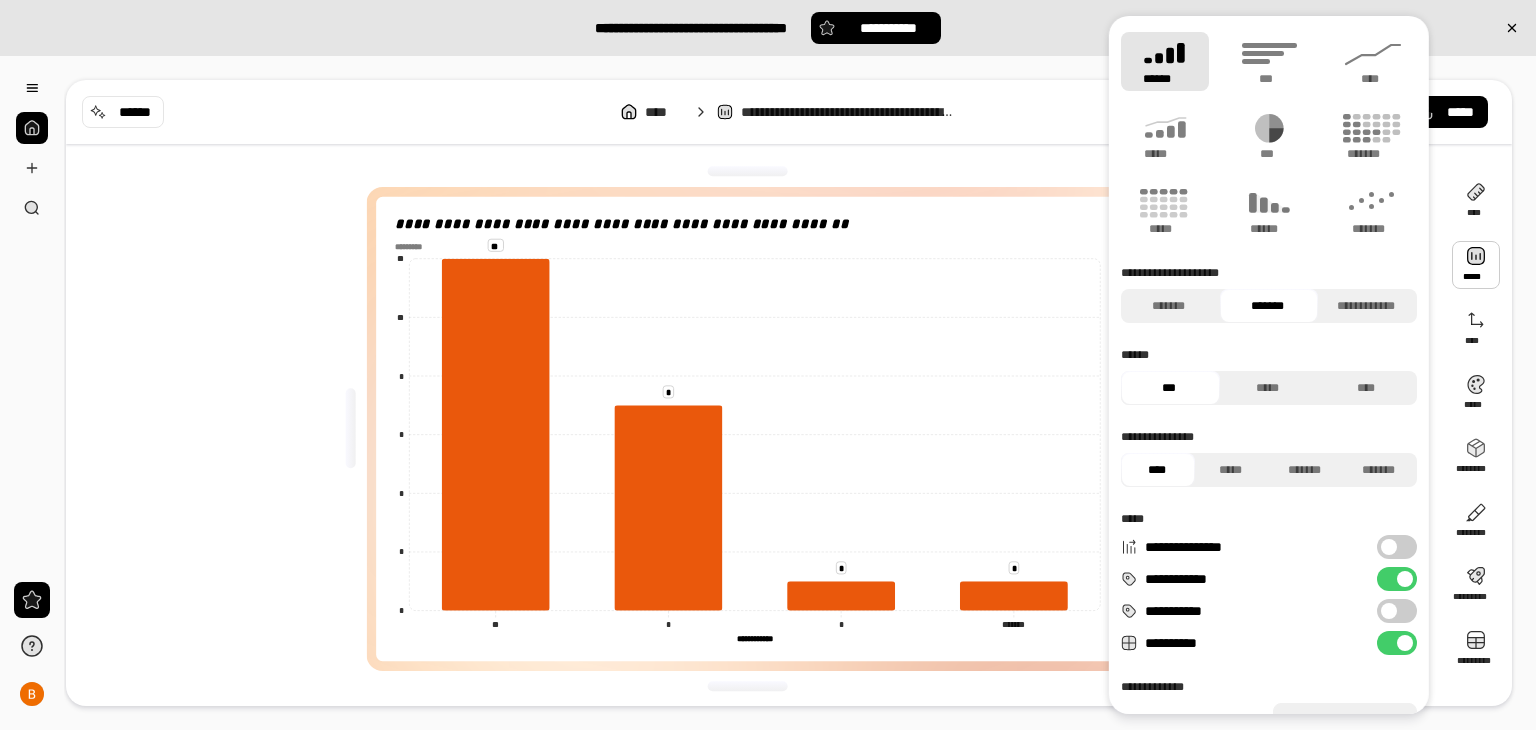 click on "**********" at bounding box center (747, 443) 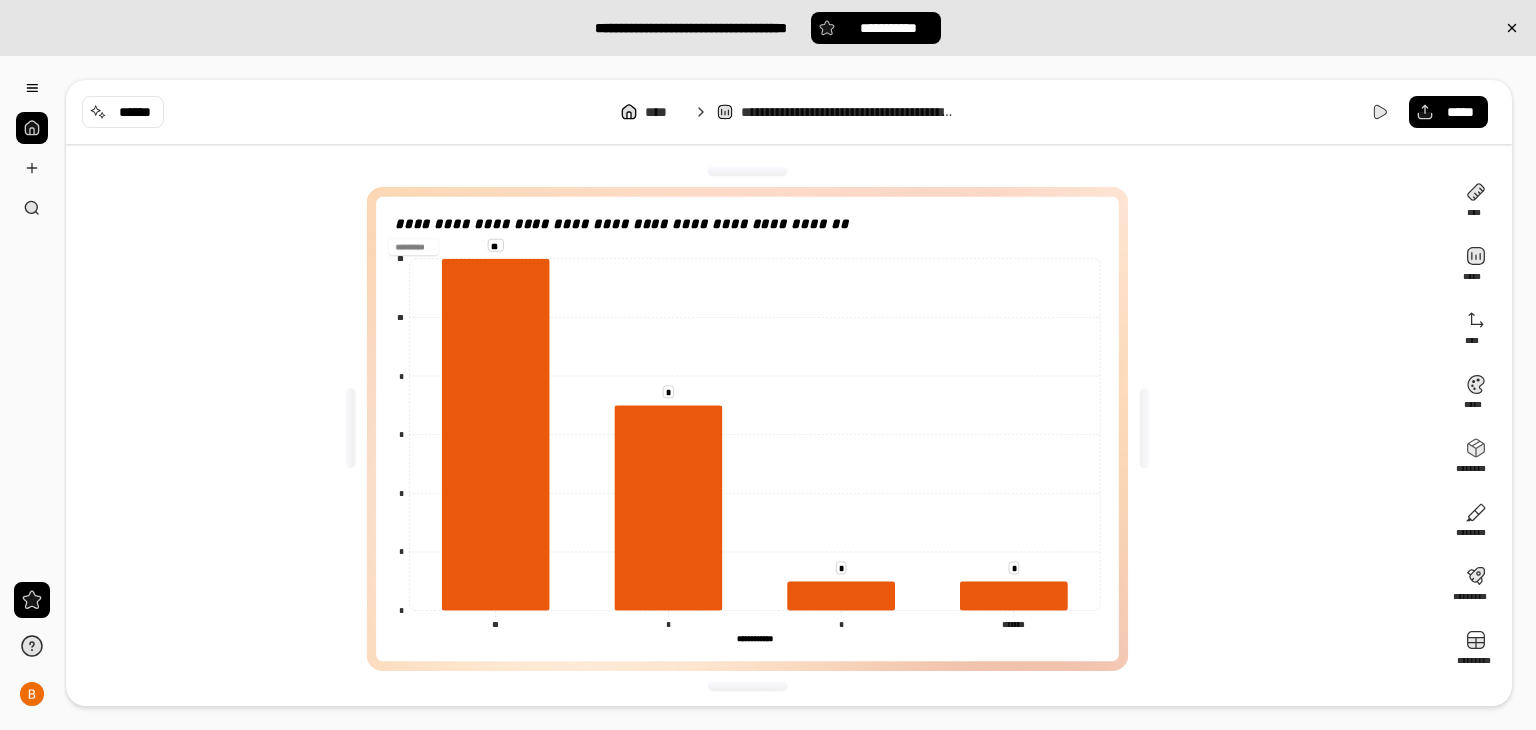 click at bounding box center [414, 246] 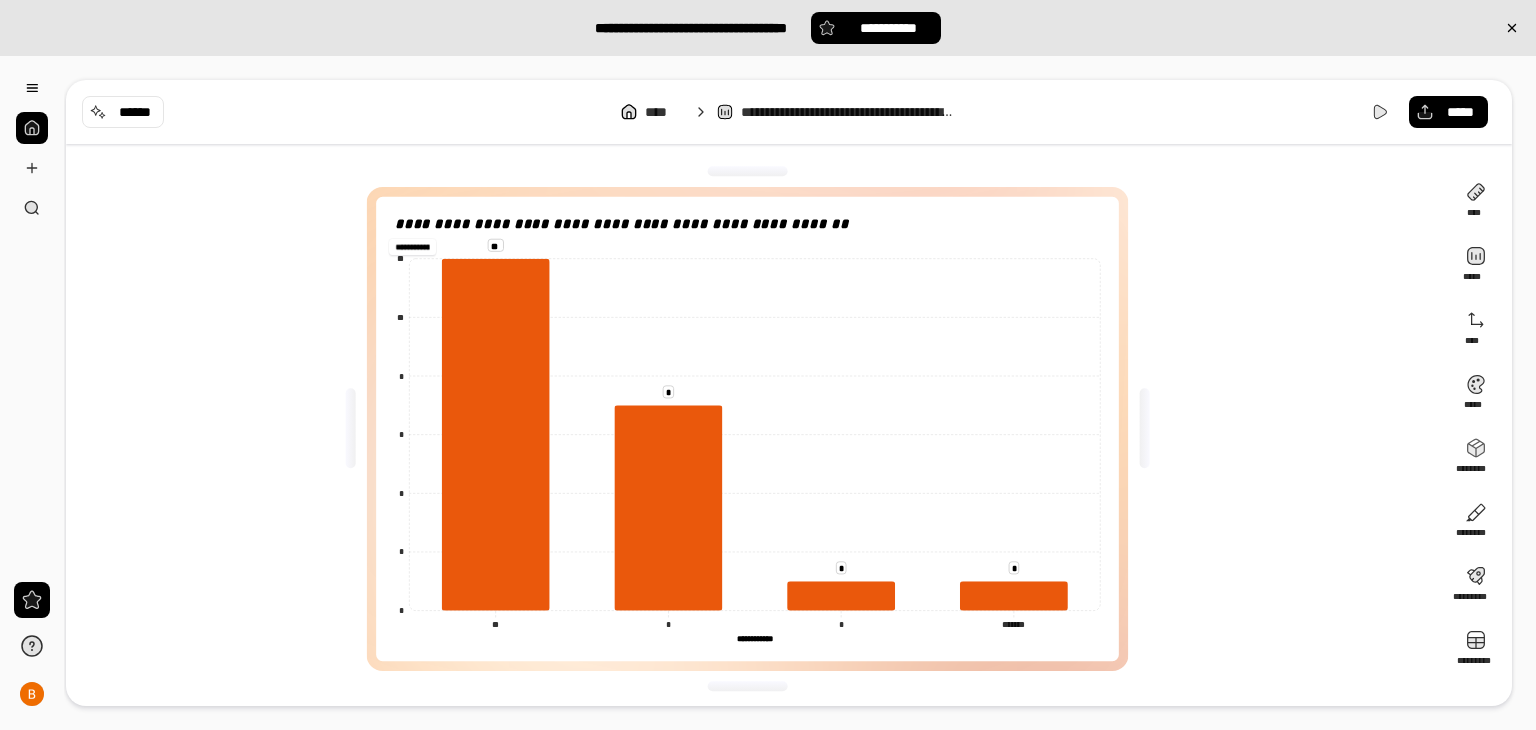 scroll, scrollTop: 0, scrollLeft: 0, axis: both 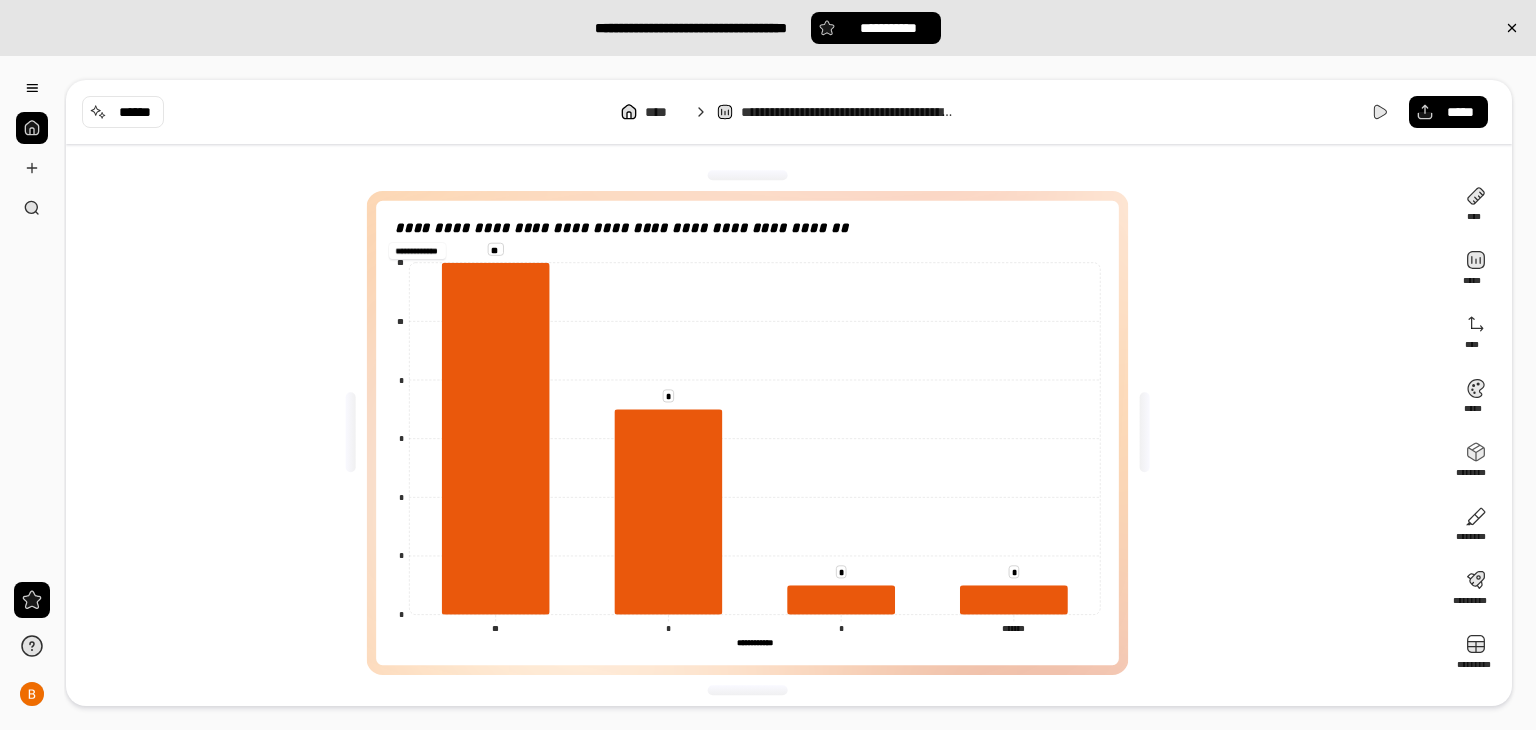 type on "**********" 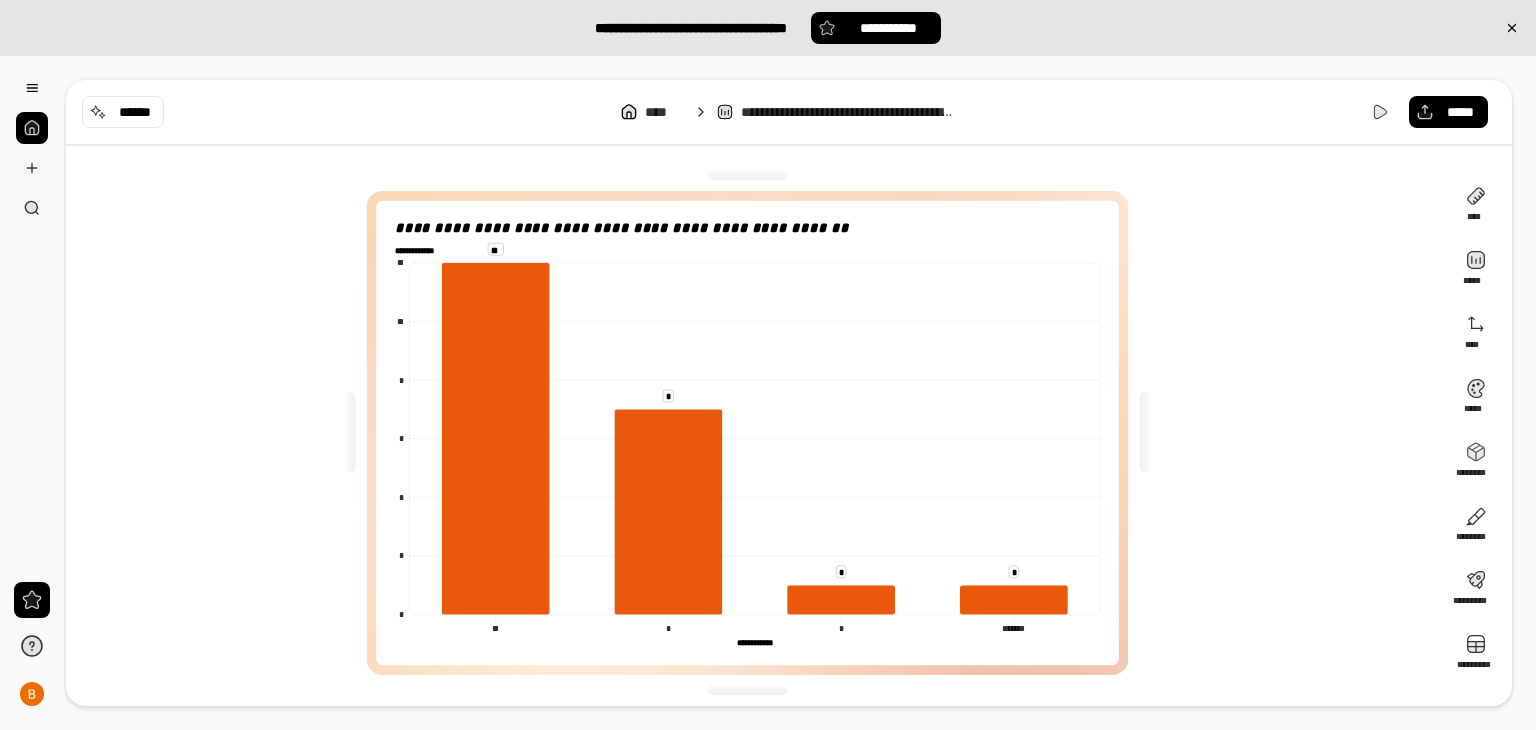 click on "**********" at bounding box center (418, 250) 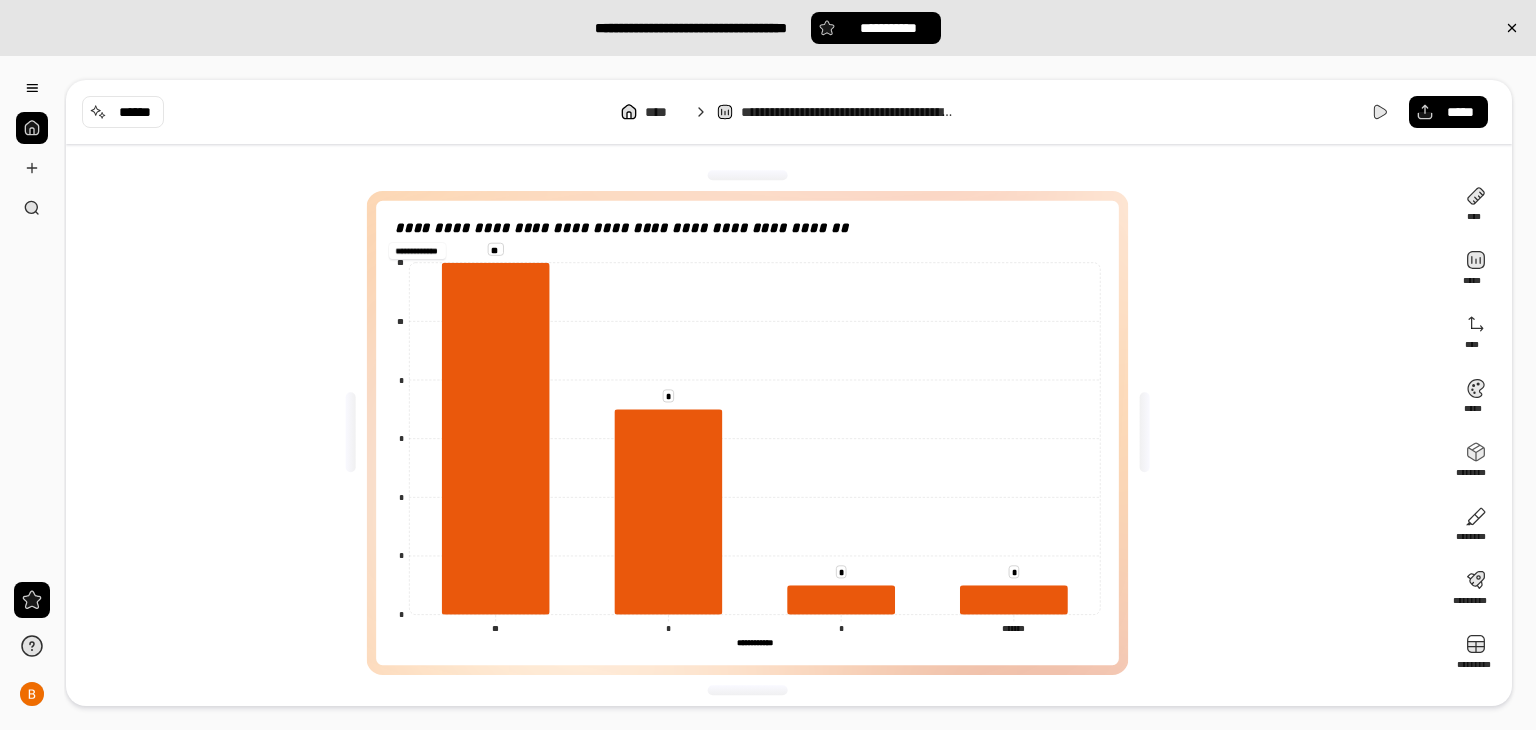 click on "**********" at bounding box center [418, 250] 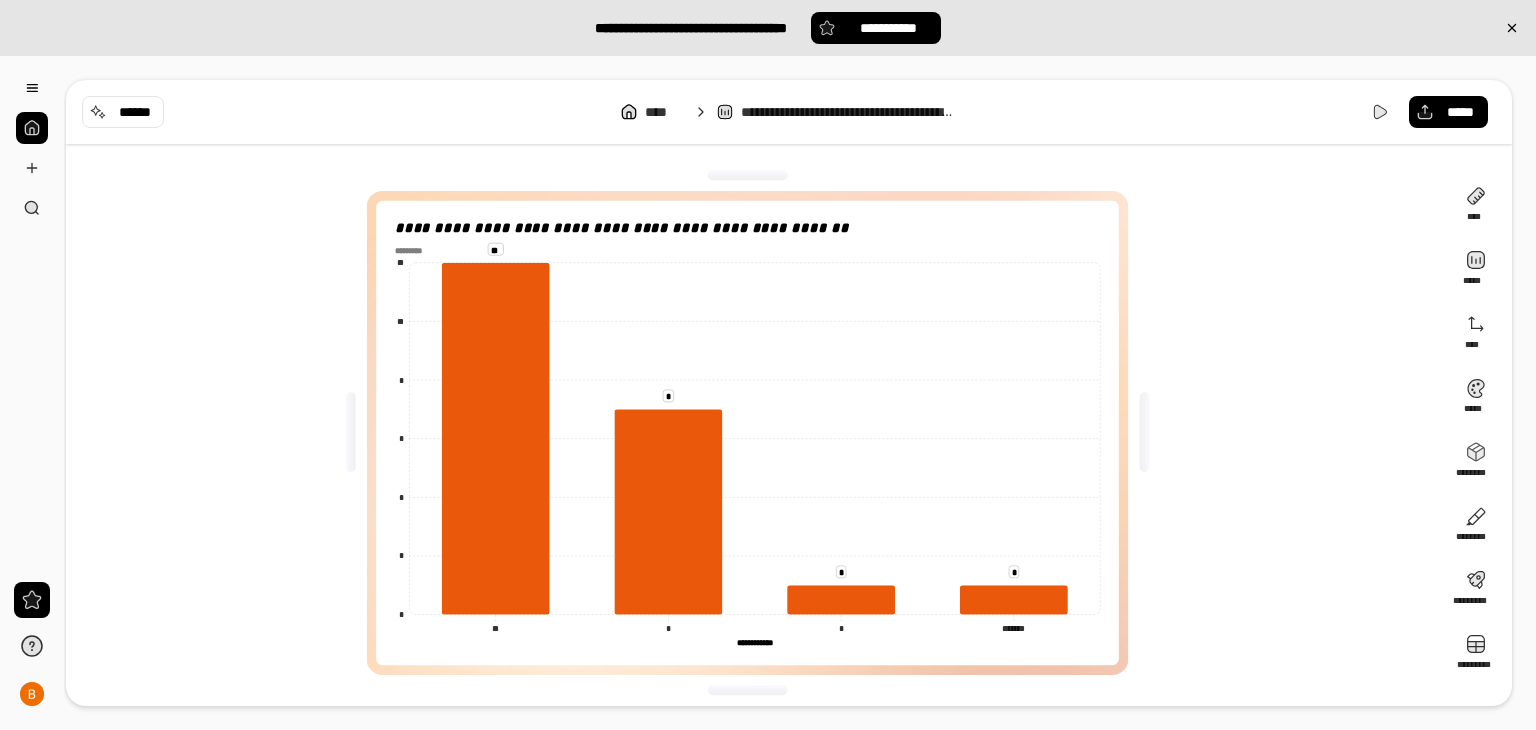 click on "**********" at bounding box center [755, 433] 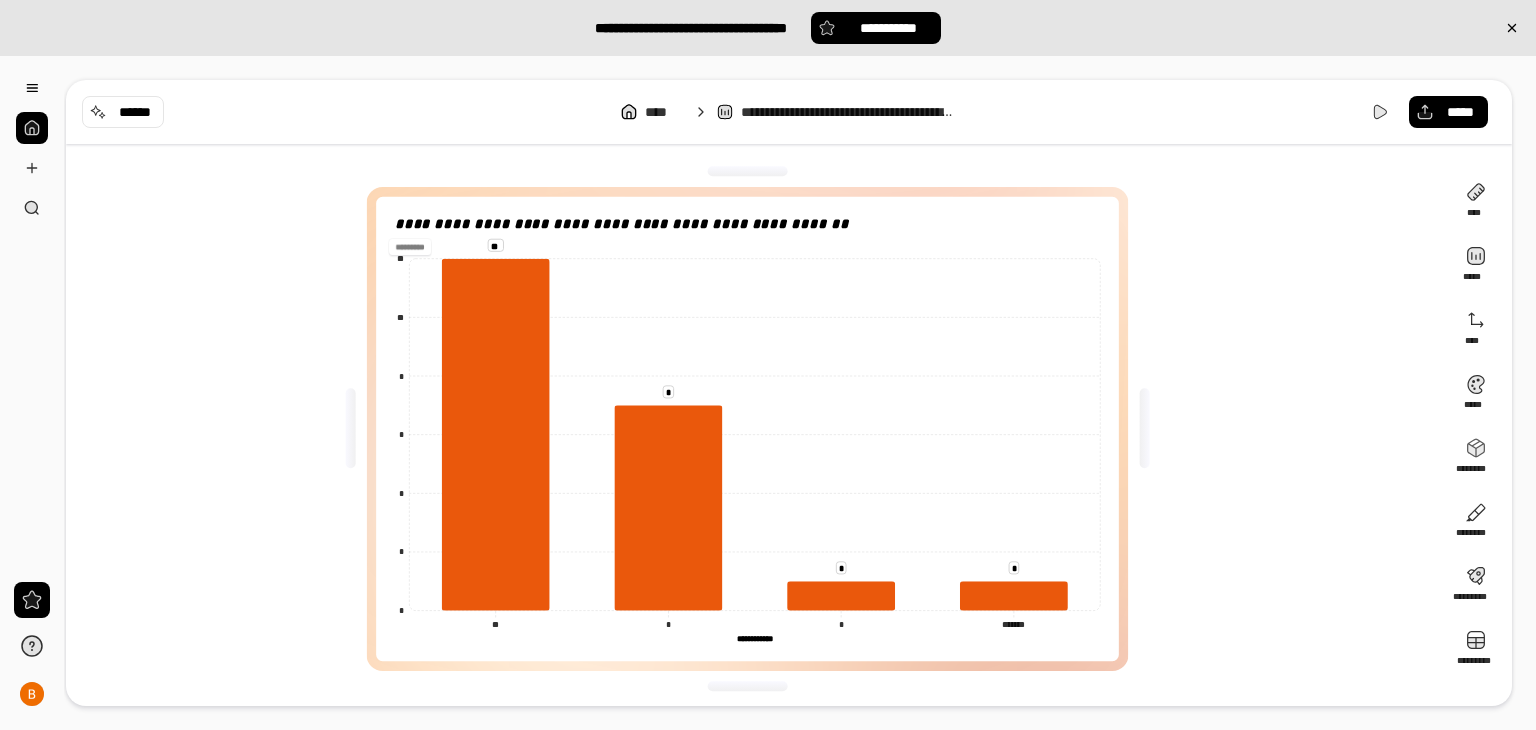 click at bounding box center (410, 246) 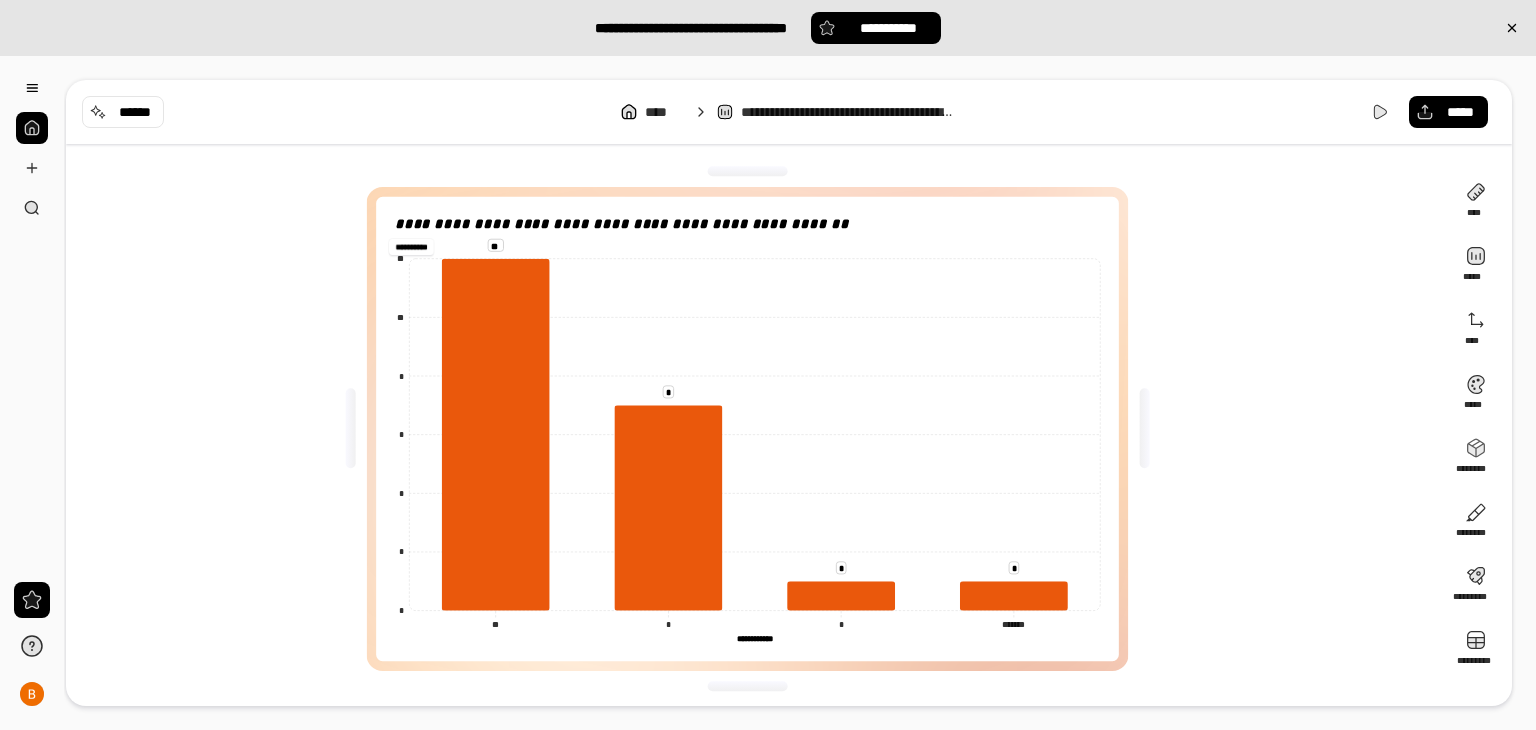 scroll, scrollTop: 0, scrollLeft: 0, axis: both 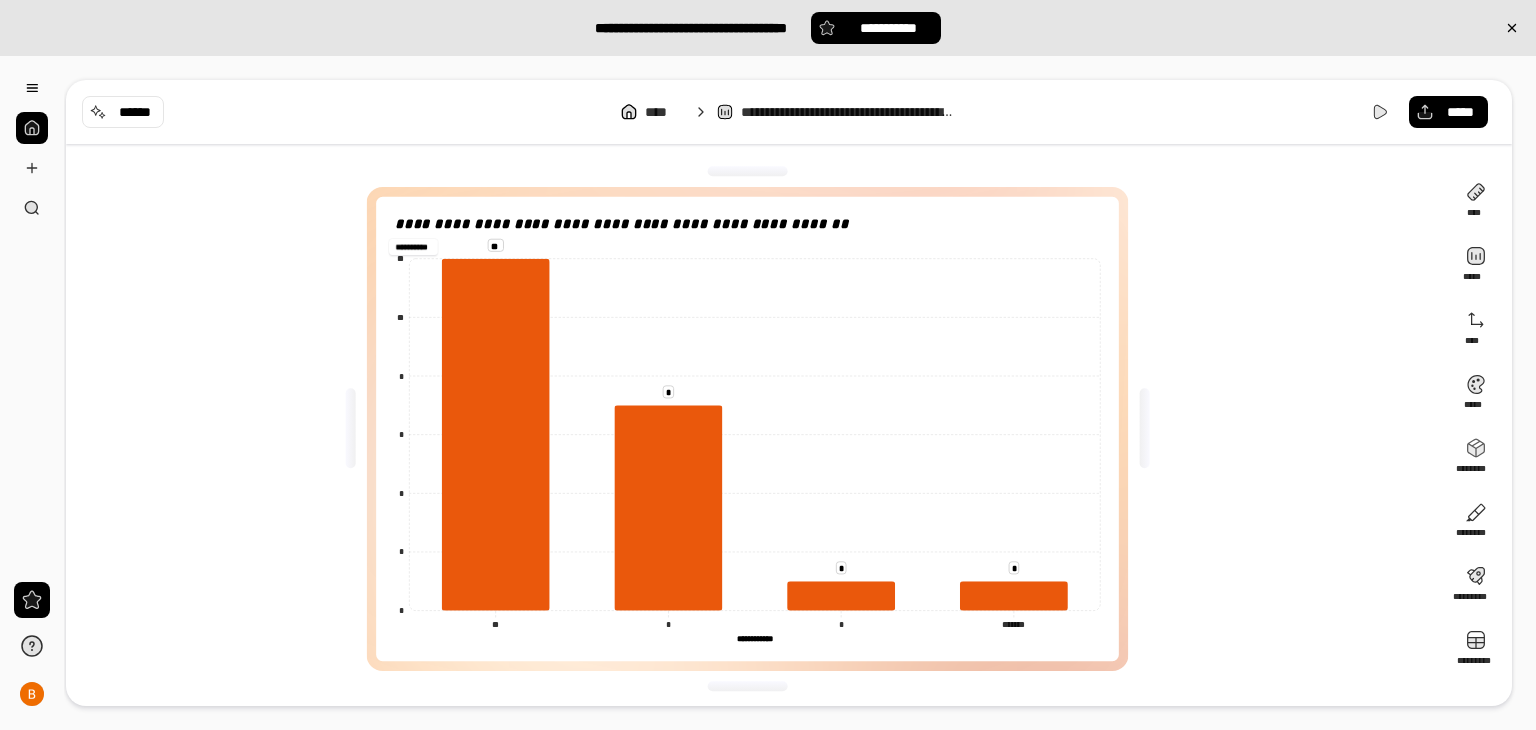 type on "**********" 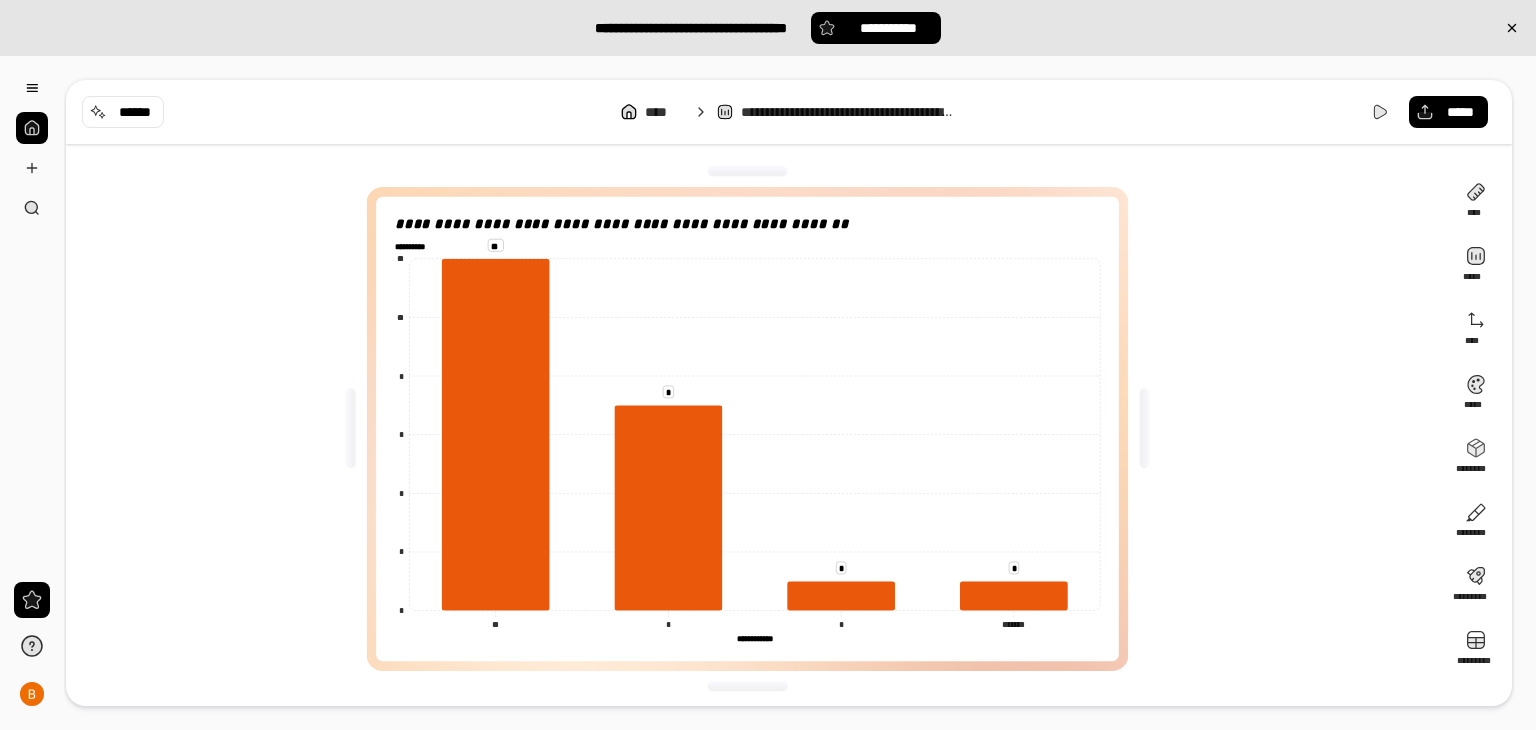 click on "**********" at bounding box center [755, 429] 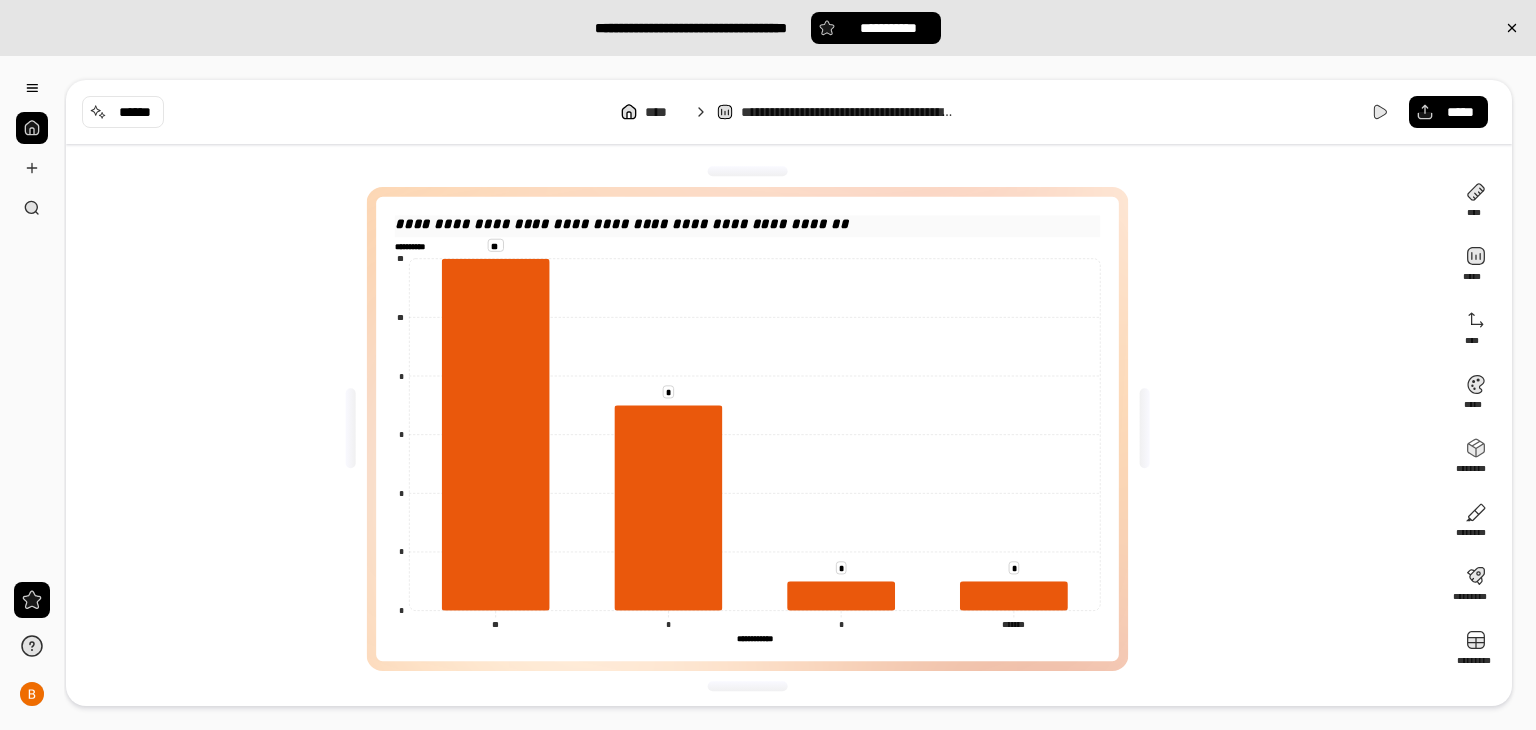 click on "**********" at bounding box center (622, 224) 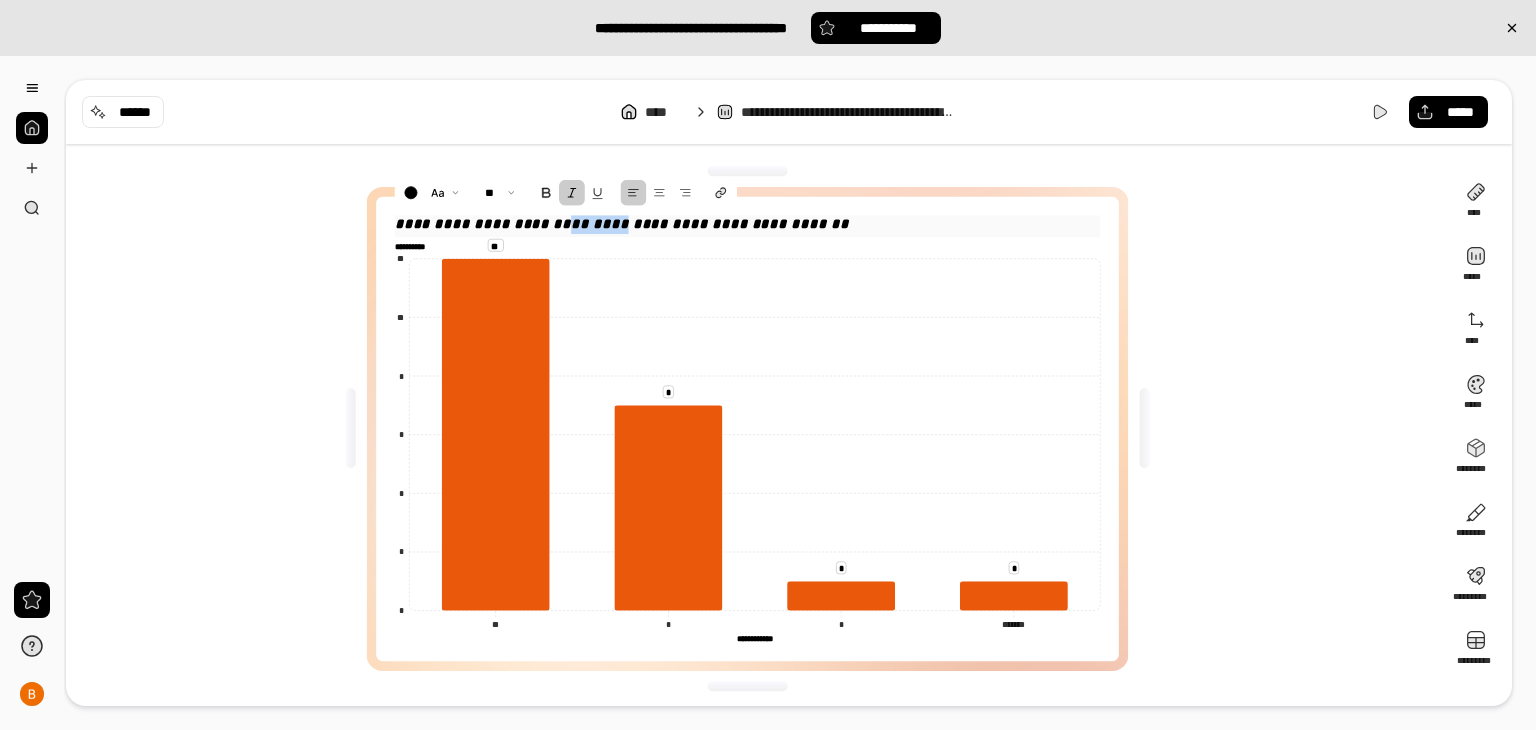 click on "**********" at bounding box center (622, 224) 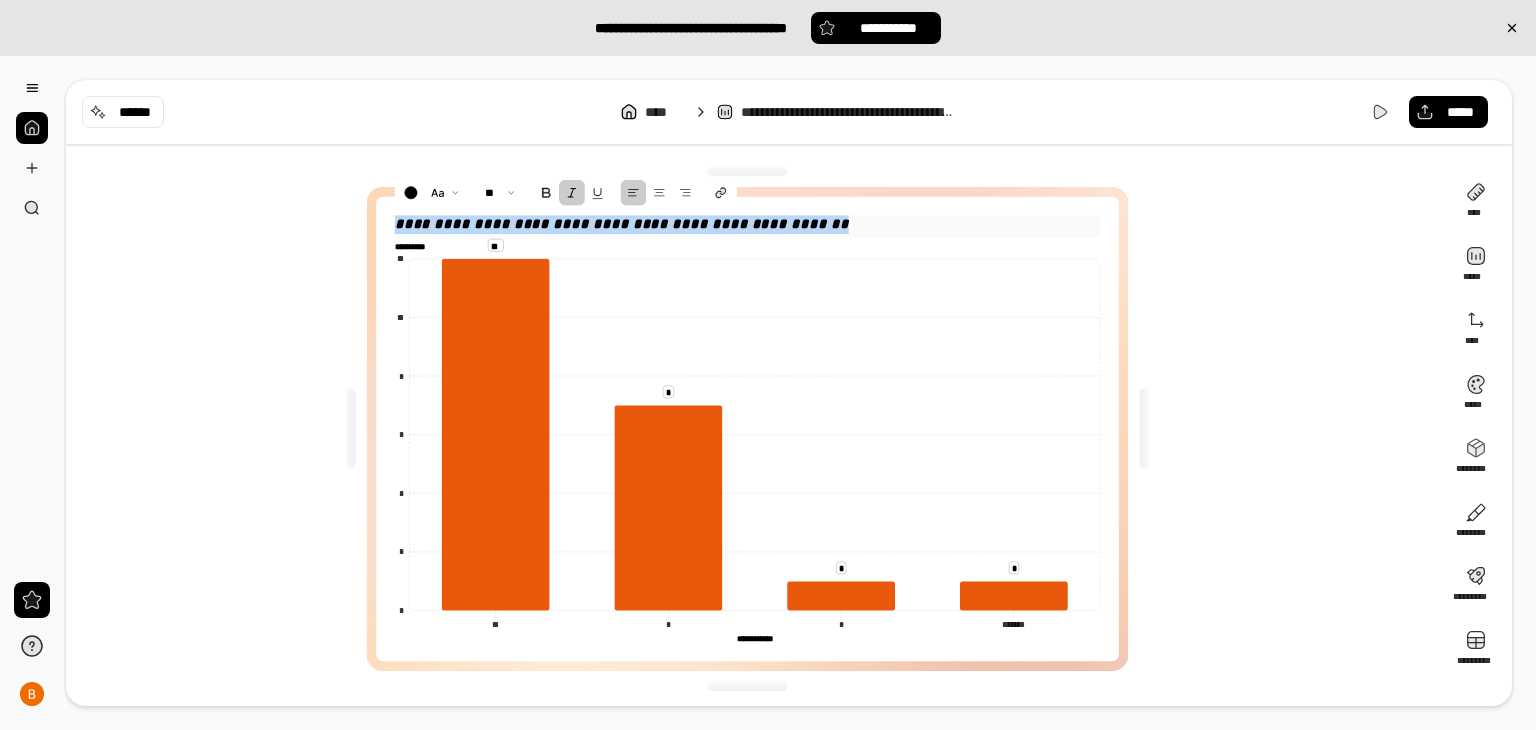 click on "**********" at bounding box center [622, 224] 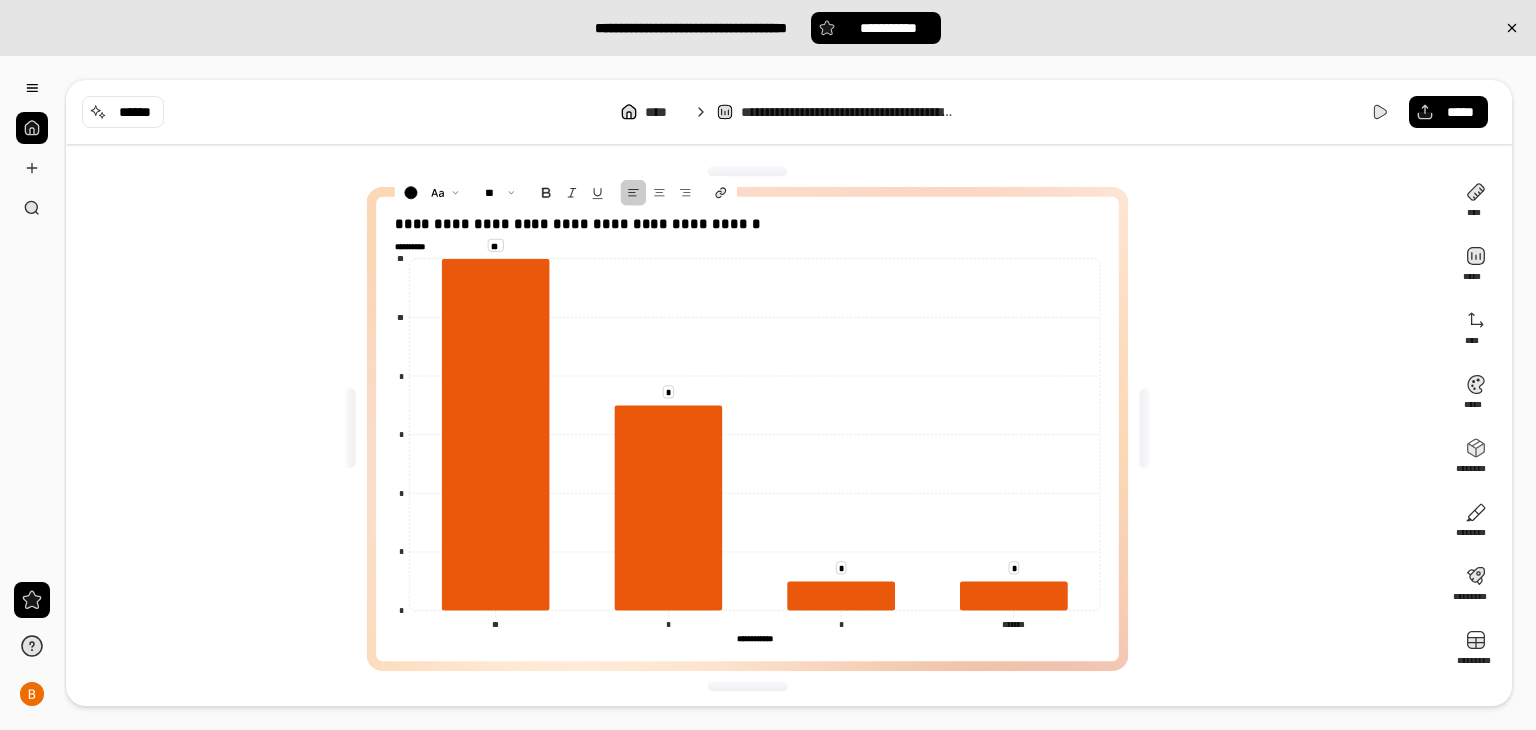 click on "**********" at bounding box center [755, 429] 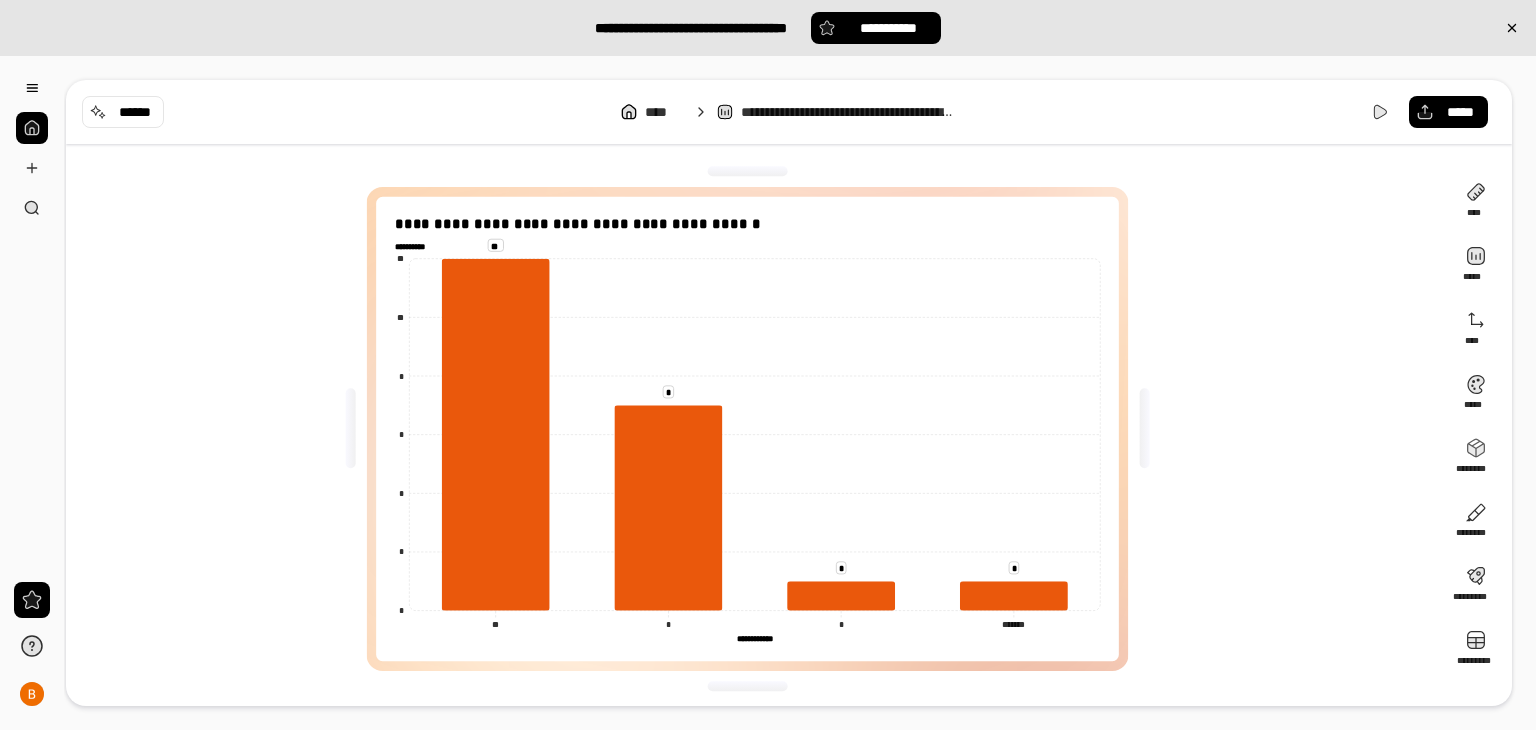 click on "**********" at bounding box center (754, 639) 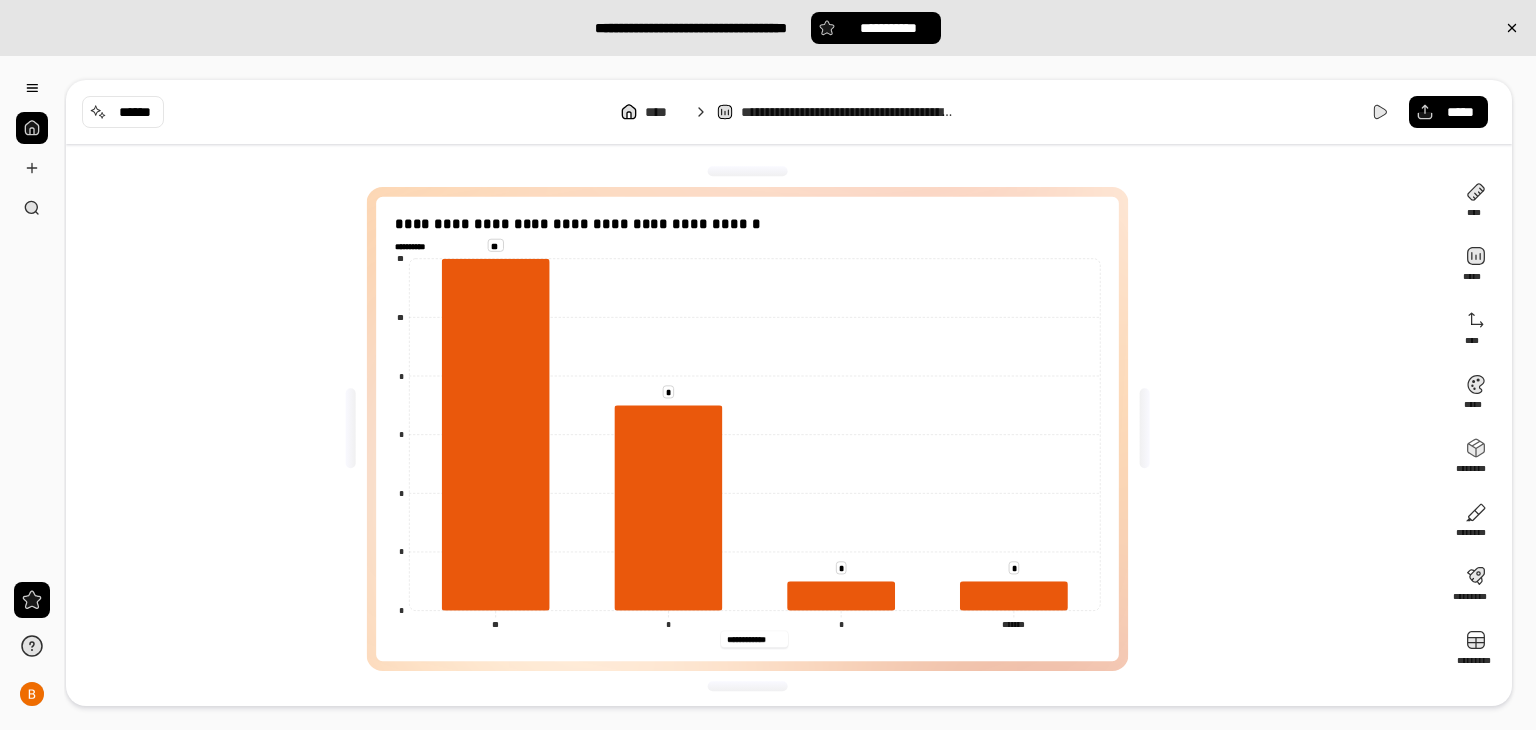 click on "**********" at bounding box center [754, 639] 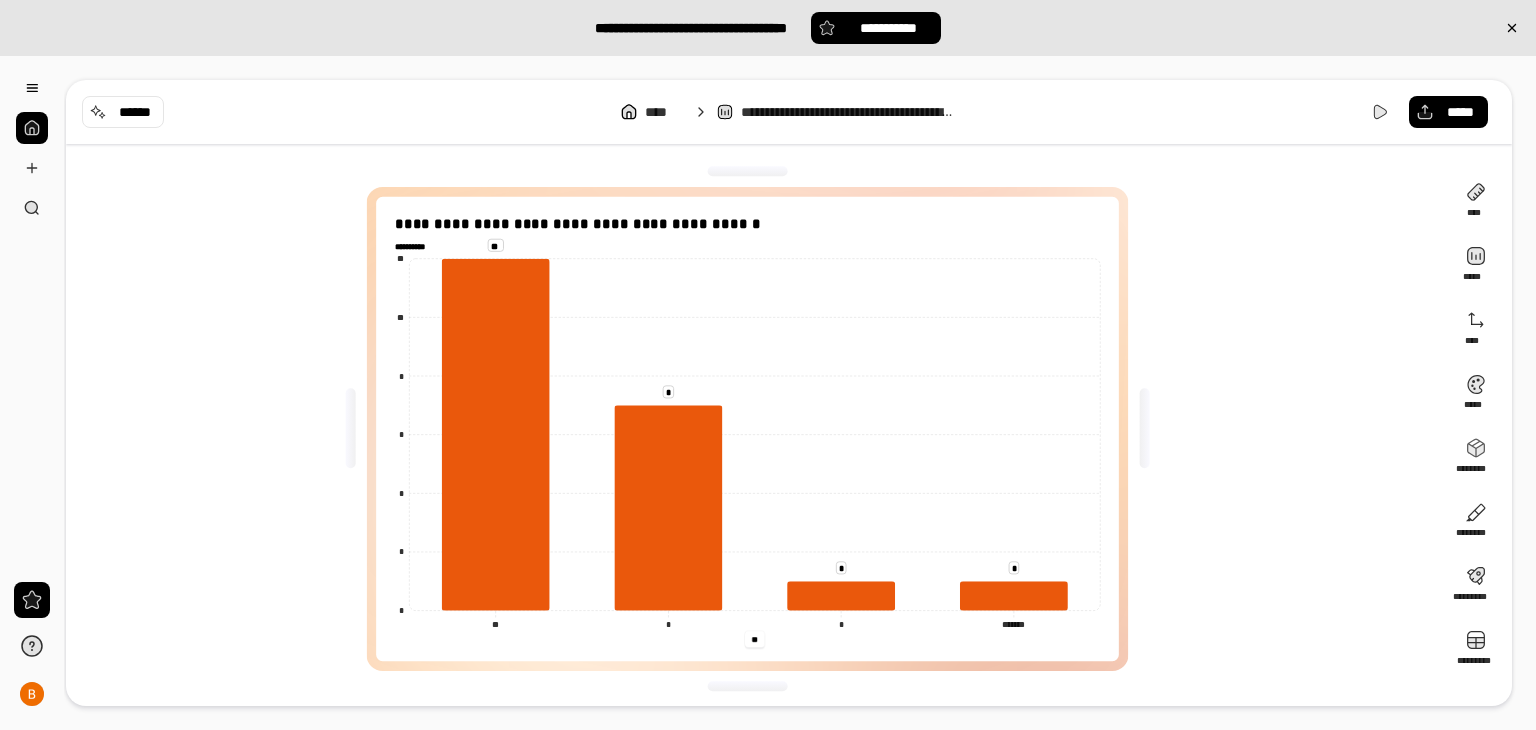 type on "*" 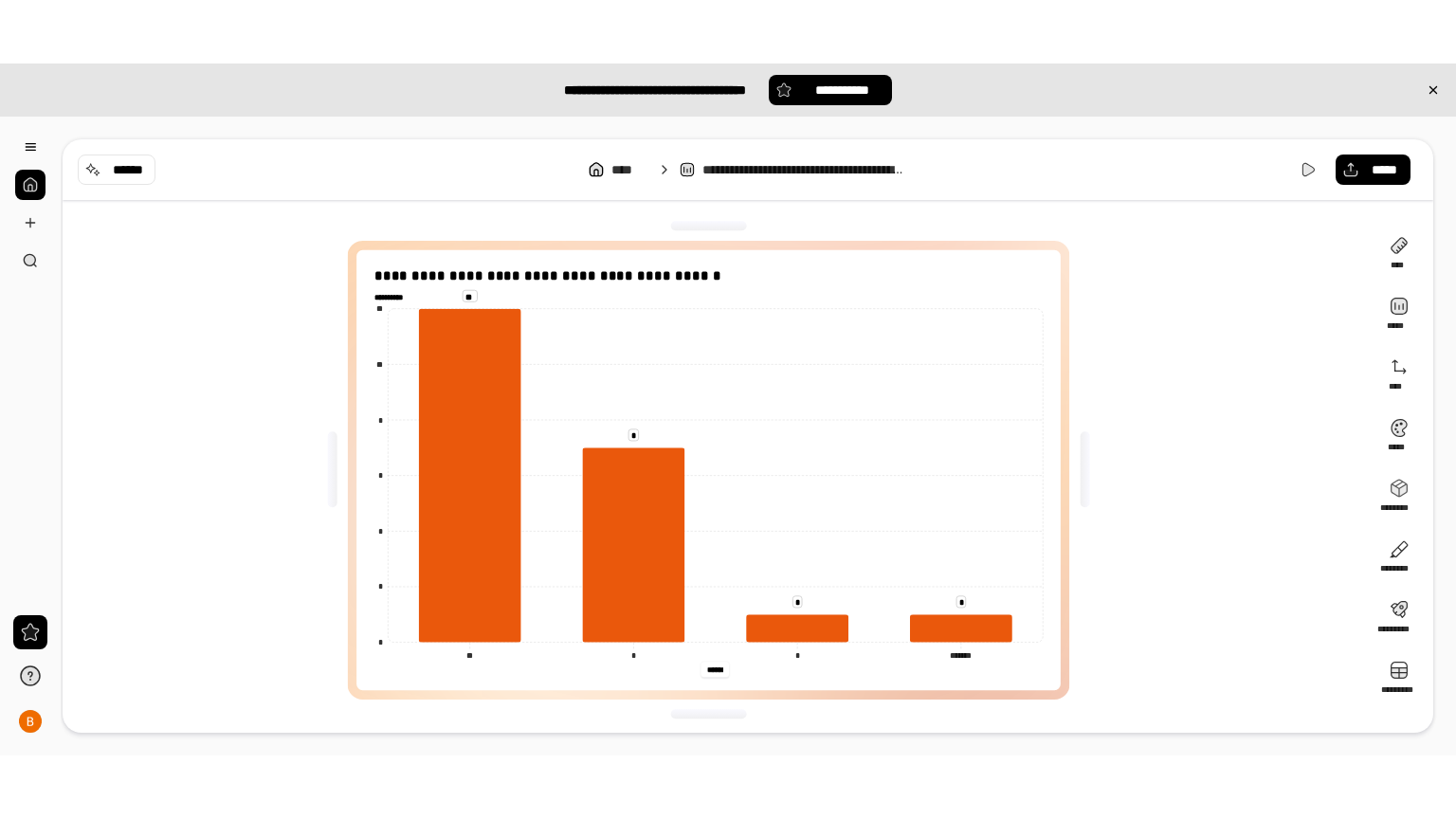 scroll, scrollTop: 0, scrollLeft: 0, axis: both 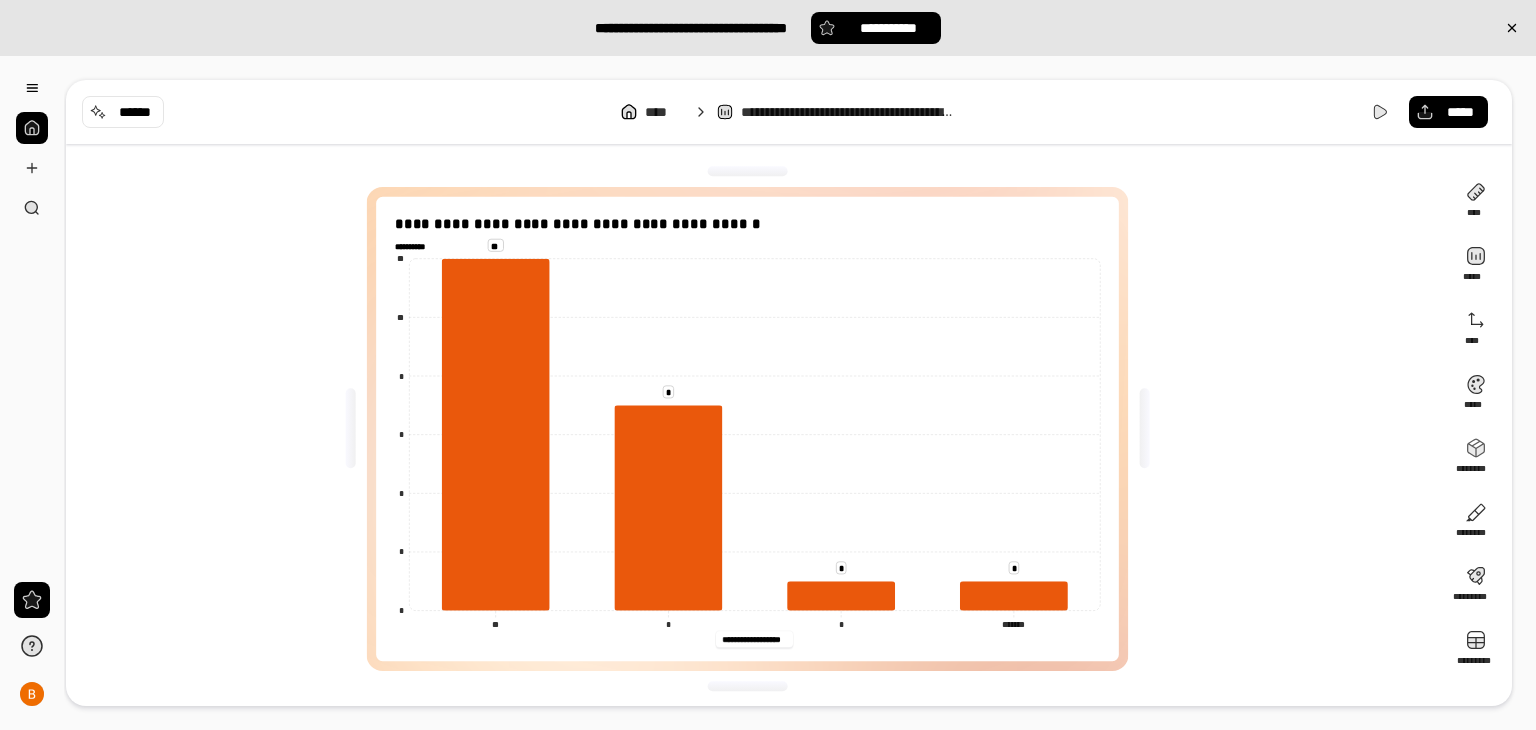 type on "**********" 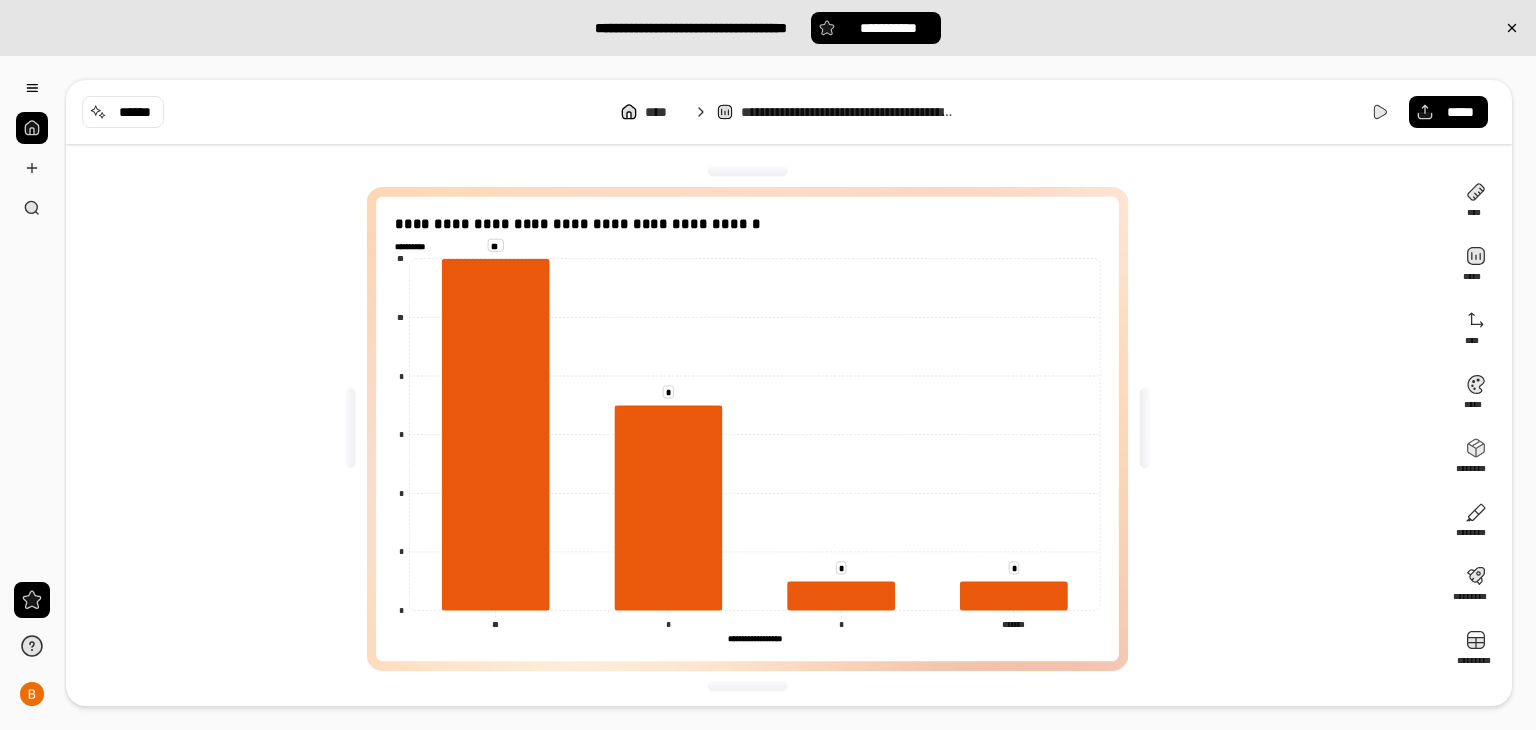 click on "**********" at bounding box center [755, 429] 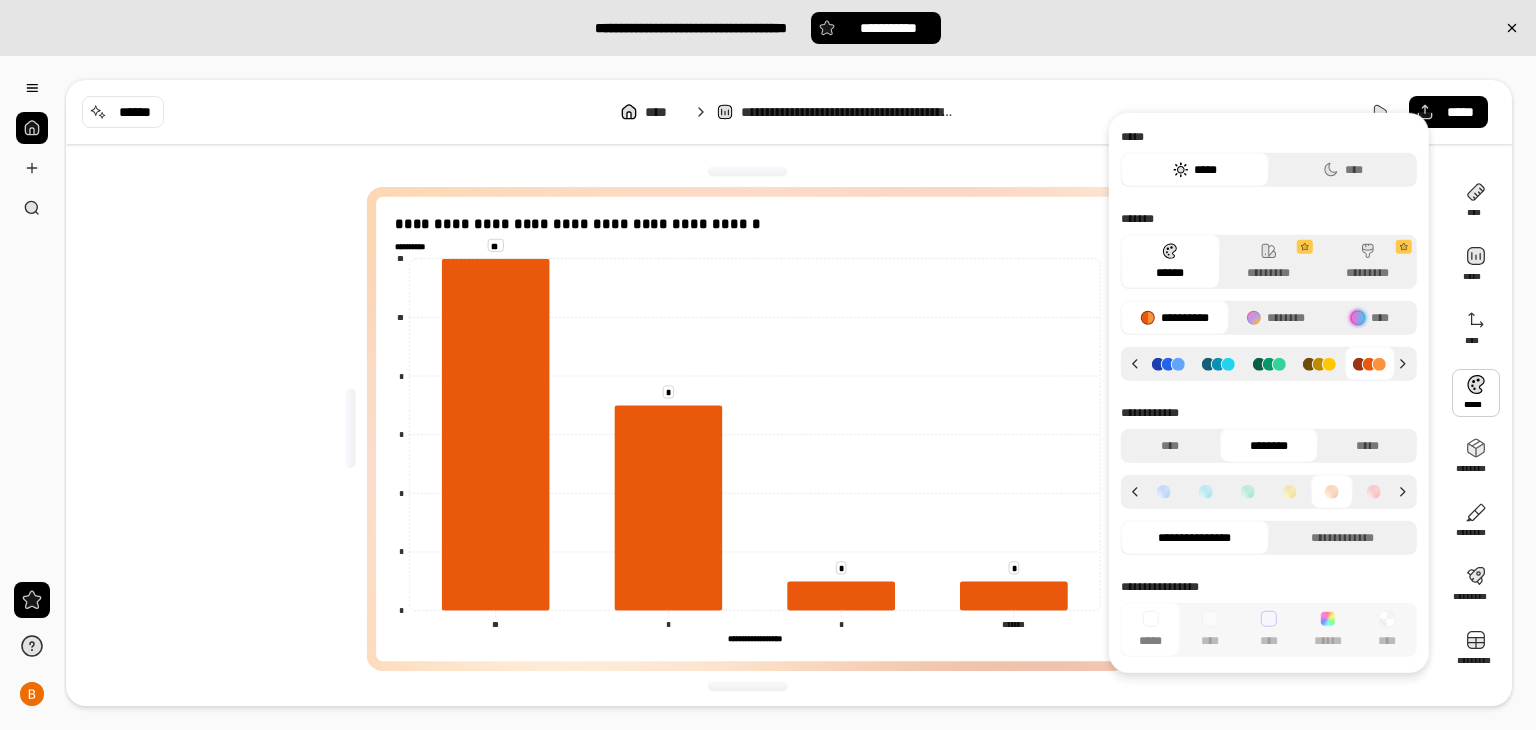 click at bounding box center (1476, 393) 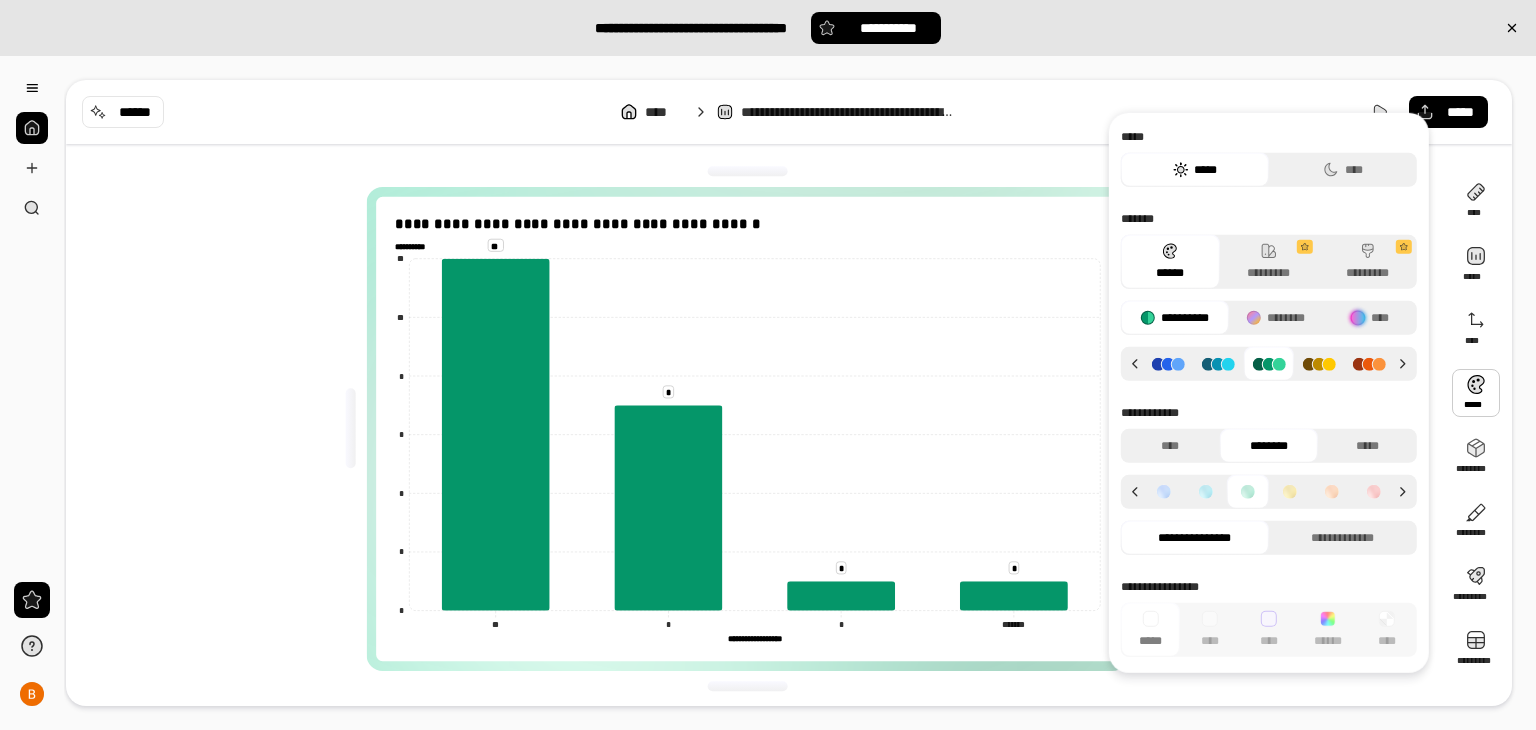 click on "**********" at bounding box center (755, 429) 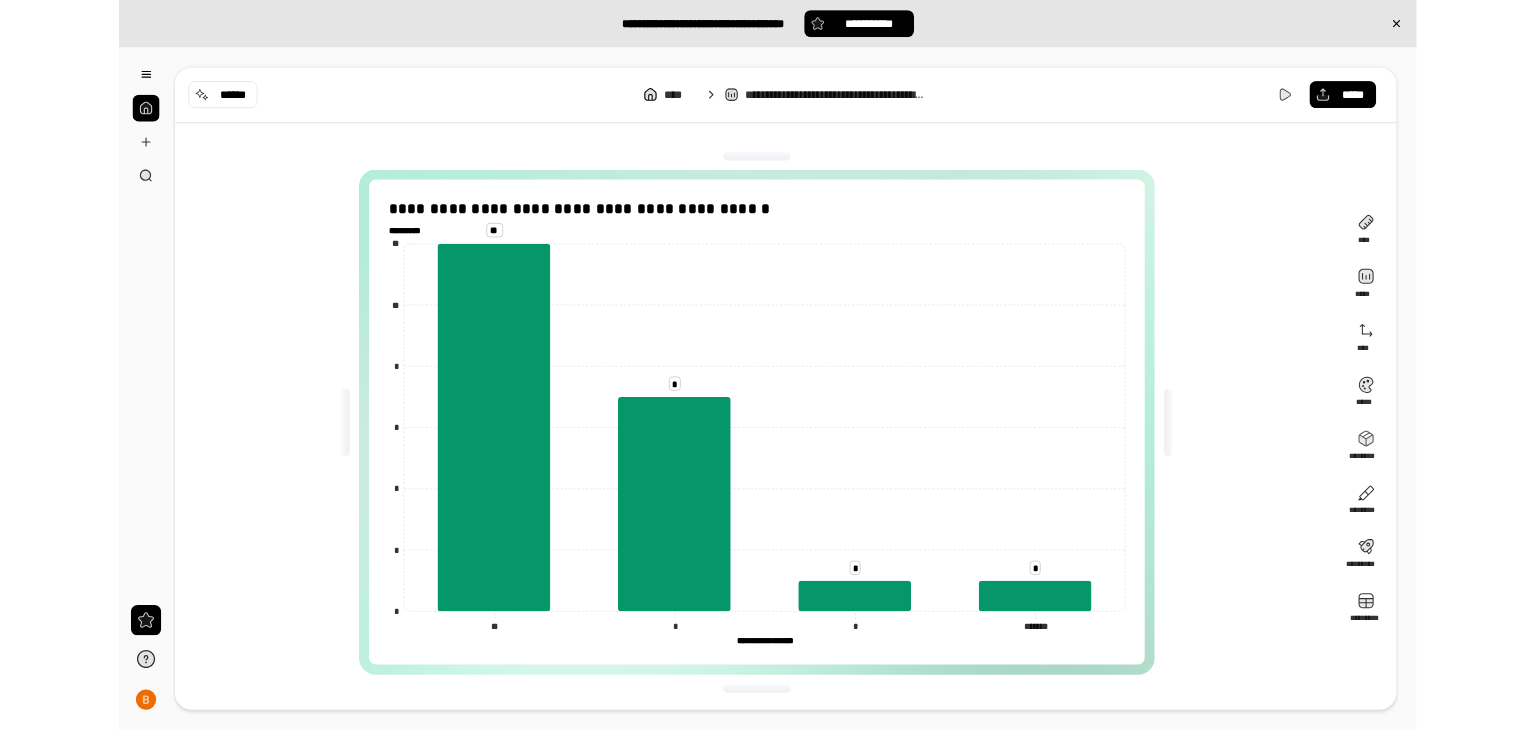 scroll, scrollTop: 0, scrollLeft: 0, axis: both 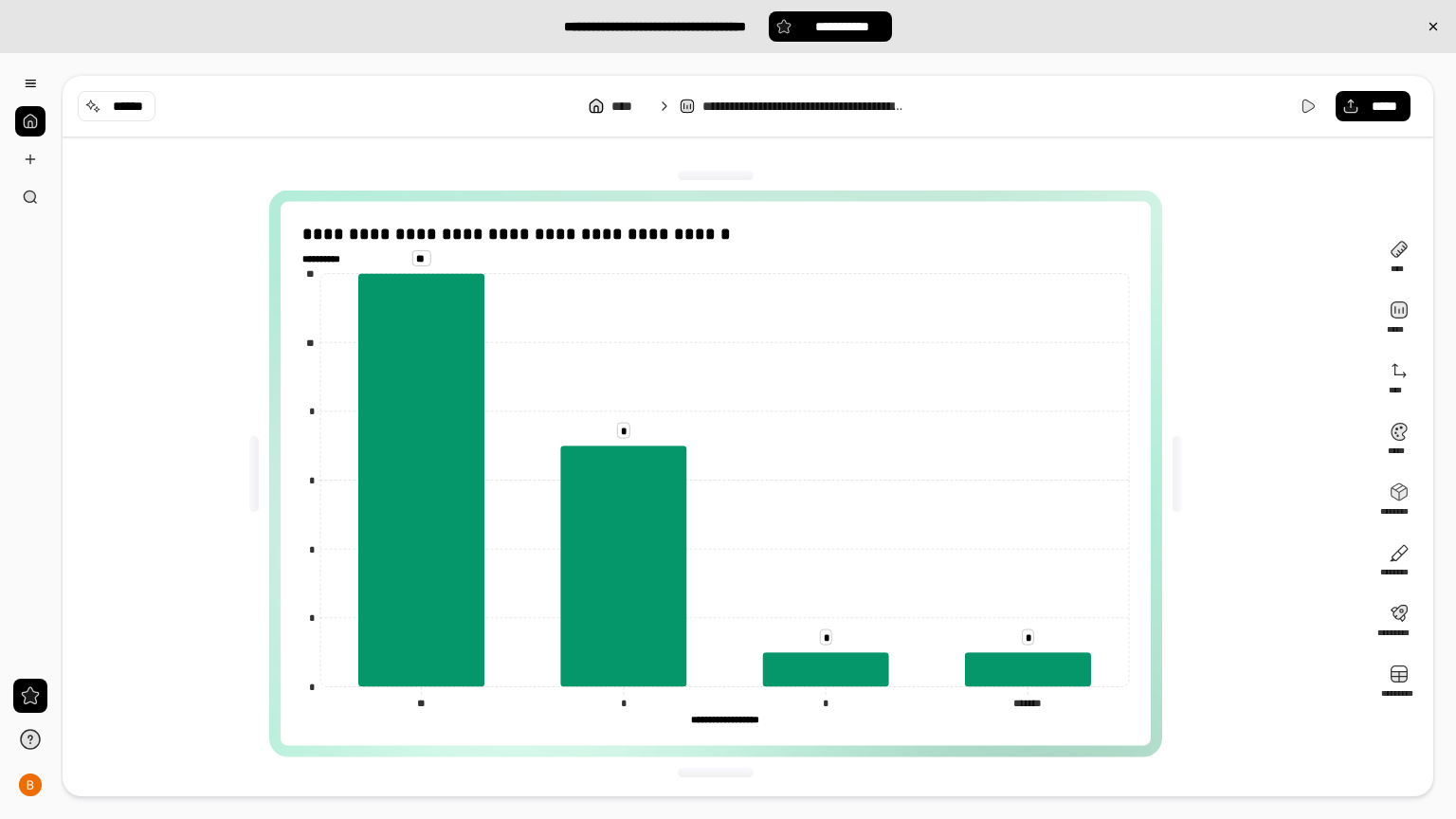 click on "**********" at bounding box center (748, 436) 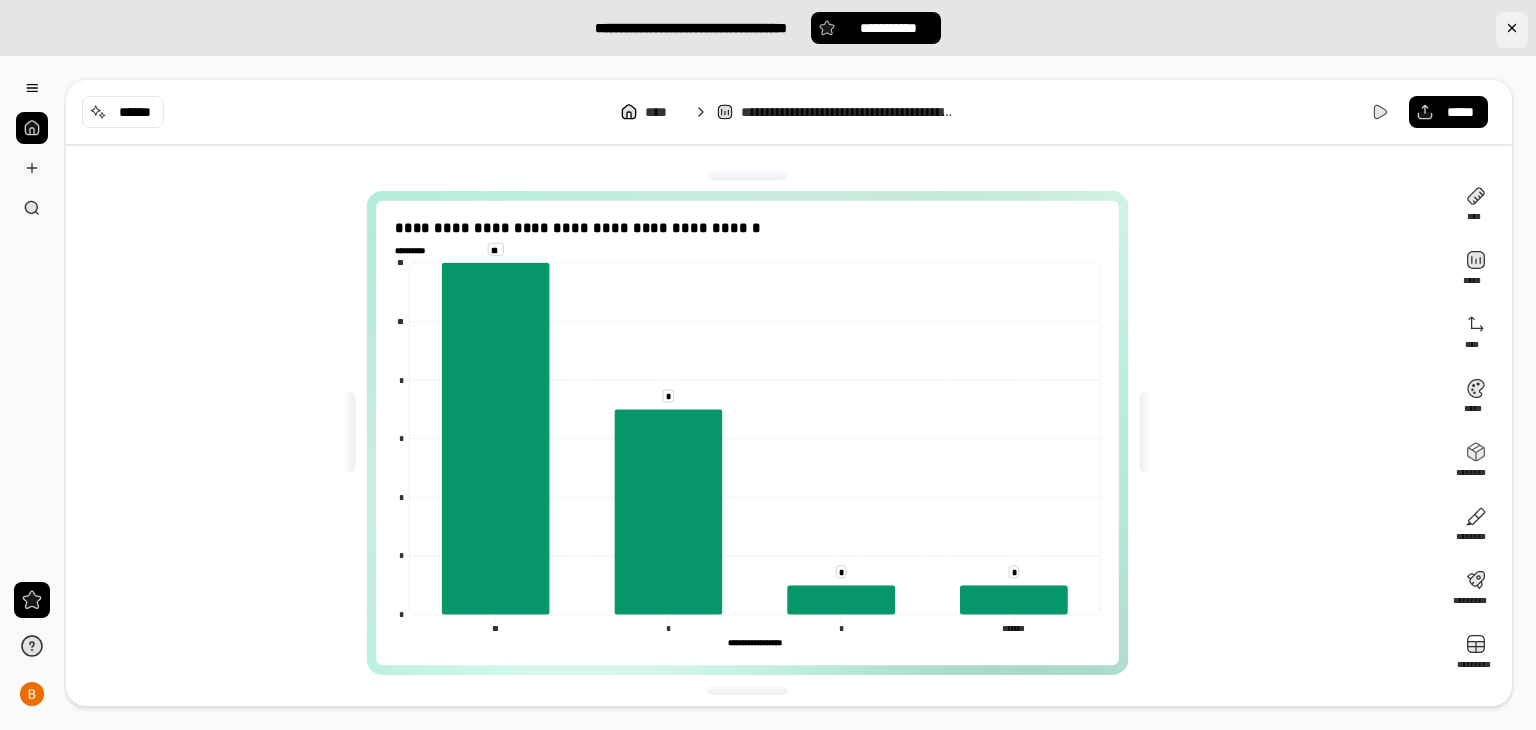click at bounding box center [1512, 30] 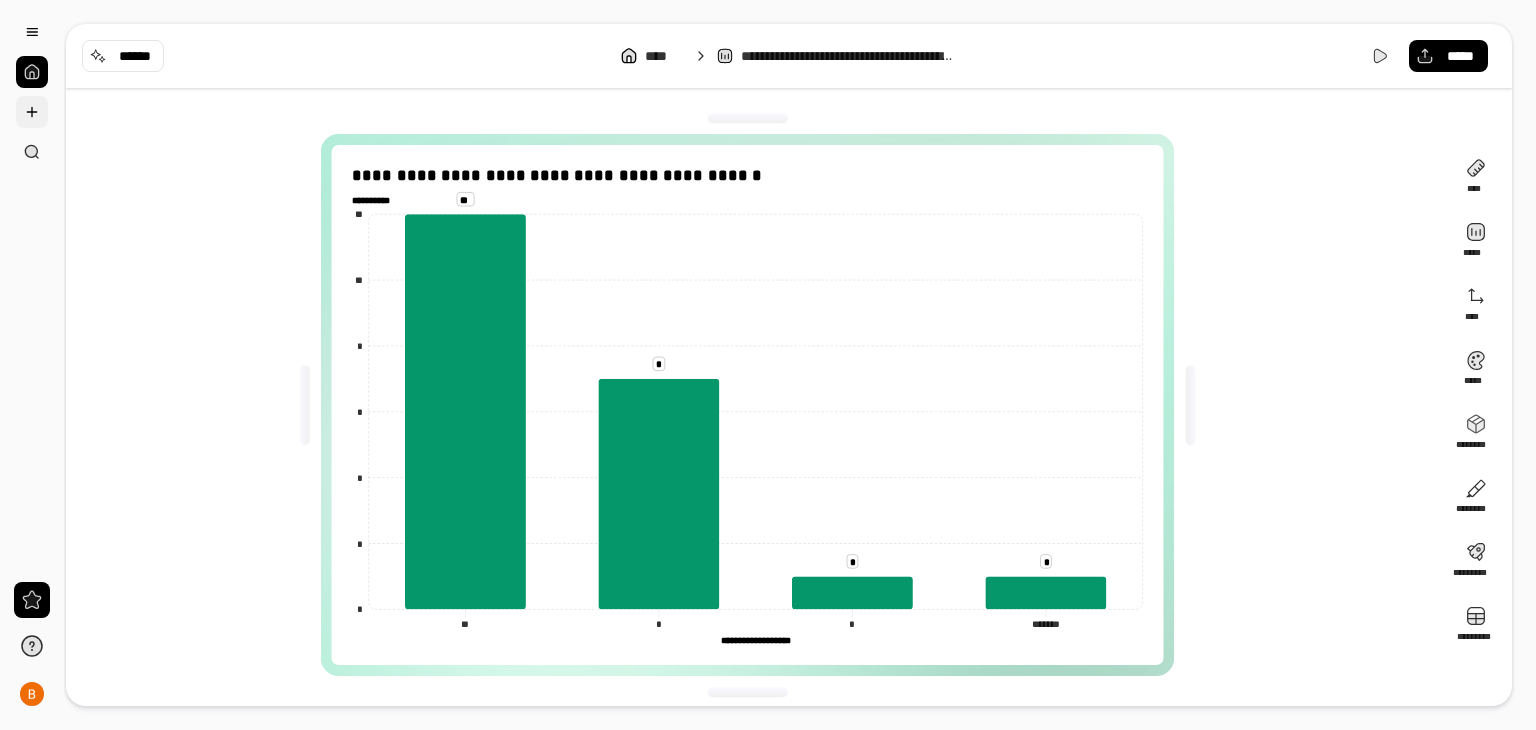 click at bounding box center (32, 112) 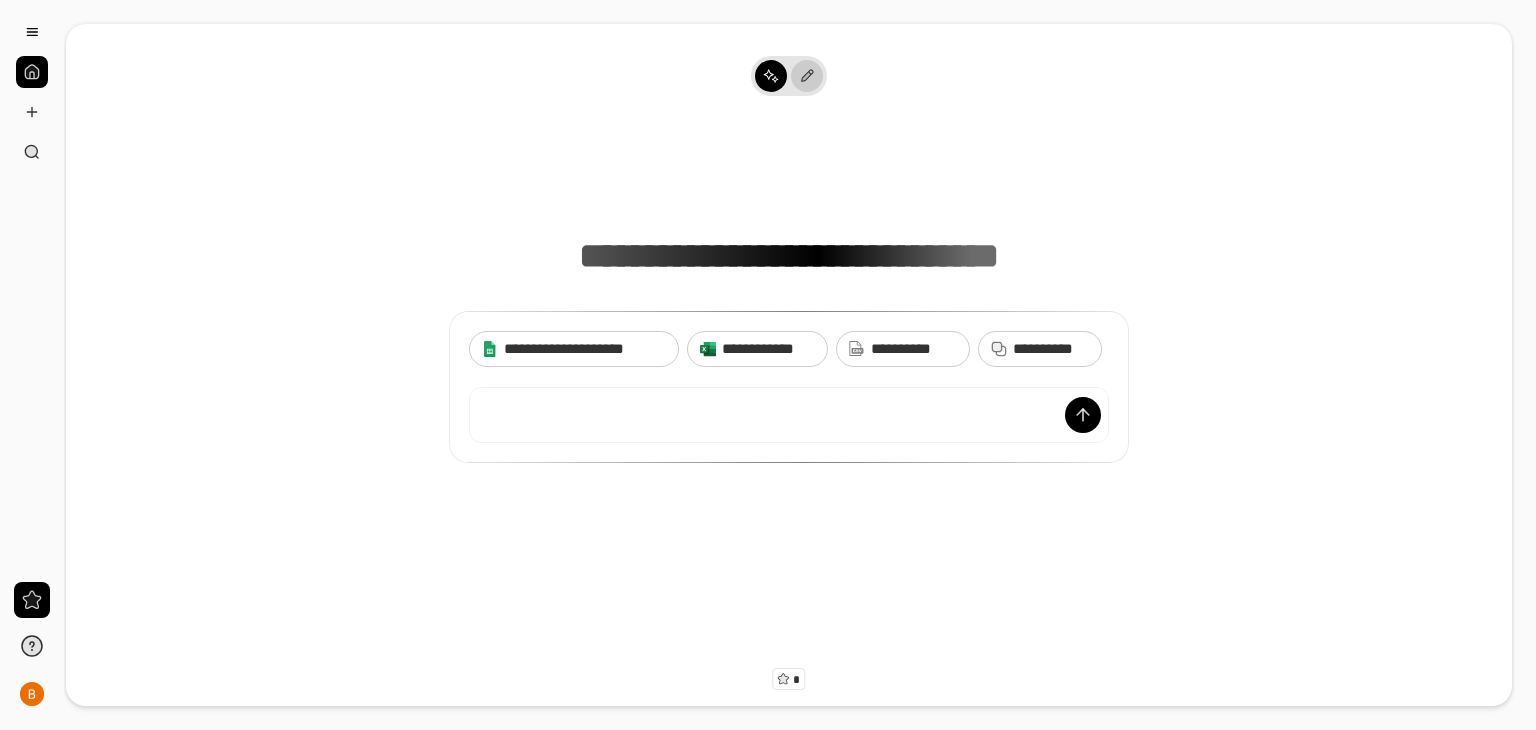 click 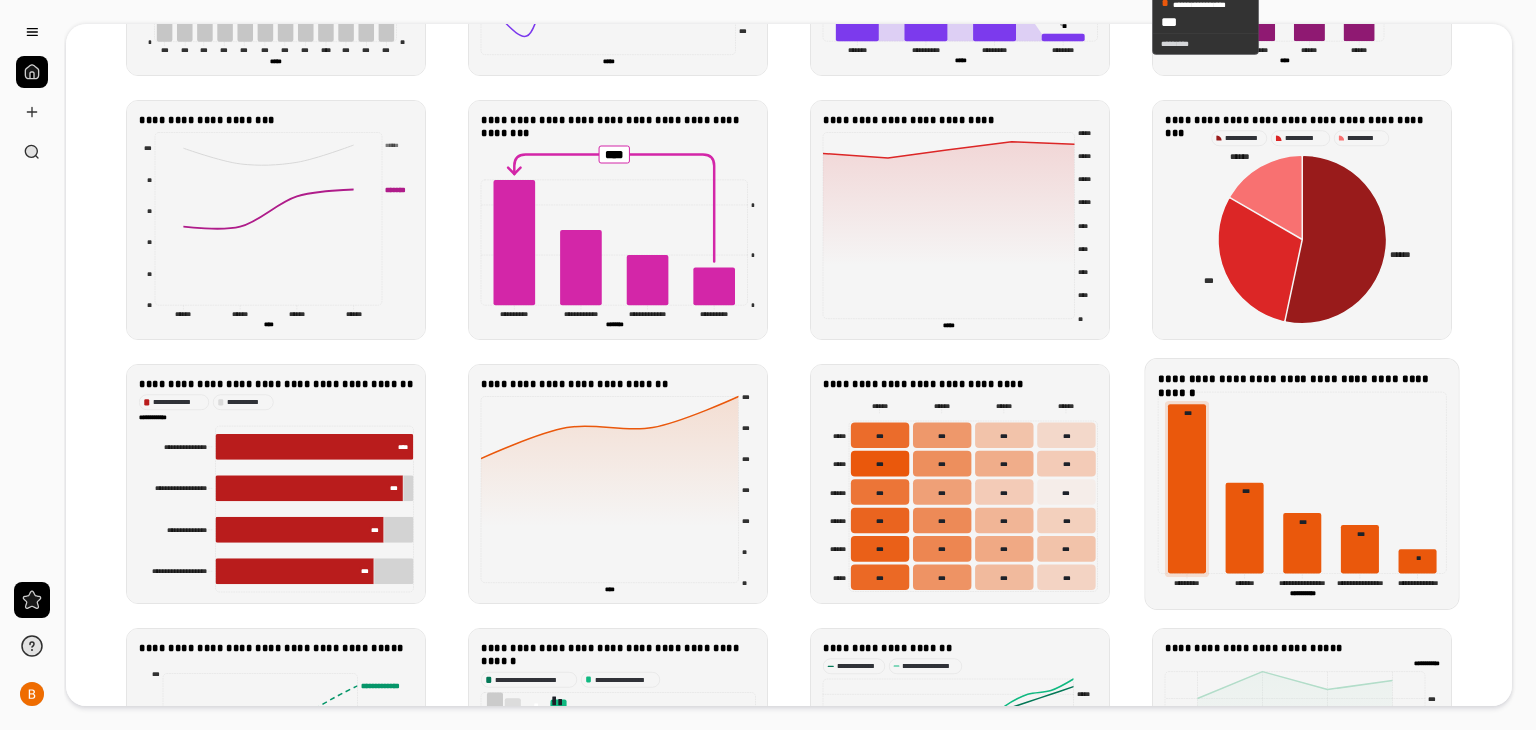 scroll, scrollTop: 1000, scrollLeft: 0, axis: vertical 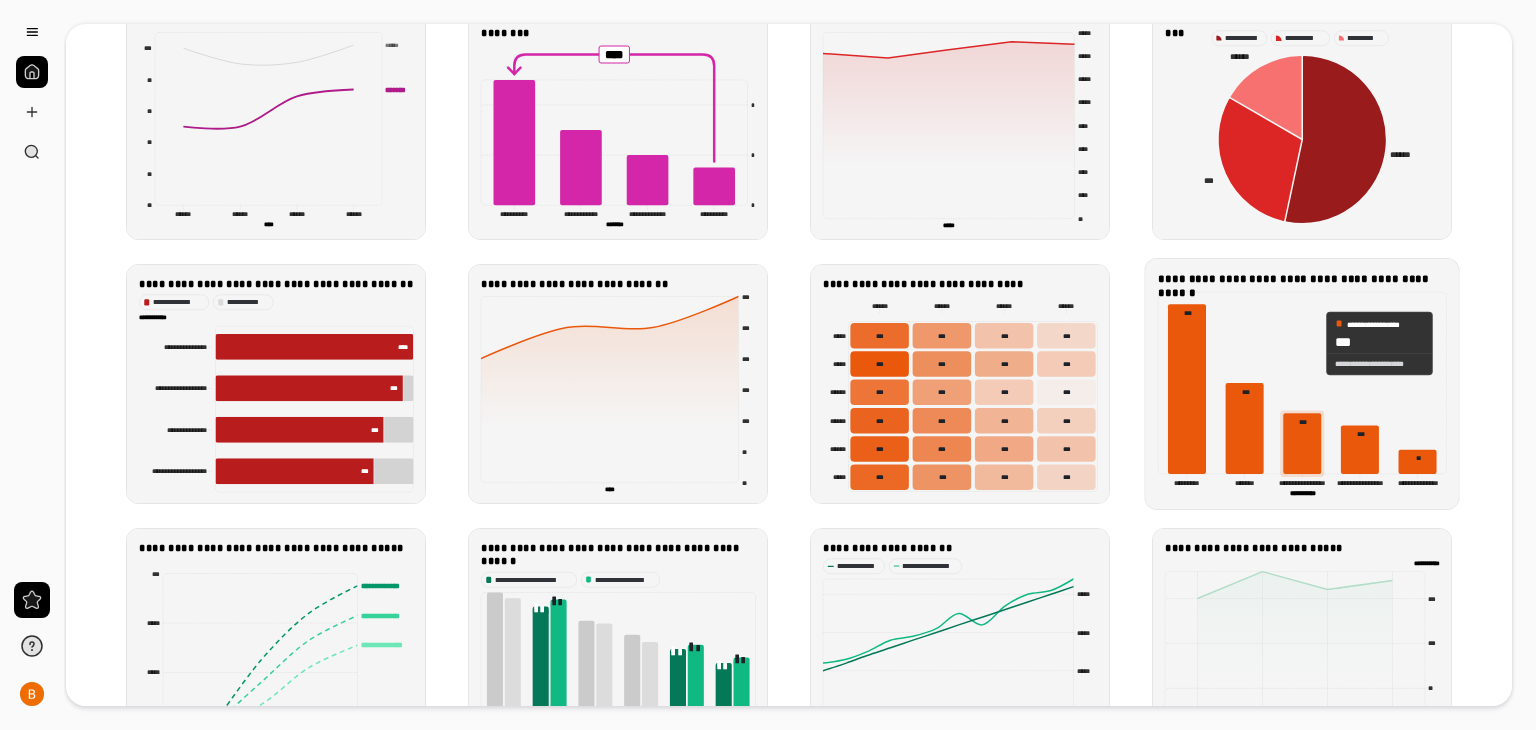 click 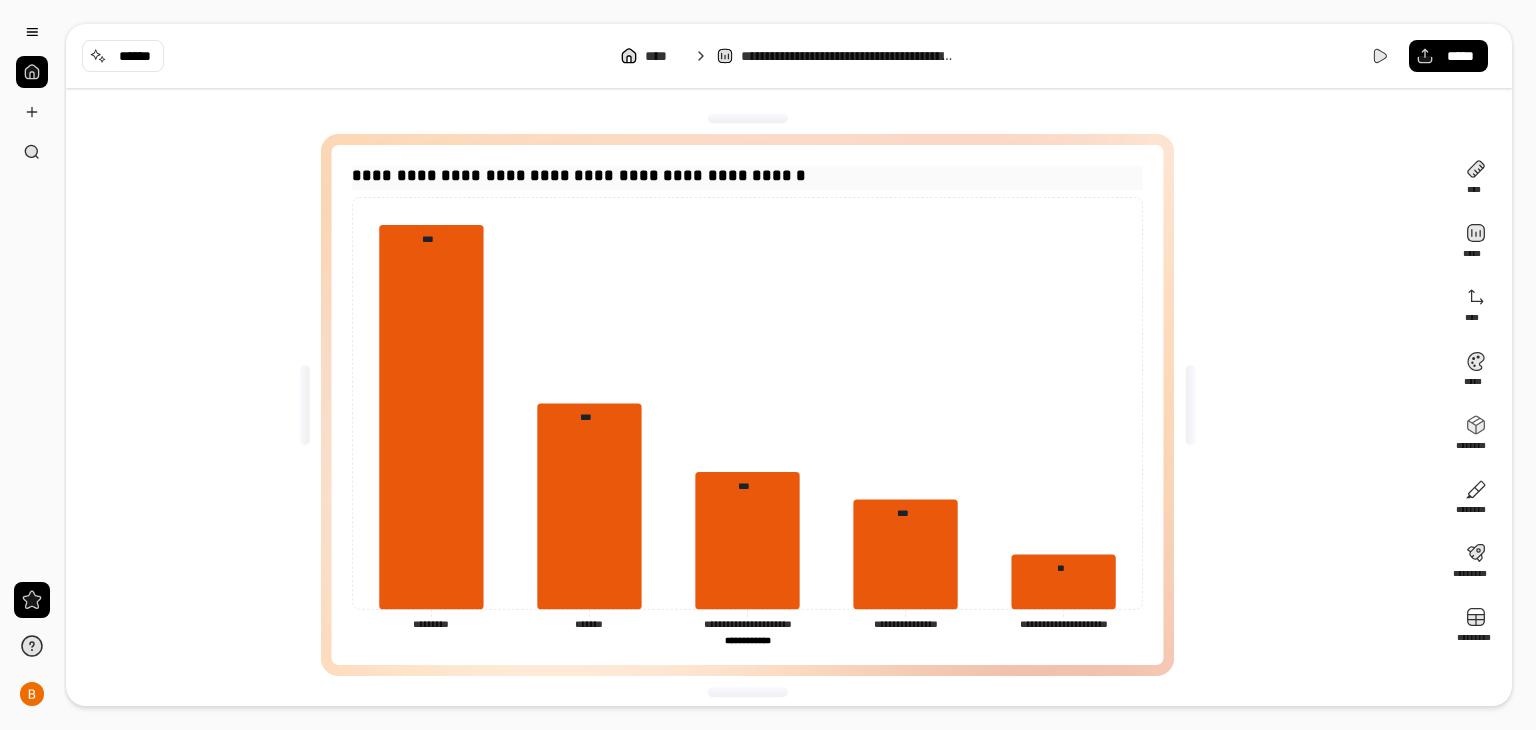 click on "**********" at bounding box center [747, 176] 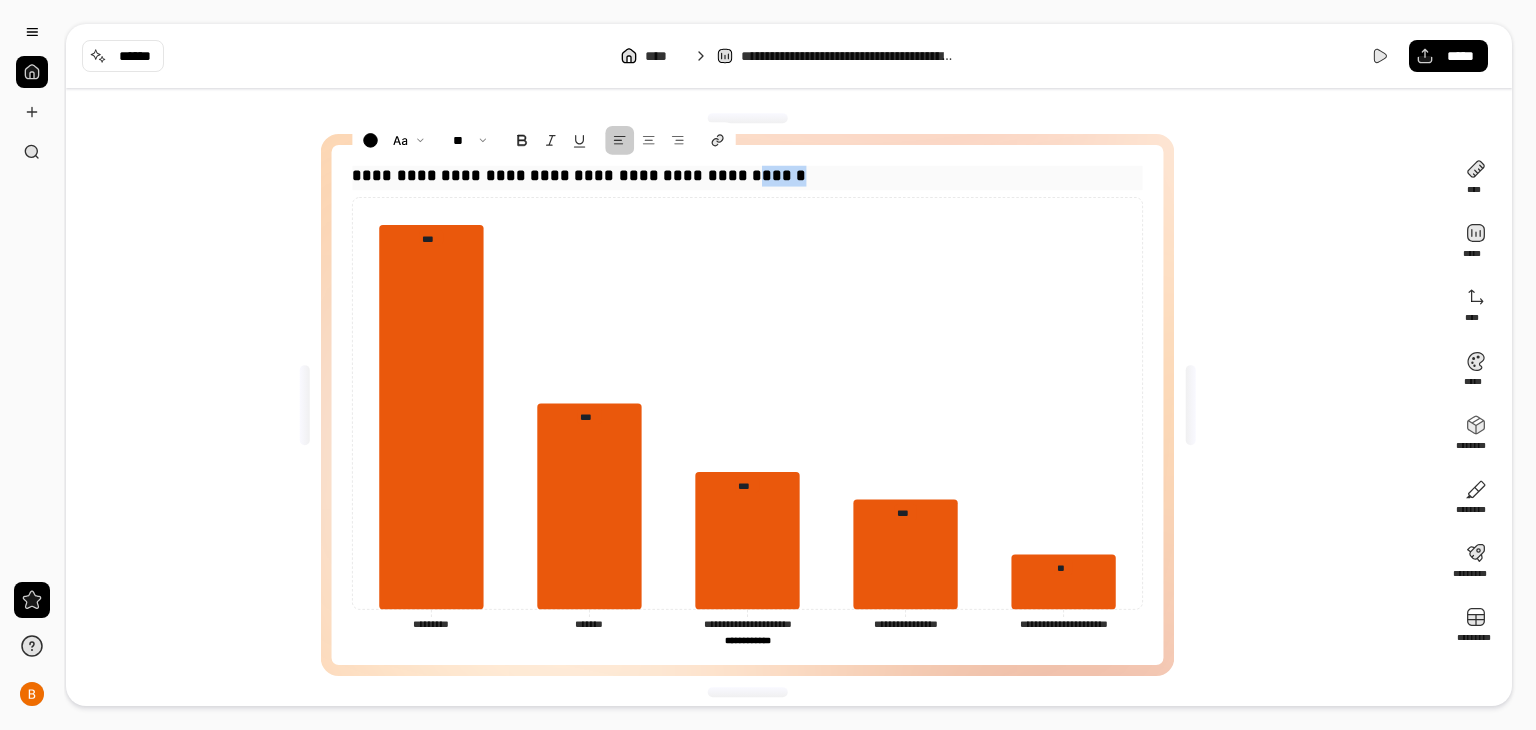 click on "**********" at bounding box center (747, 176) 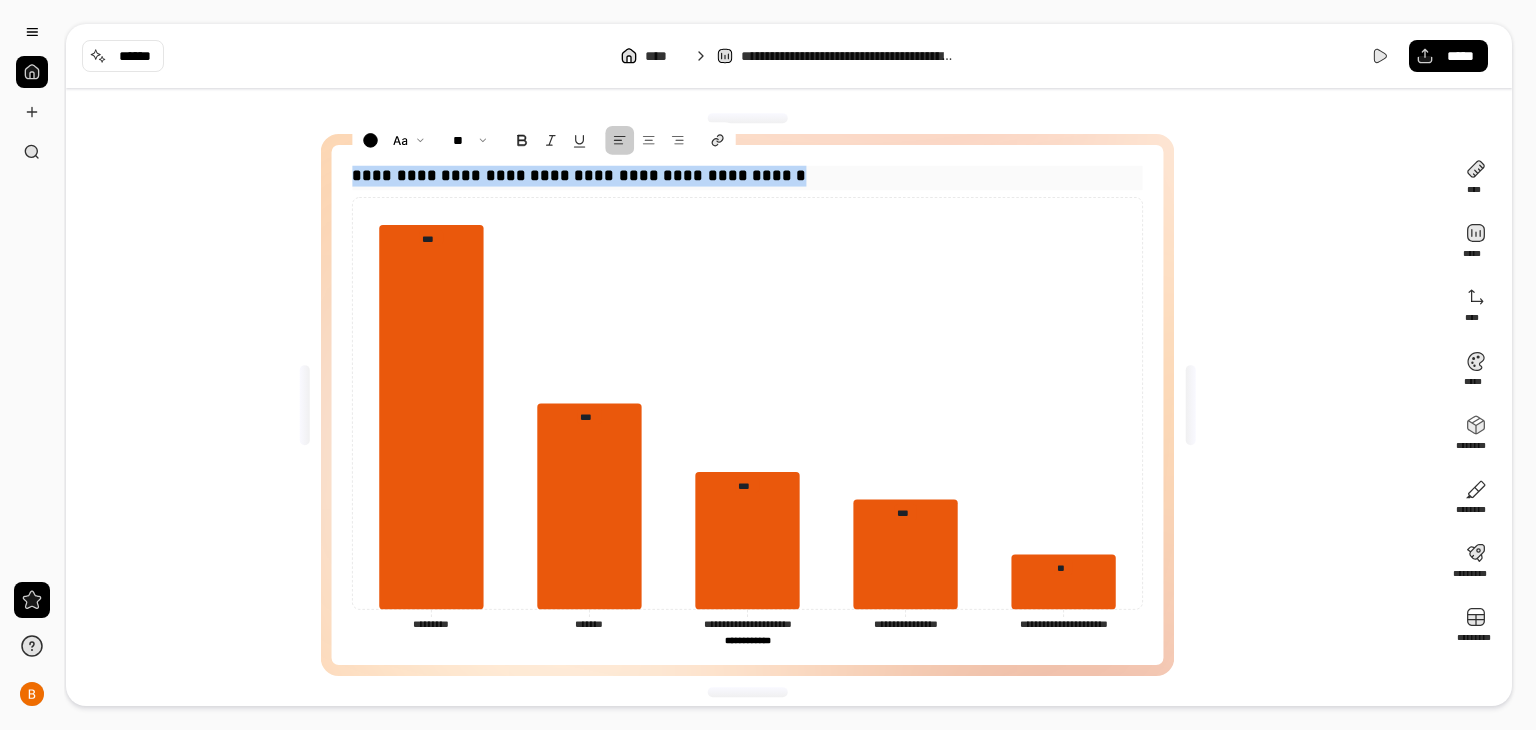 click on "**********" at bounding box center (747, 176) 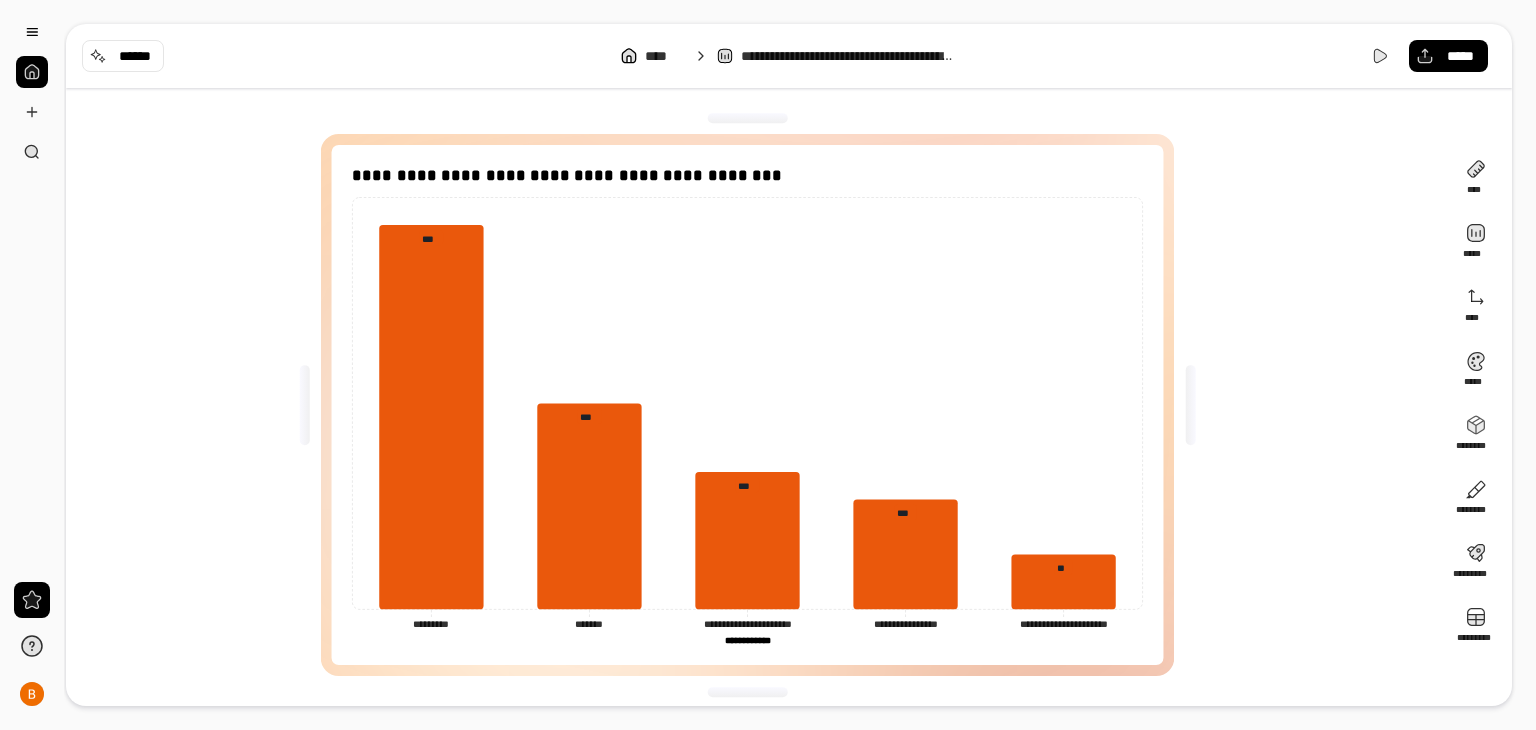 click on "**********" at bounding box center (755, 405) 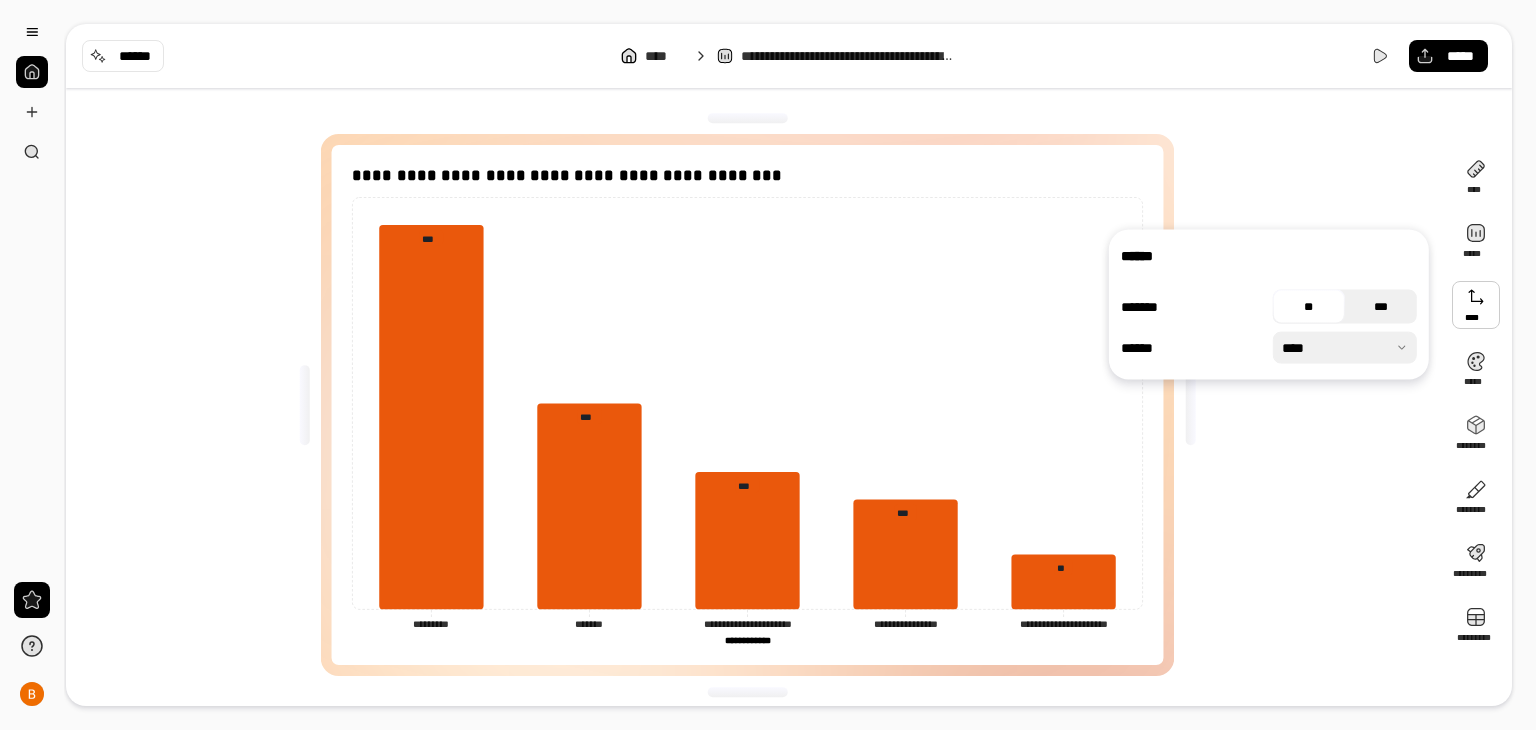 click on "***" at bounding box center [1381, 307] 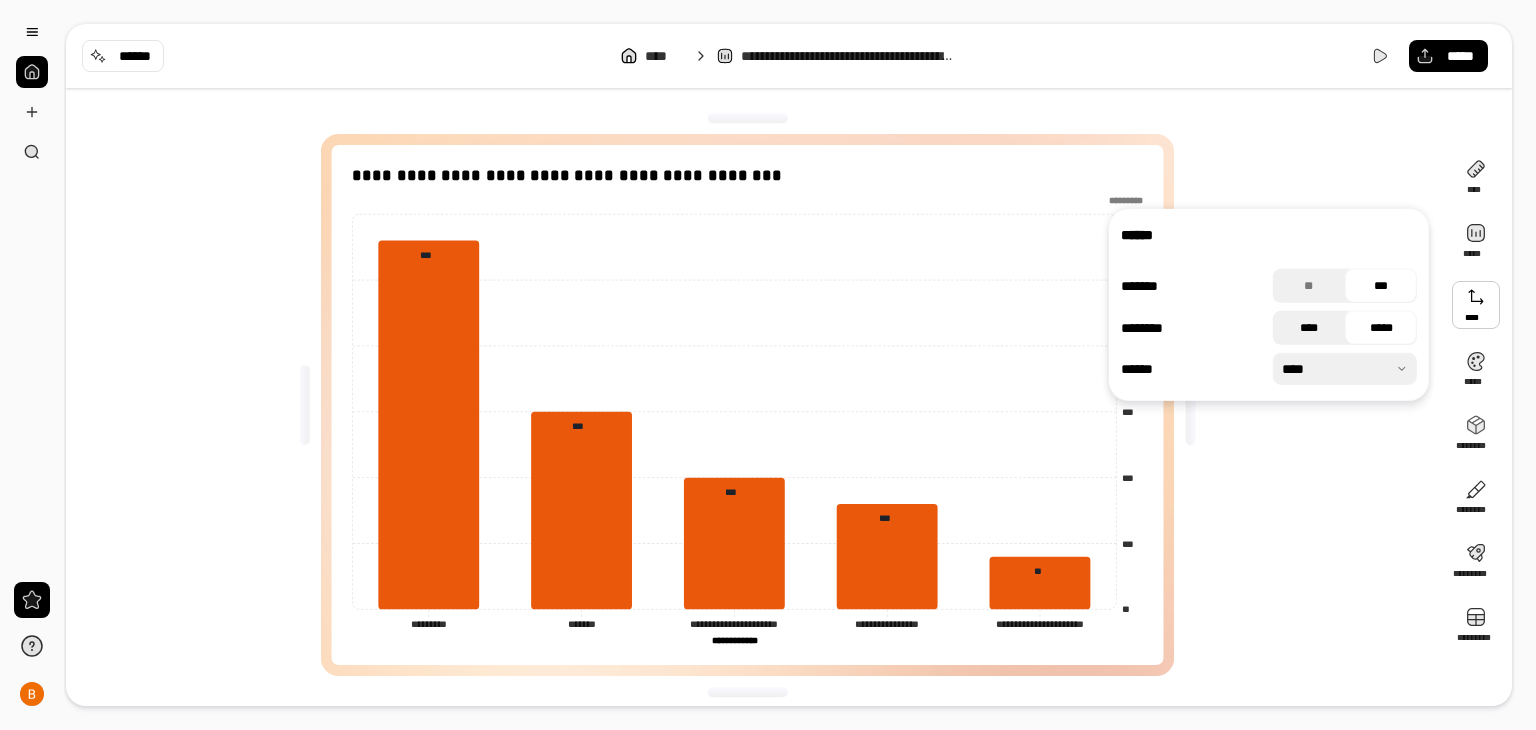 click on "****" at bounding box center [1309, 328] 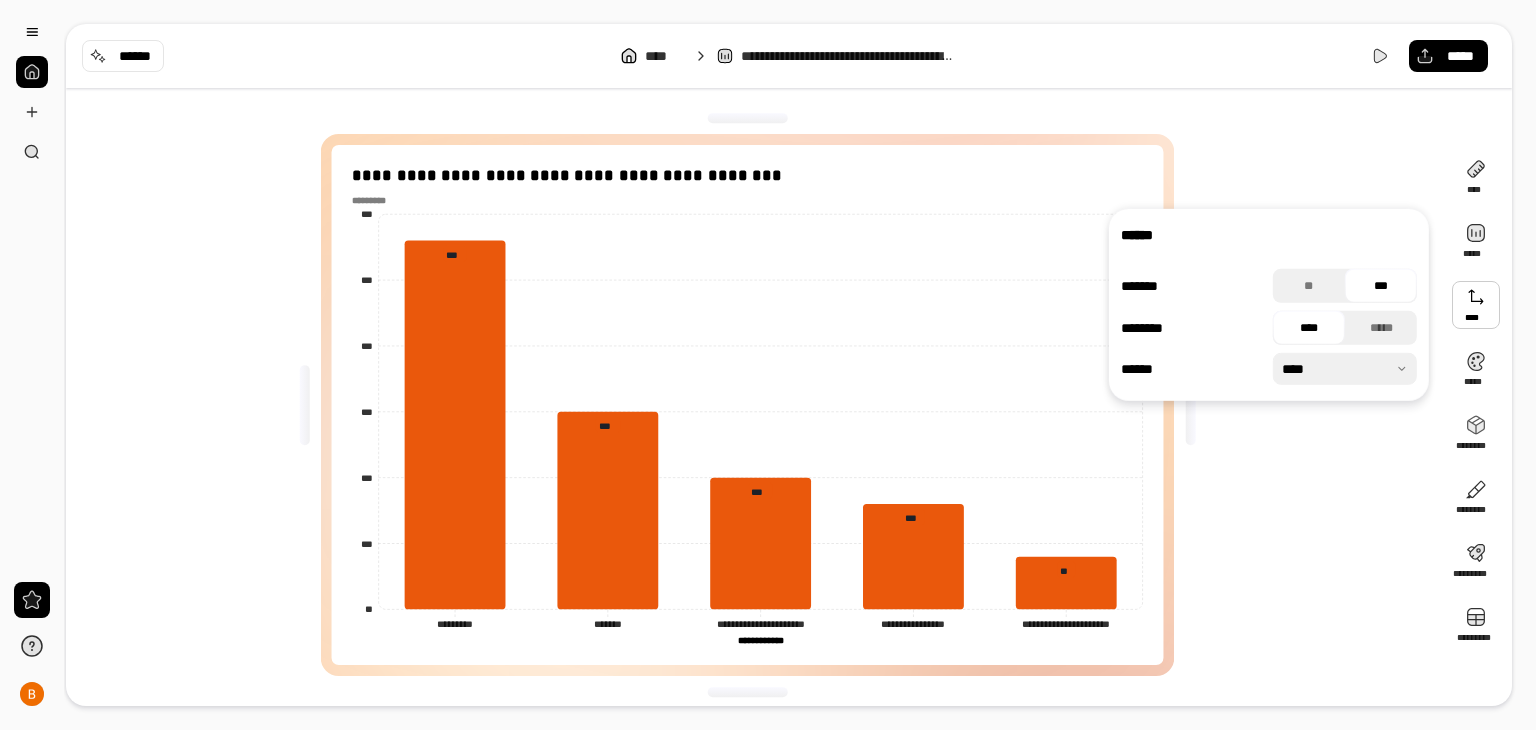 click at bounding box center (373, 201) 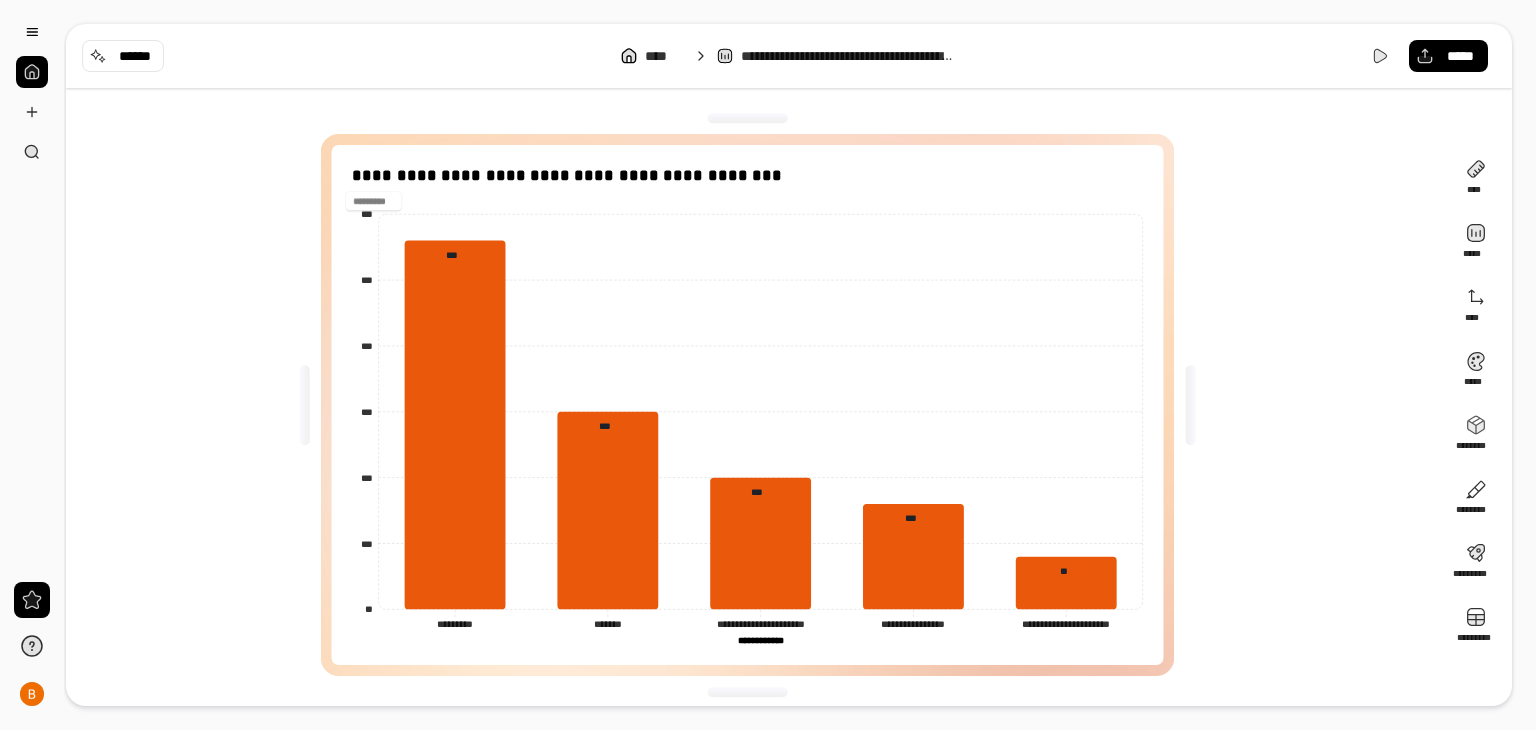 click at bounding box center [373, 201] 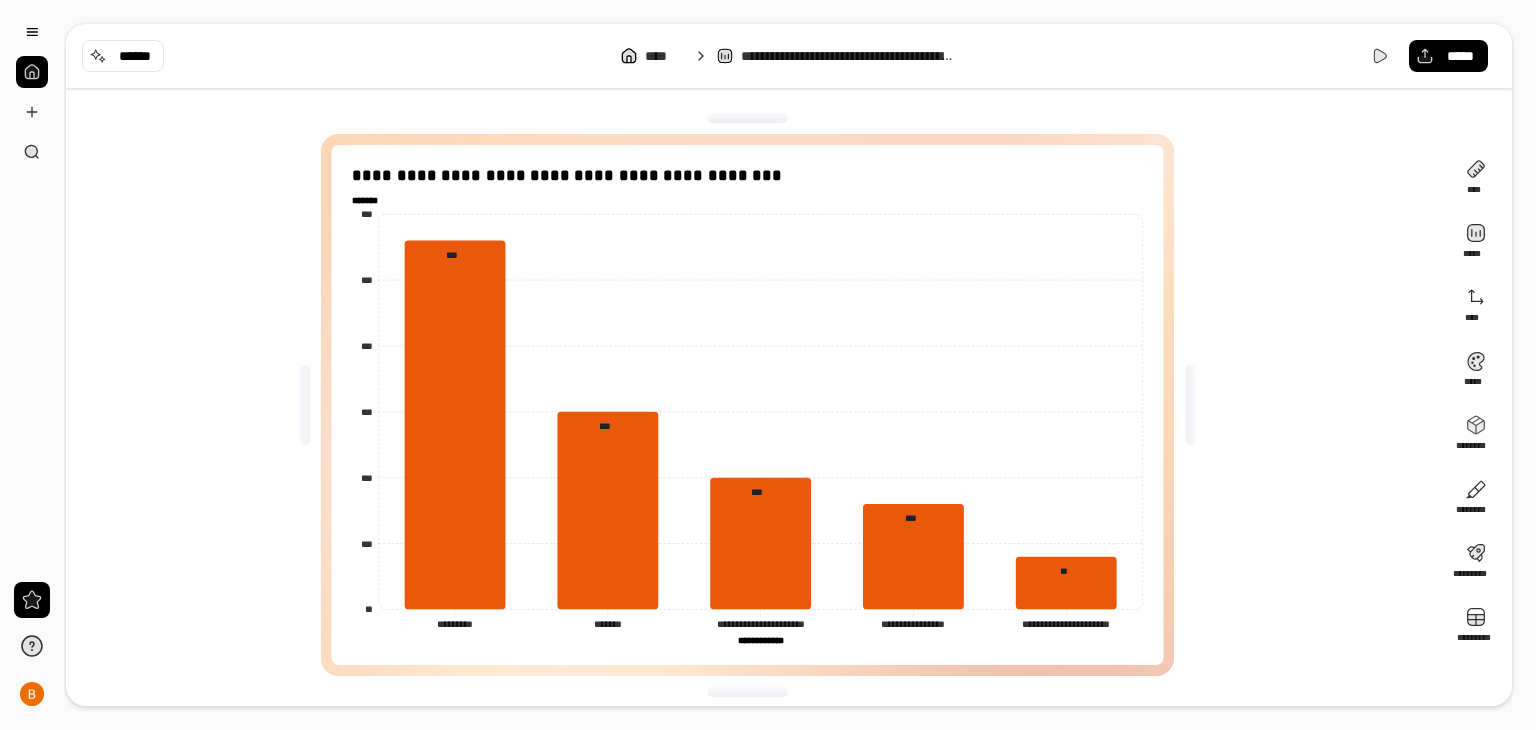 click on "**********" at bounding box center (755, 405) 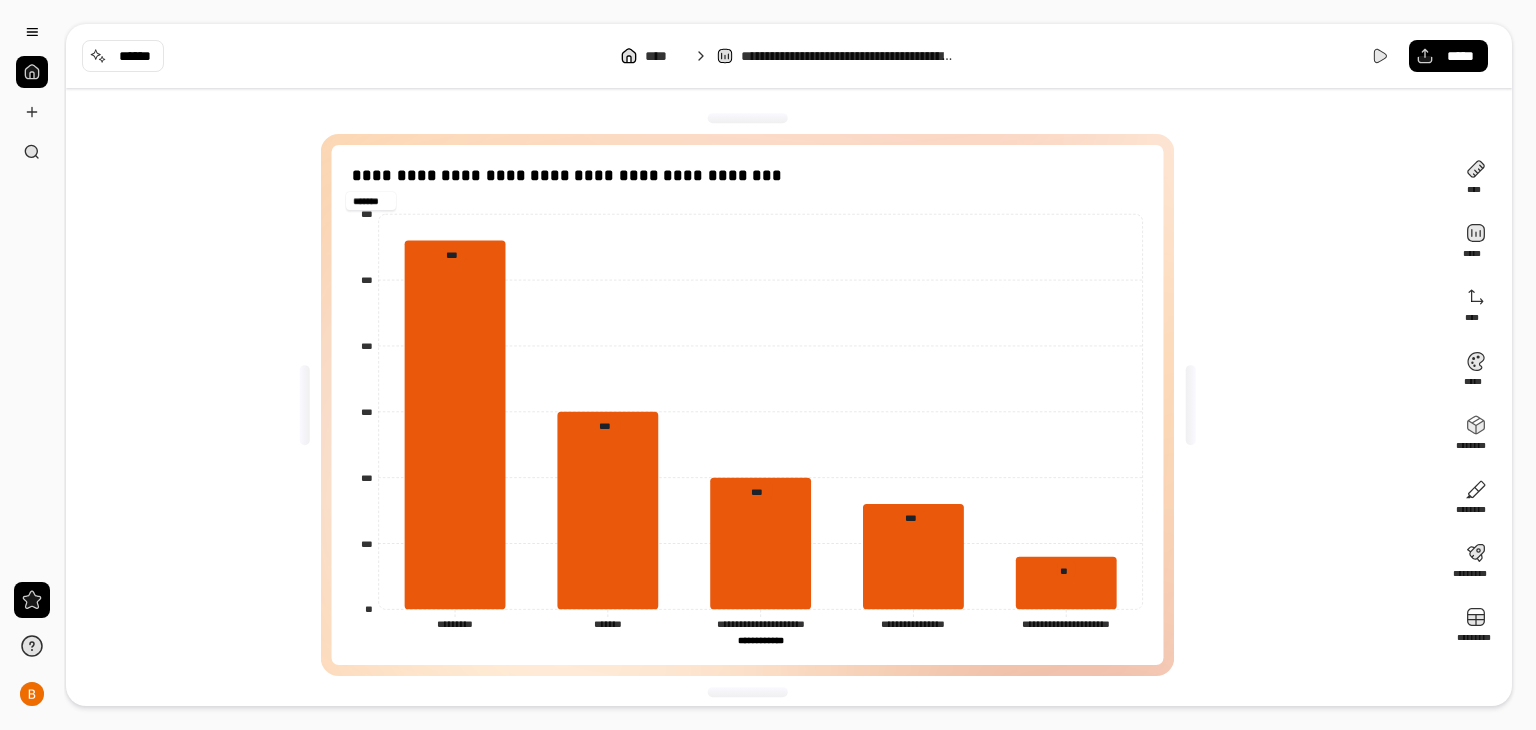 click on "*******" at bounding box center [370, 201] 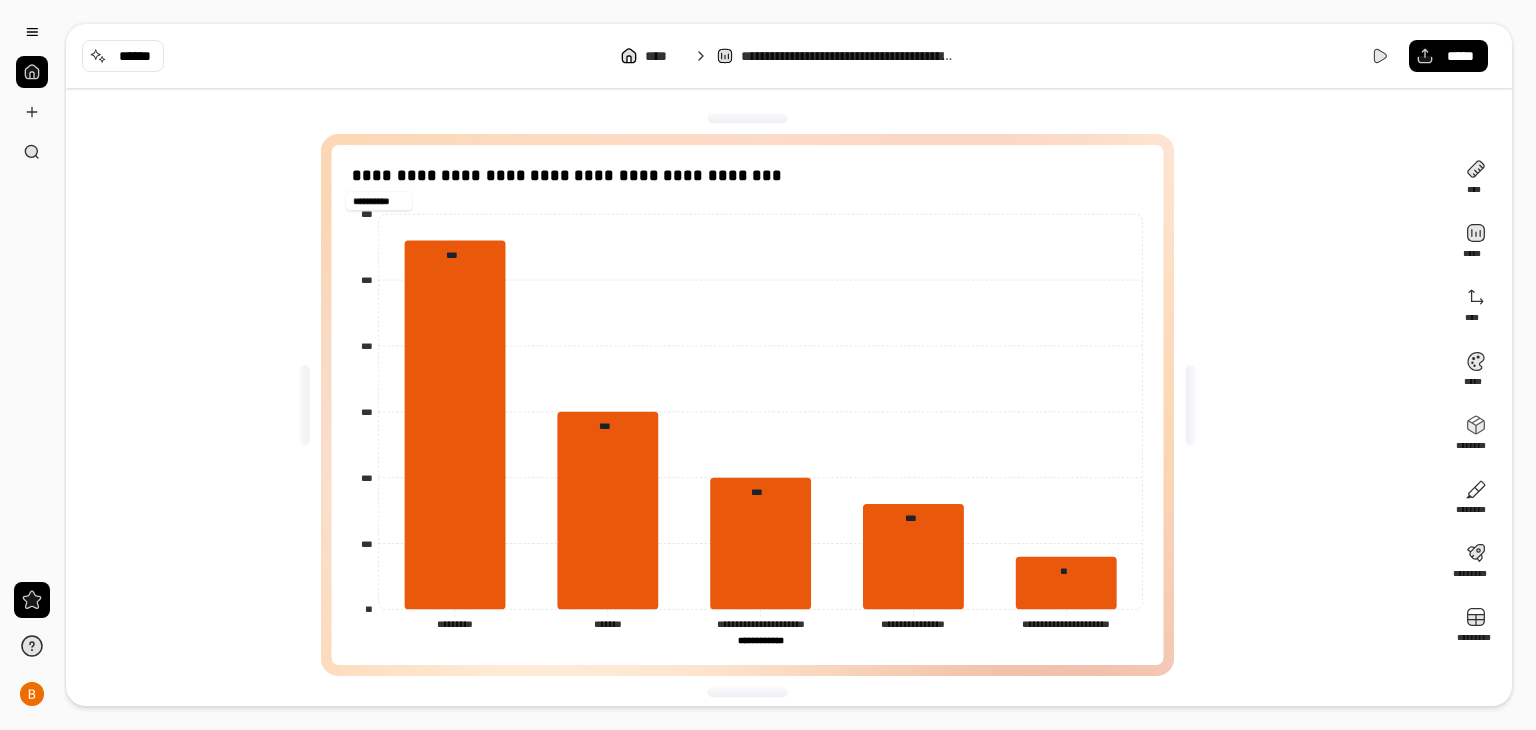 type on "**********" 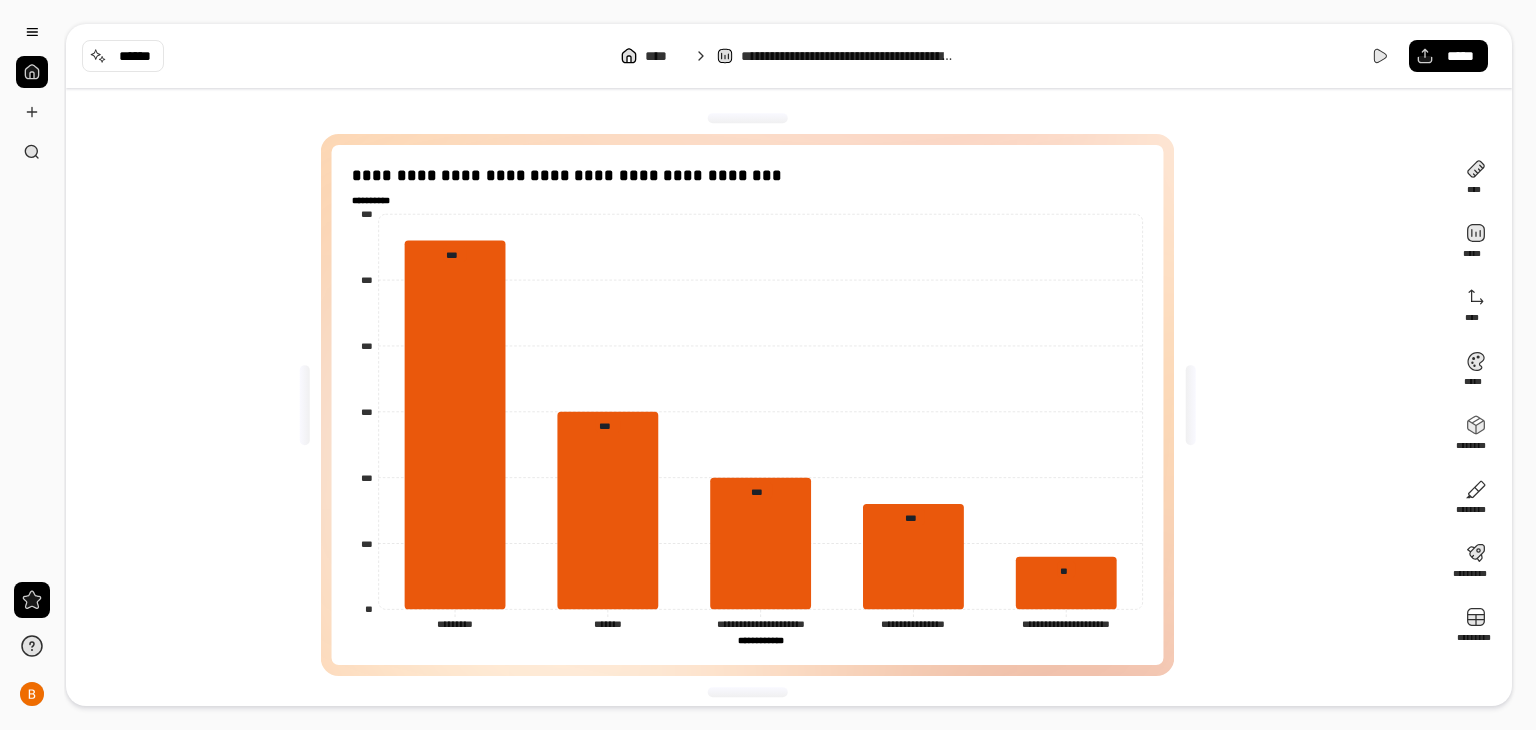click on "**********" at bounding box center [755, 405] 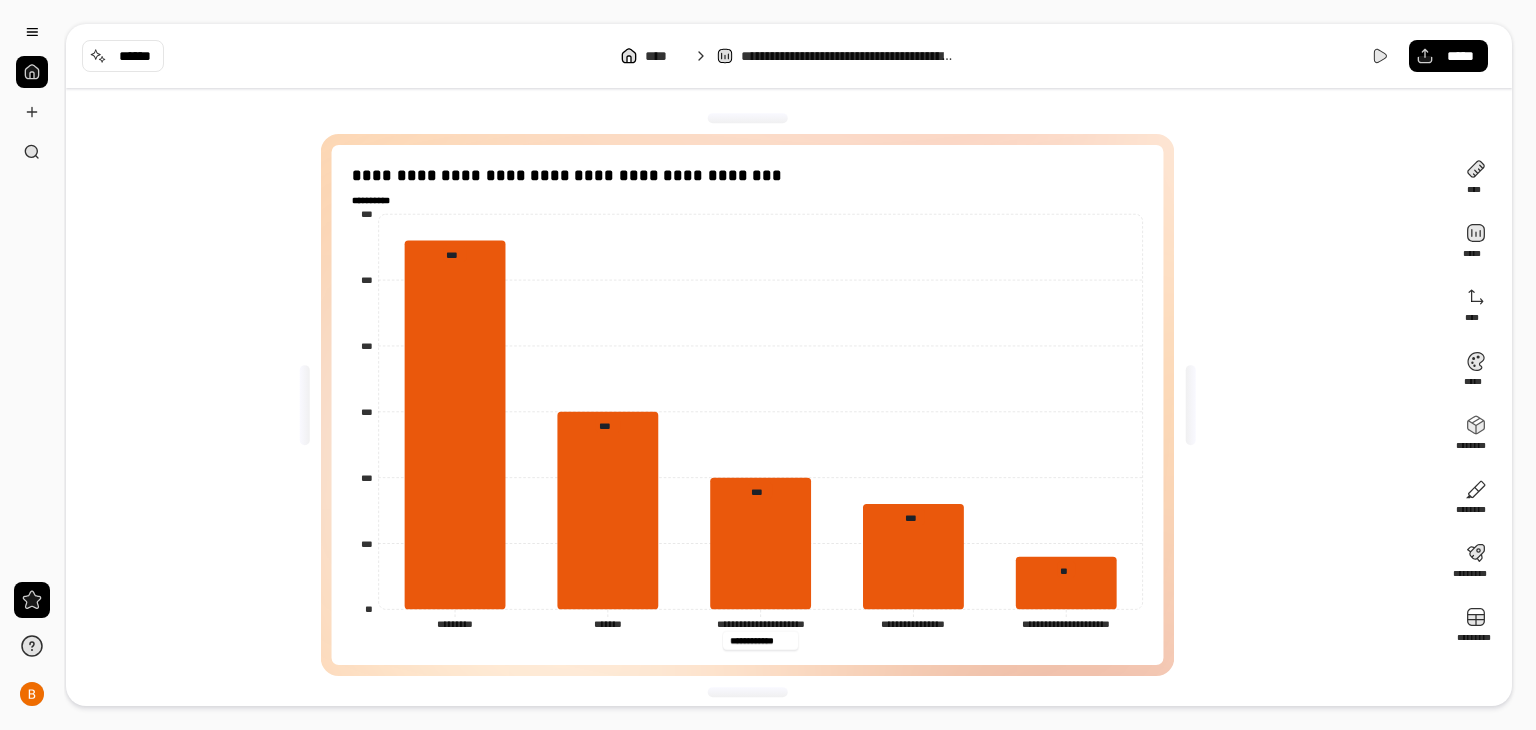 click on "**********" at bounding box center [760, 640] 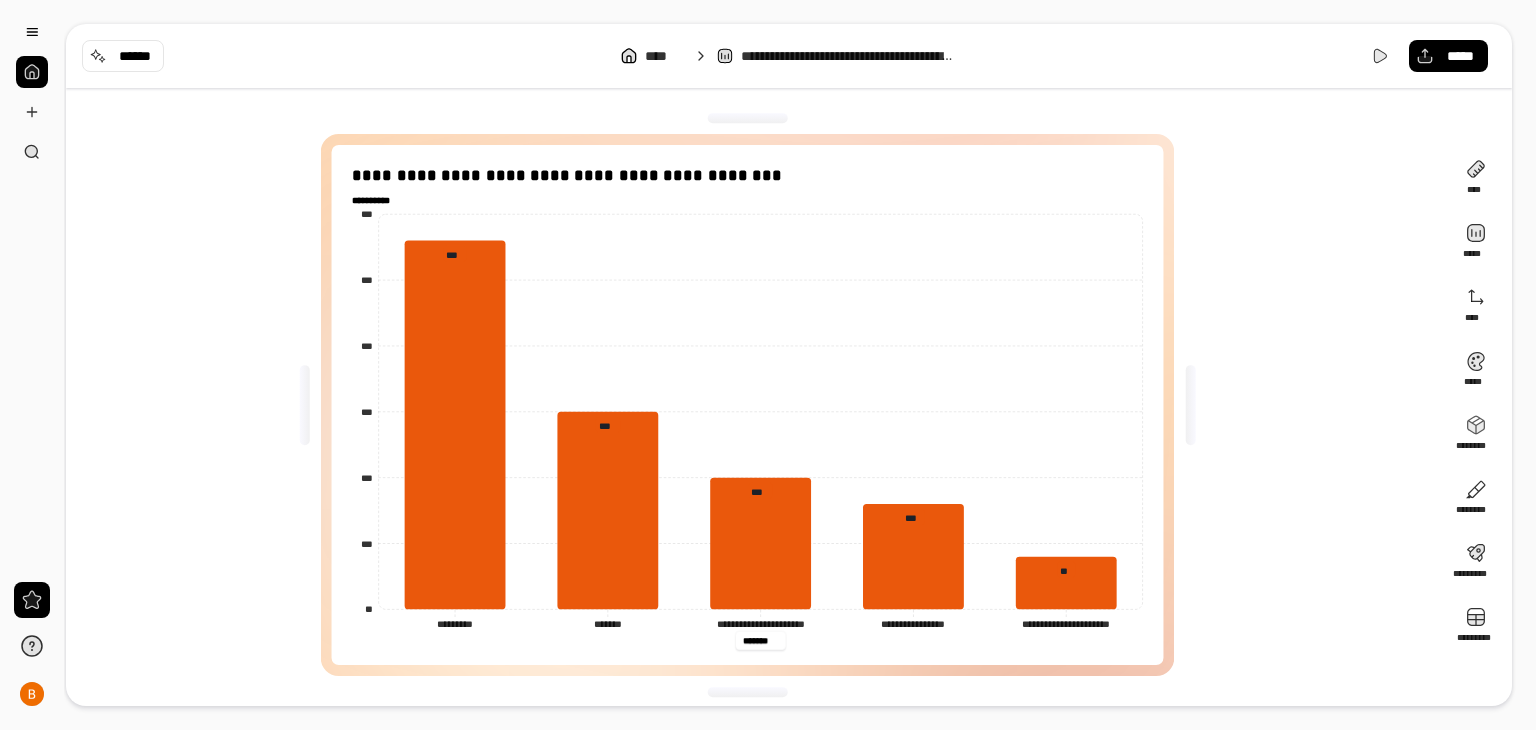 type on "*******" 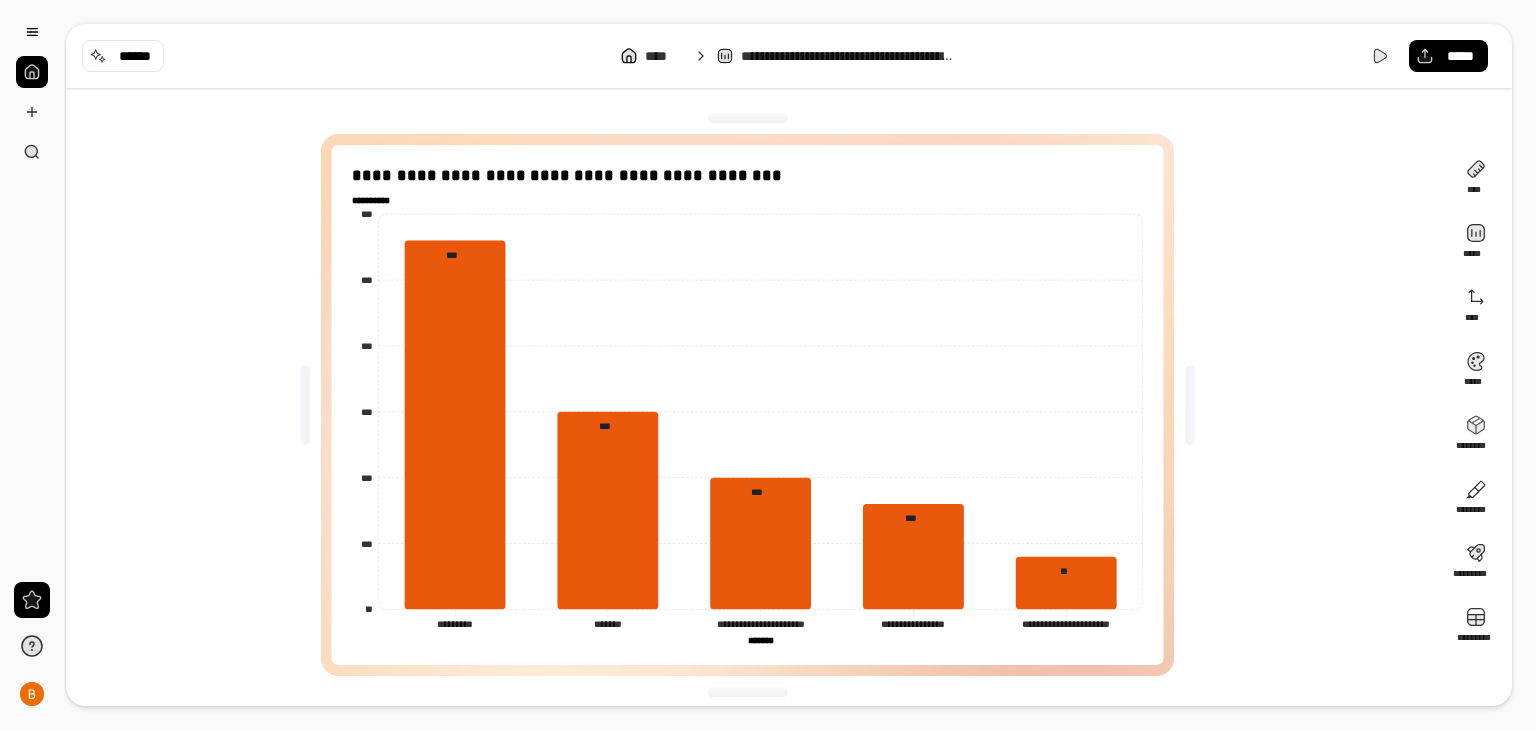 click on "********* *********" 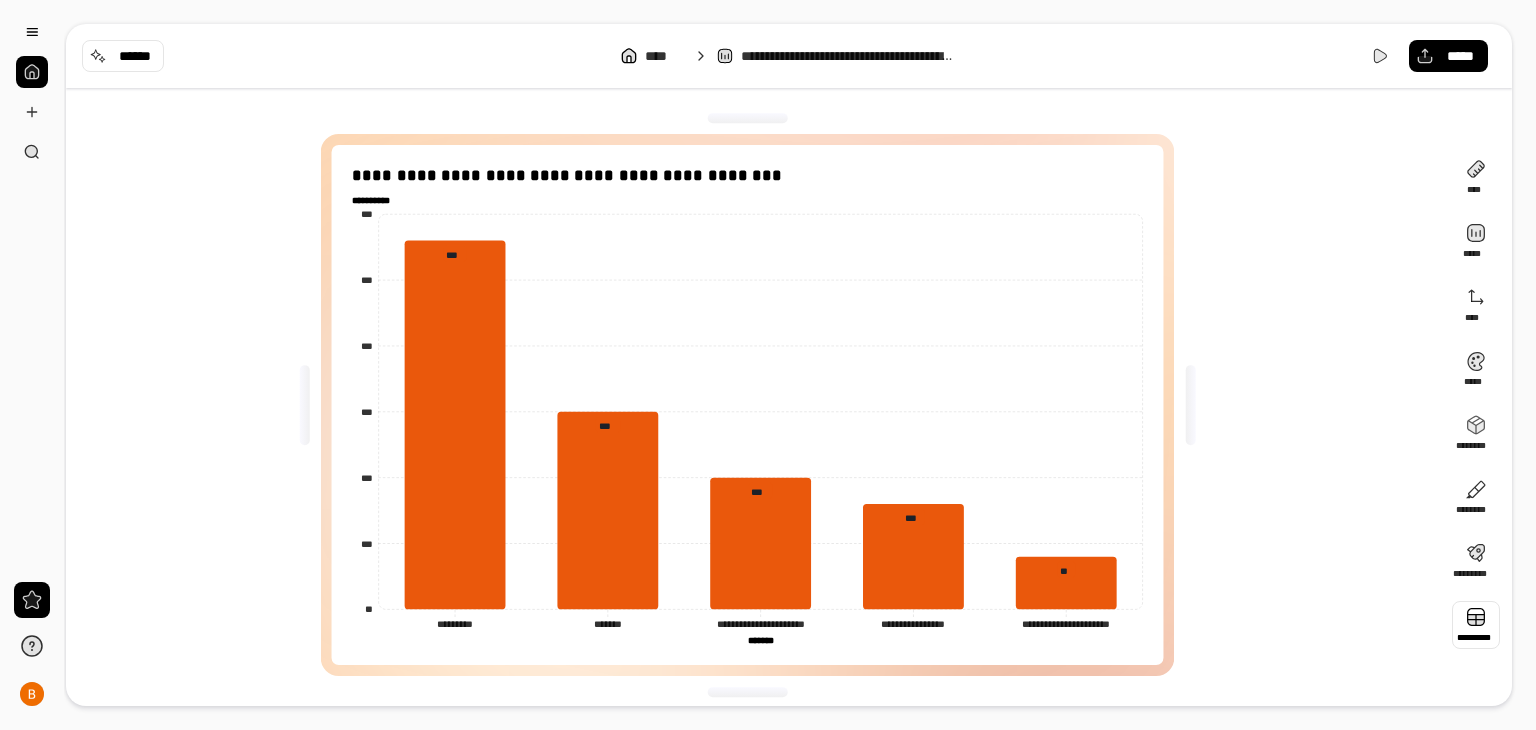 click at bounding box center (1476, 625) 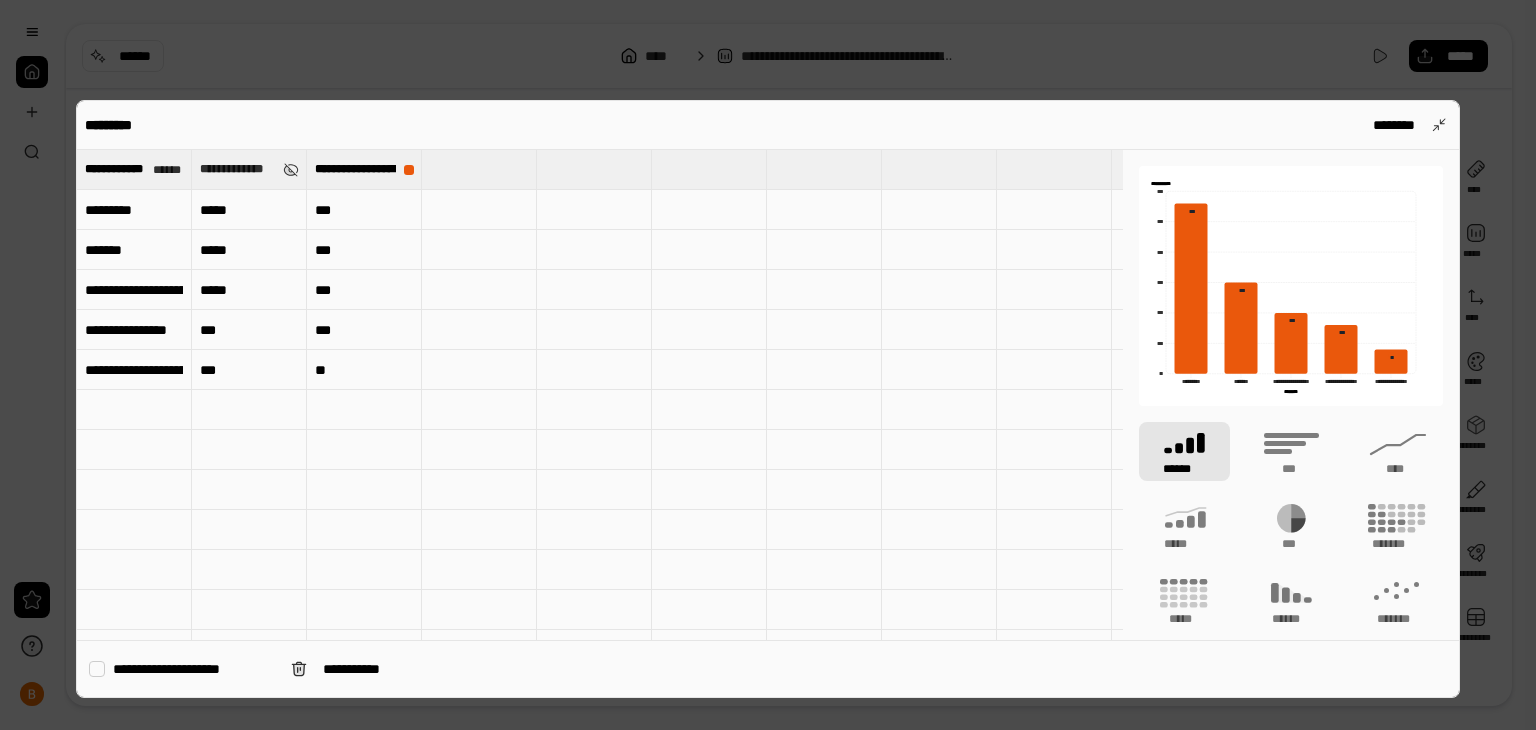 type 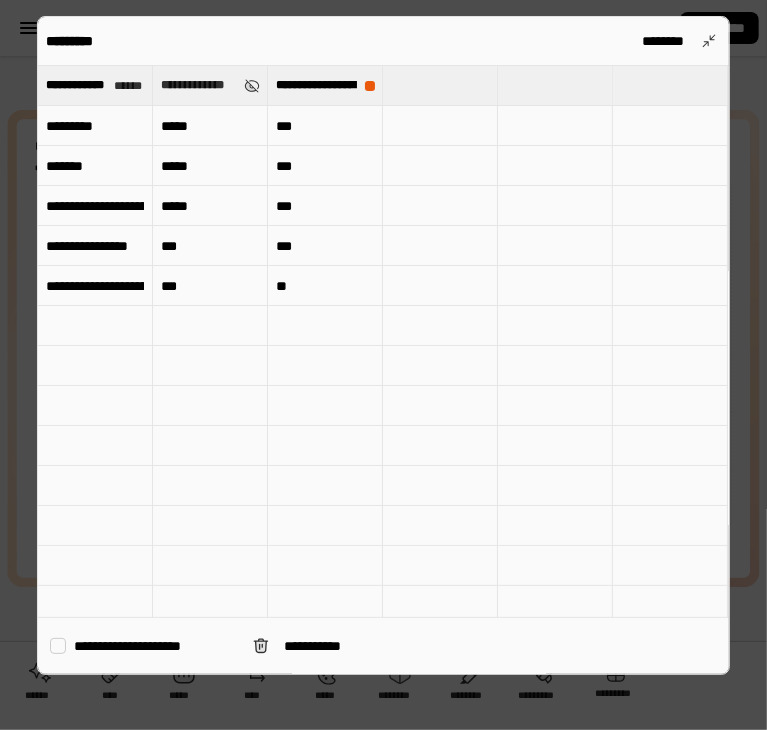click on "*********" at bounding box center (95, 126) 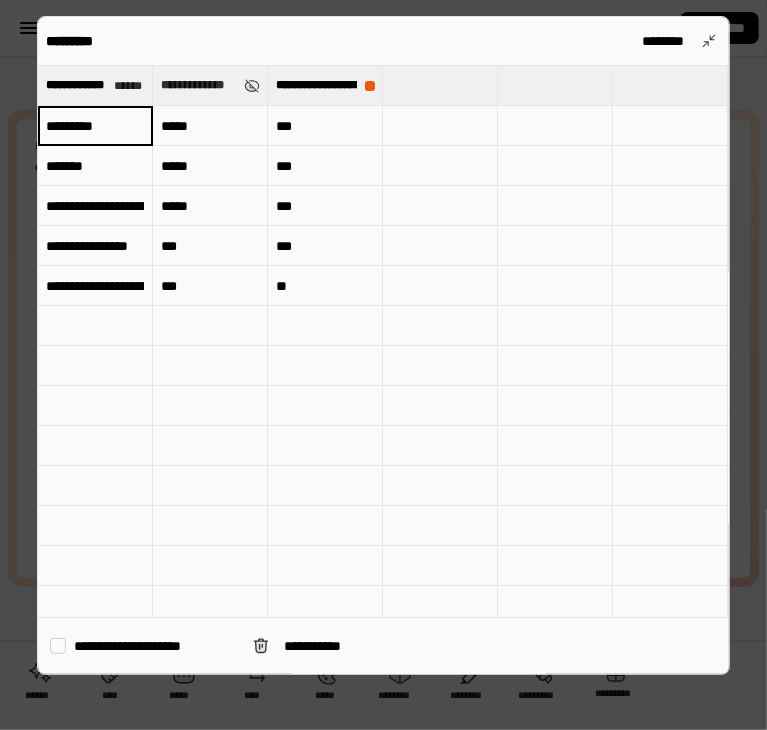 click on "*********" at bounding box center (95, 125) 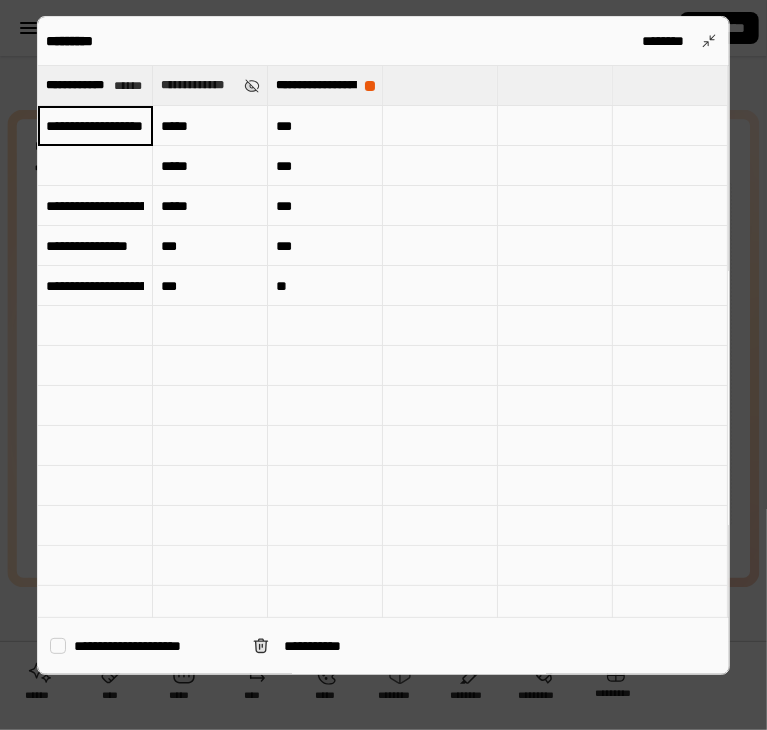 type on "**********" 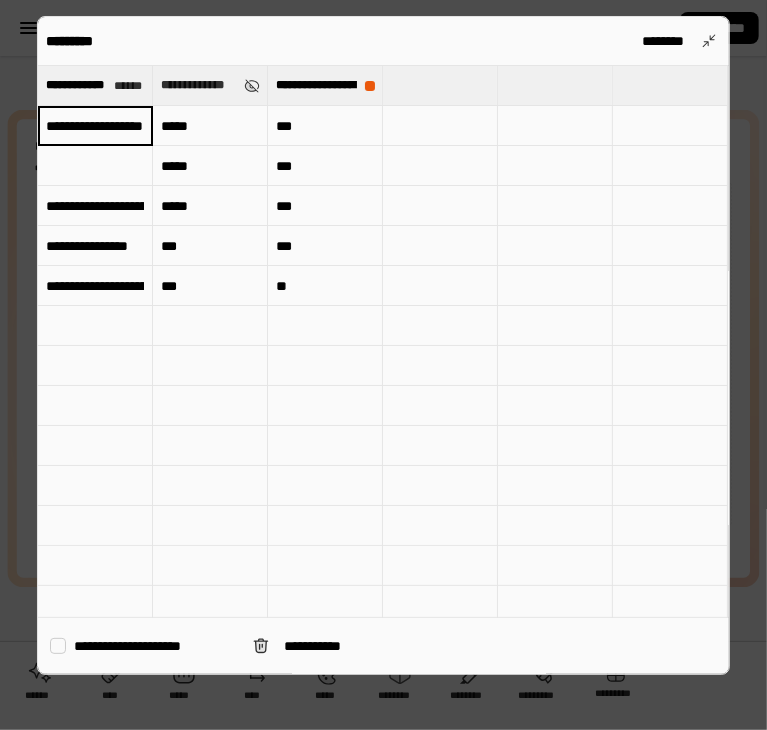 click at bounding box center [95, 166] 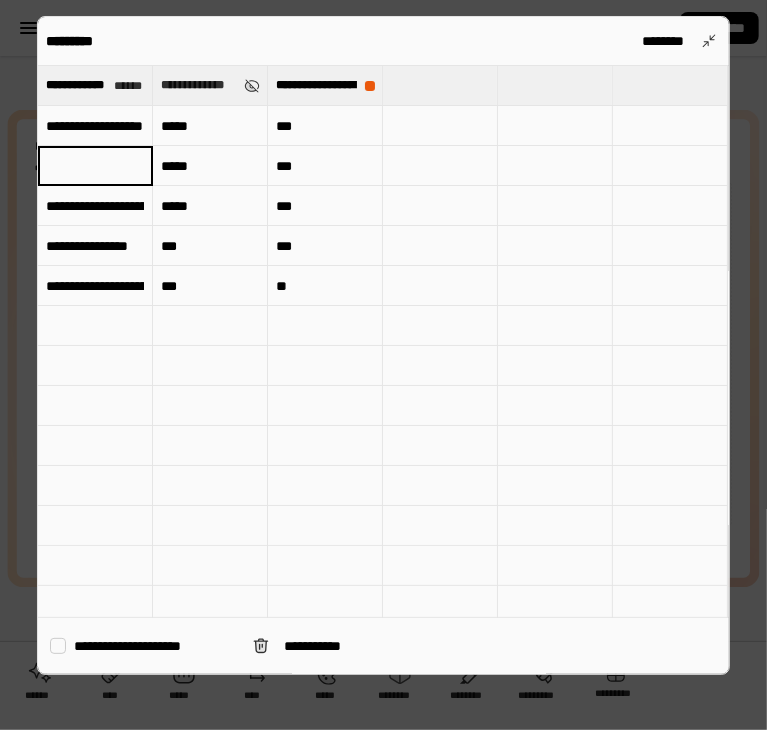 click at bounding box center [95, 166] 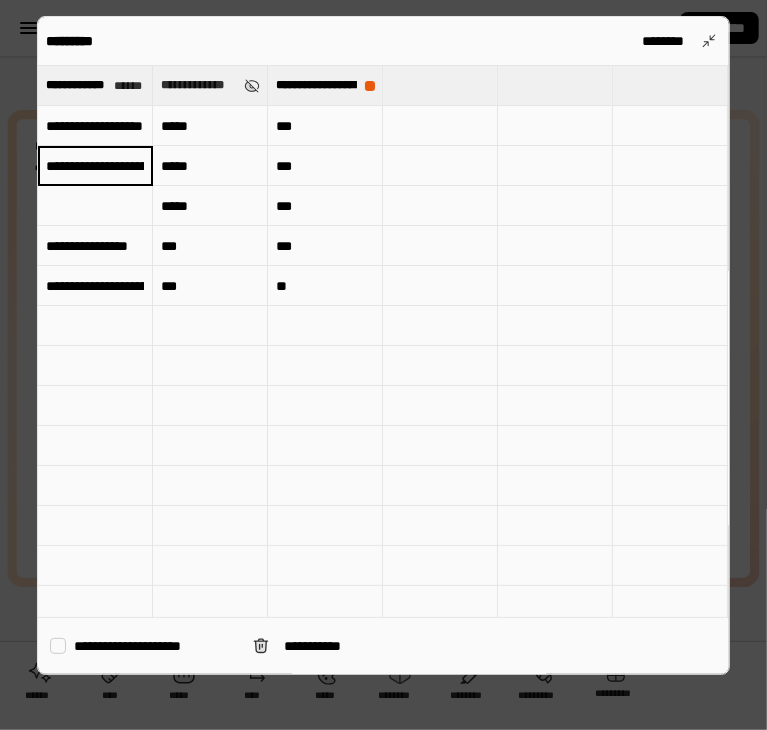 click at bounding box center [95, 206] 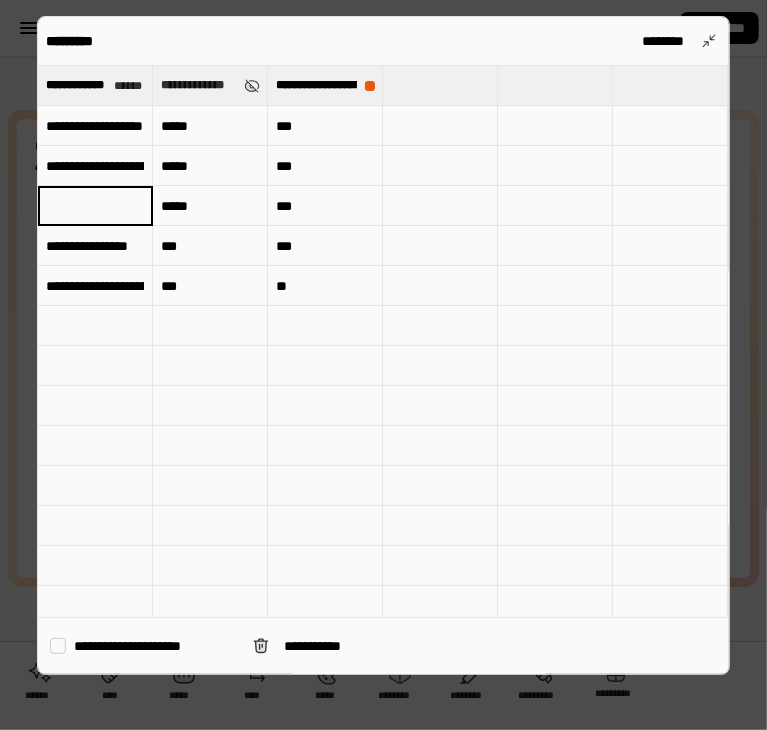 click at bounding box center [95, 205] 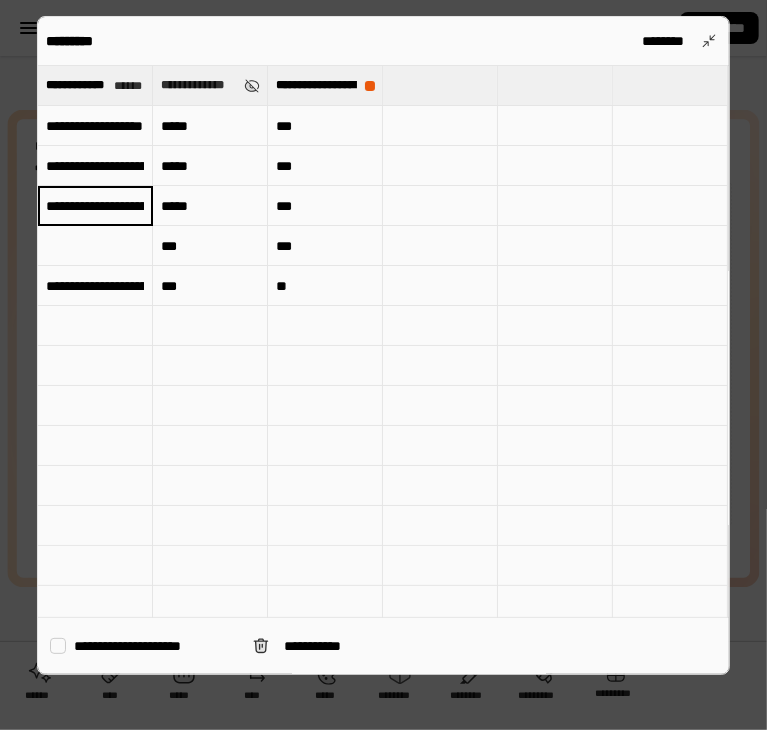 click at bounding box center (95, 246) 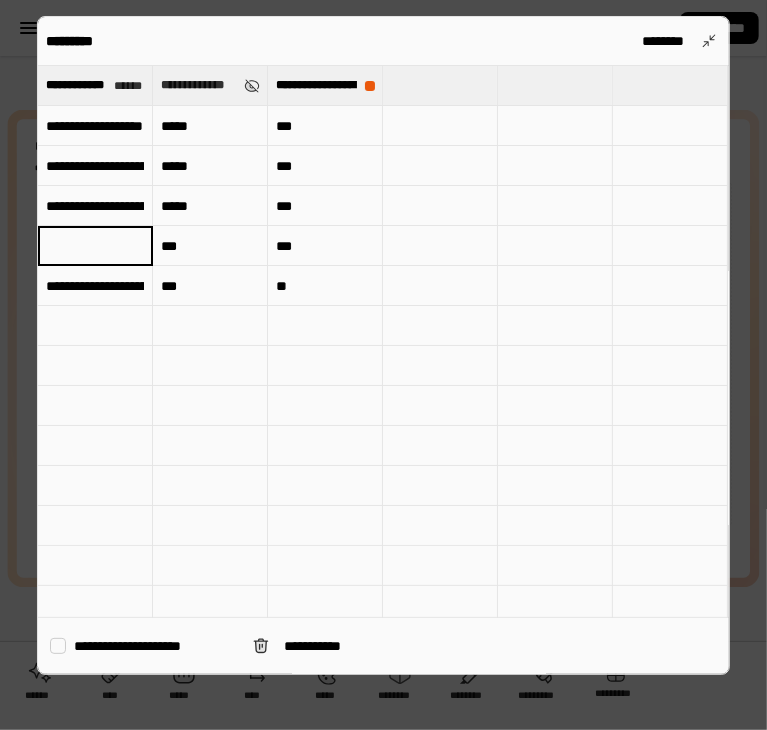 click at bounding box center [95, 246] 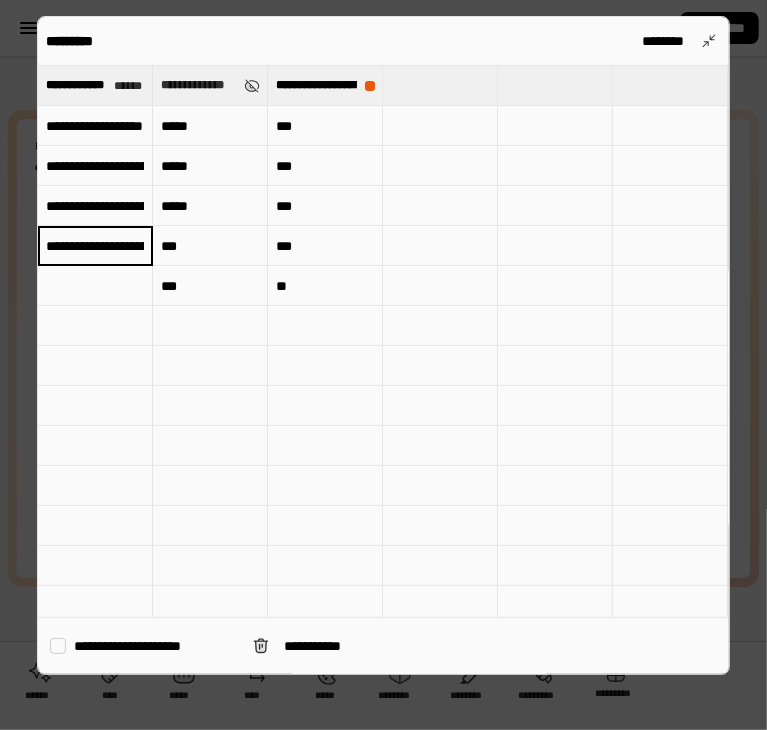click at bounding box center (95, 286) 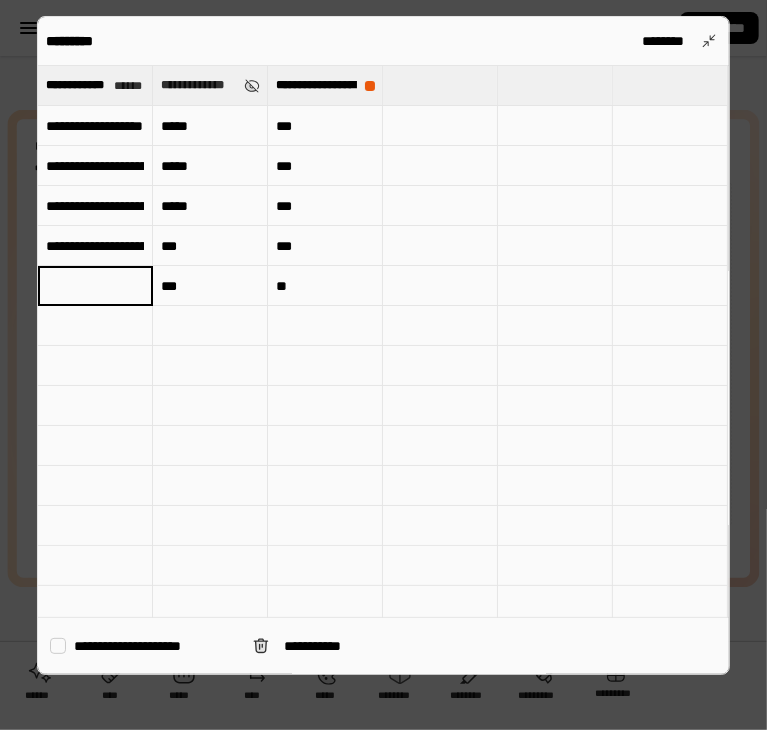 click at bounding box center [95, 285] 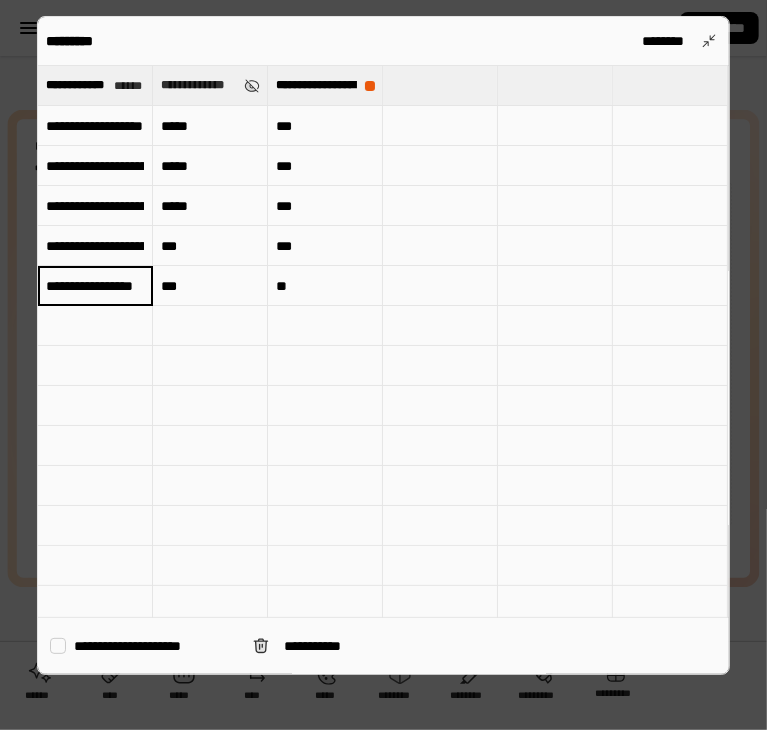 click on "***" at bounding box center [210, 286] 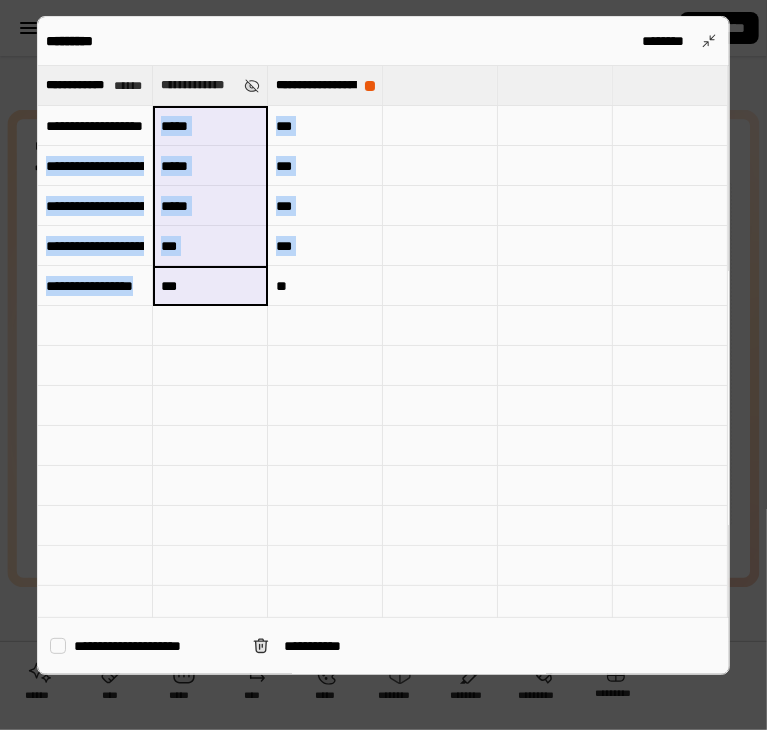drag, startPoint x: 216, startPoint y: 296, endPoint x: 212, endPoint y: 128, distance: 168.0476 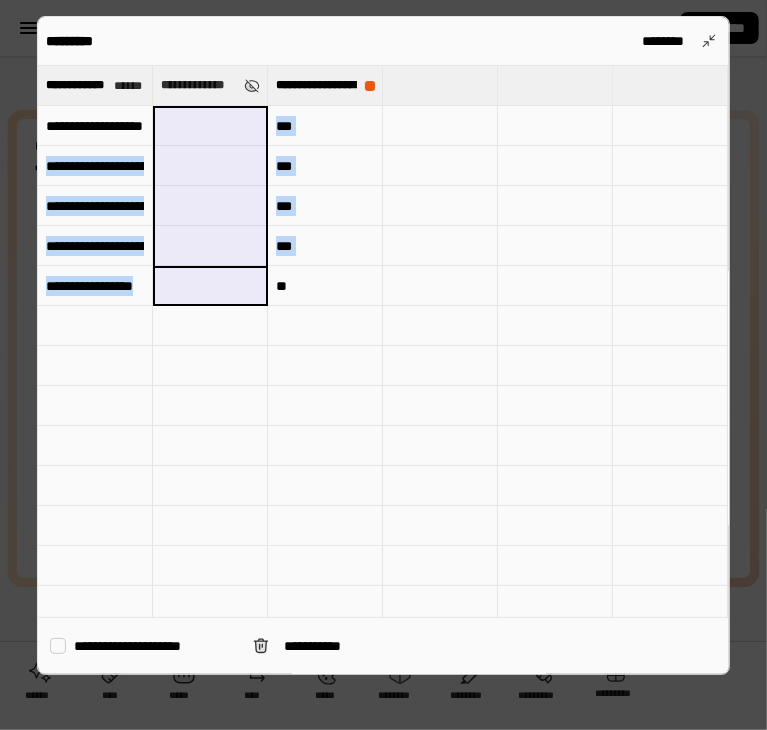 click on "***" at bounding box center (325, 126) 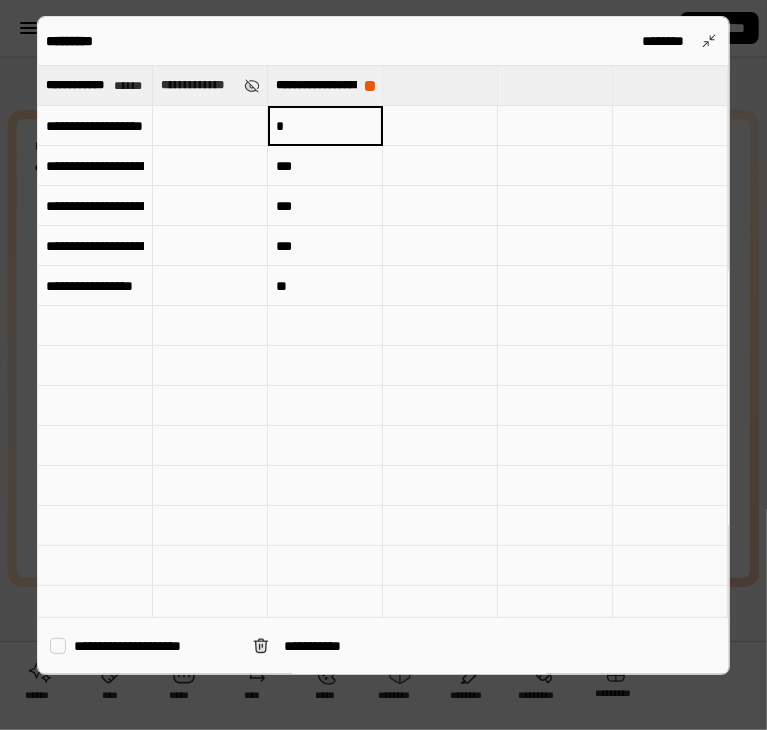 type on "*" 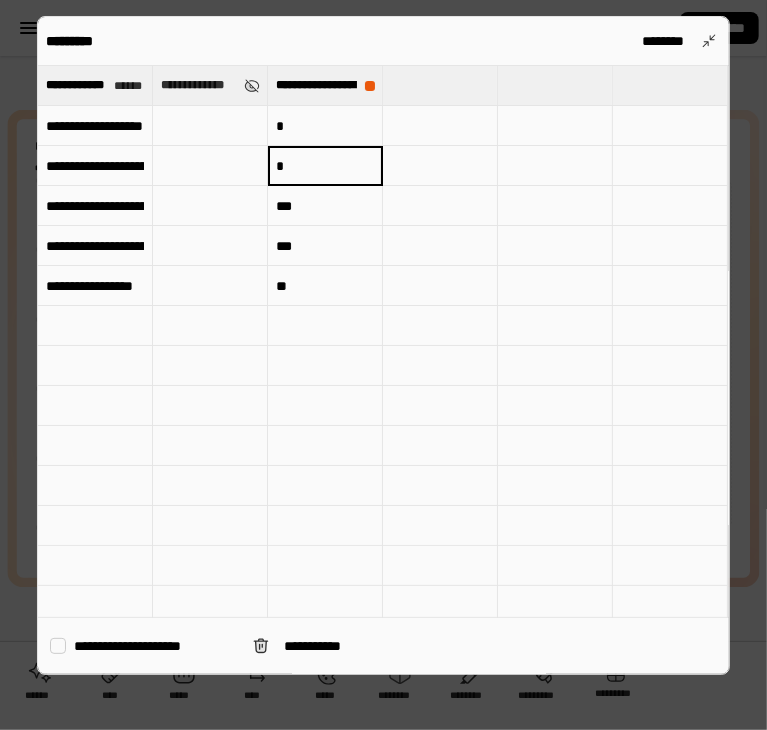 type on "*" 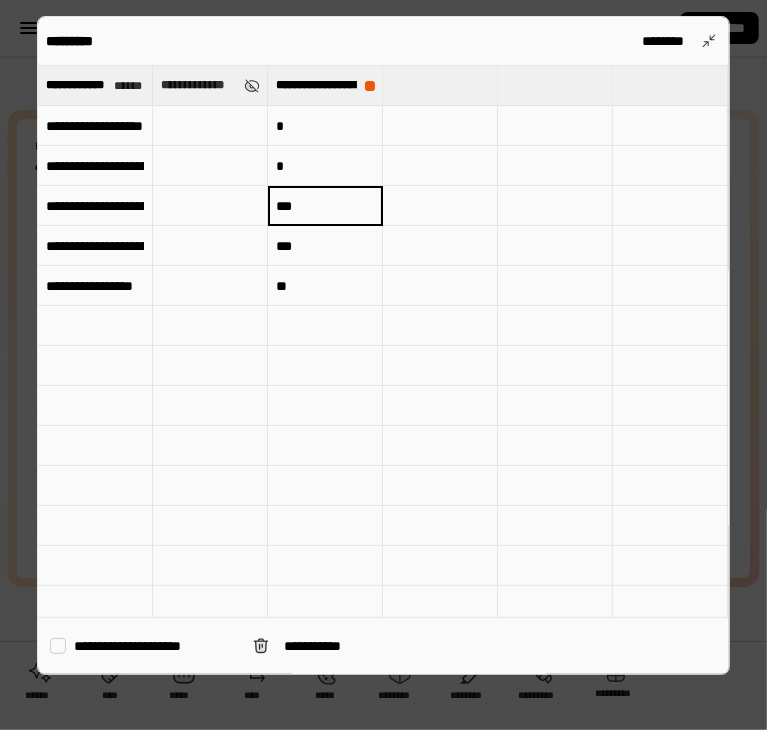 type on "*" 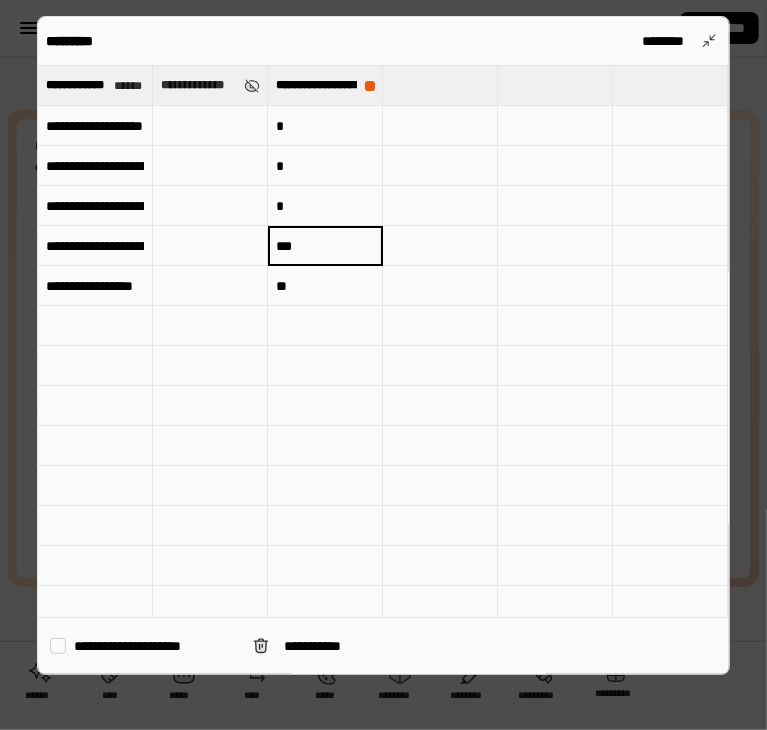 click on "***" at bounding box center [325, 246] 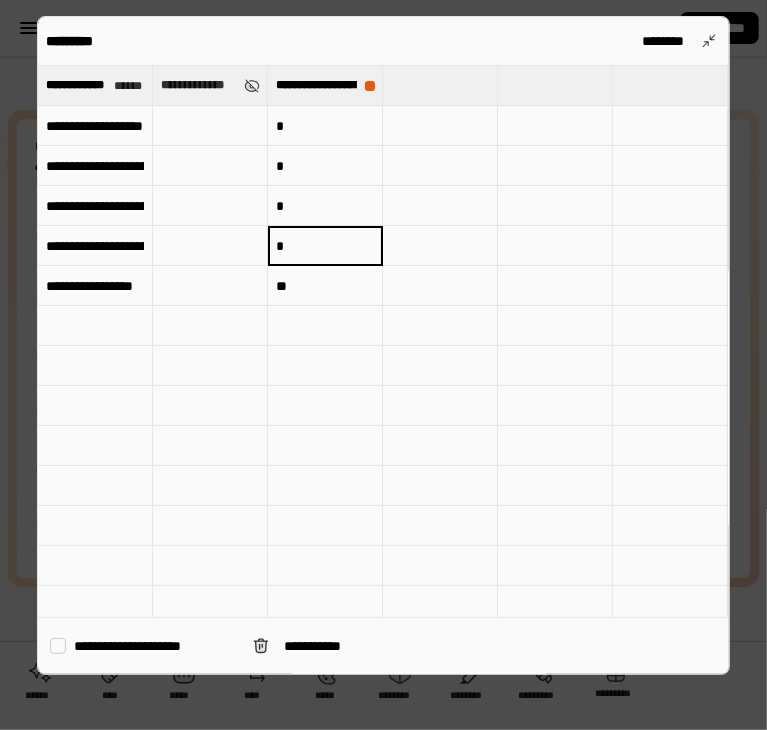 type on "*" 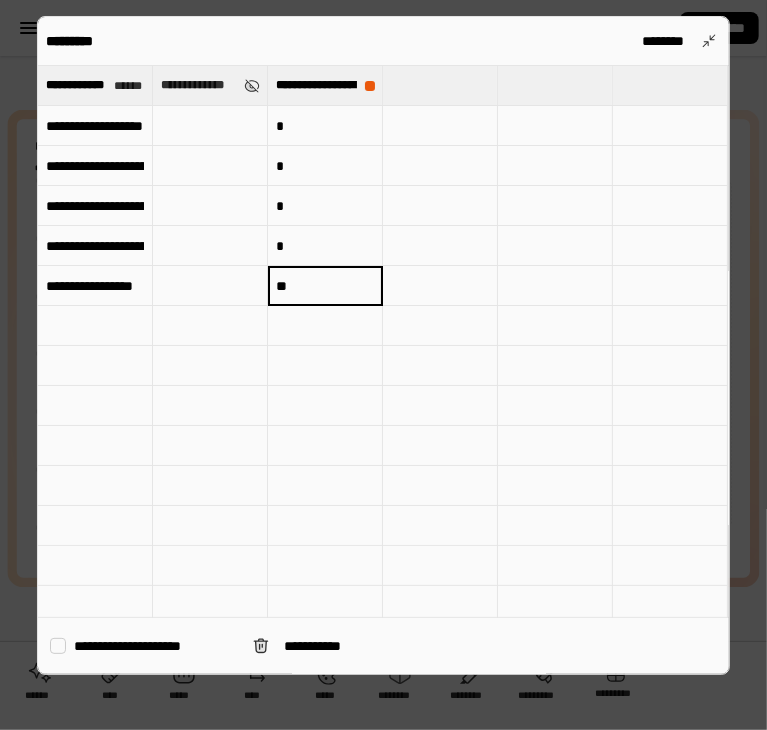 click on "**" at bounding box center (325, 286) 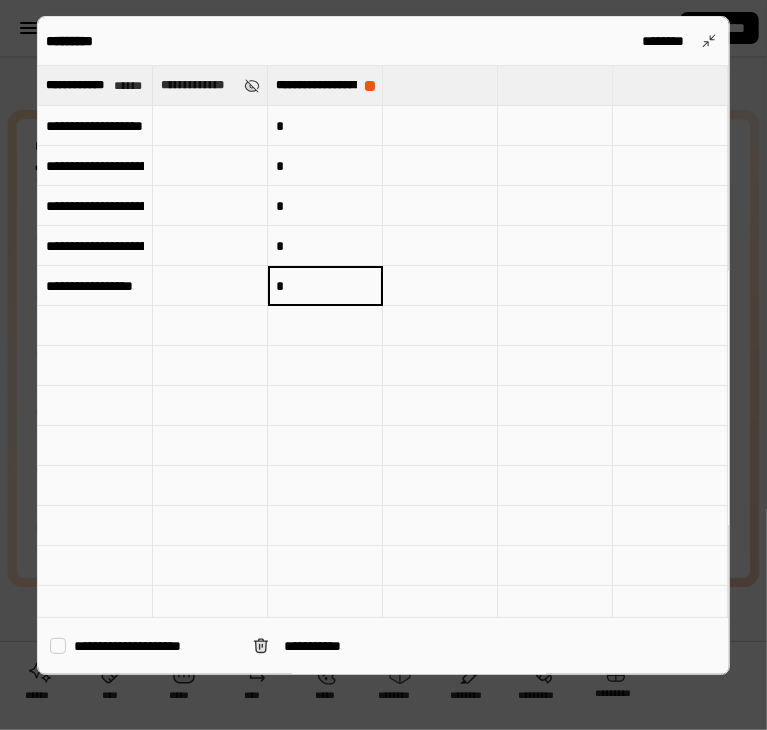 type on "*" 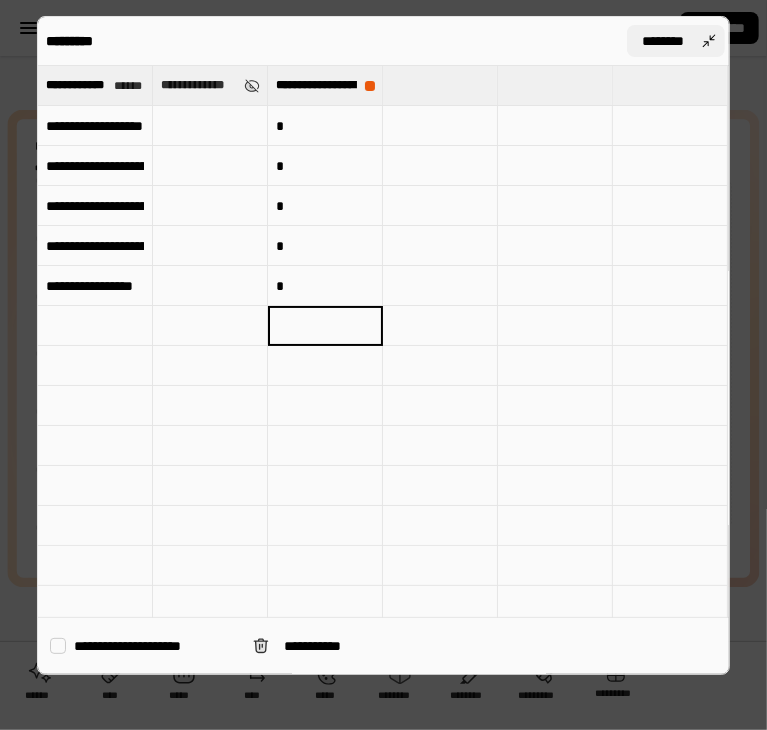 click on "********" at bounding box center [676, 41] 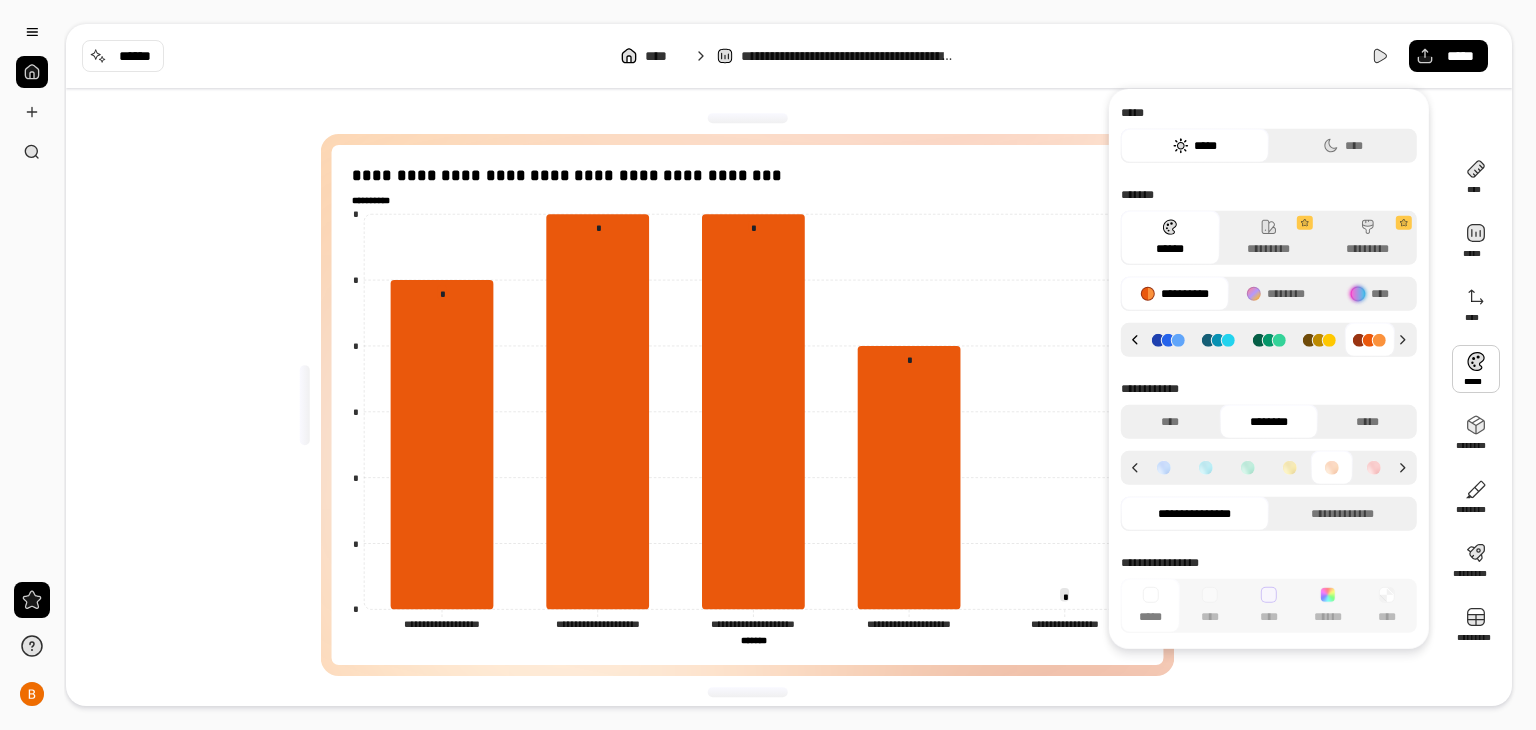 click 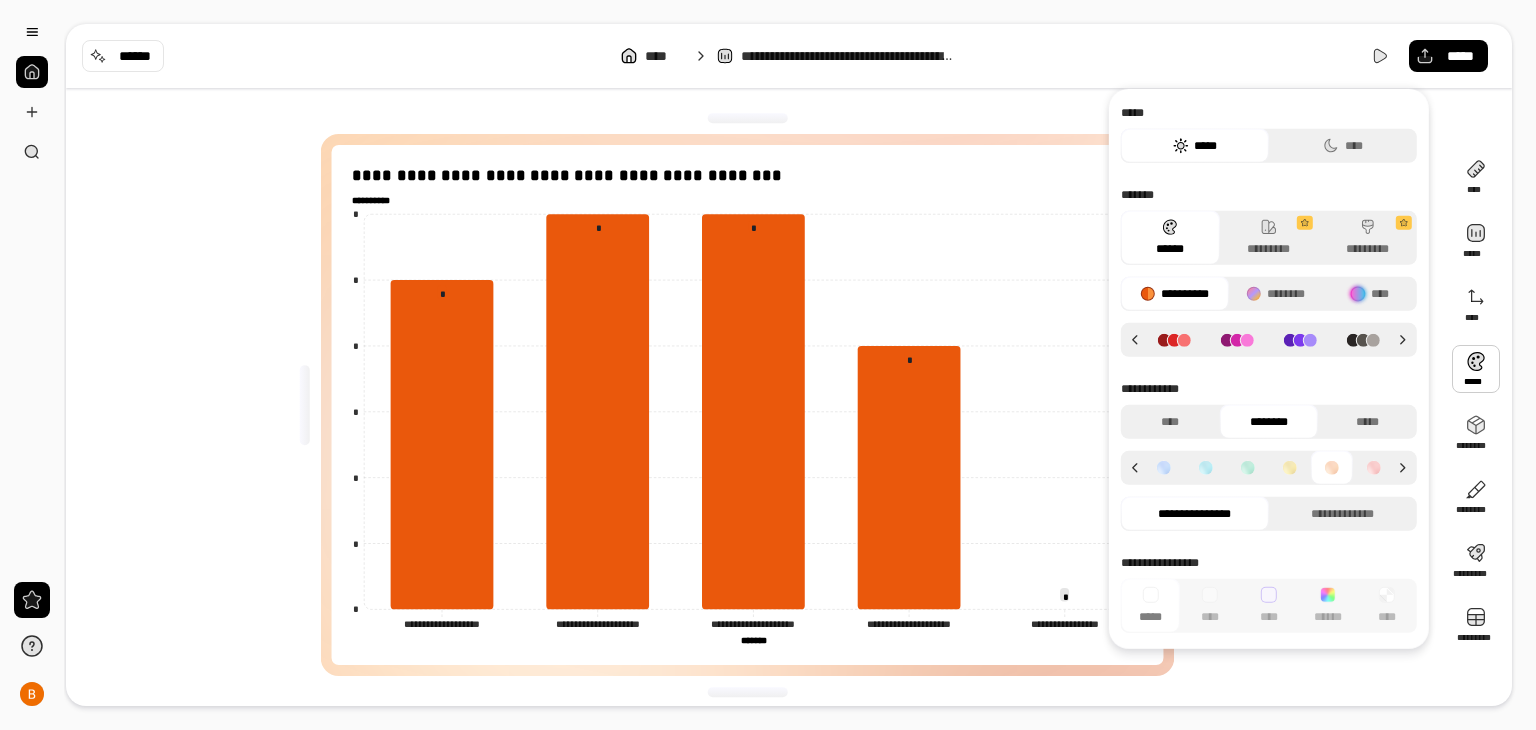 click 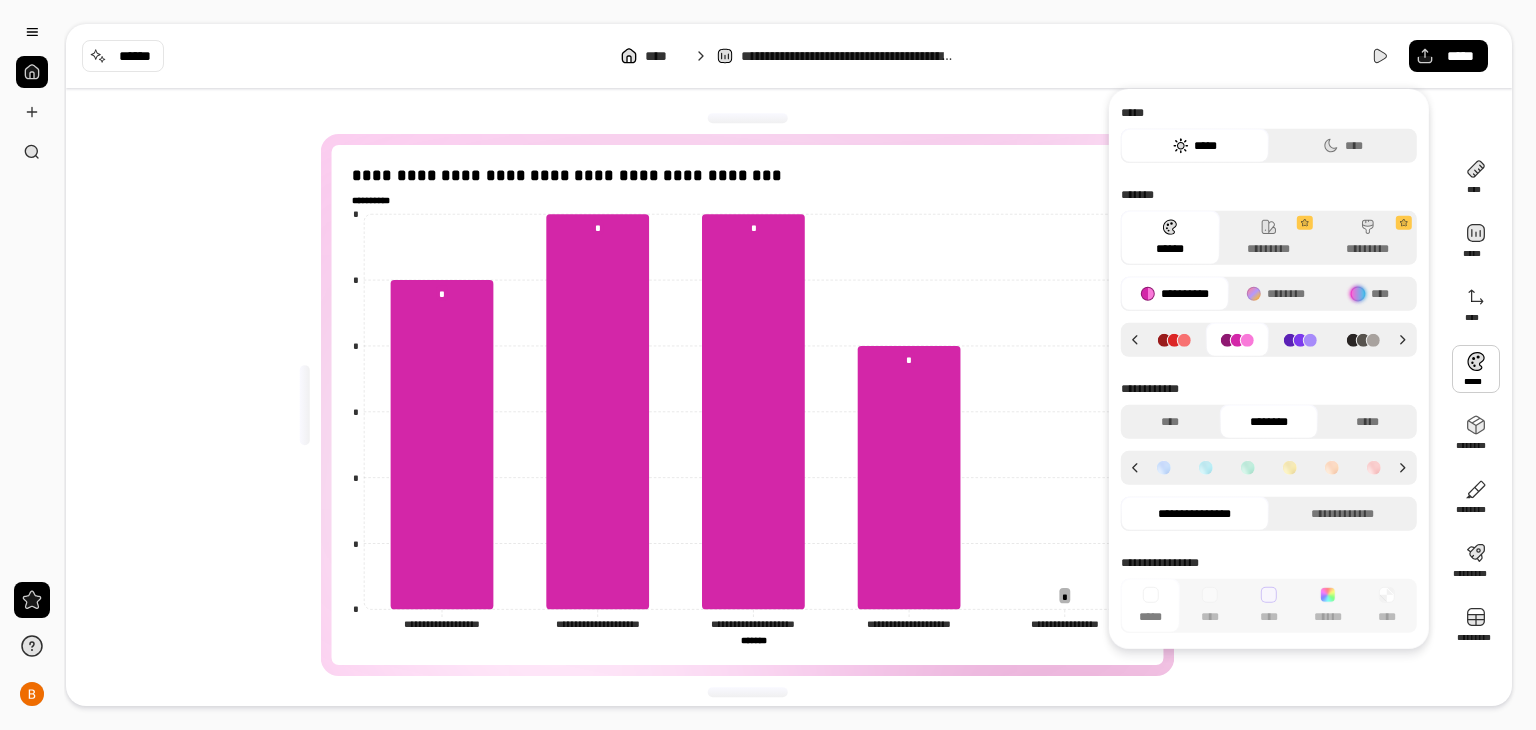 click on "**********" at bounding box center (755, 405) 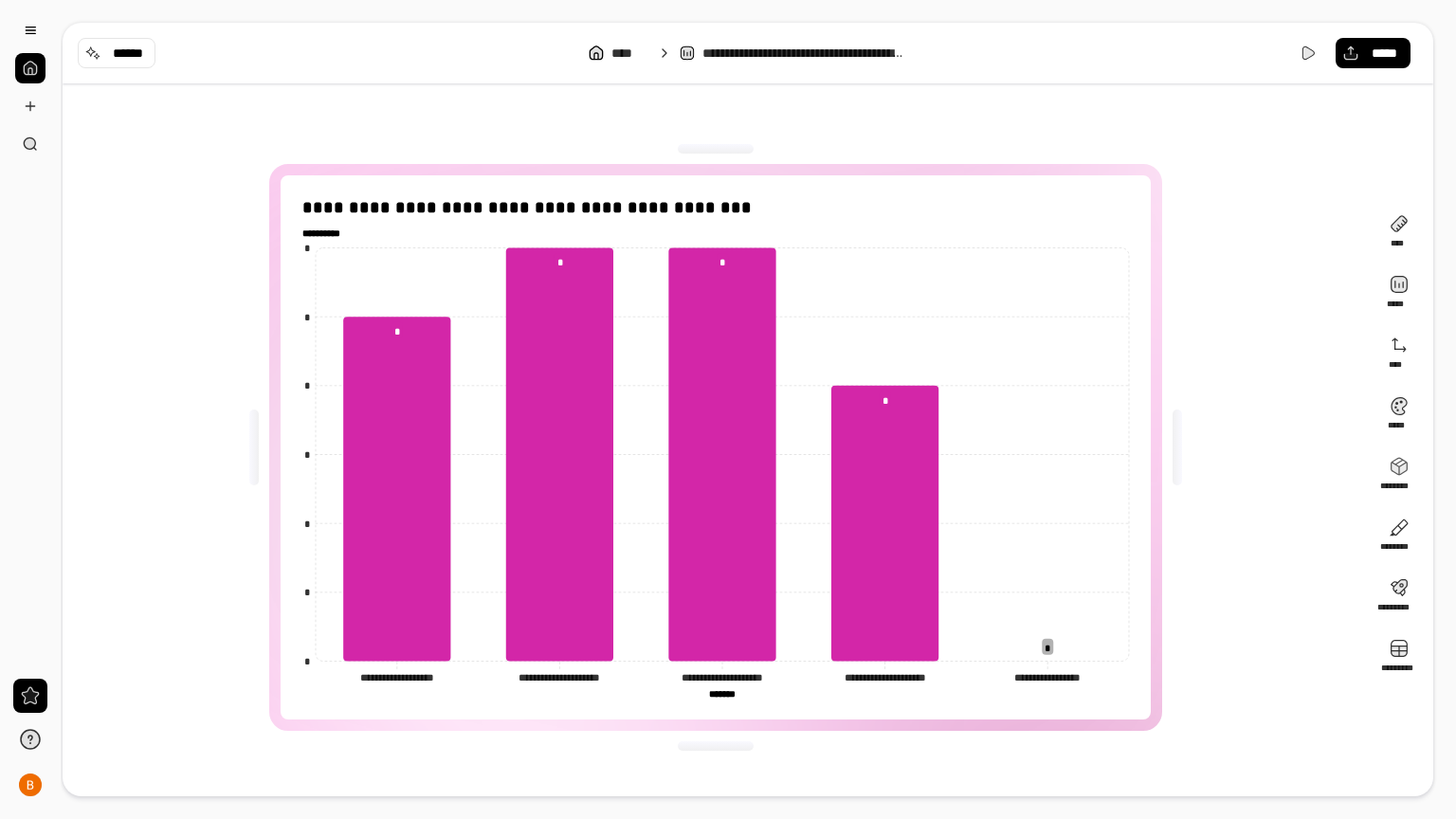 click on "**********" at bounding box center [716, 447] 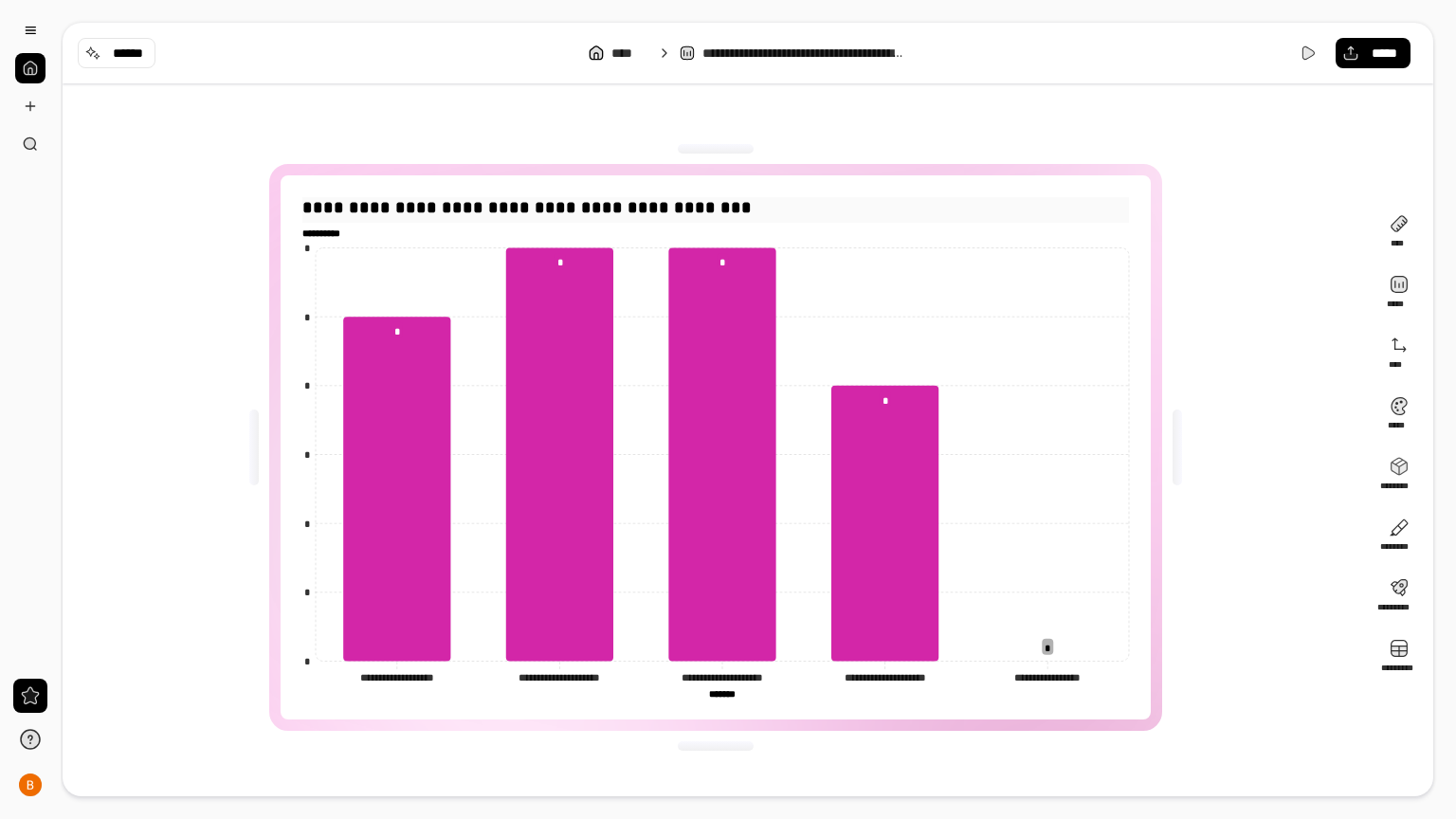 click on "**********" at bounding box center [716, 208] 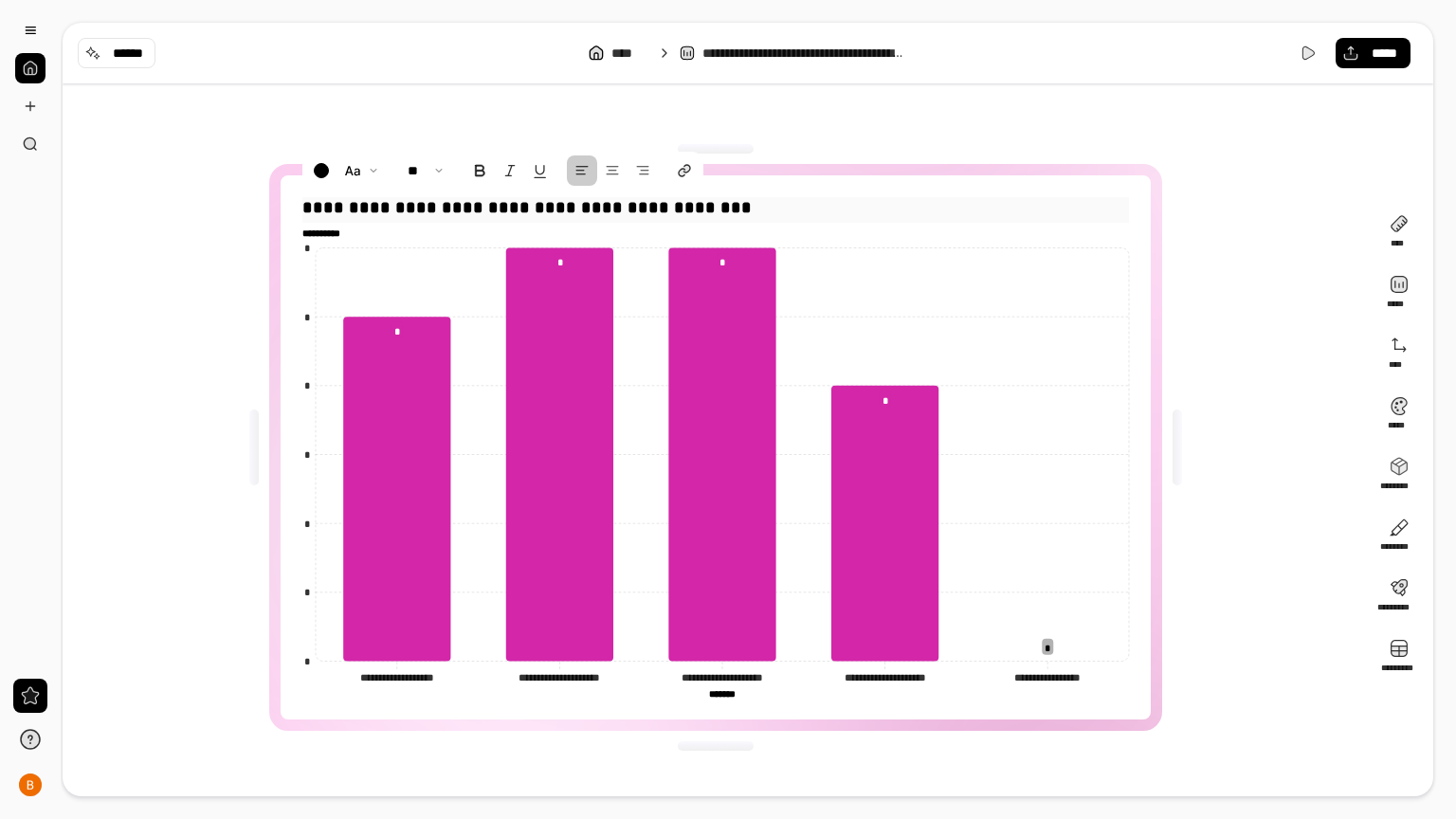 type 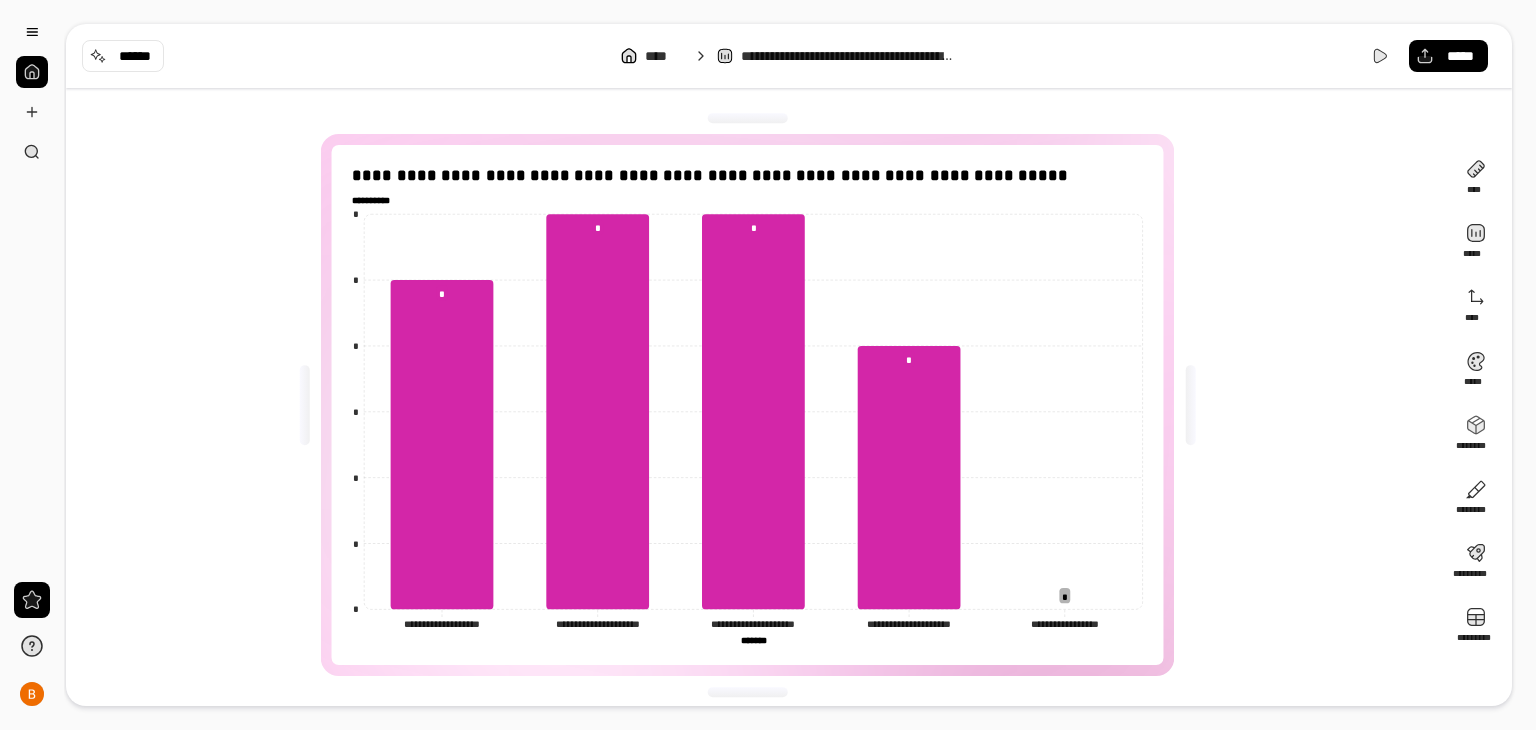 click on "**********" at bounding box center (755, 405) 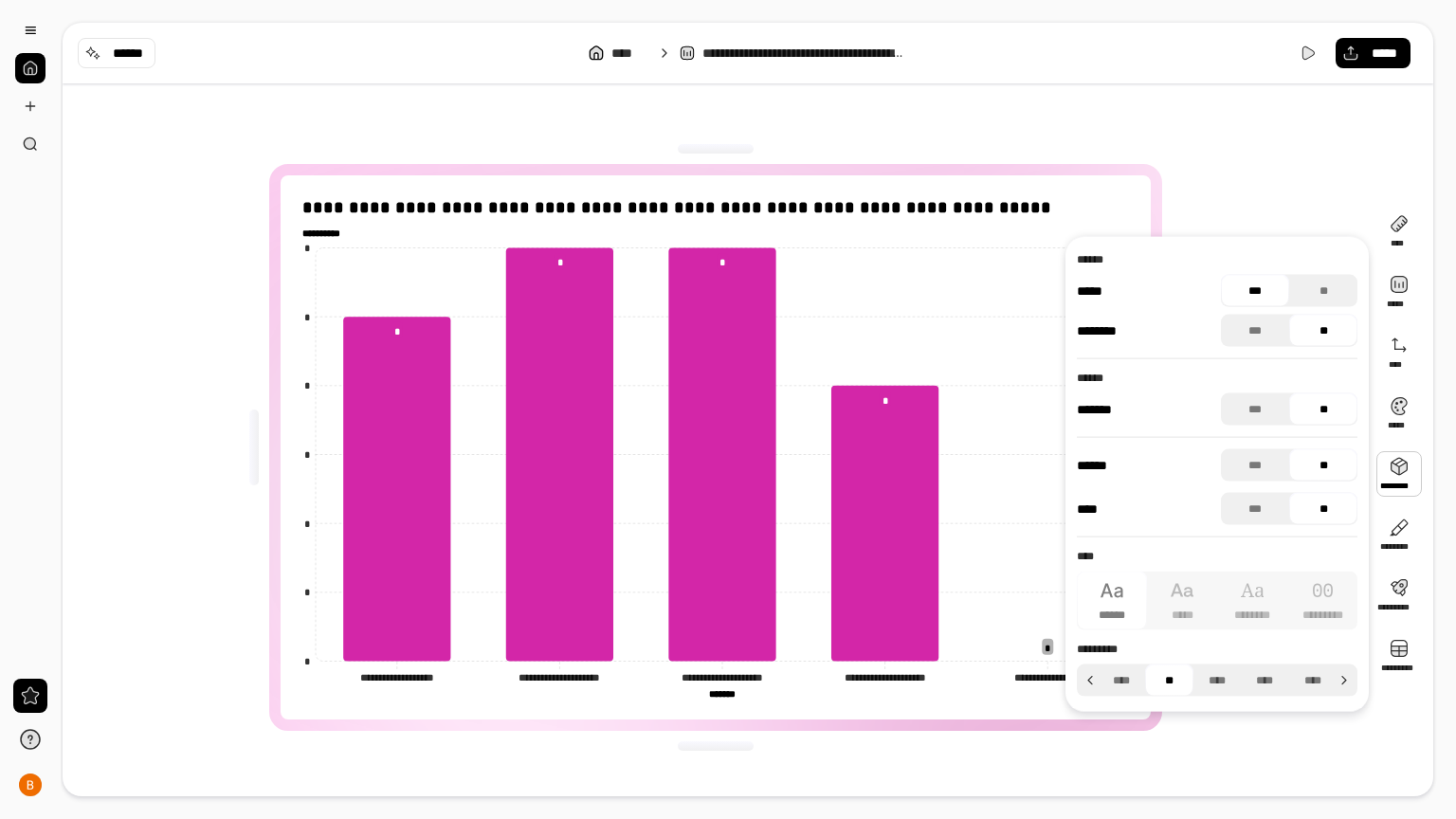 click on "**********" at bounding box center [716, 447] 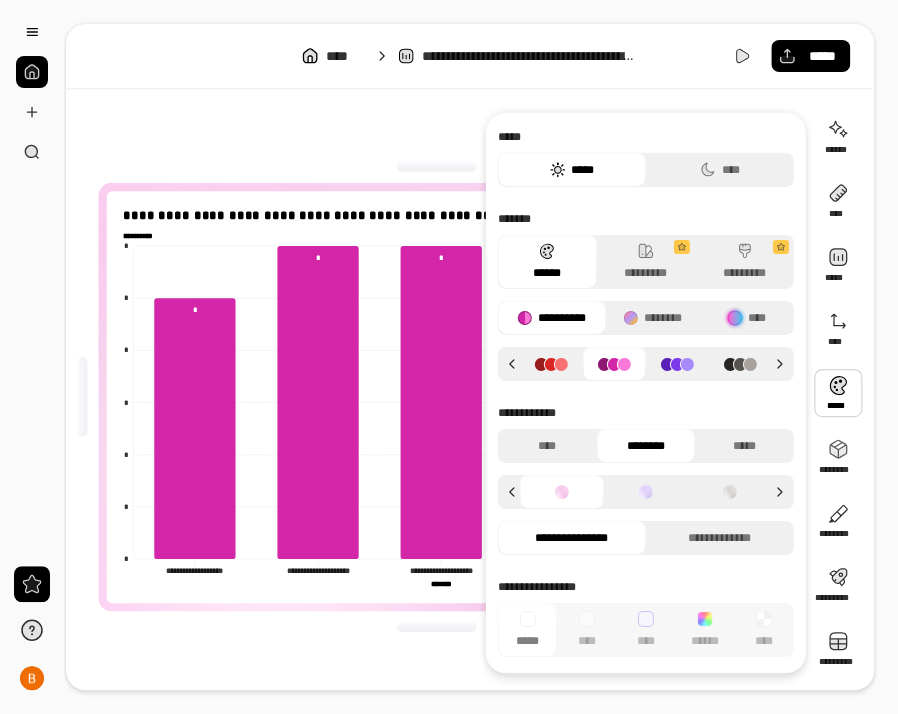 click on "**********" at bounding box center [436, 397] 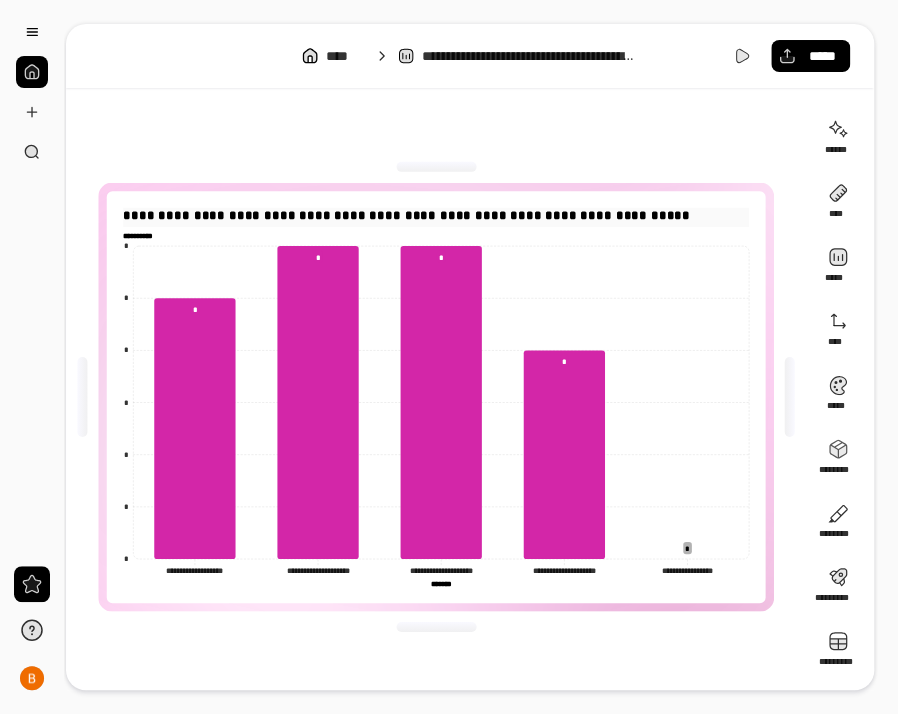 click on "**********" at bounding box center [436, 216] 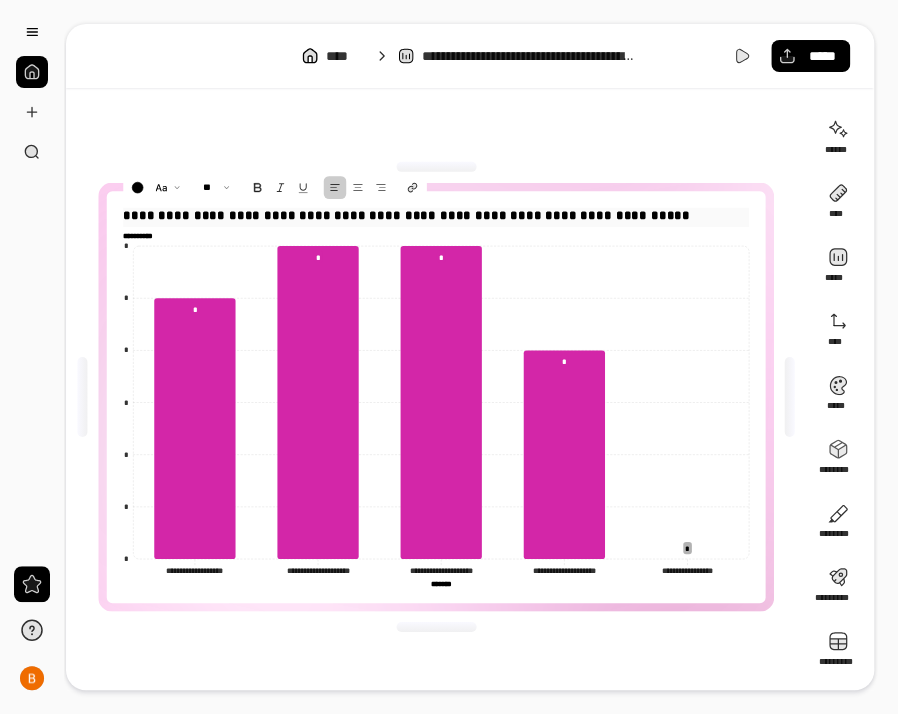 click on "**********" at bounding box center [436, 216] 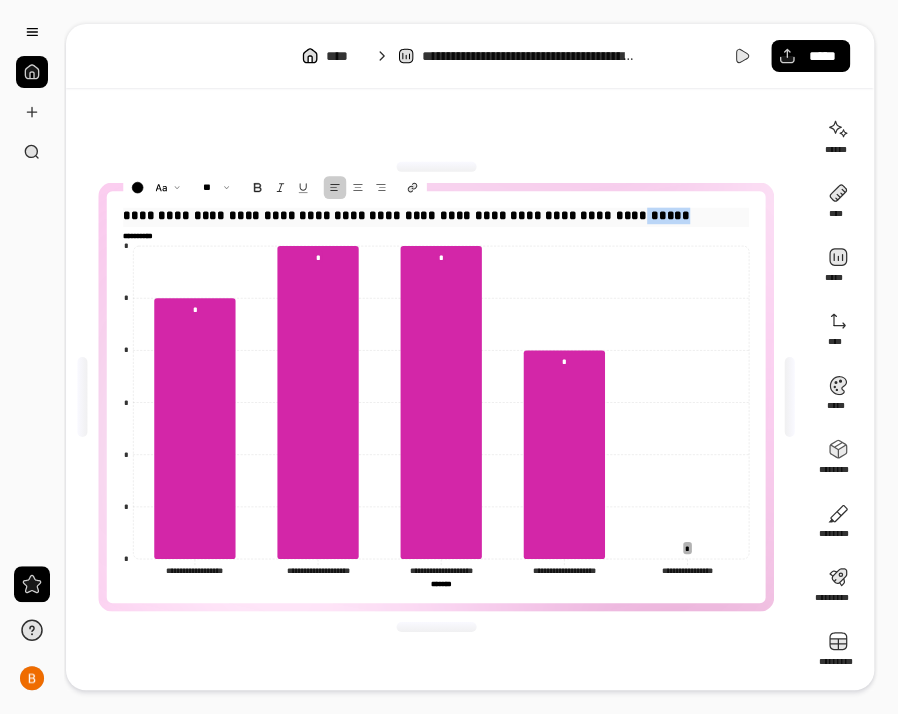 click on "**********" at bounding box center (436, 216) 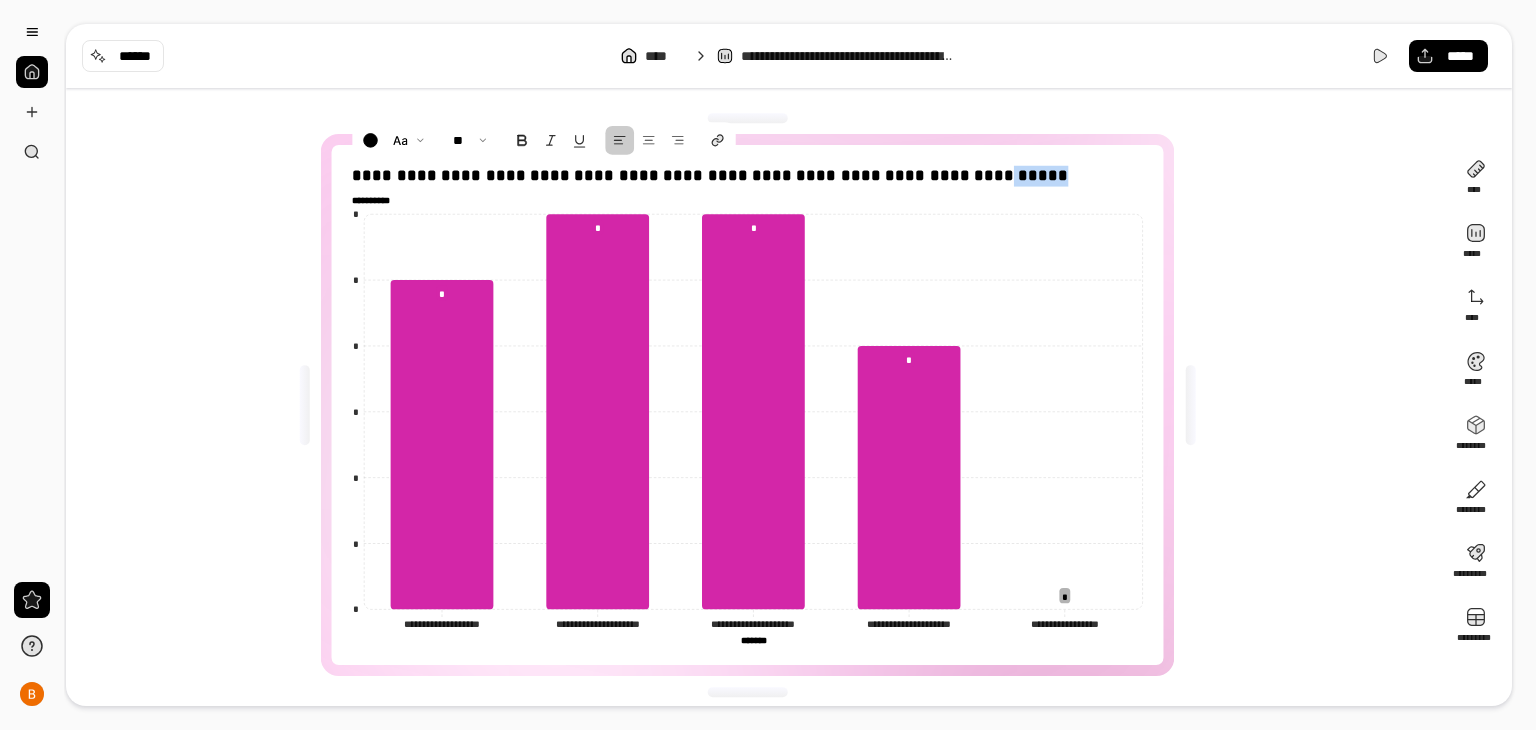 click at bounding box center (32, 72) 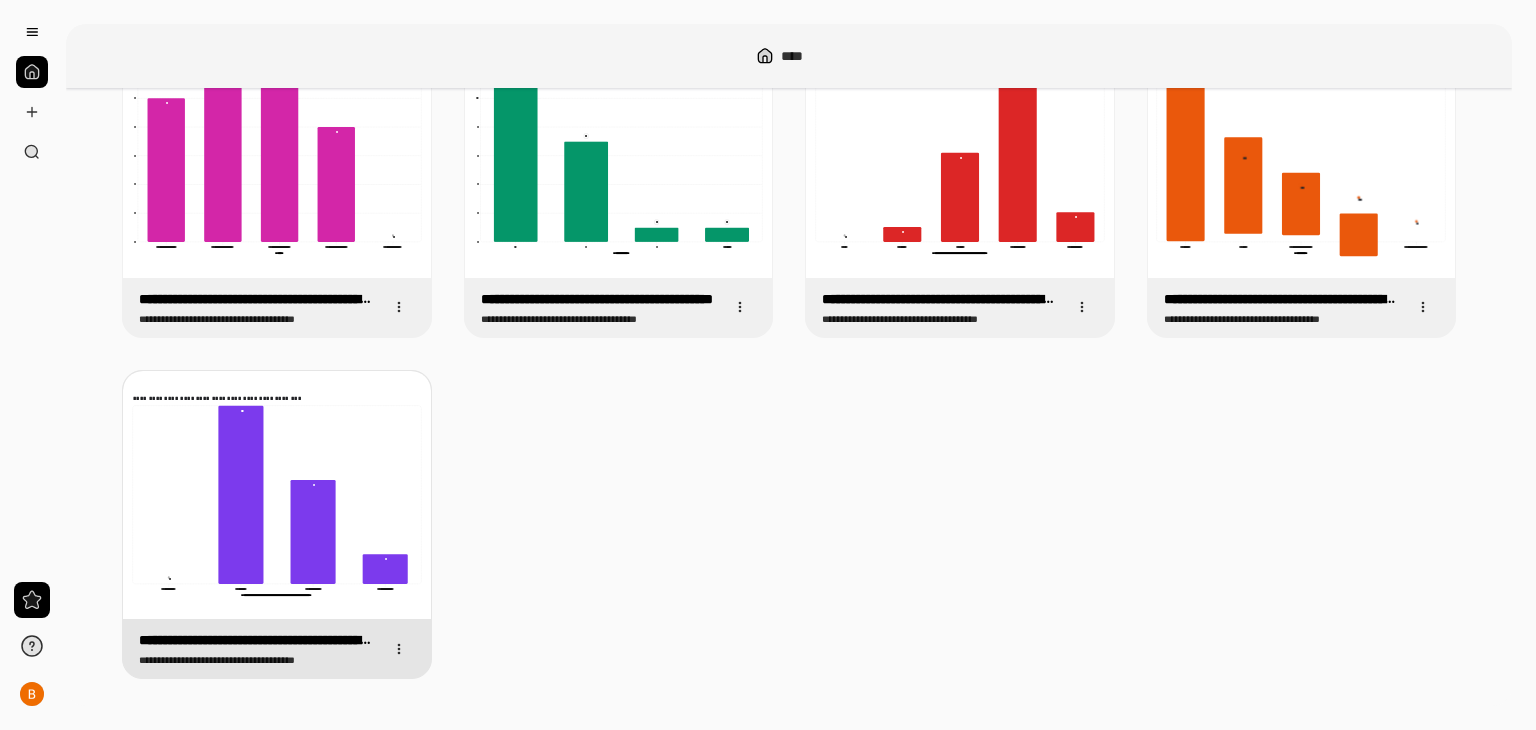 scroll, scrollTop: 153, scrollLeft: 0, axis: vertical 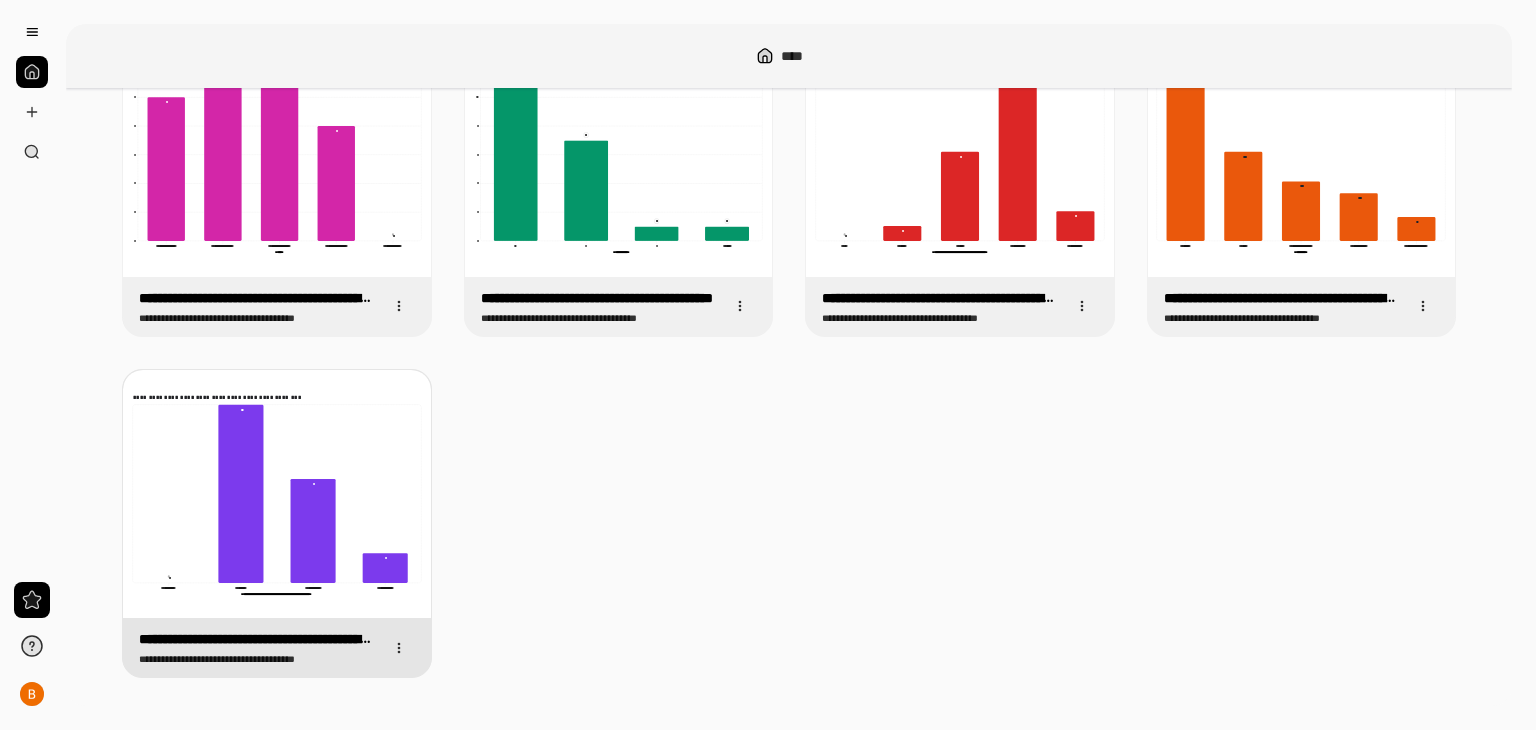 click on "**********" 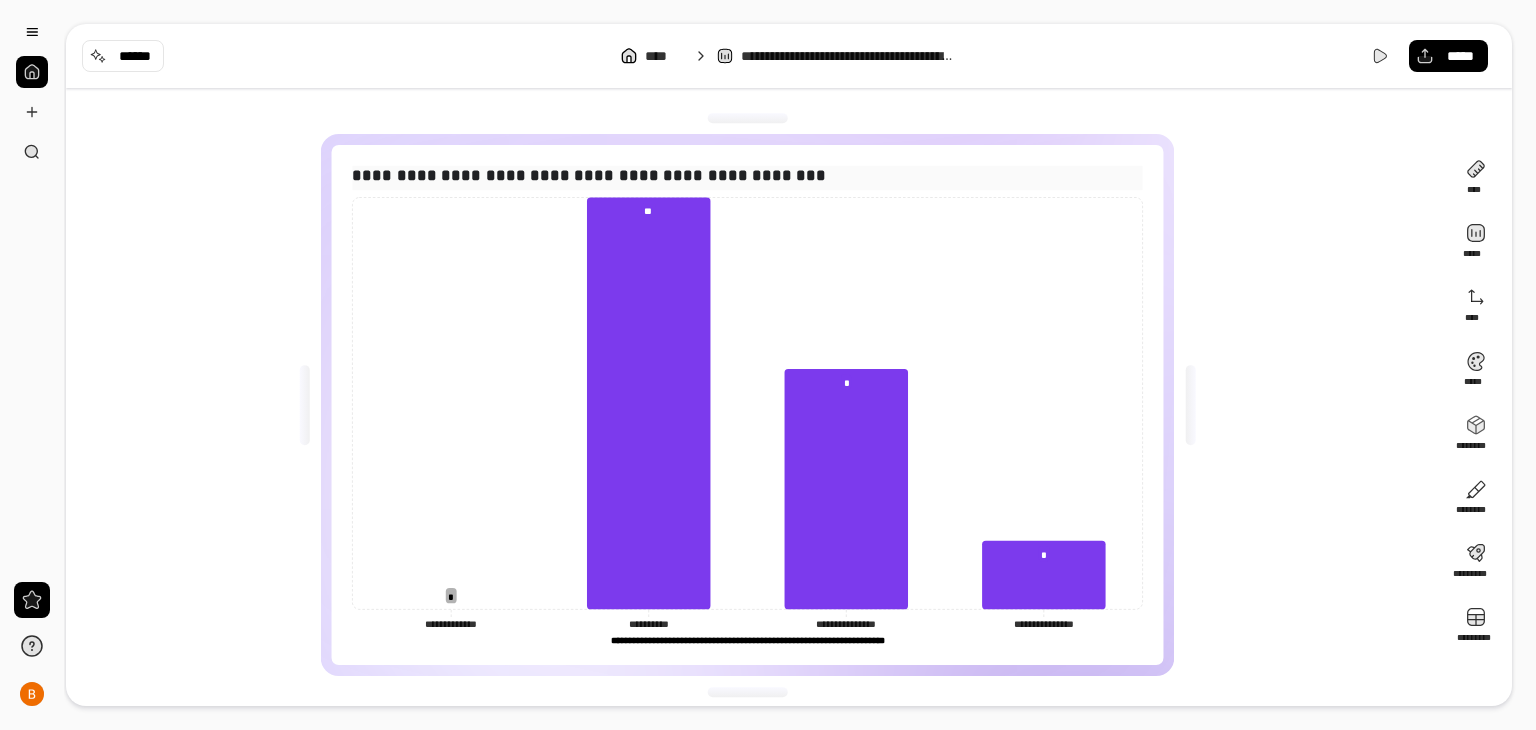 click on "**********" at bounding box center (589, 176) 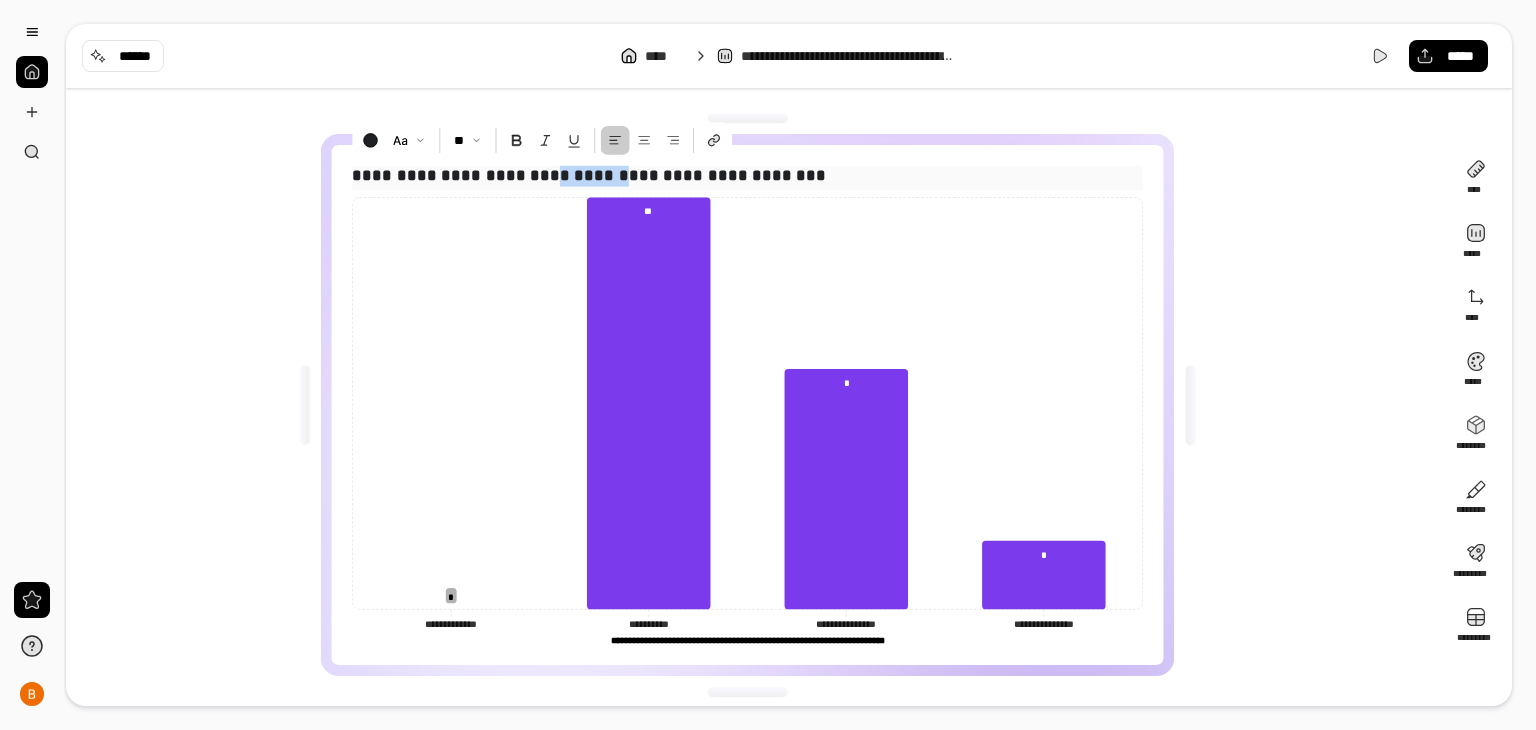 click on "**********" at bounding box center (589, 176) 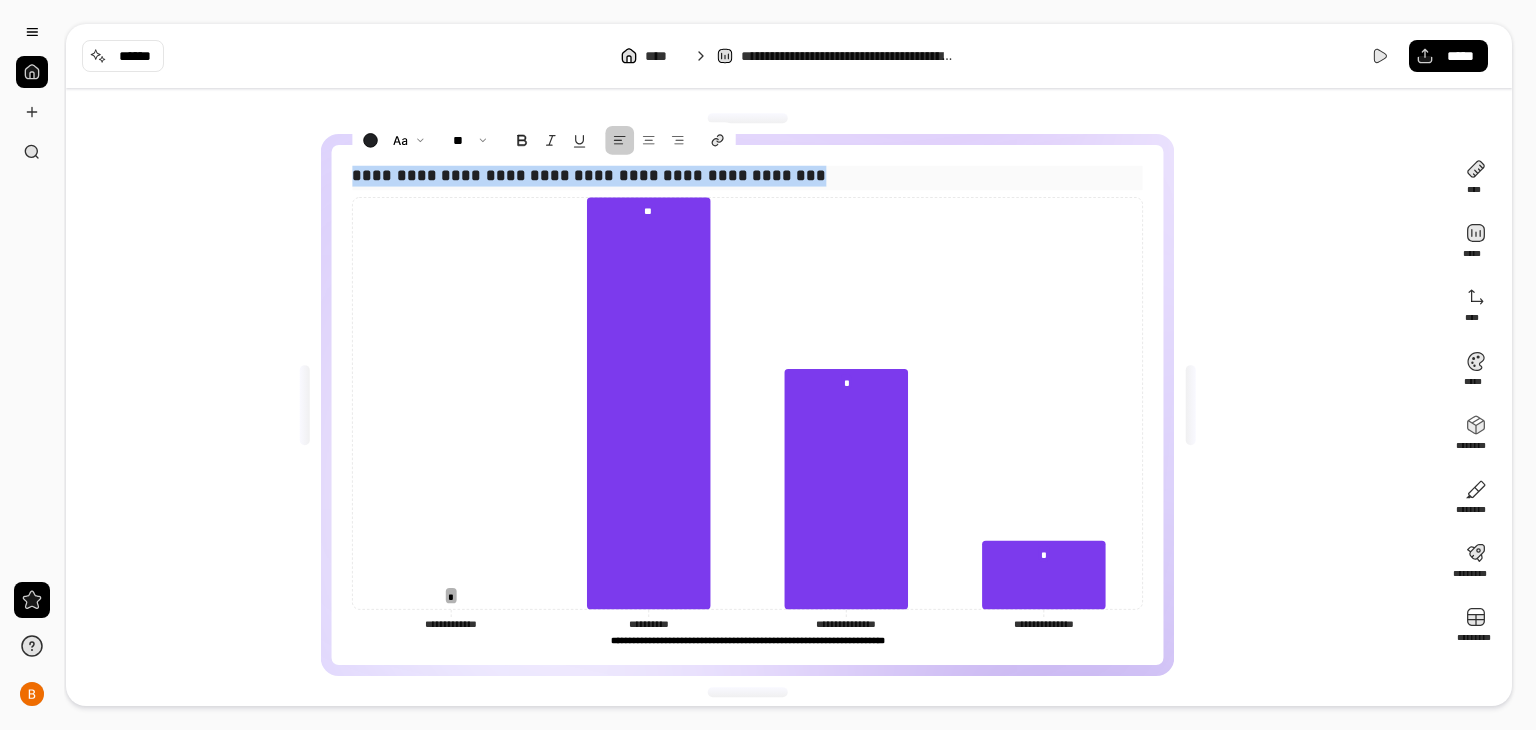click on "**********" at bounding box center (589, 176) 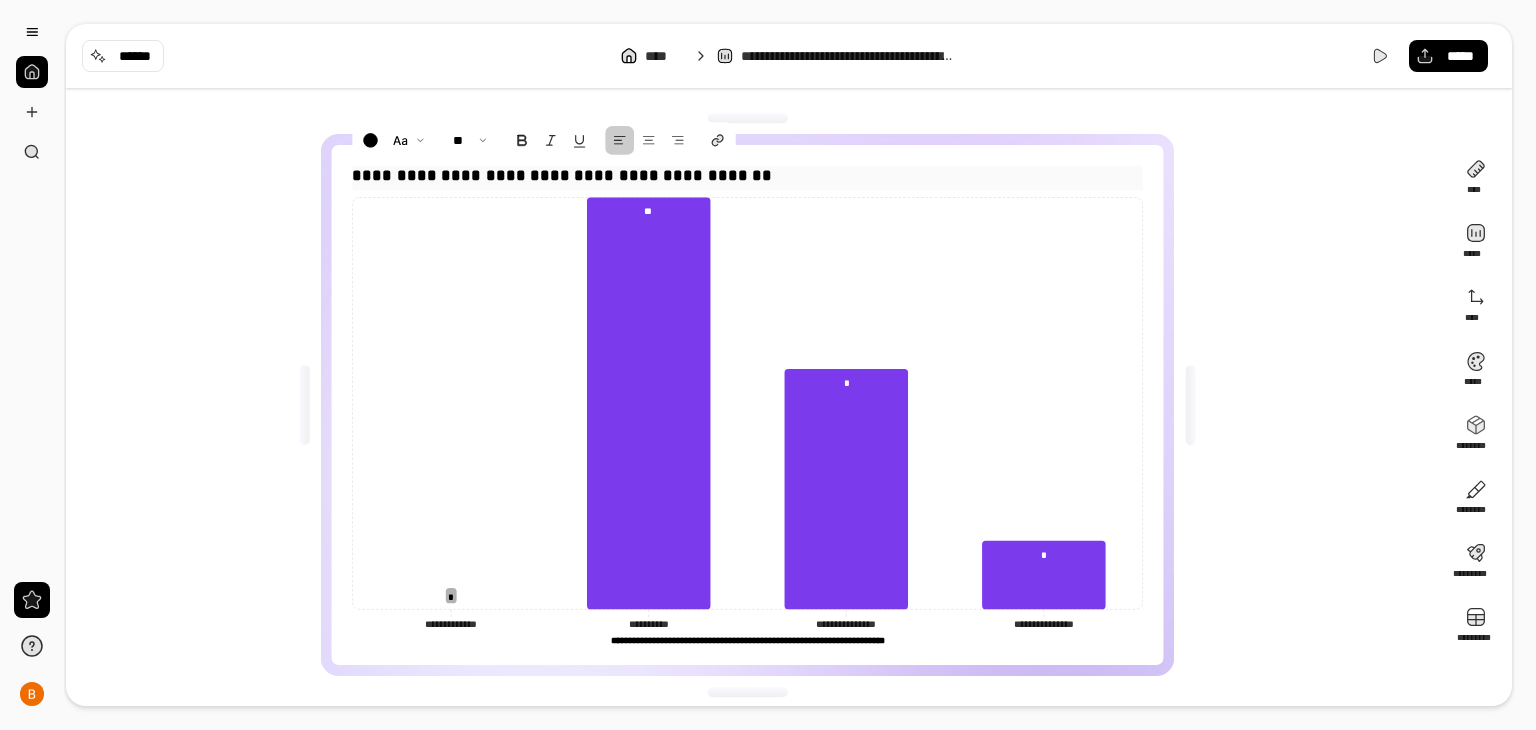 type 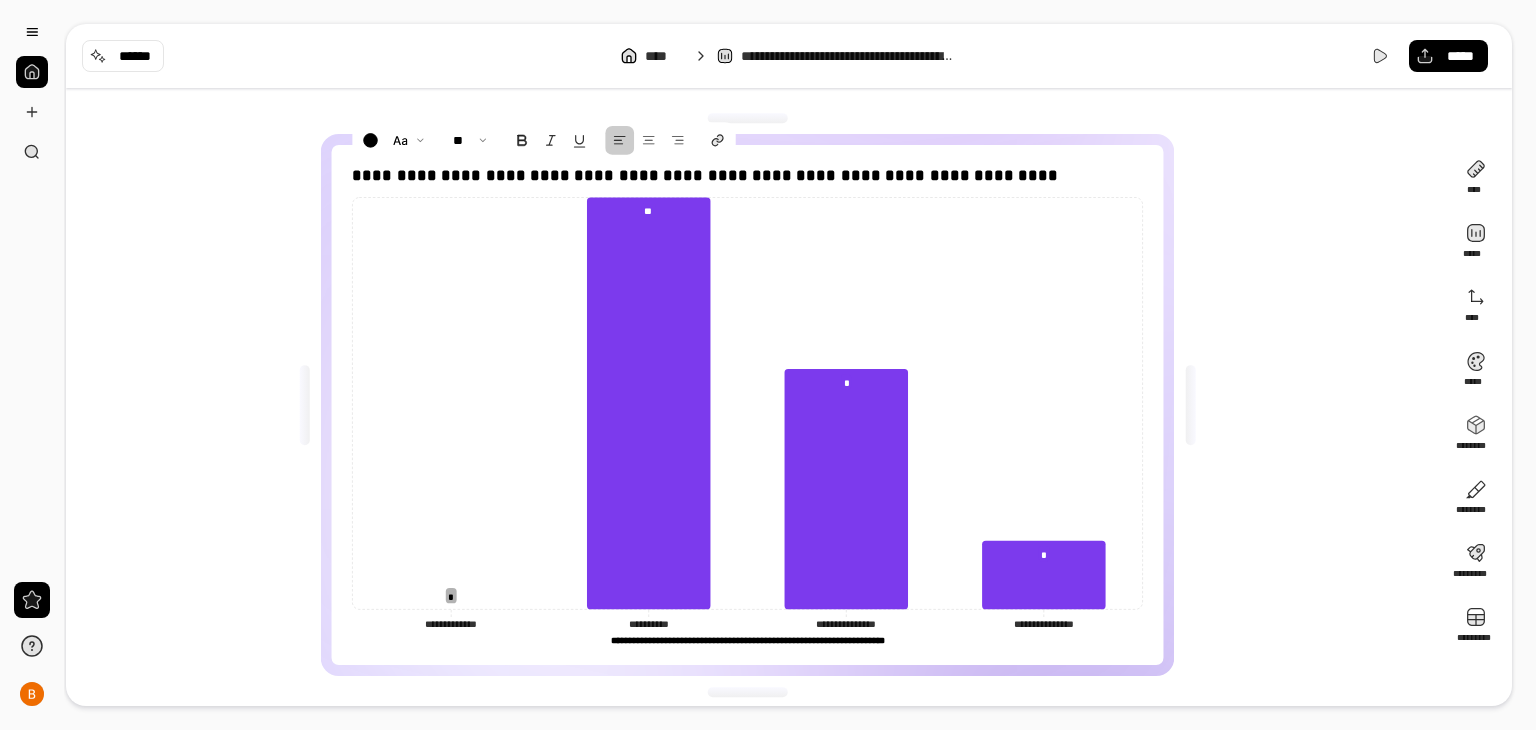 click on "**********" at bounding box center [755, 405] 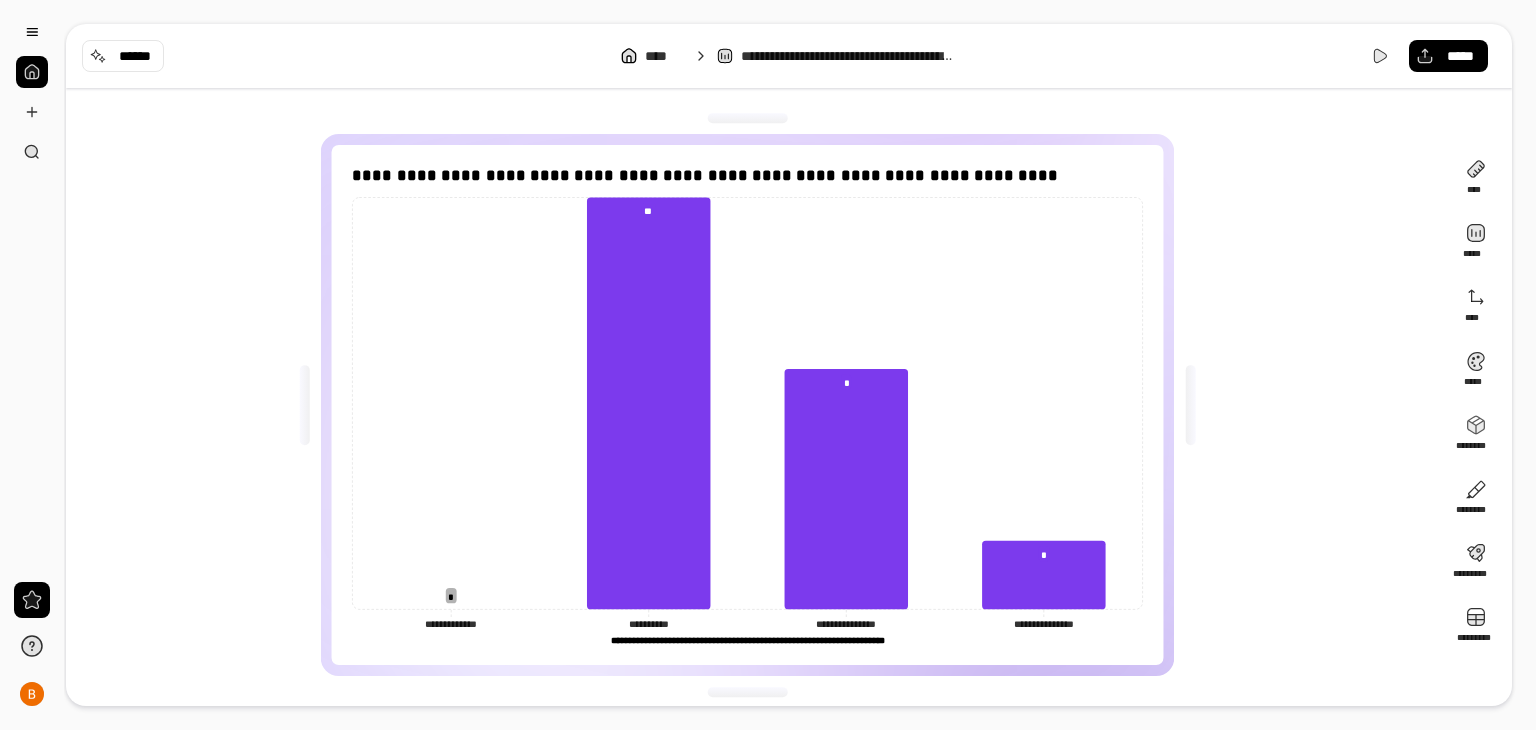 click on "**********" at bounding box center [747, 640] 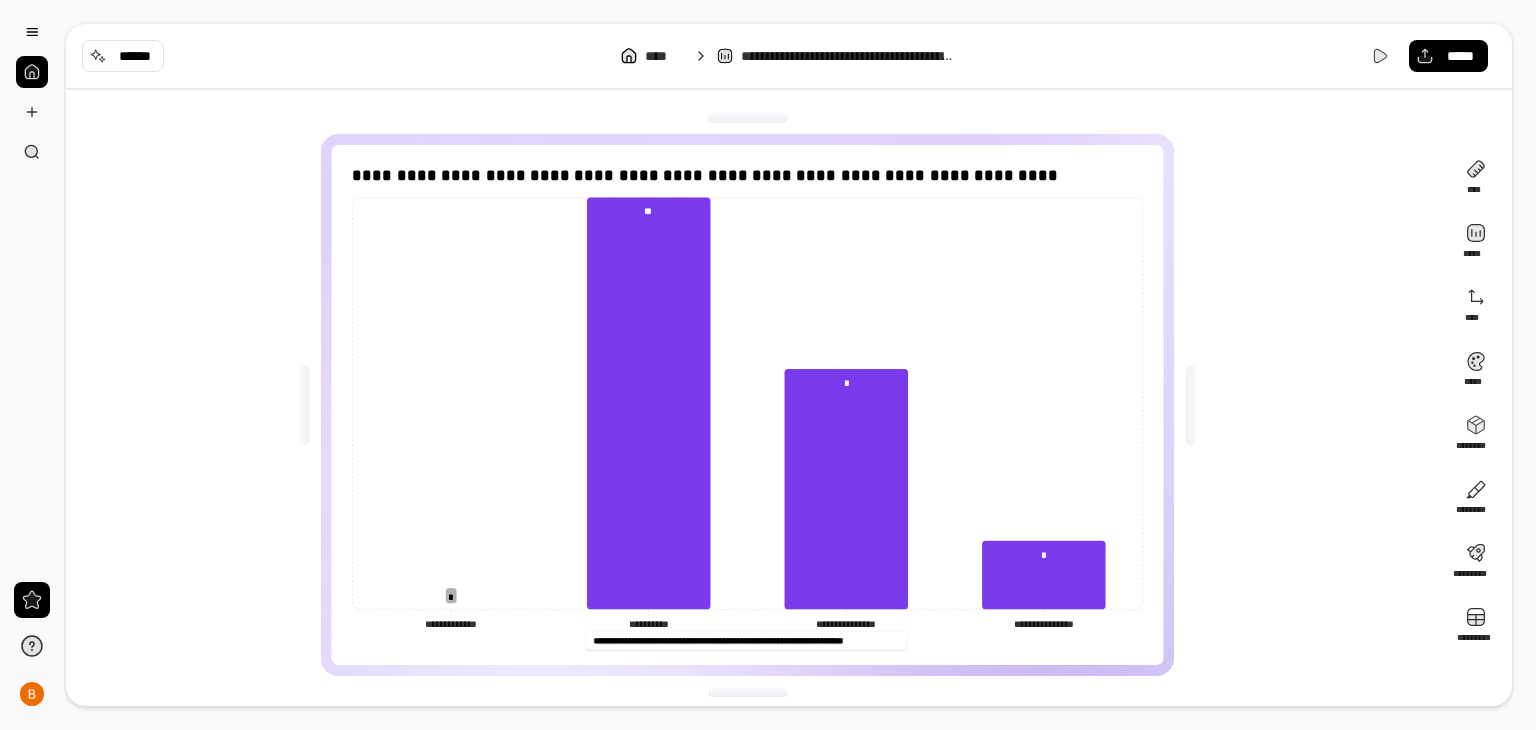 click on "**********" at bounding box center [747, 640] 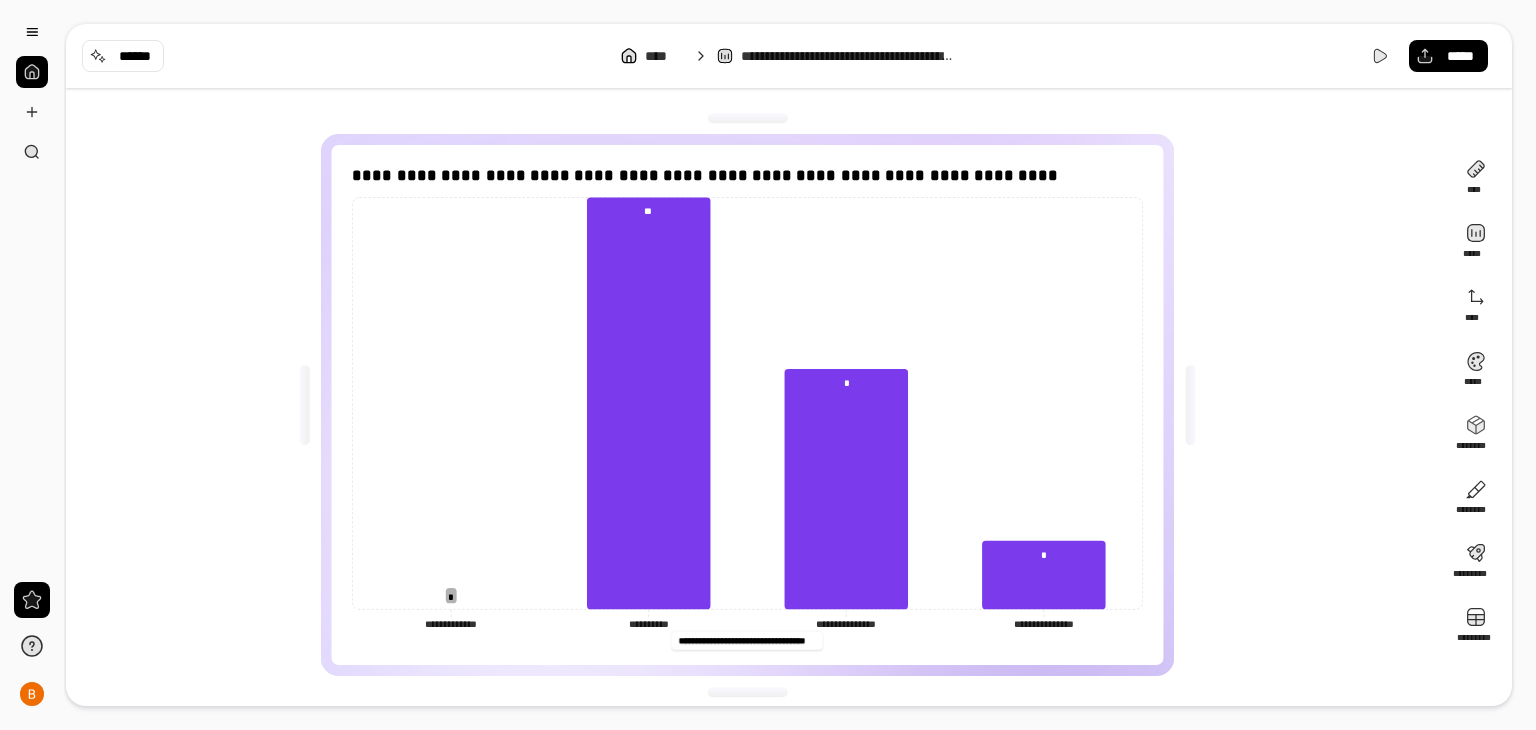 scroll, scrollTop: 0, scrollLeft: 0, axis: both 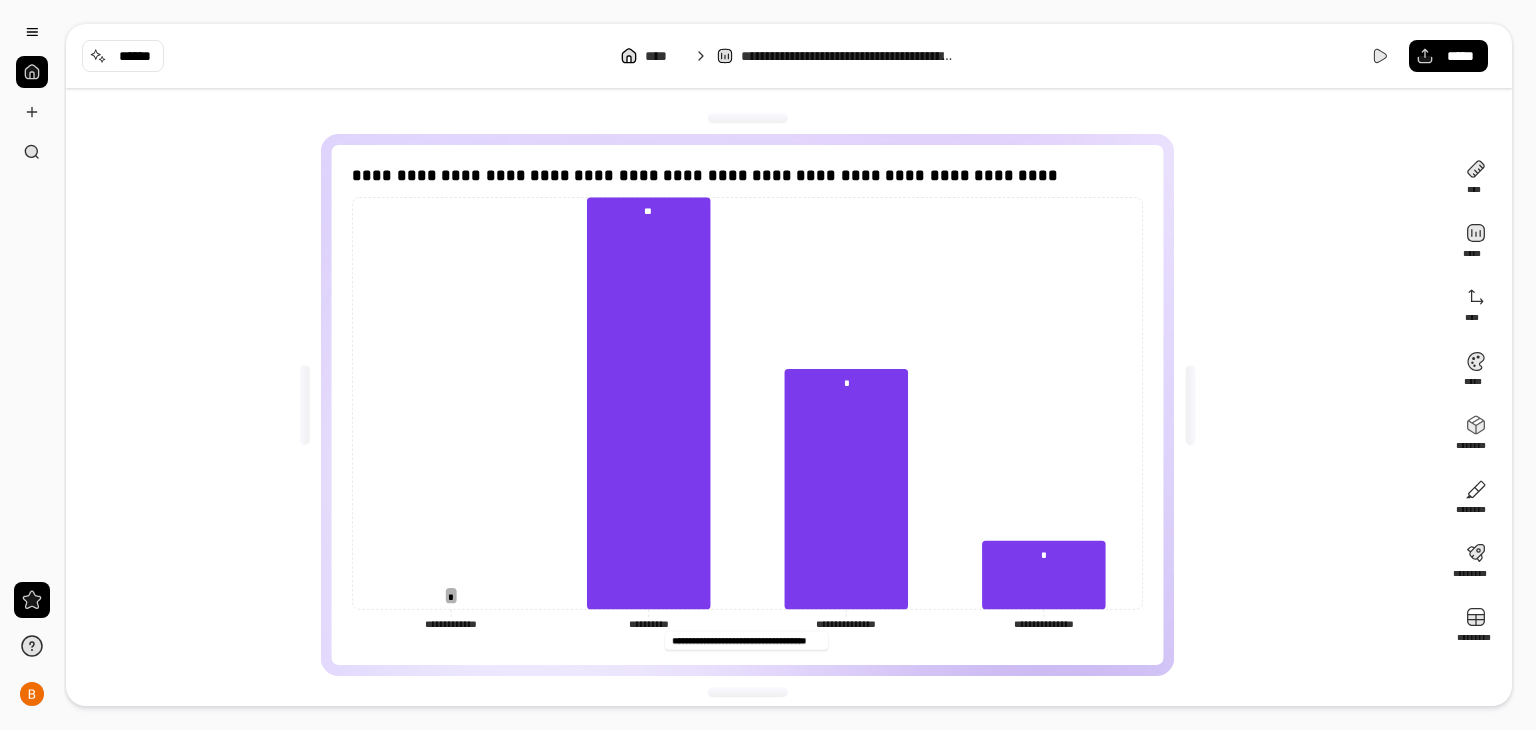 click on "**********" at bounding box center (746, 640) 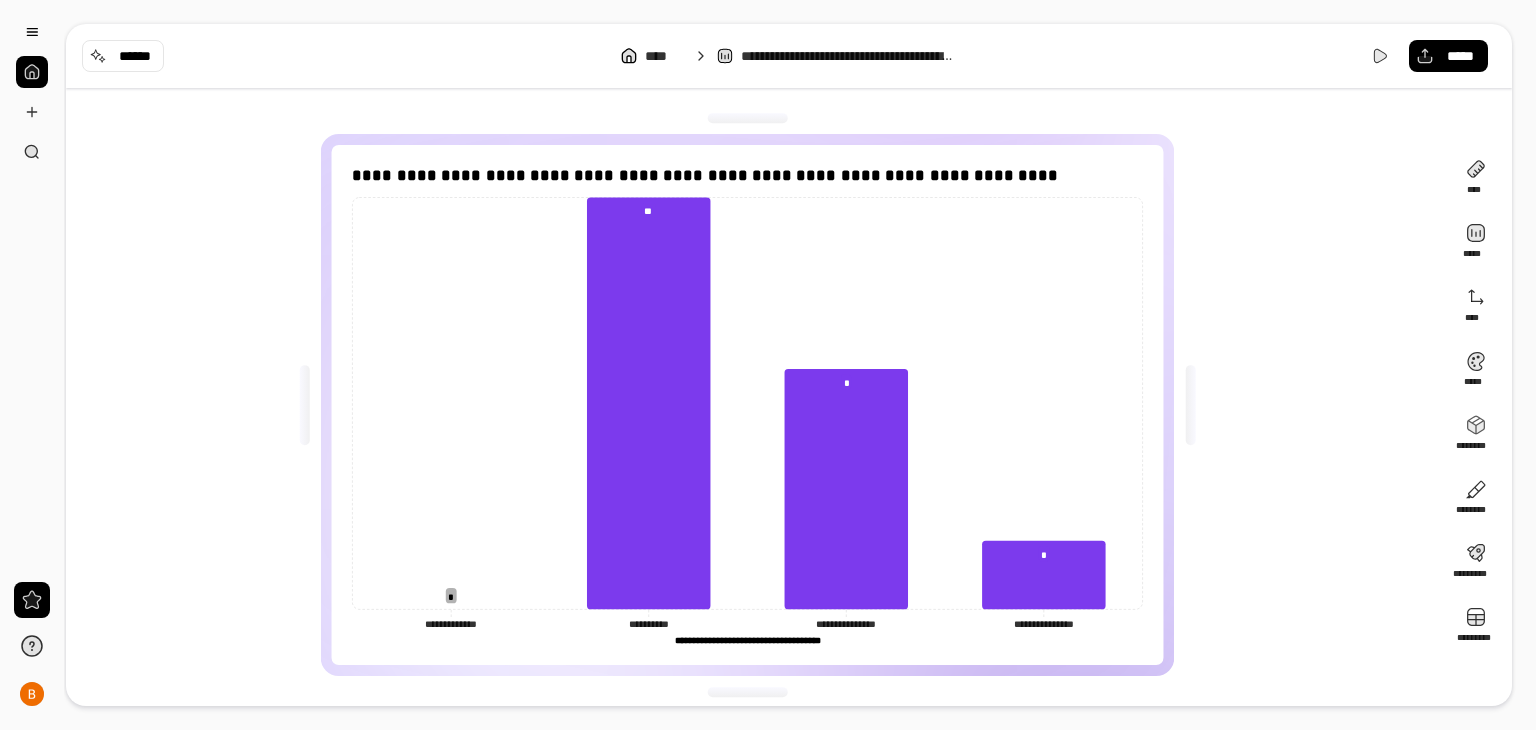 click on "**********" at bounding box center [755, 405] 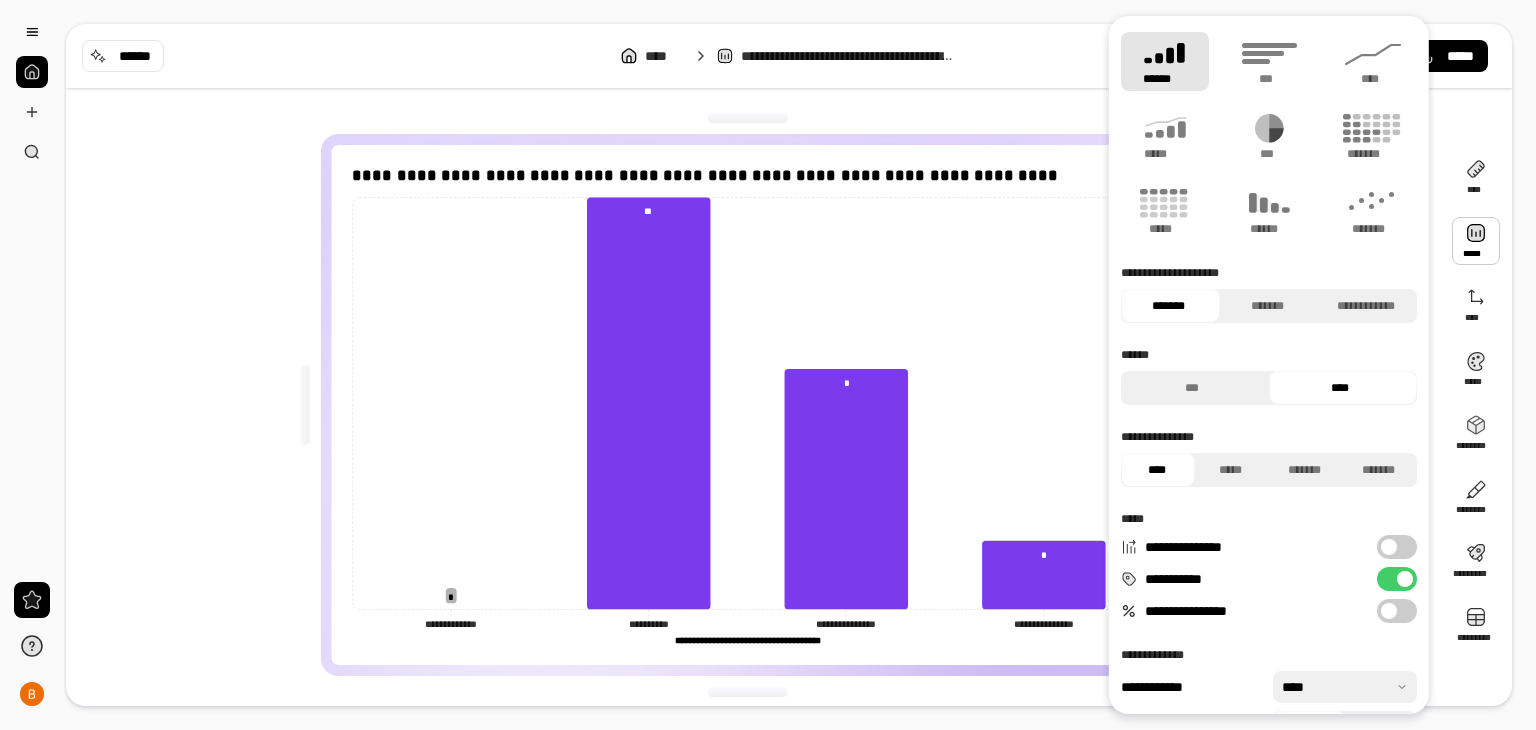 click on "**********" at bounding box center (755, 405) 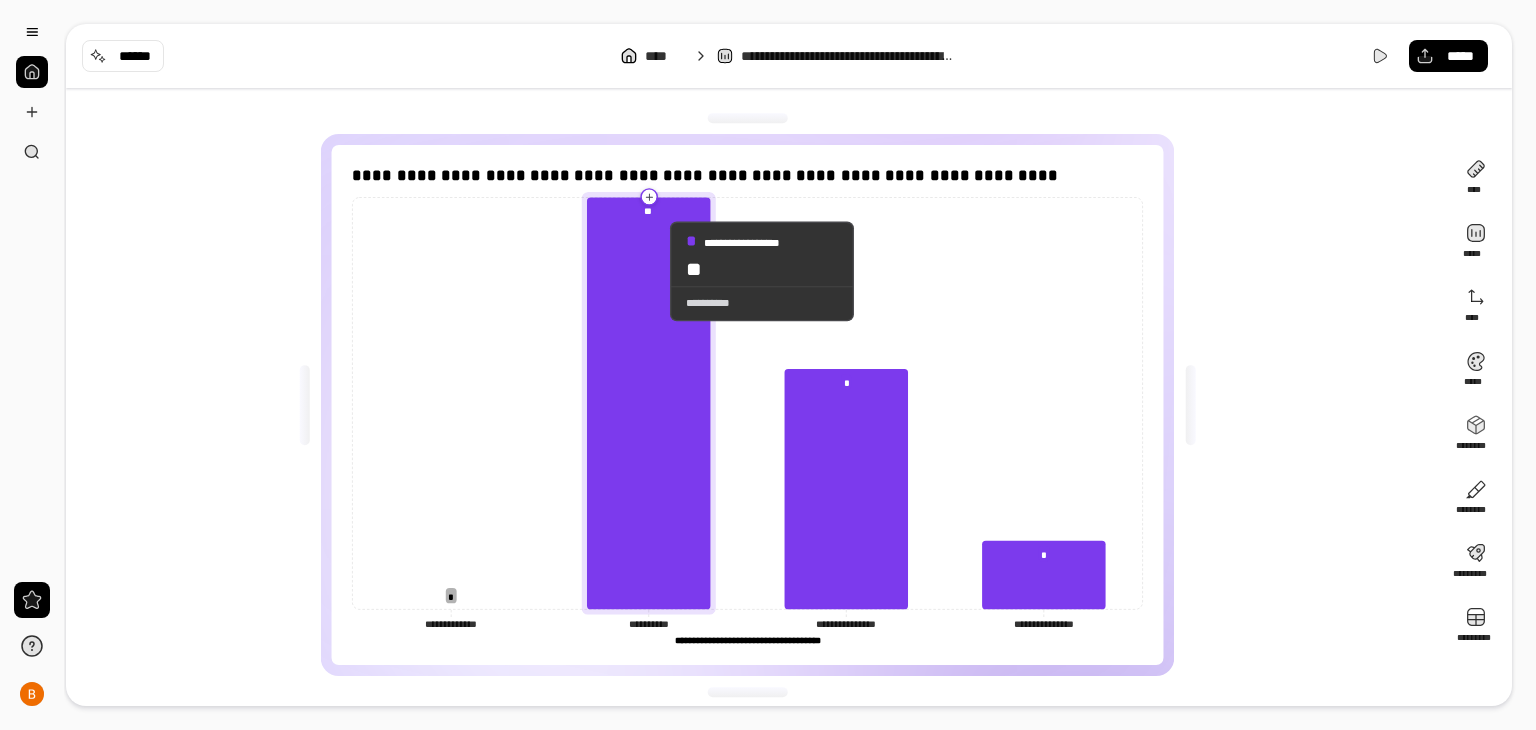click 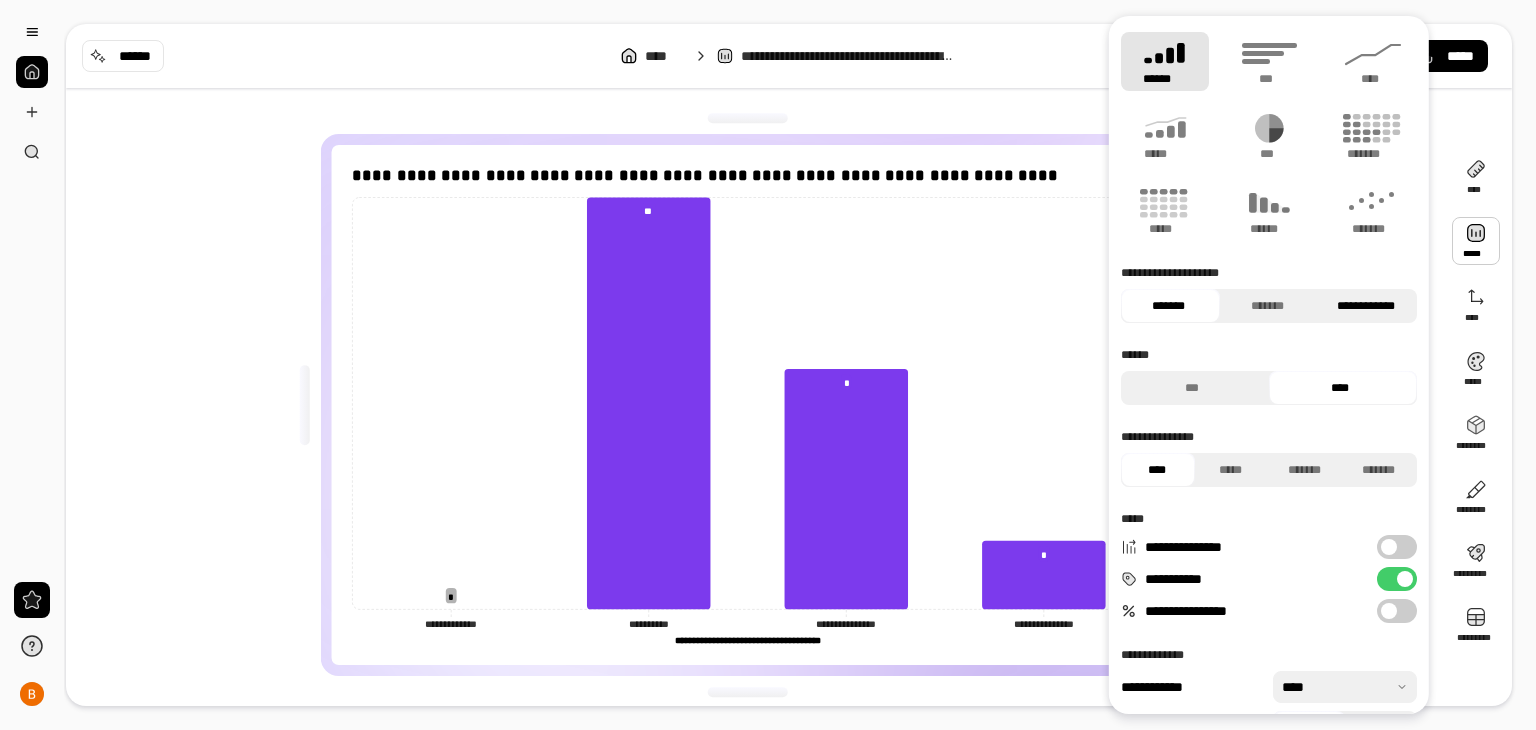 click on "**********" at bounding box center (1365, 306) 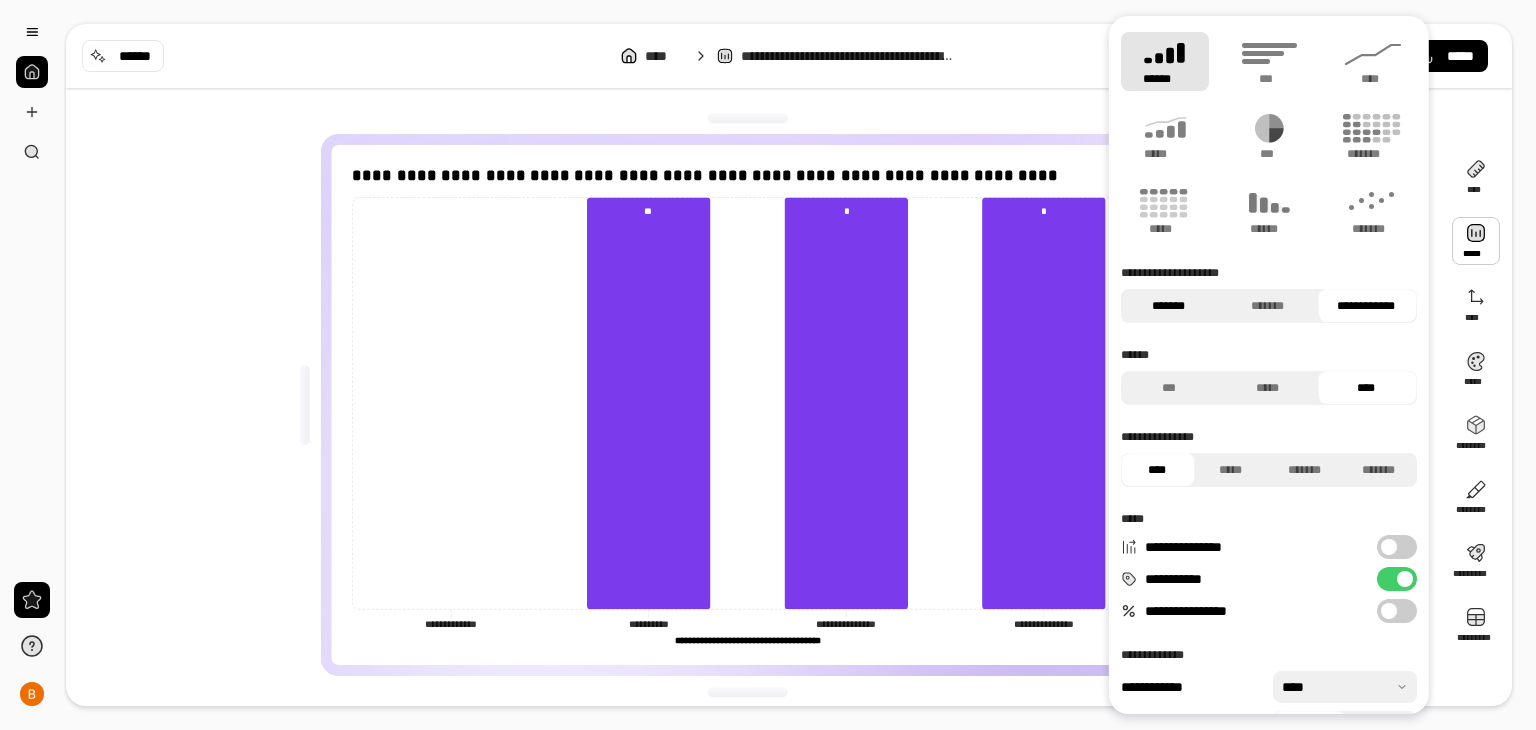 click on "*******" at bounding box center [1168, 306] 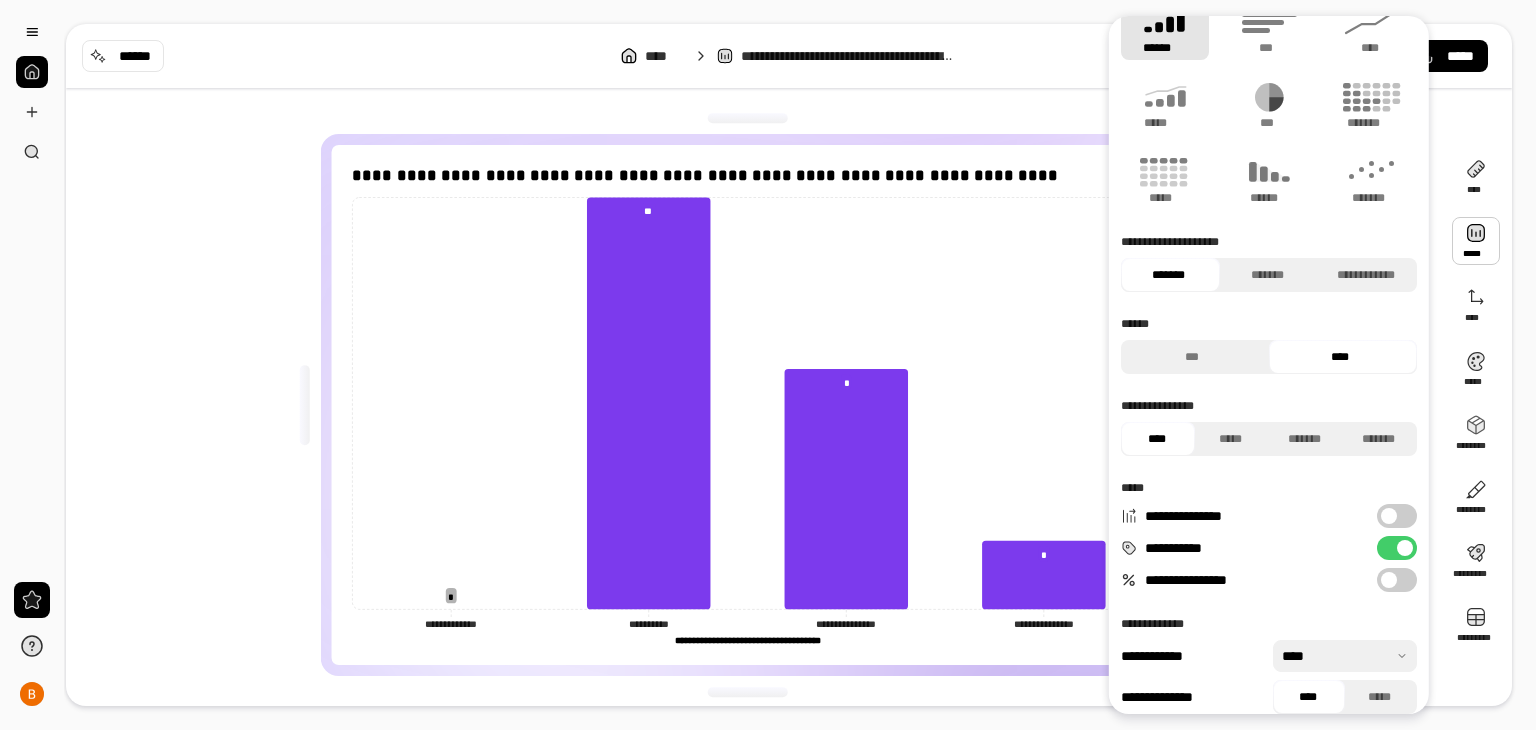 scroll, scrollTop: 47, scrollLeft: 0, axis: vertical 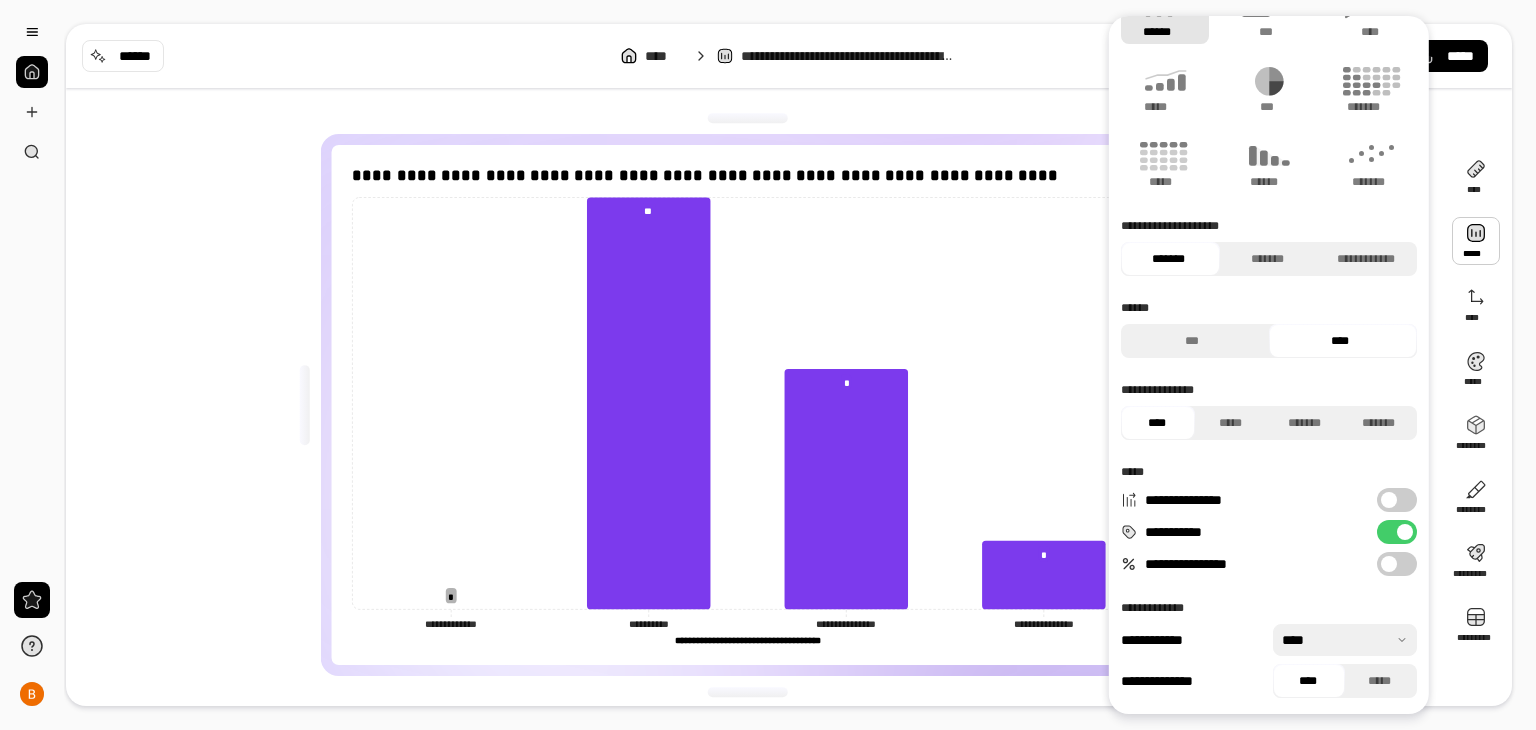 click at bounding box center [1389, 564] 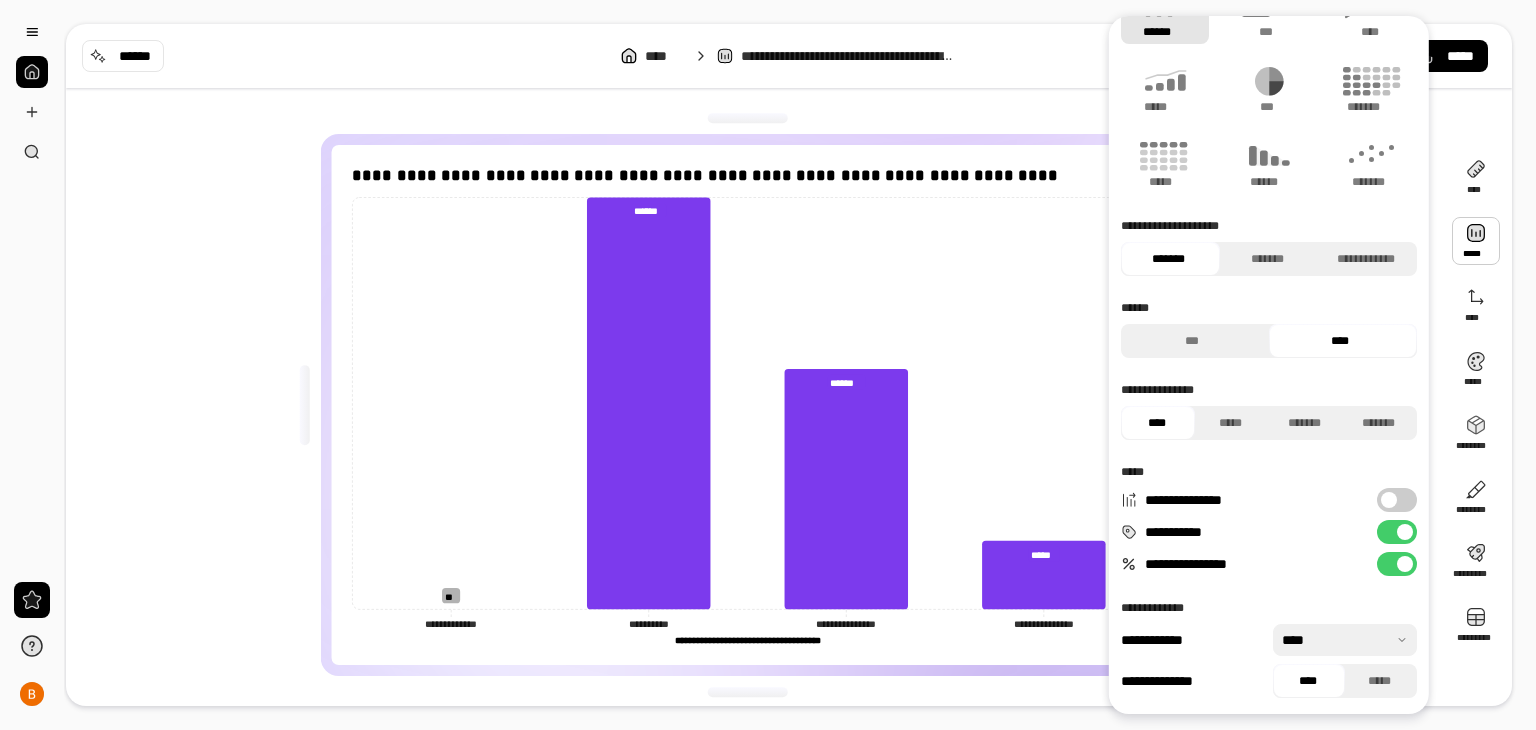 click on "**********" at bounding box center (1397, 564) 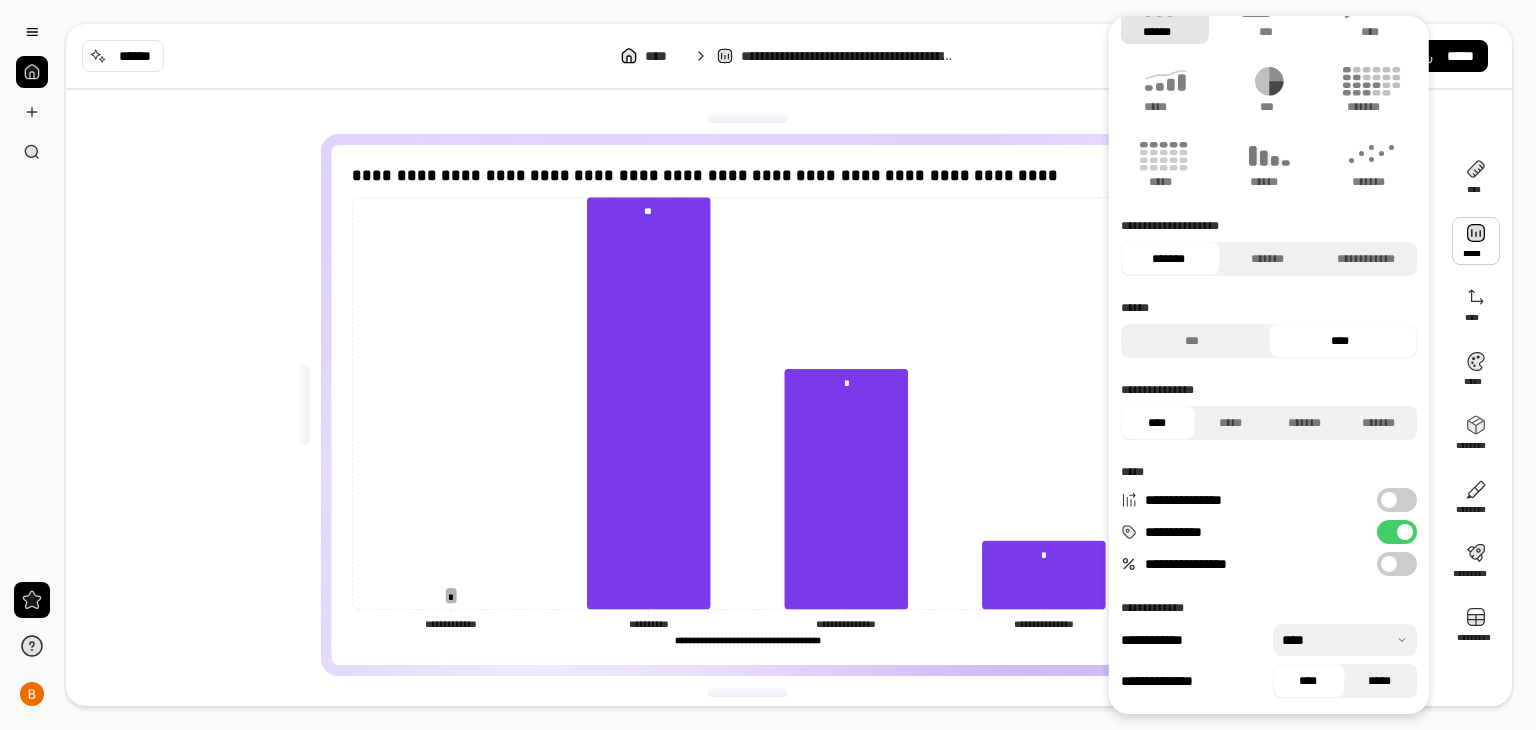 click on "*****" at bounding box center (1379, 681) 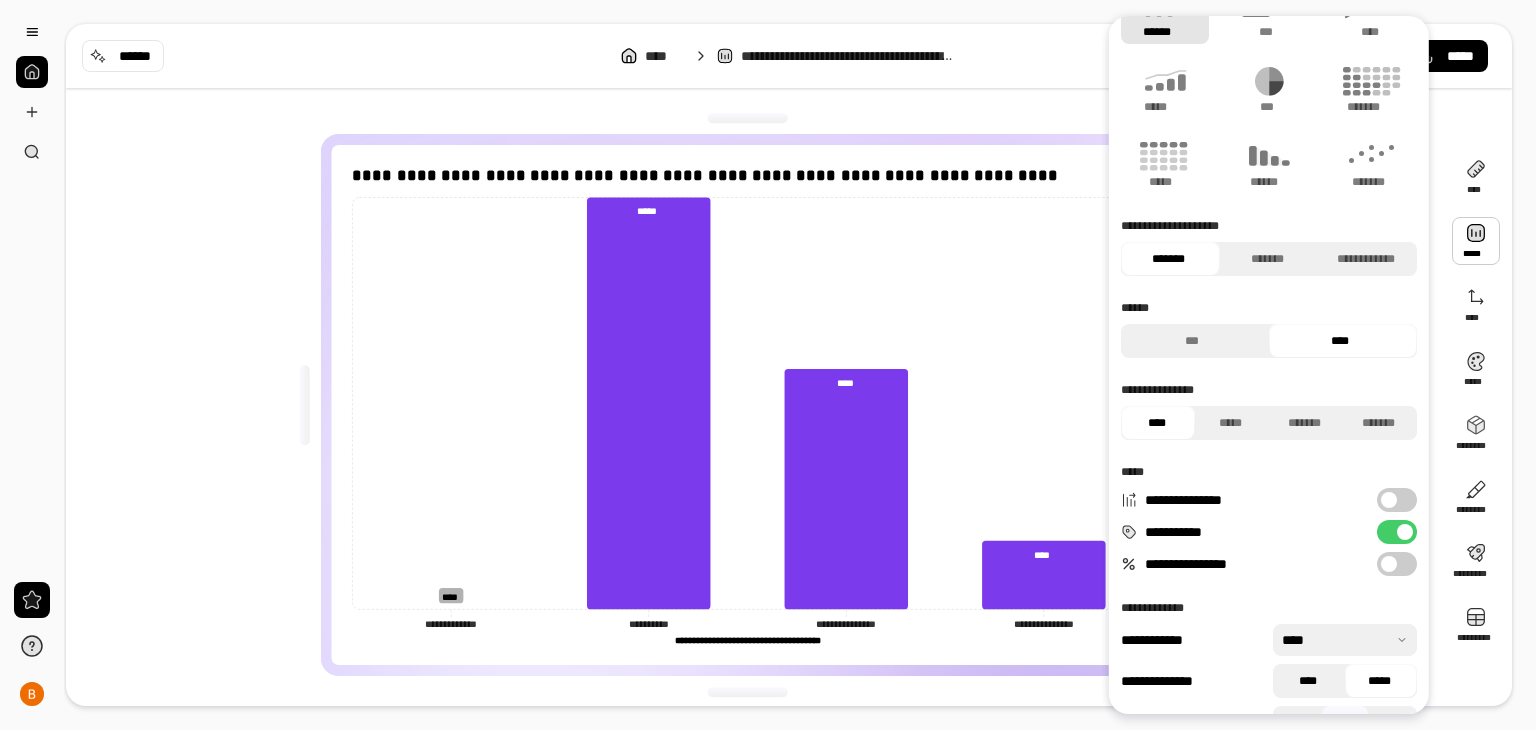 click on "****" at bounding box center (1307, 681) 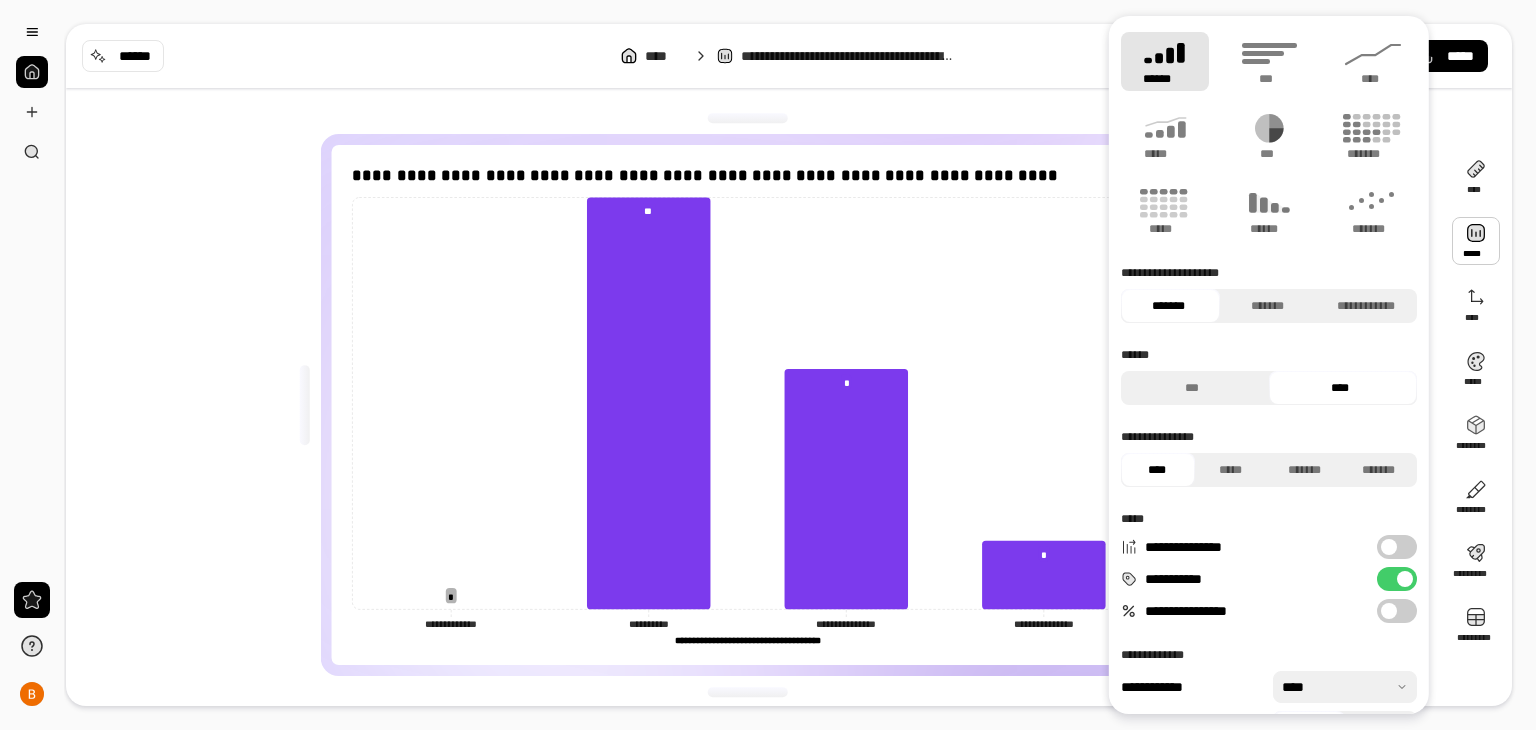 scroll, scrollTop: 47, scrollLeft: 0, axis: vertical 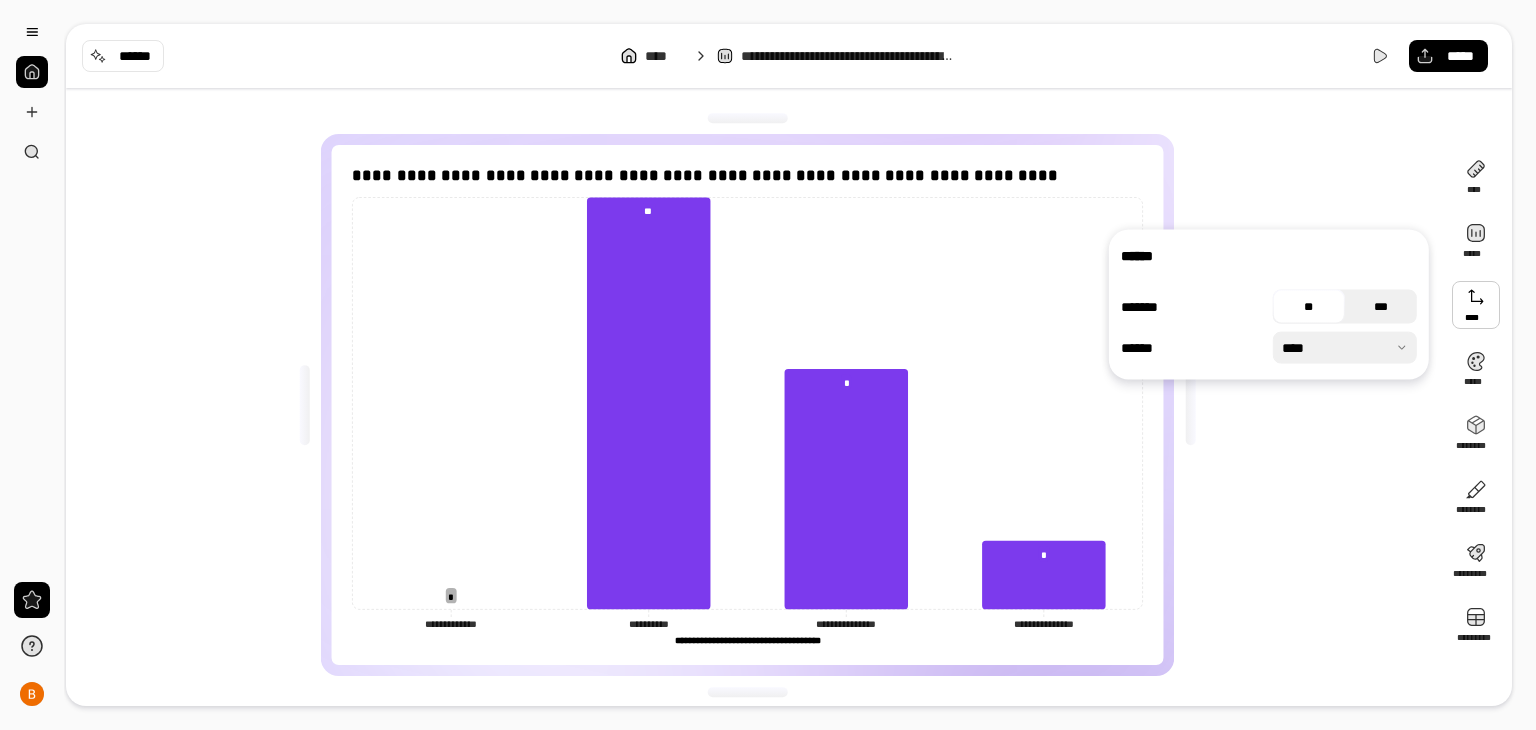 drag, startPoint x: 1394, startPoint y: 314, endPoint x: 1381, endPoint y: 315, distance: 13.038404 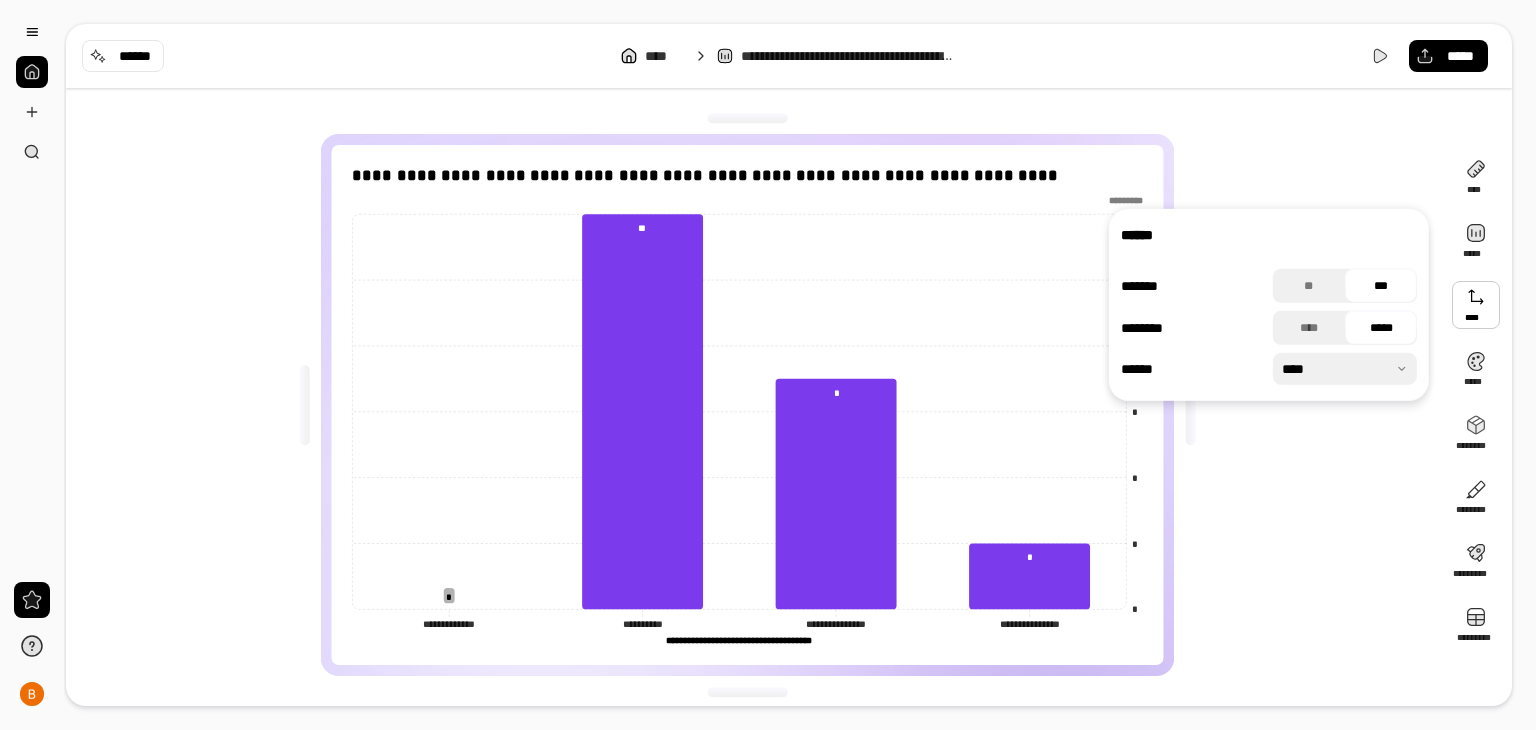 click at bounding box center (1345, 369) 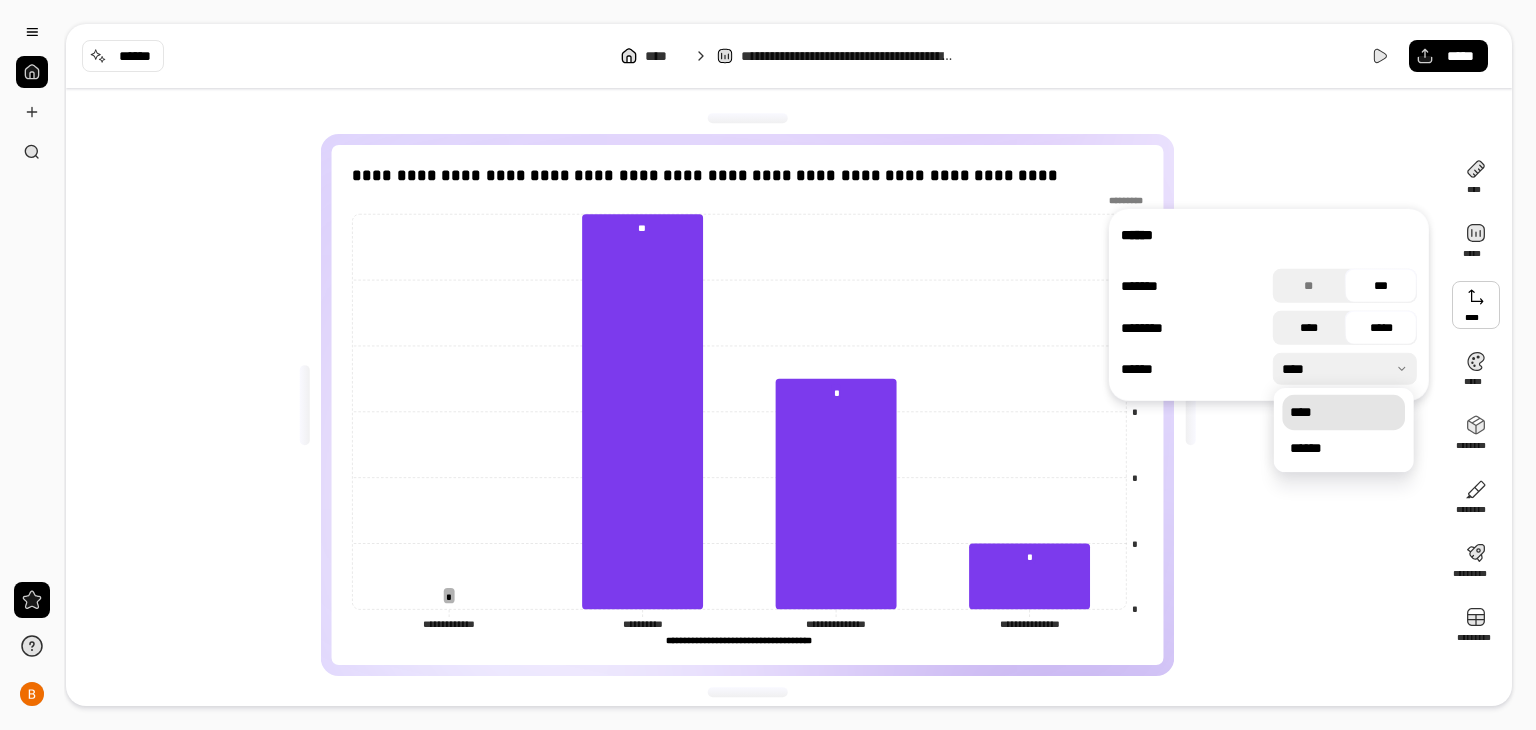 click on "****" at bounding box center [1309, 328] 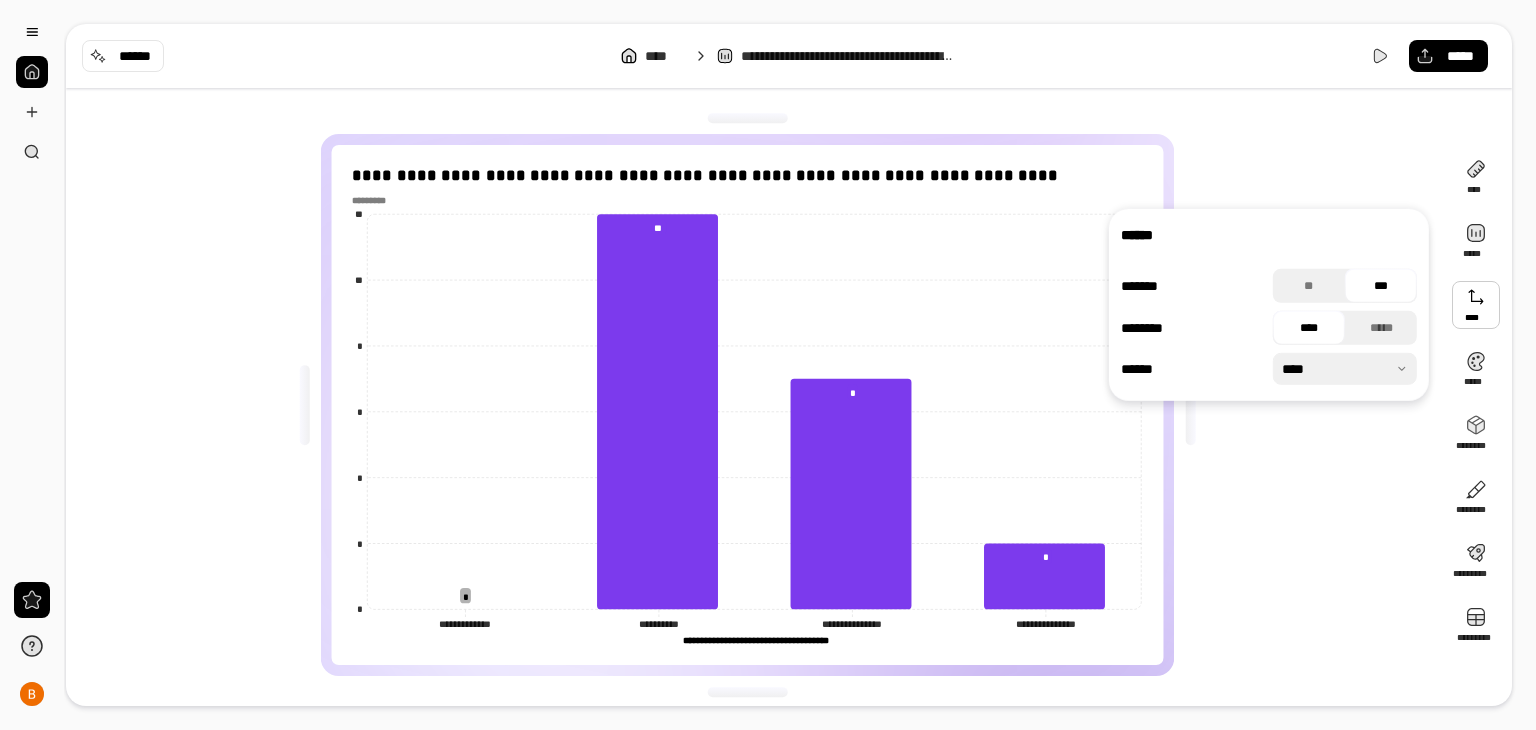 click on "****" at bounding box center (1309, 328) 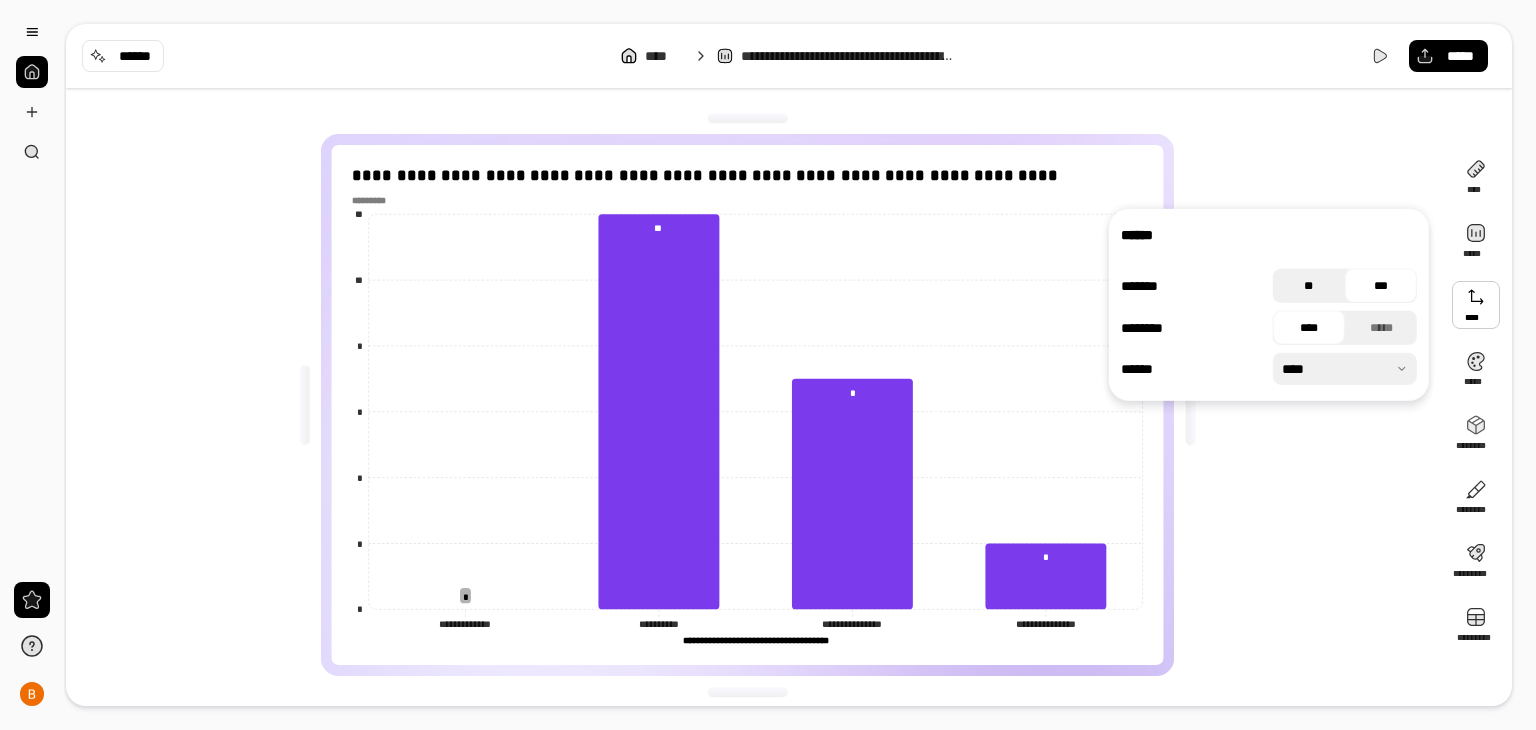 click on "**" at bounding box center [1309, 286] 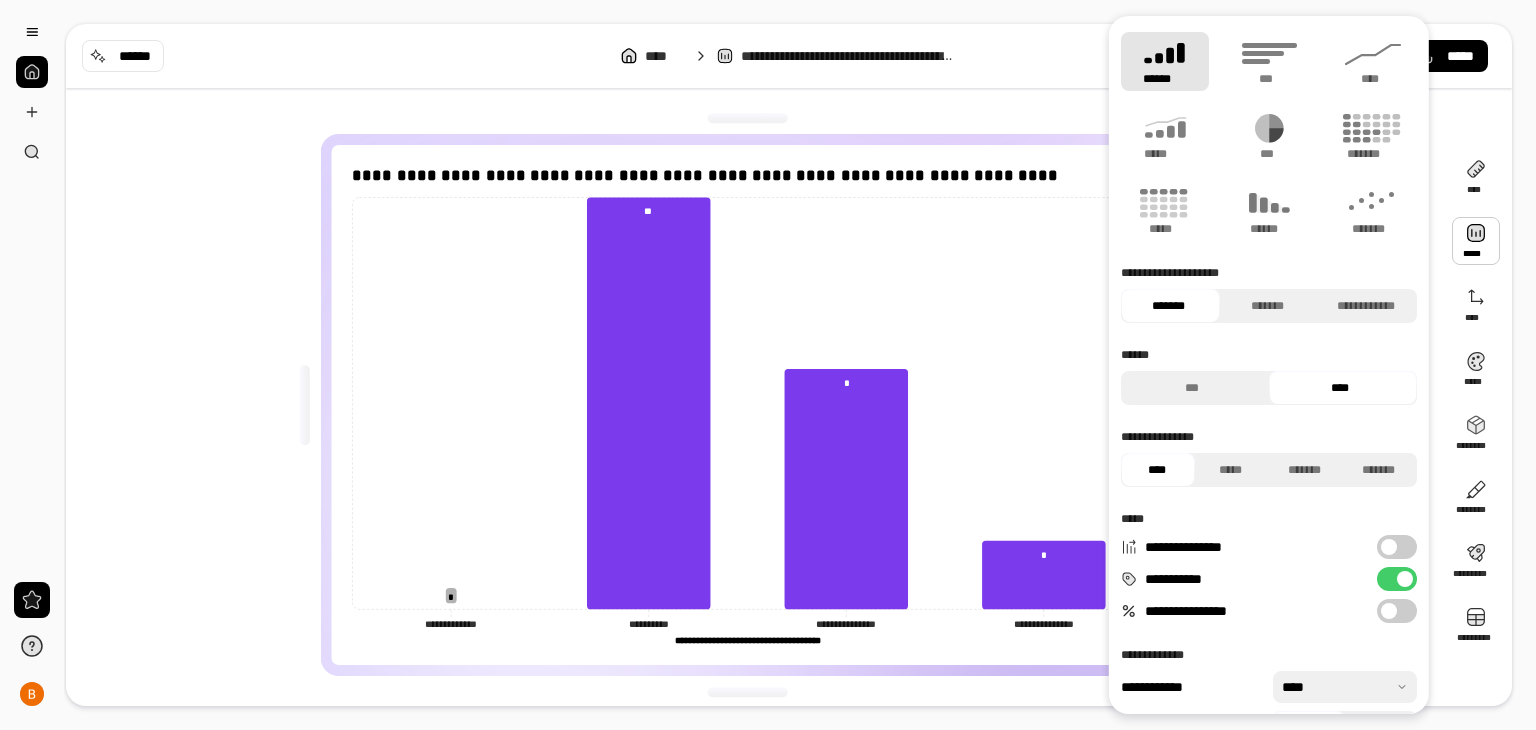 click at bounding box center [1476, 241] 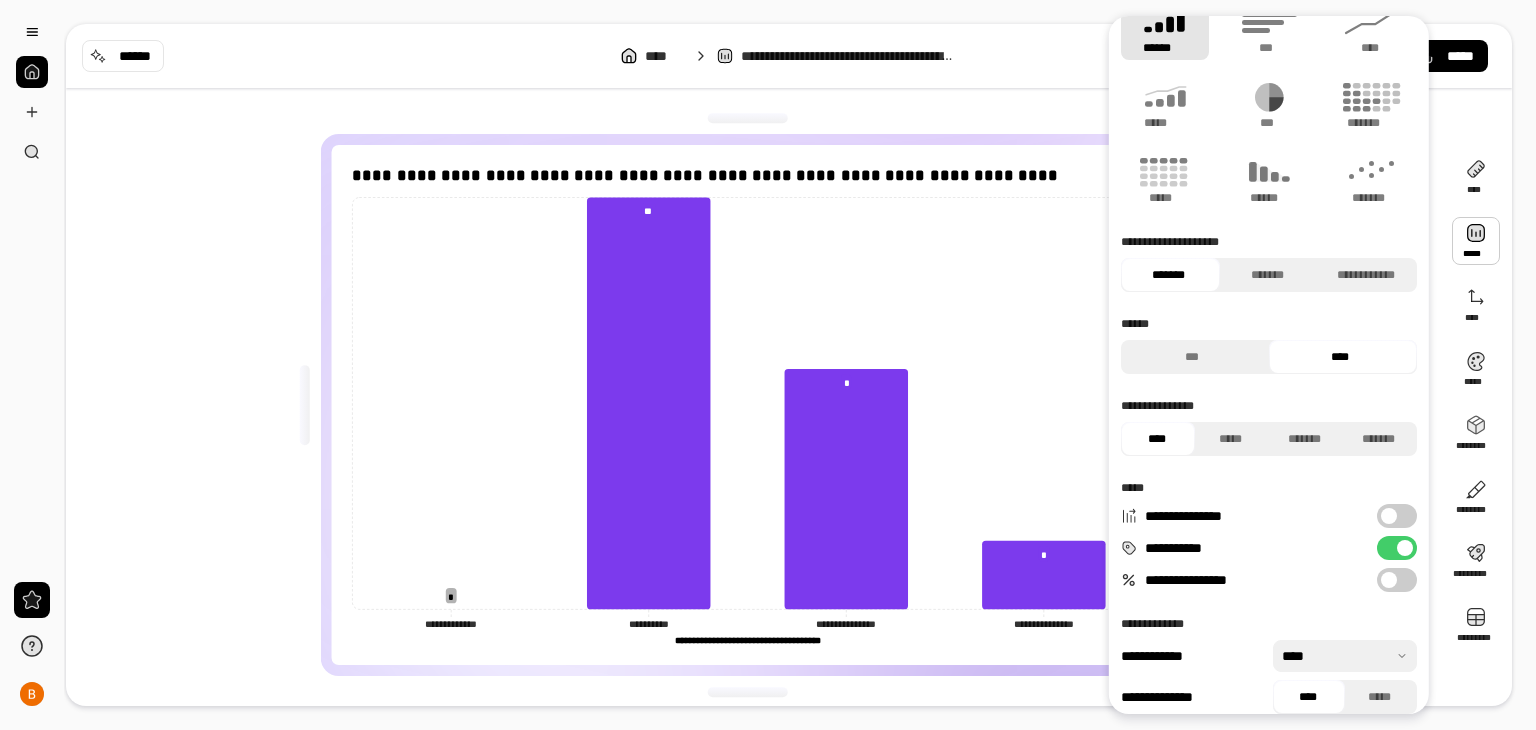 scroll, scrollTop: 47, scrollLeft: 0, axis: vertical 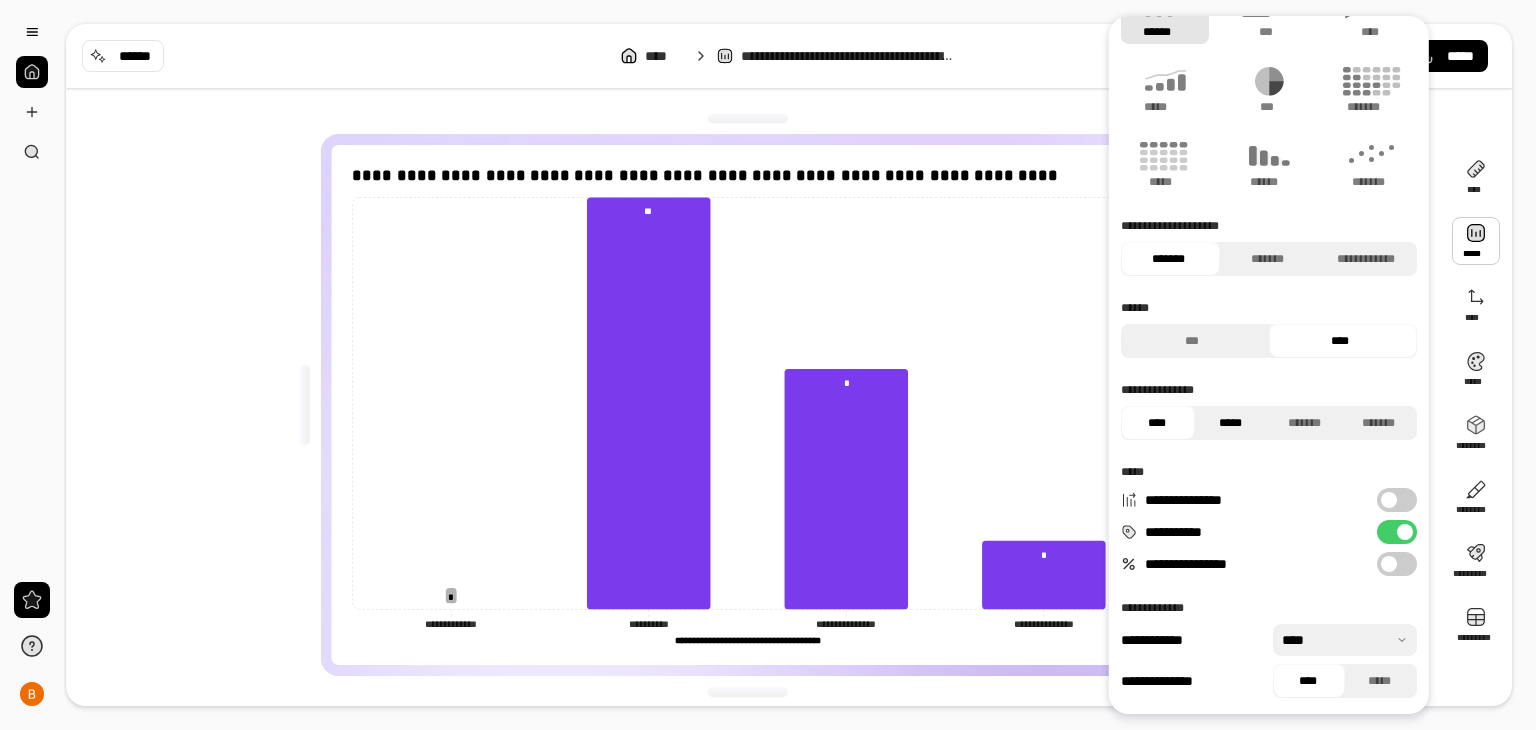 click on "*****" at bounding box center [1230, 423] 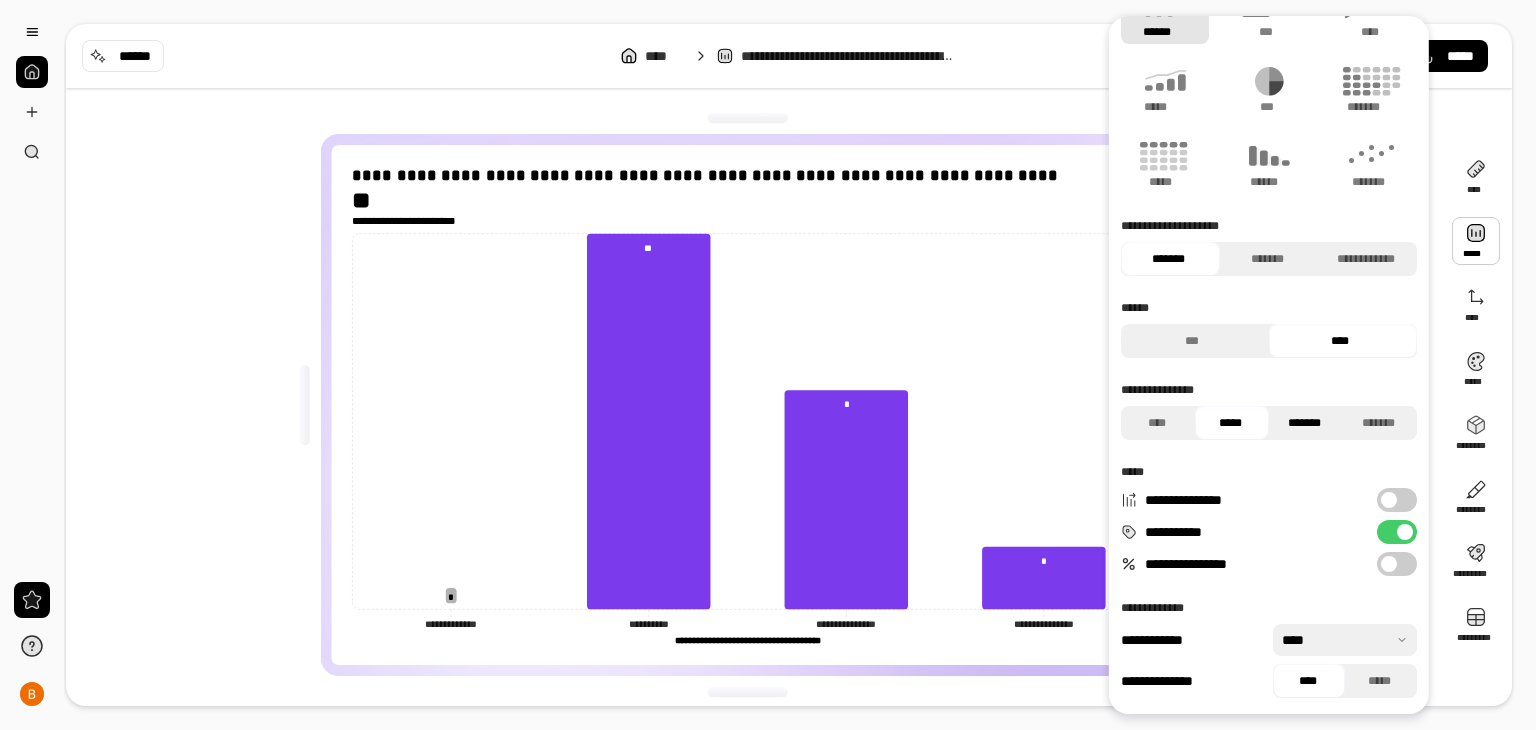 click on "*******" at bounding box center [1304, 423] 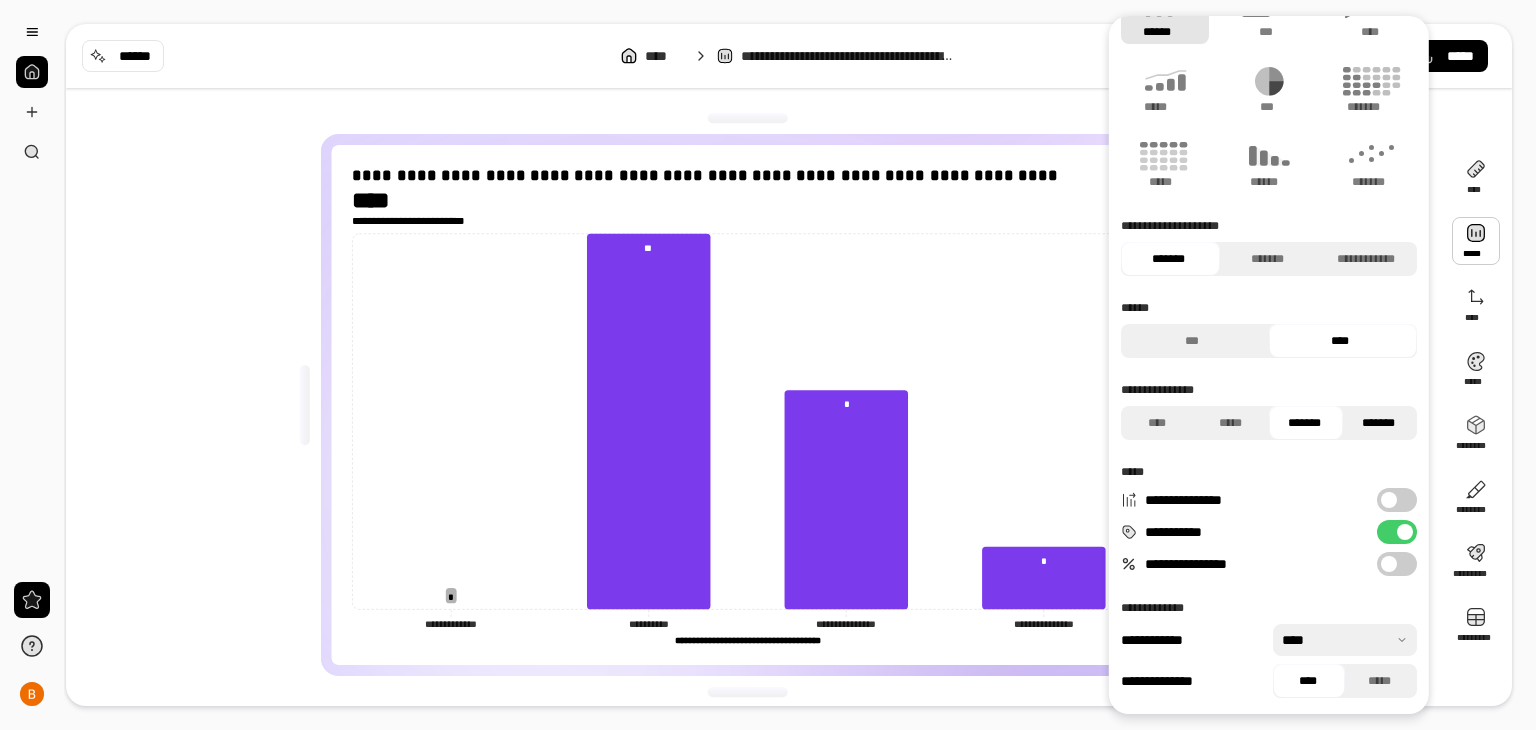 click on "*******" at bounding box center [1378, 423] 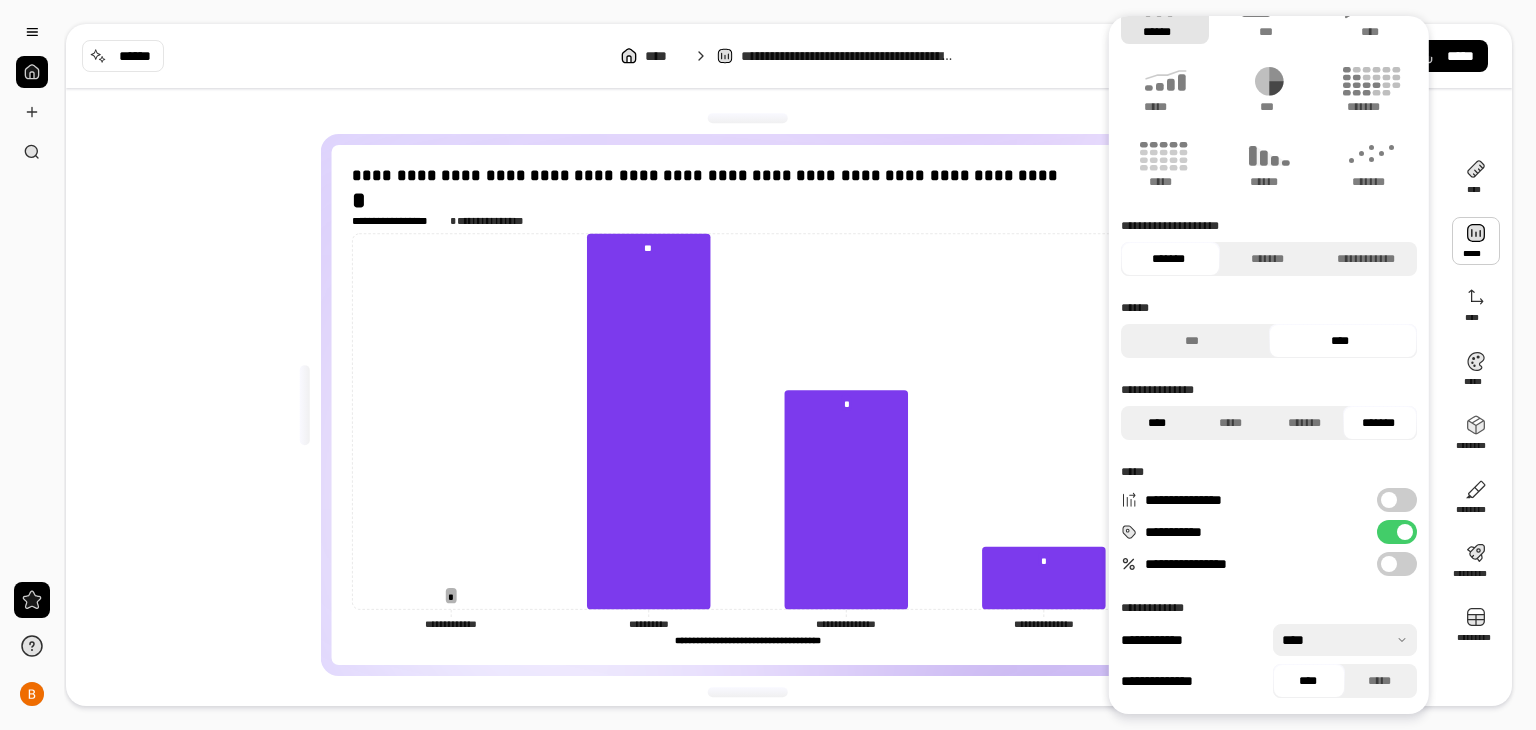 click on "****" at bounding box center (1156, 423) 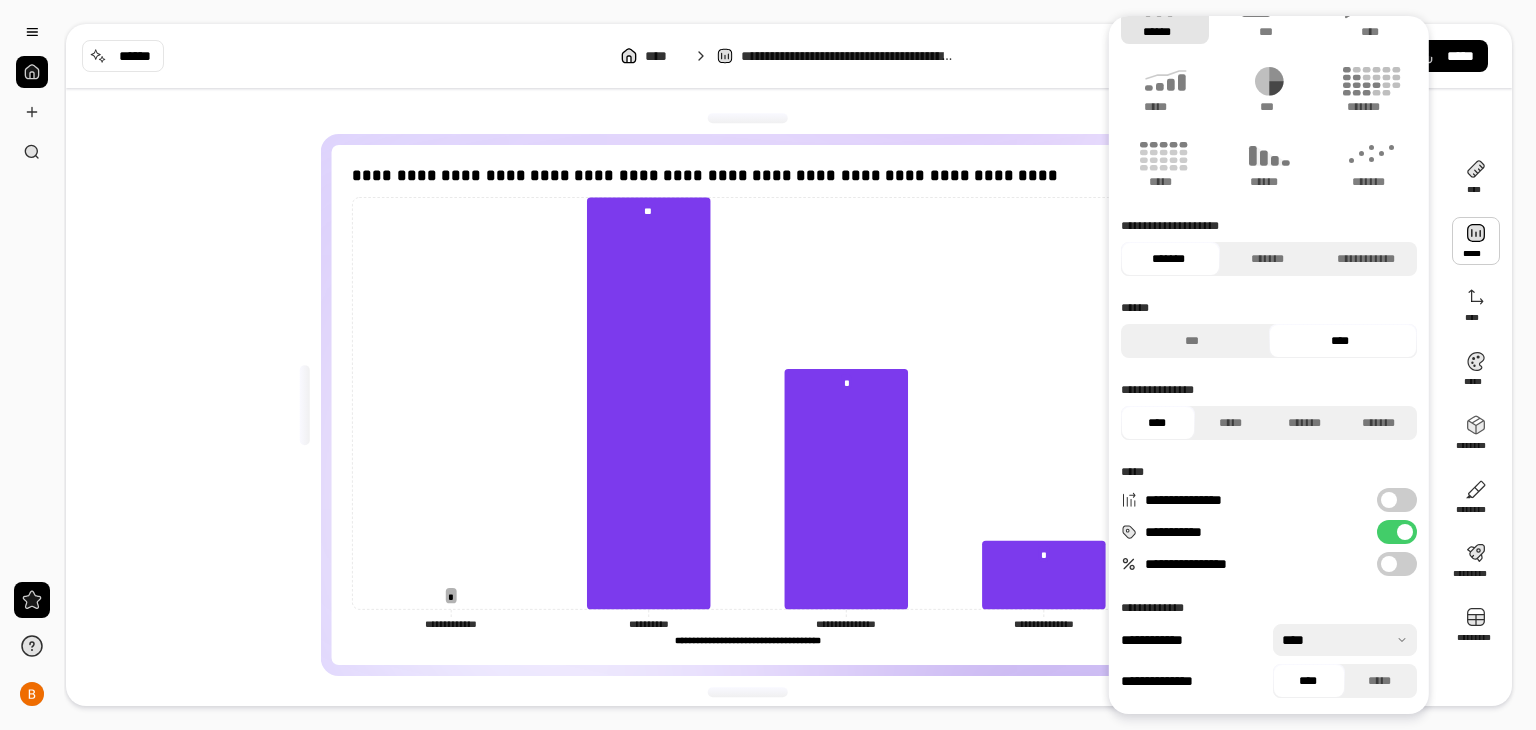 click on "**********" at bounding box center [1397, 564] 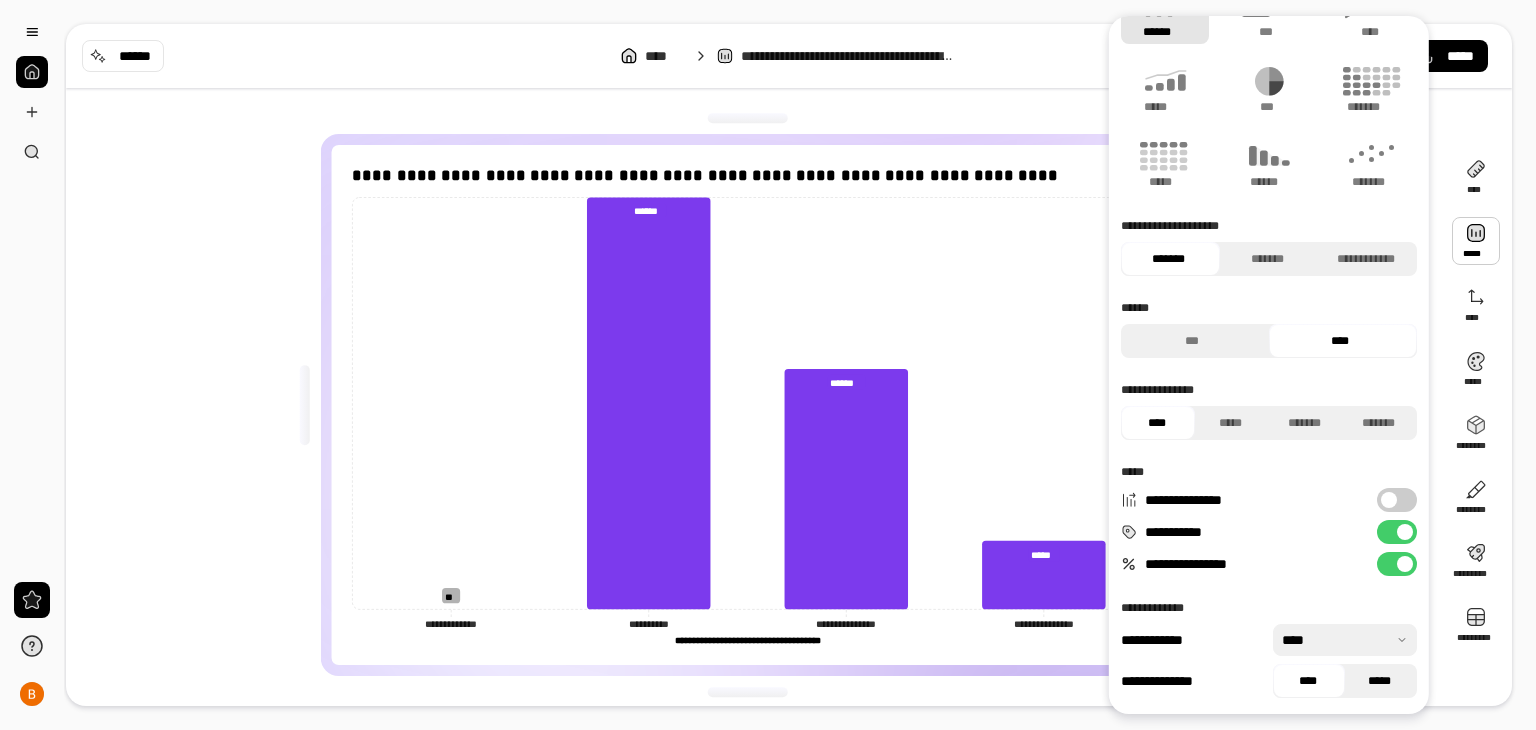 click on "*****" at bounding box center [1379, 681] 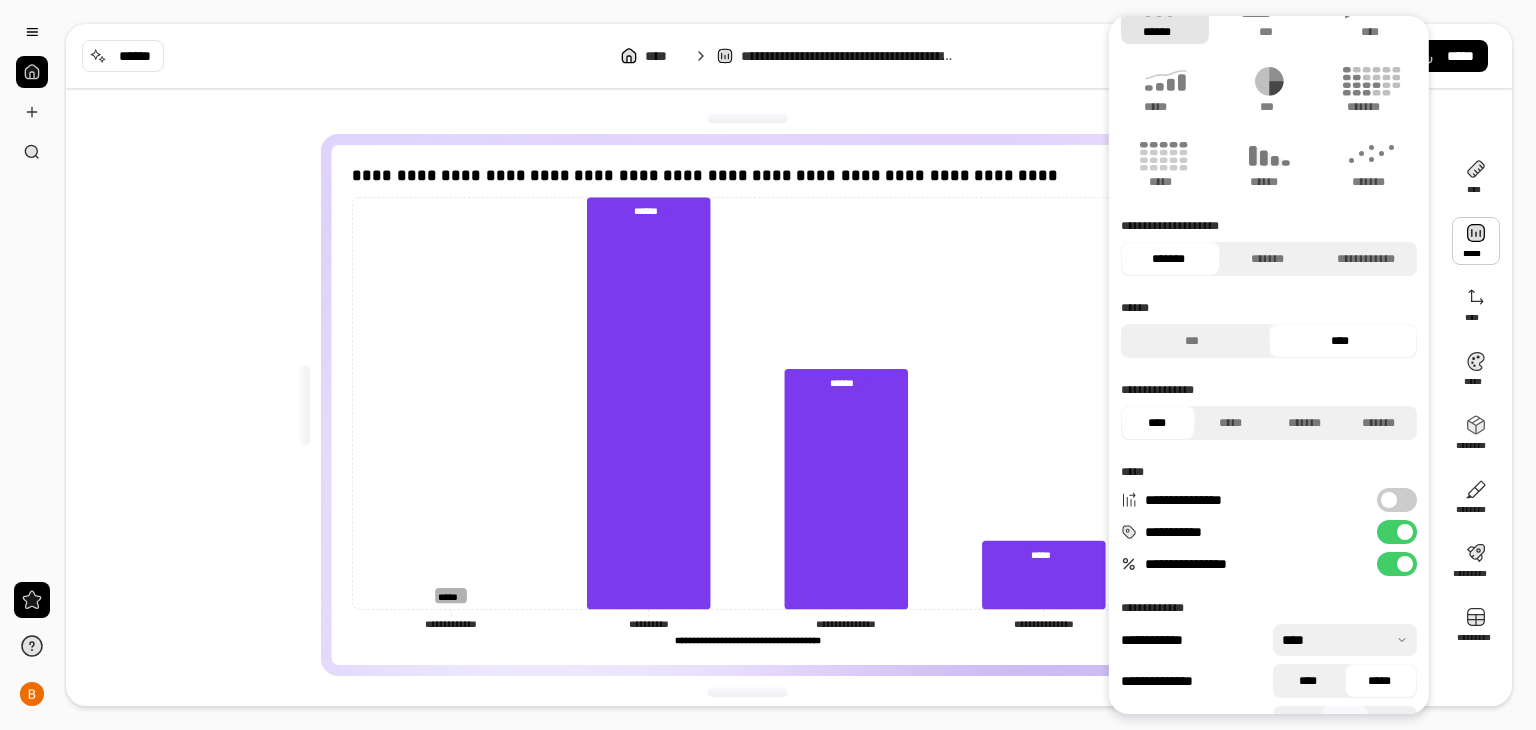 click on "****" at bounding box center (1307, 681) 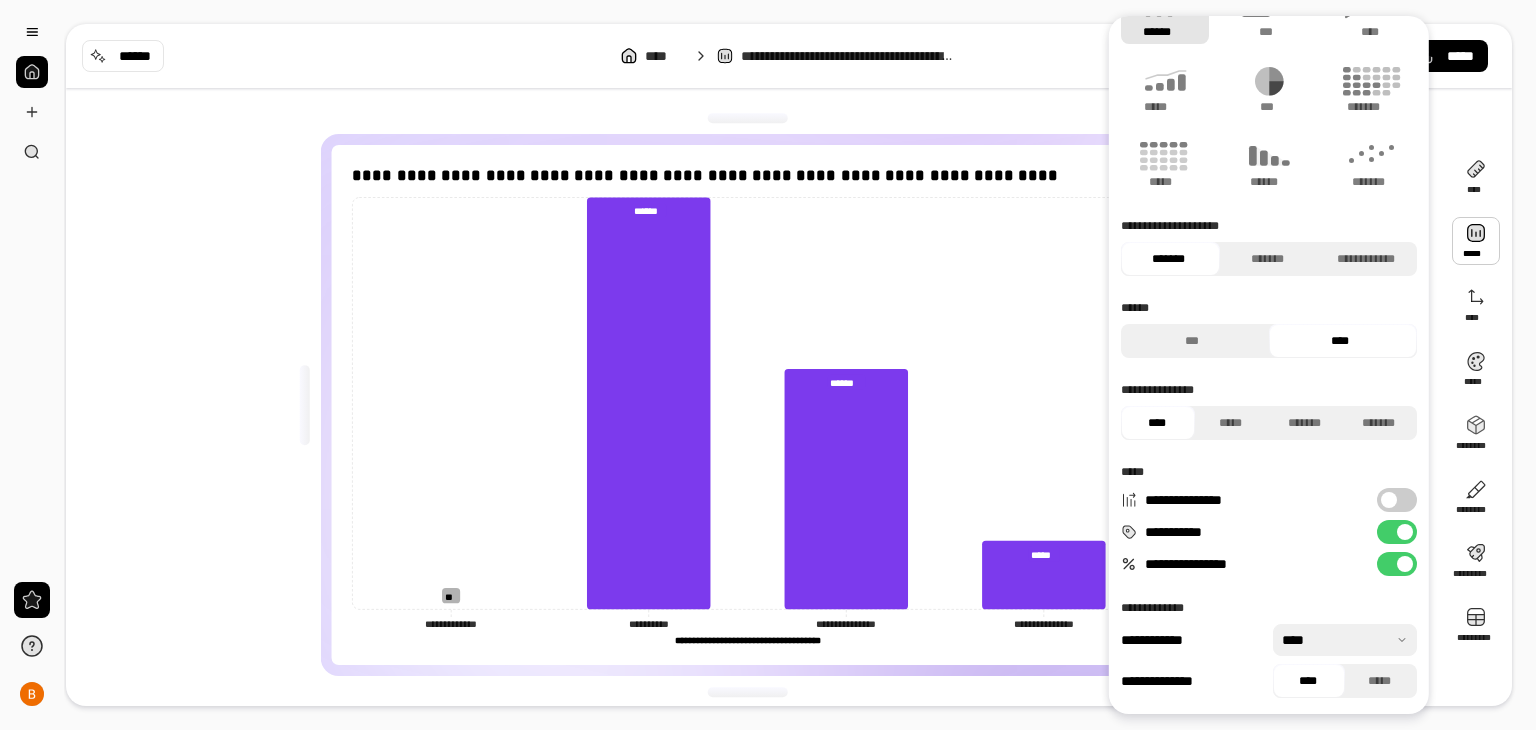 click on "**********" at bounding box center [1397, 564] 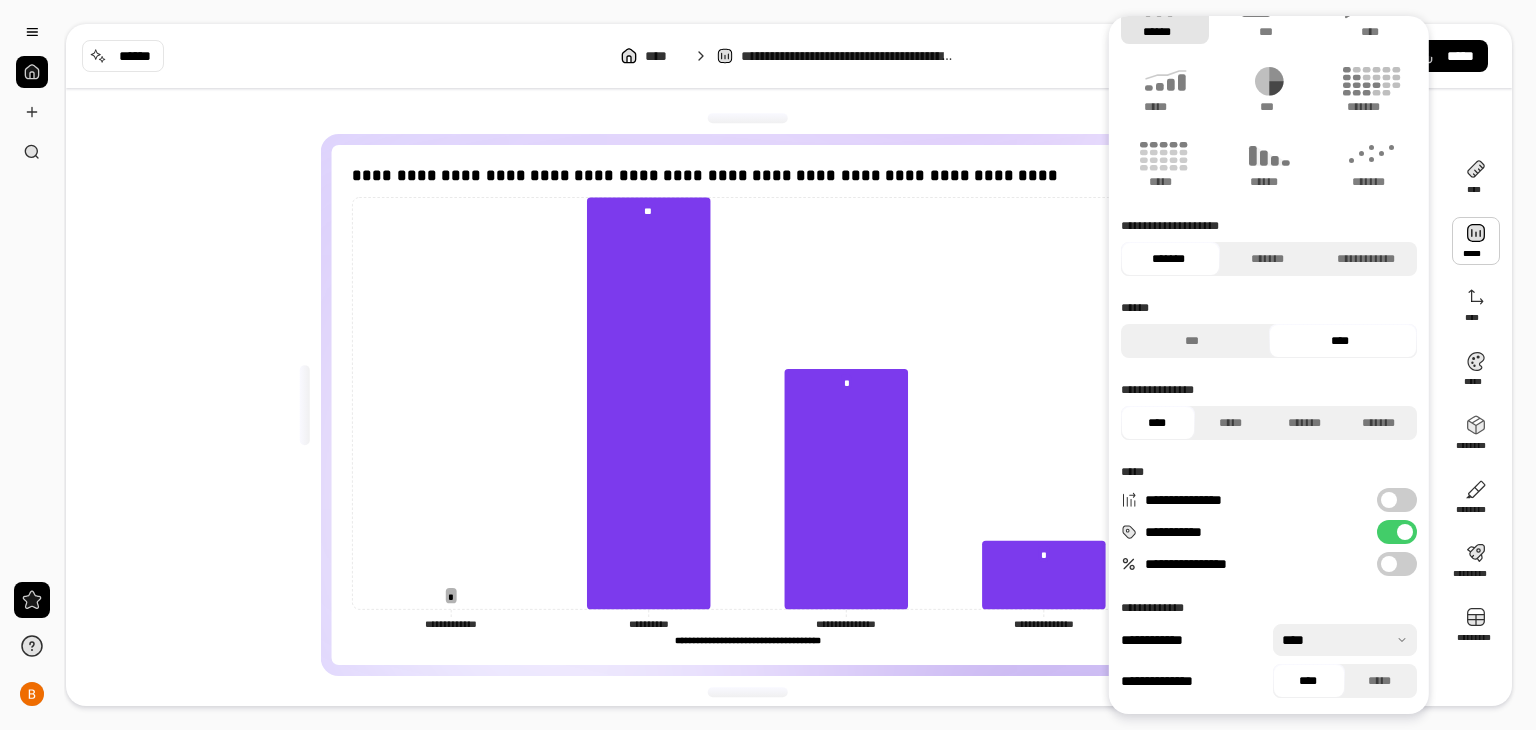 scroll, scrollTop: 0, scrollLeft: 0, axis: both 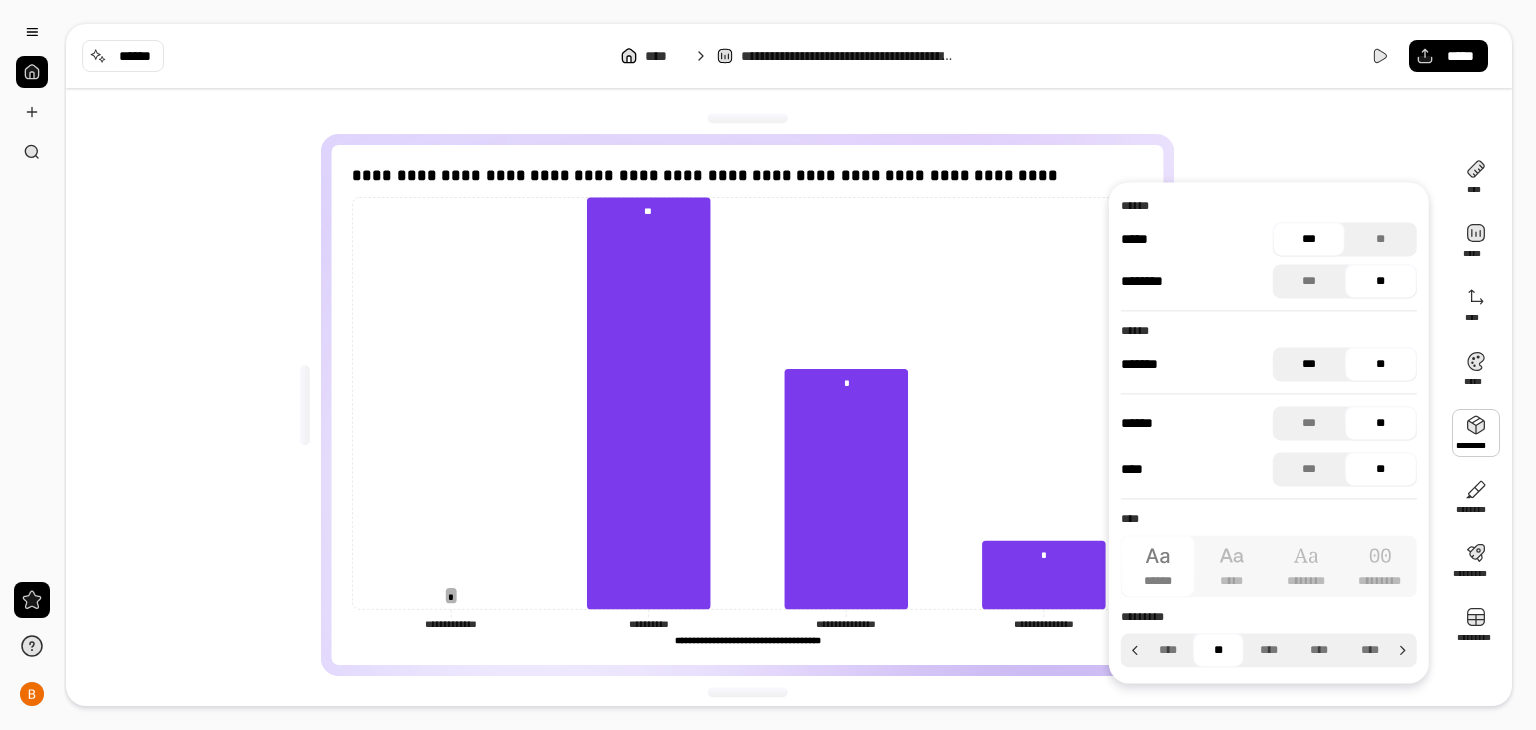 click on "***" at bounding box center [1309, 364] 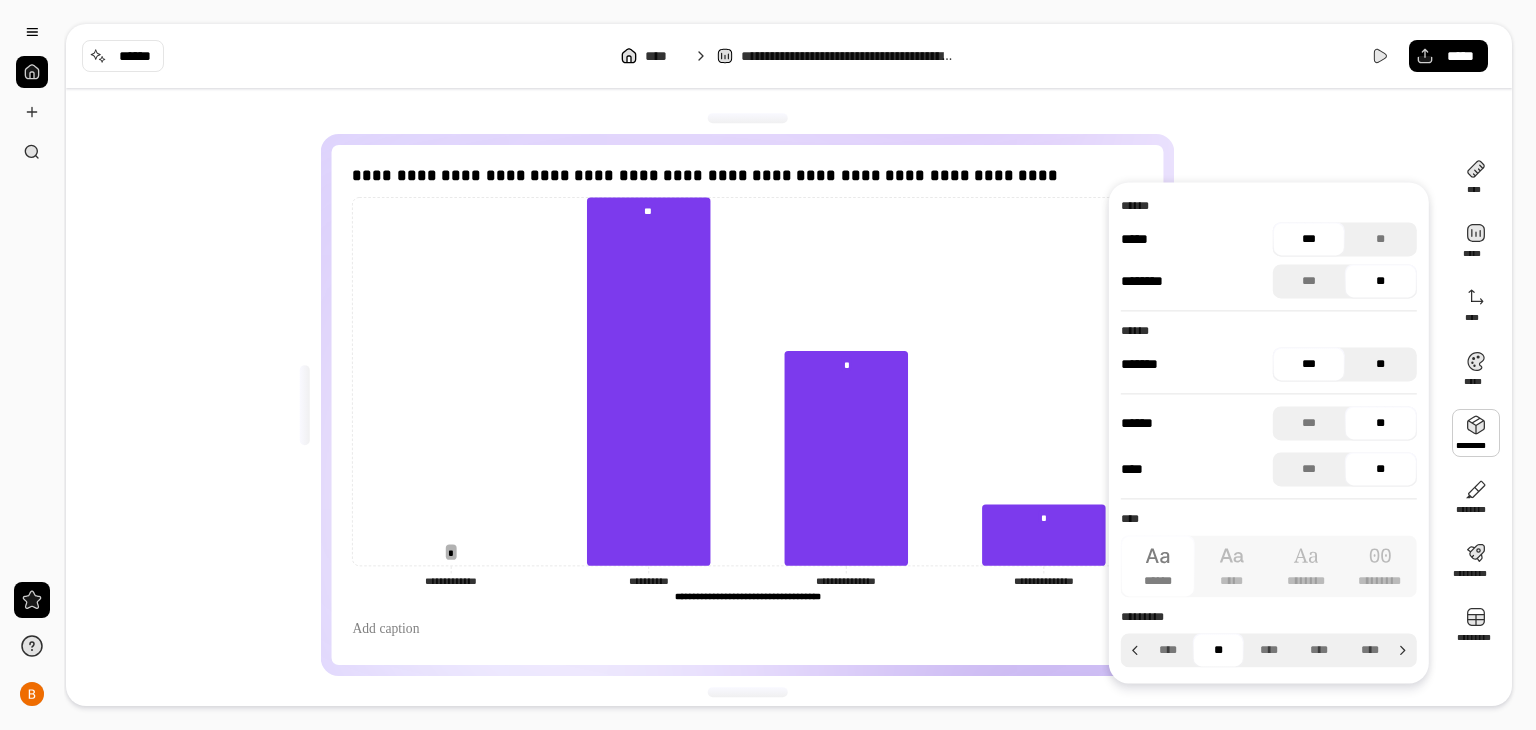 click on "**" at bounding box center (1381, 364) 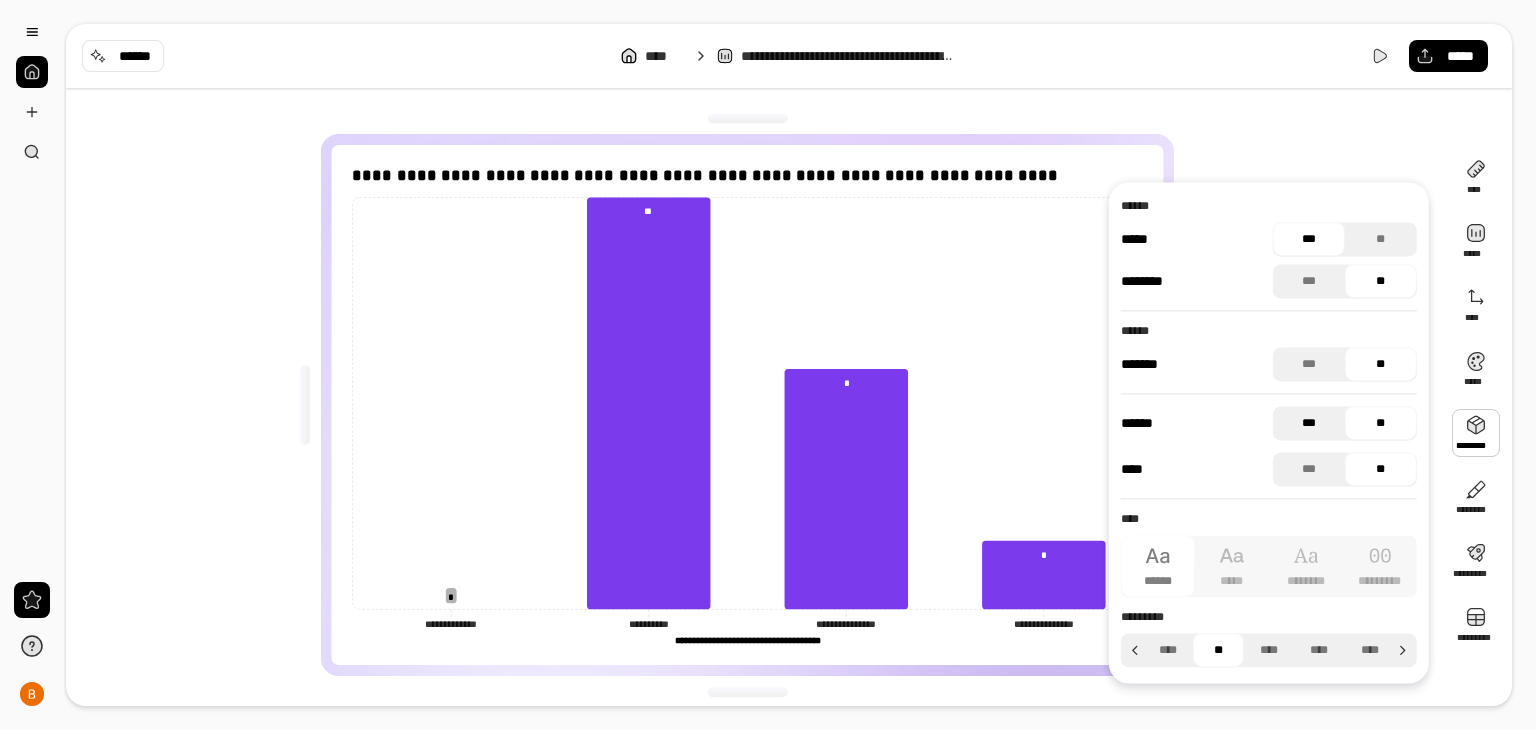 click on "***" at bounding box center (1309, 423) 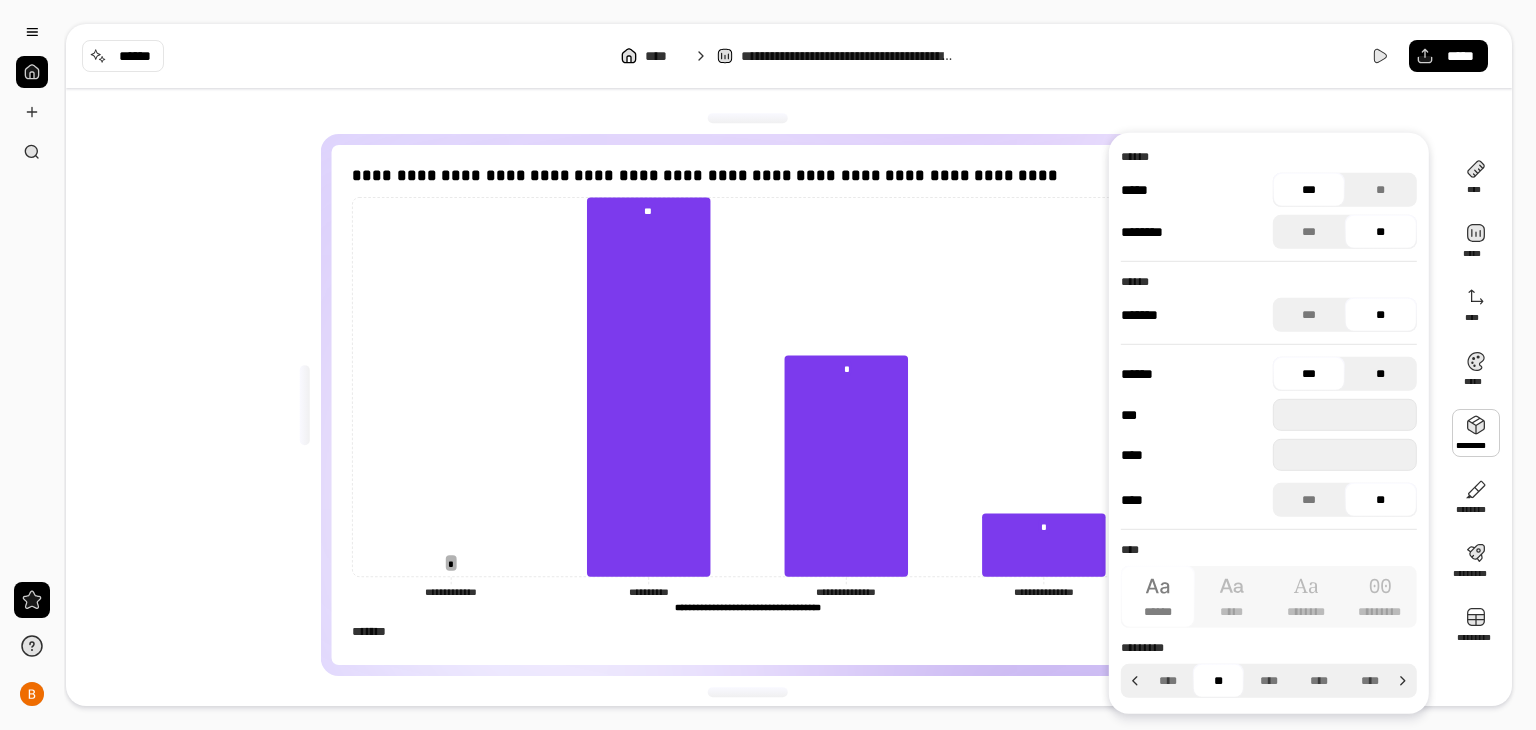 click on "**" at bounding box center [1381, 374] 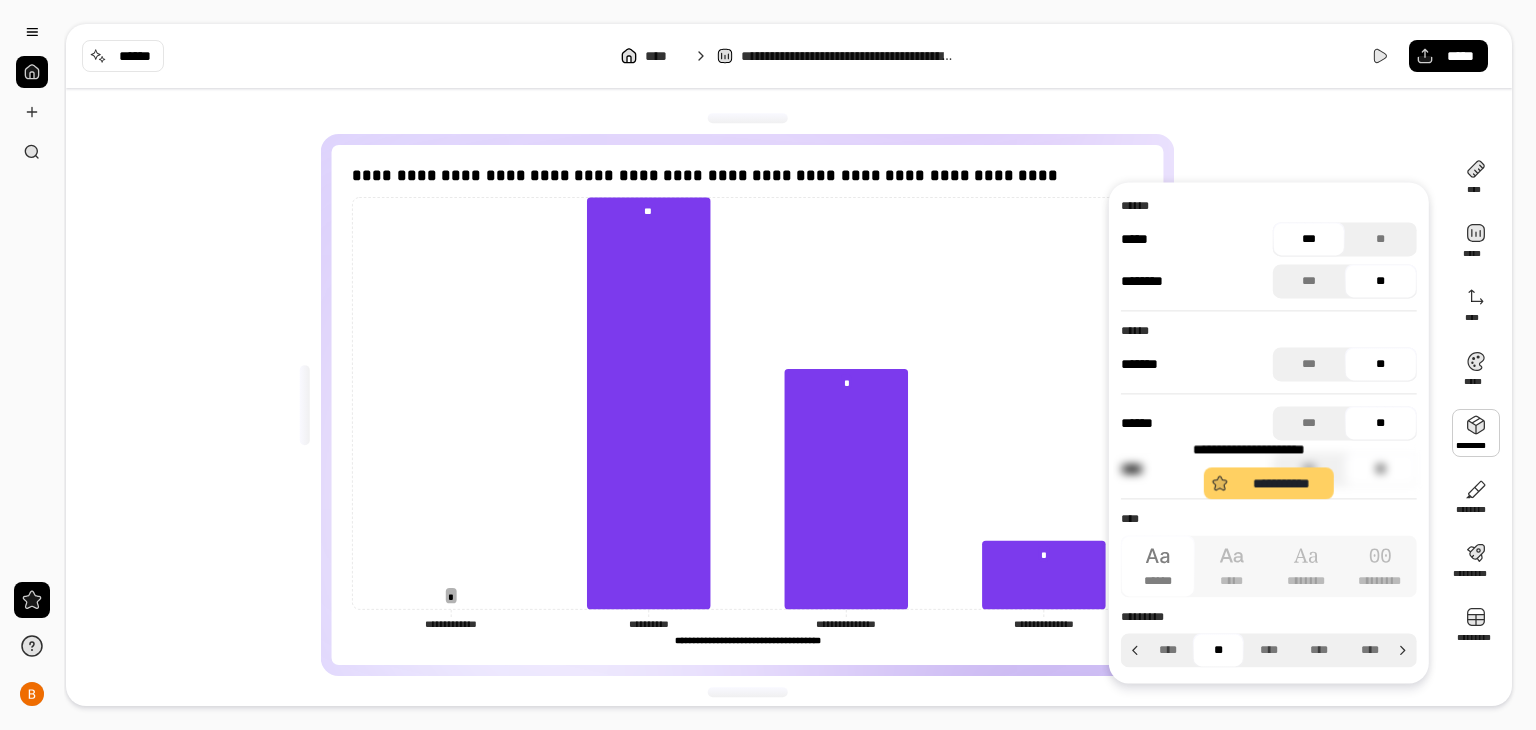 click on "**********" at bounding box center (1269, 483) 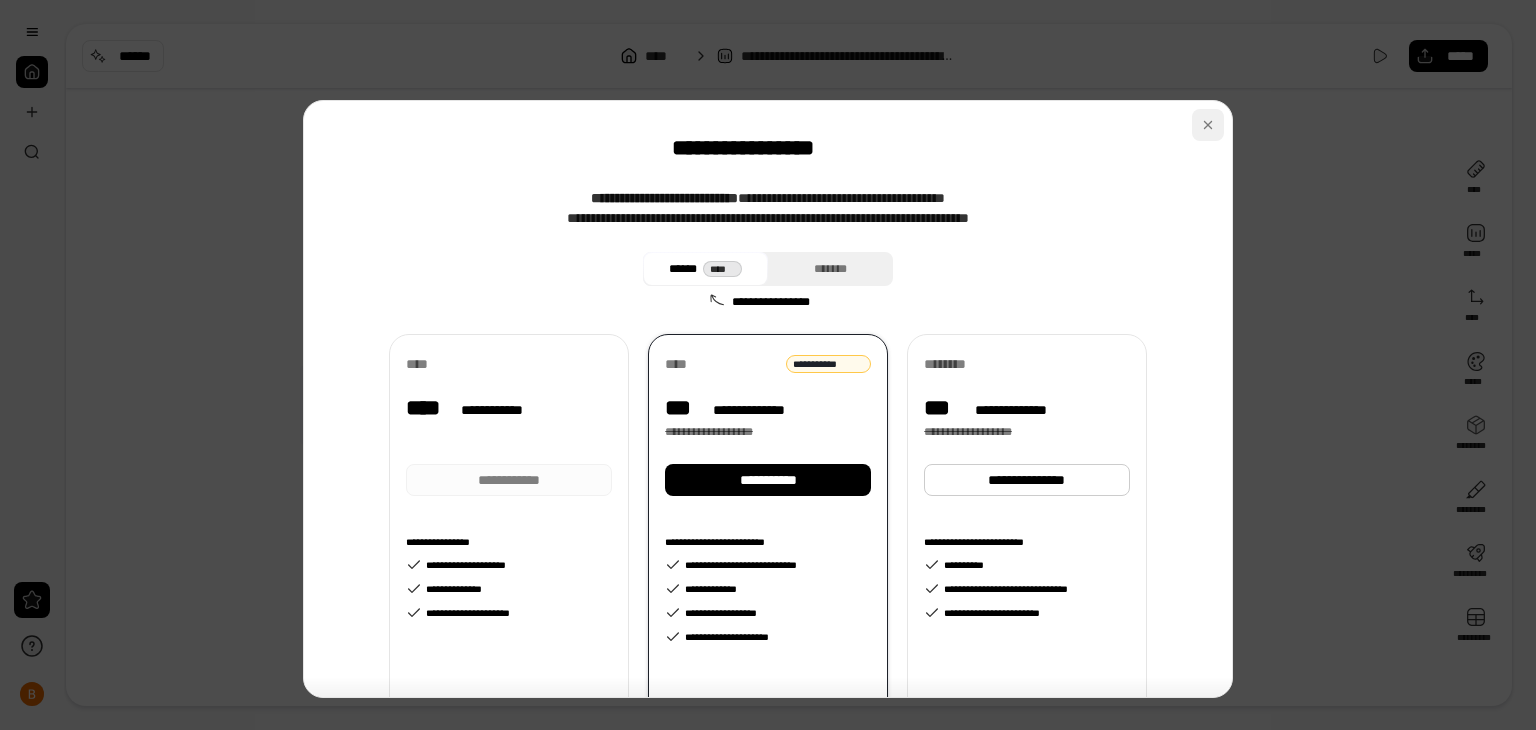 click at bounding box center [1208, 125] 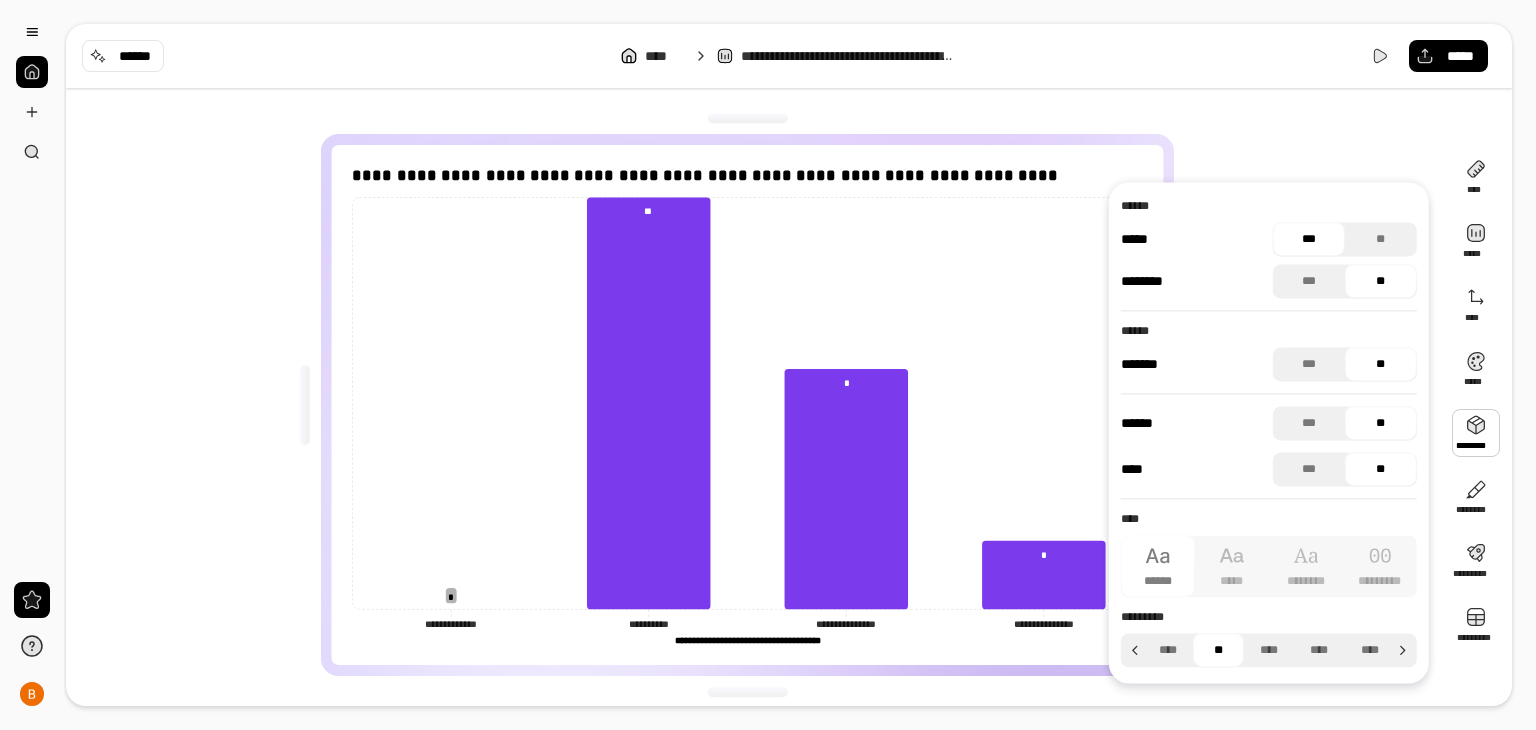 click on "**********" at bounding box center [755, 405] 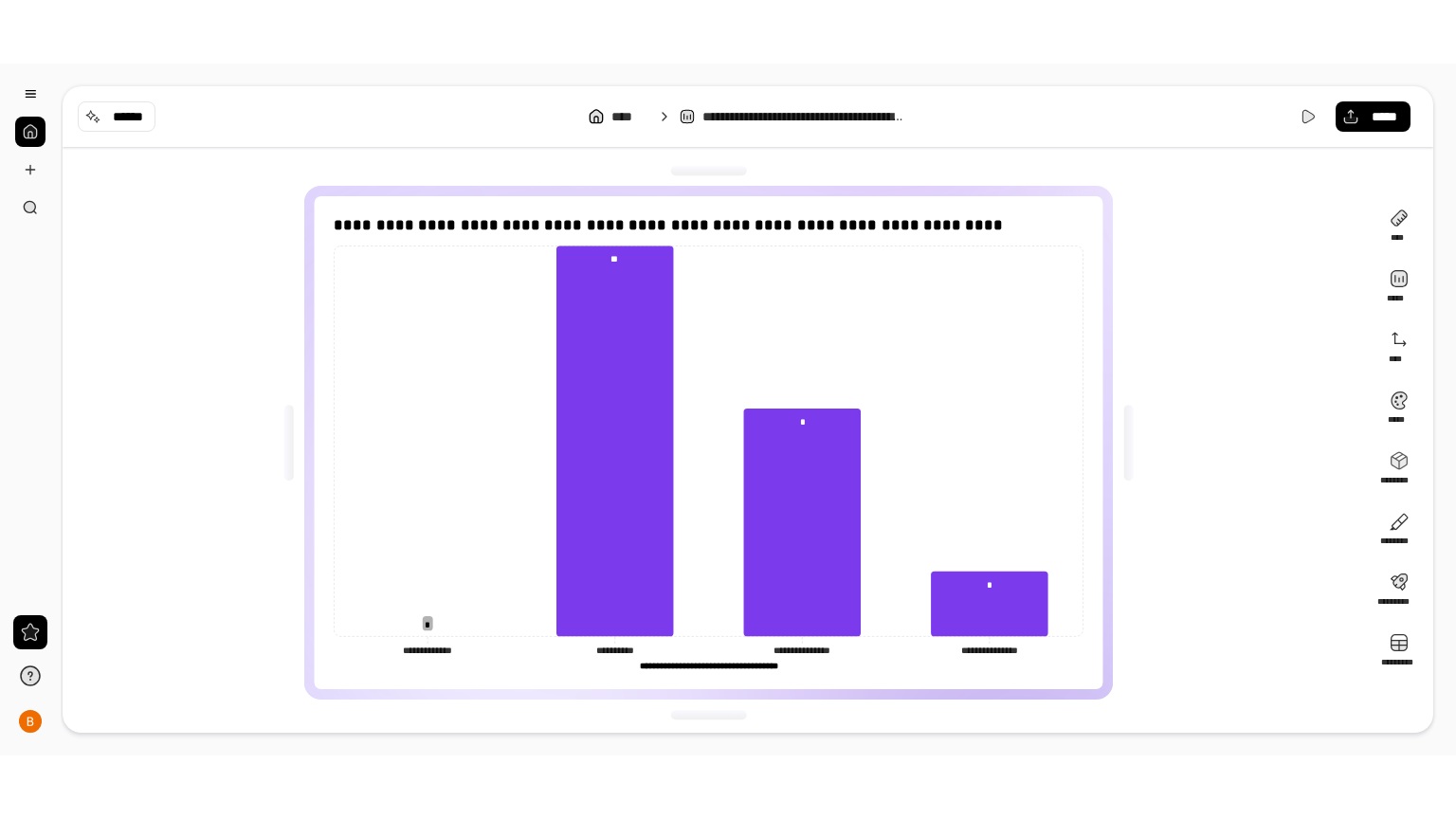 scroll, scrollTop: 6, scrollLeft: 0, axis: vertical 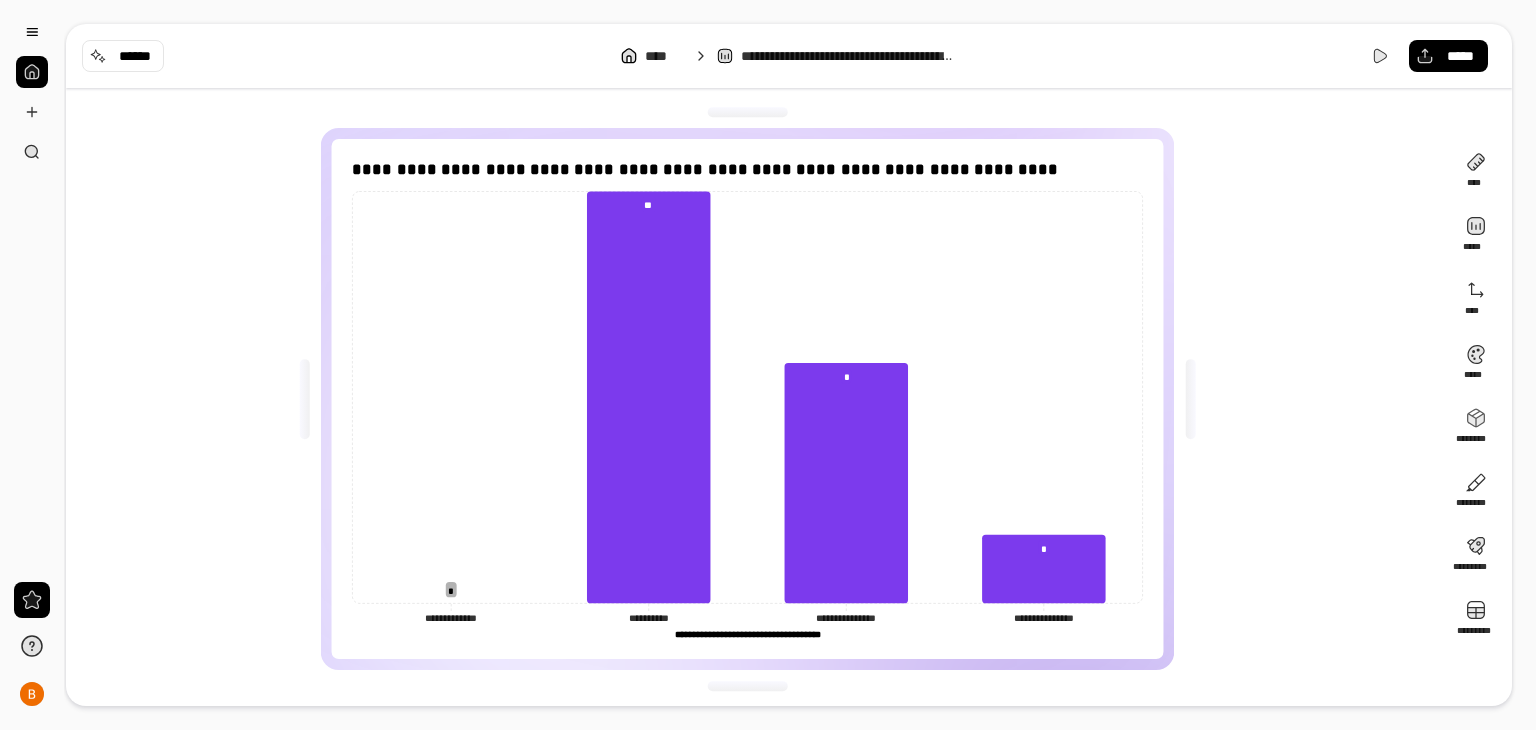 click on "**********" at bounding box center (746, 634) 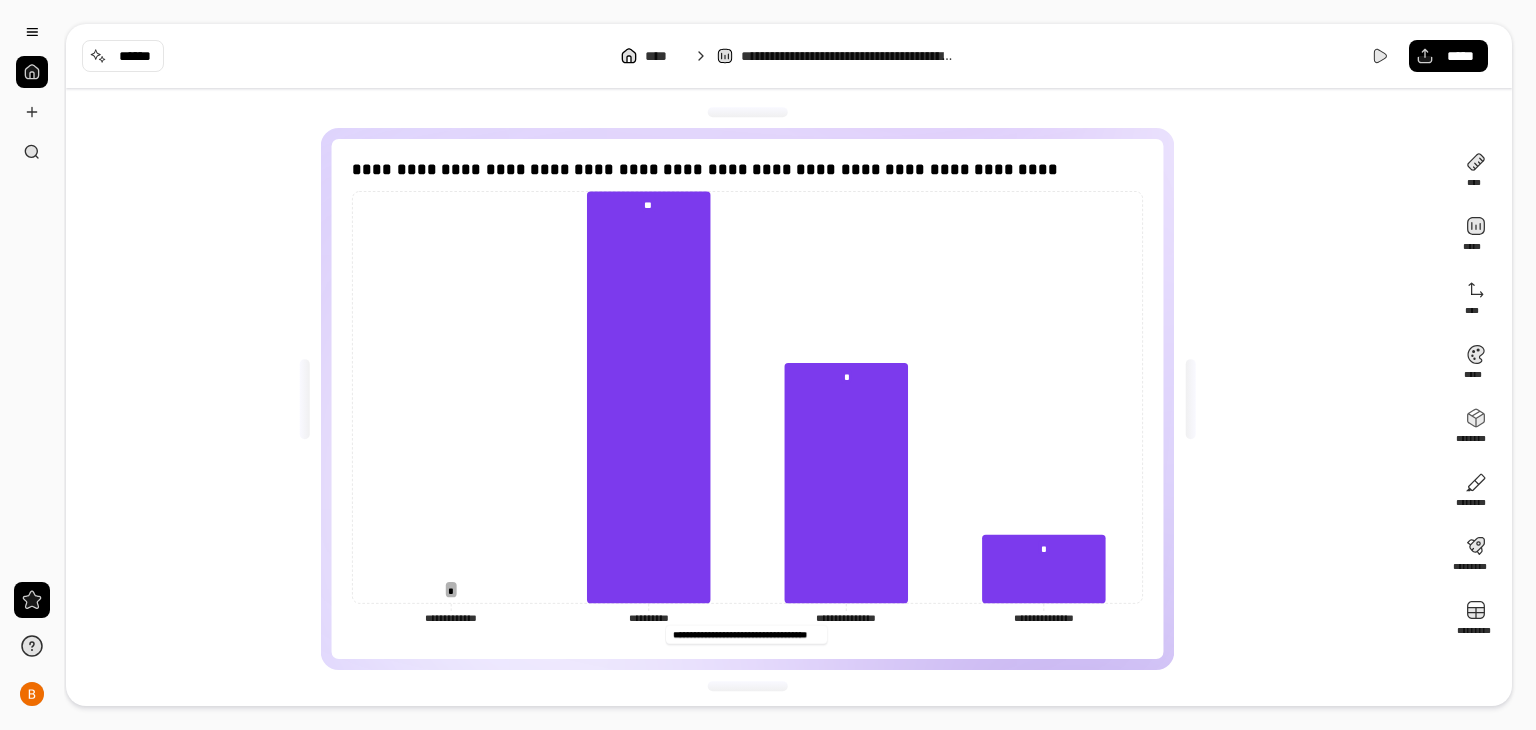 click on "**********" at bounding box center (746, 634) 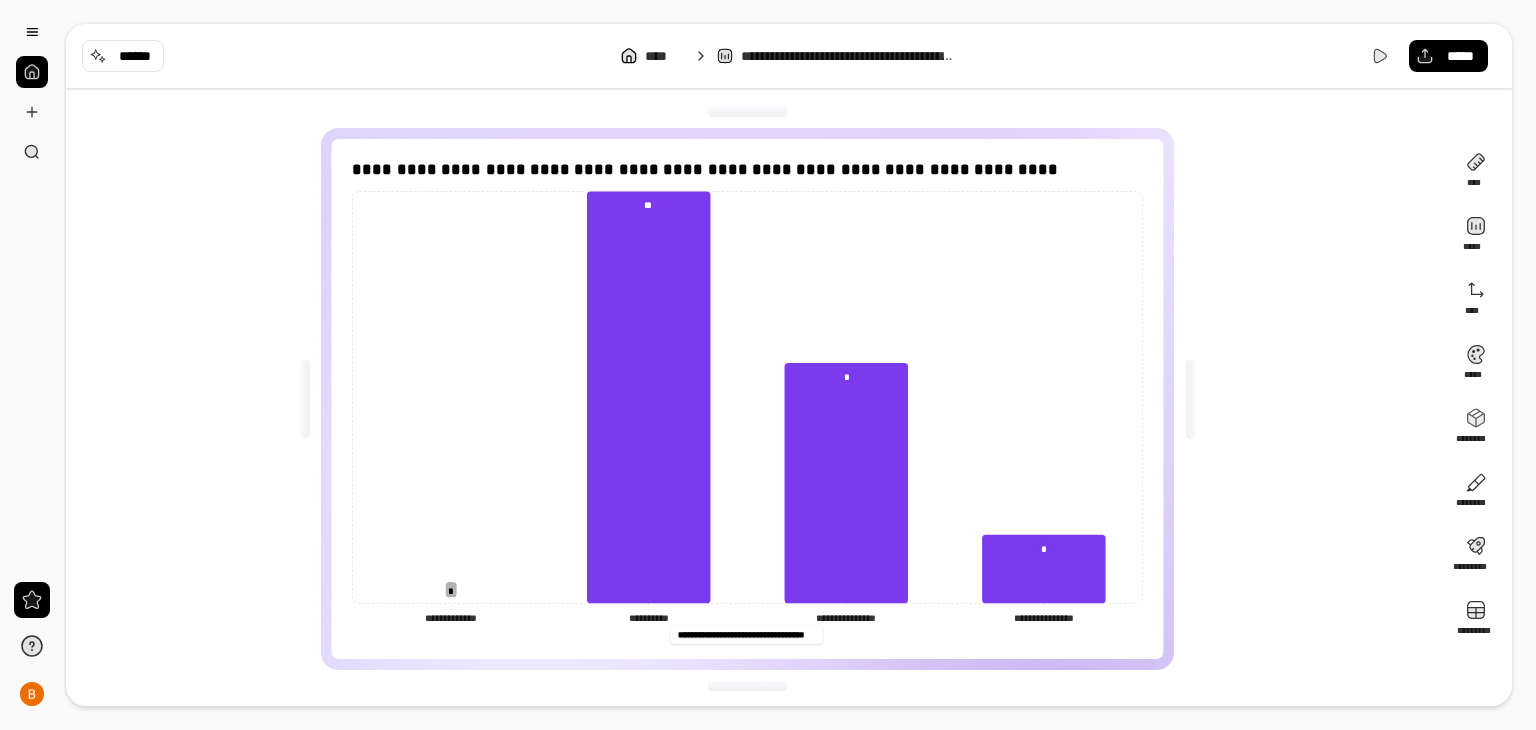 click on "**********" at bounding box center (747, 634) 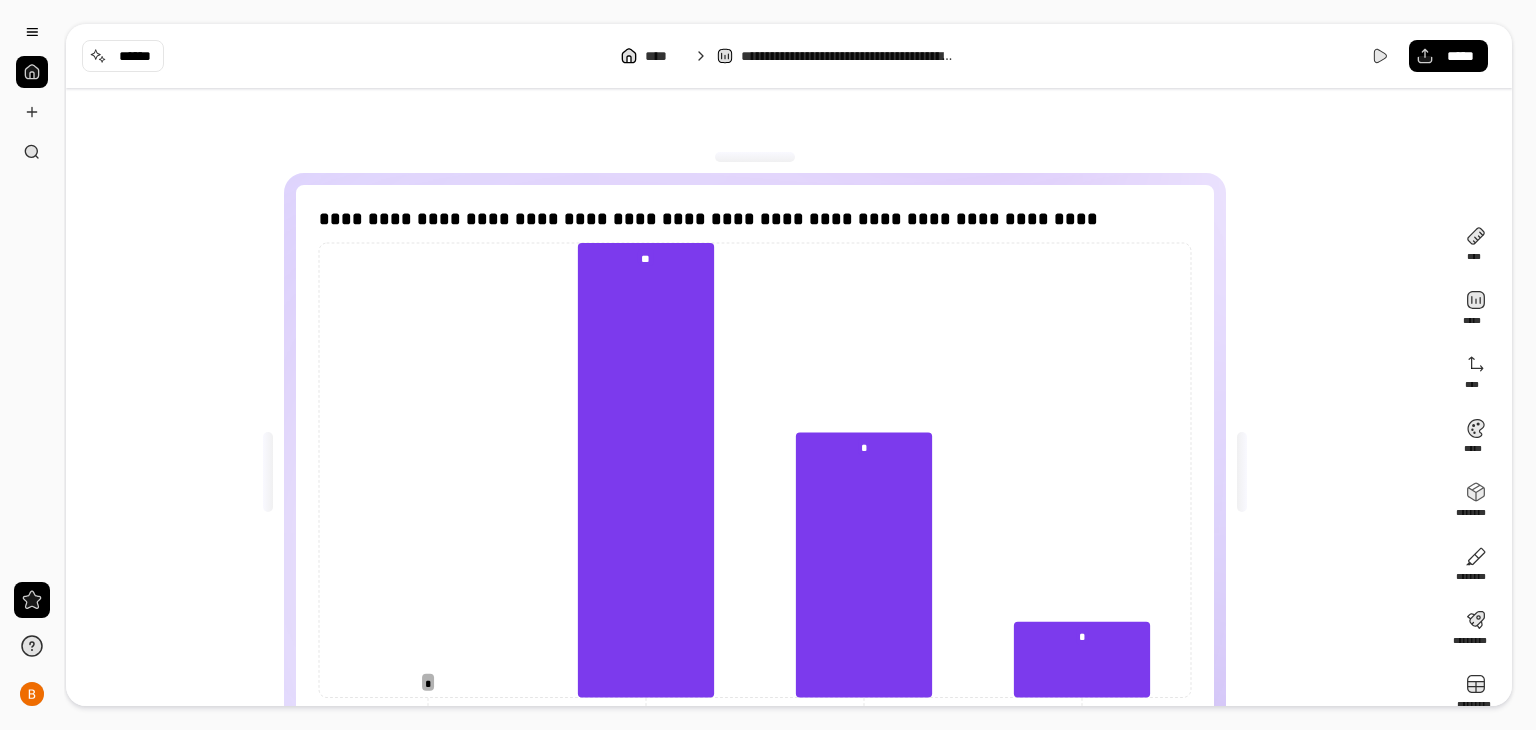 scroll, scrollTop: 0, scrollLeft: 0, axis: both 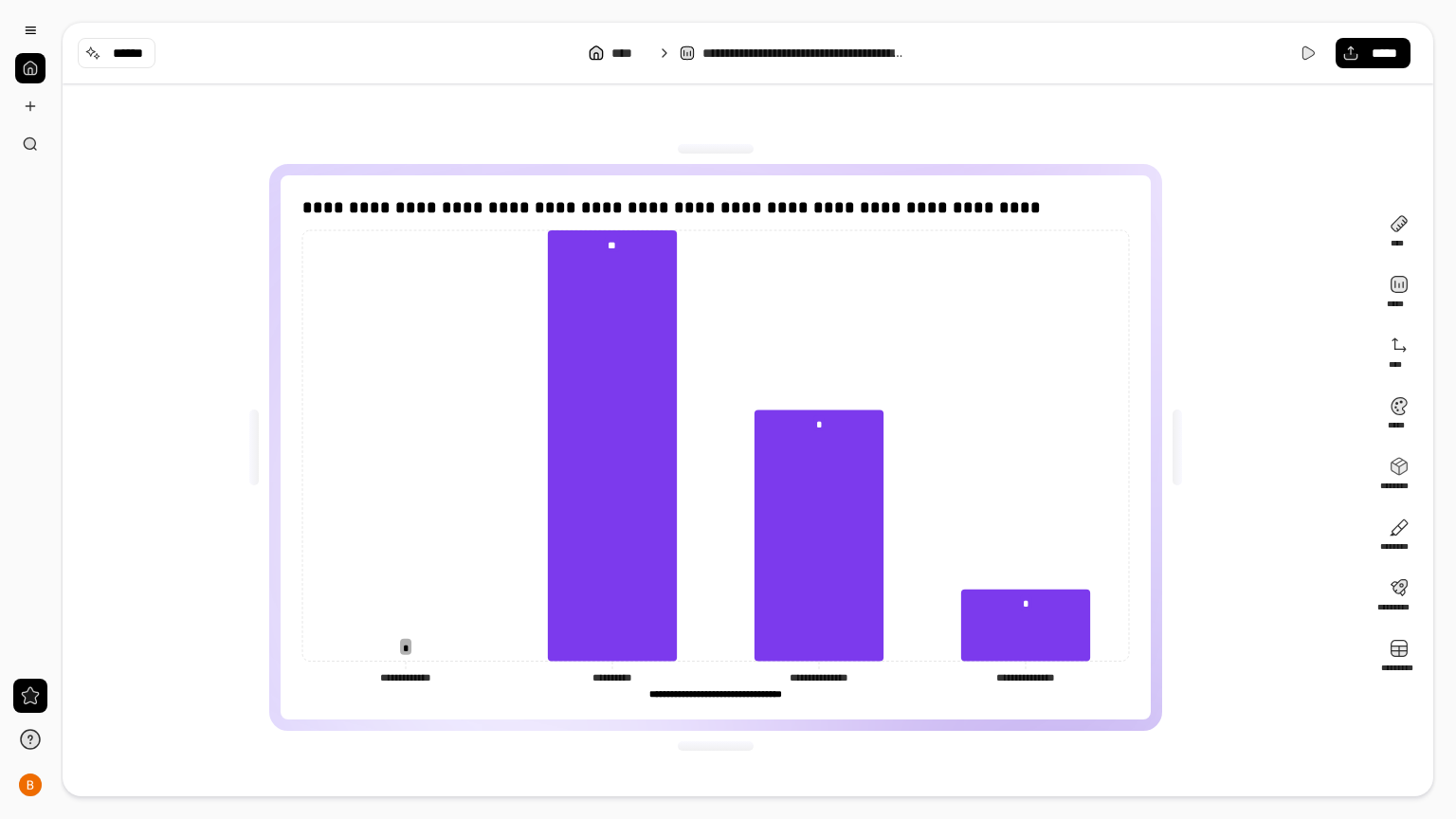 click on "**********" at bounding box center [716, 447] 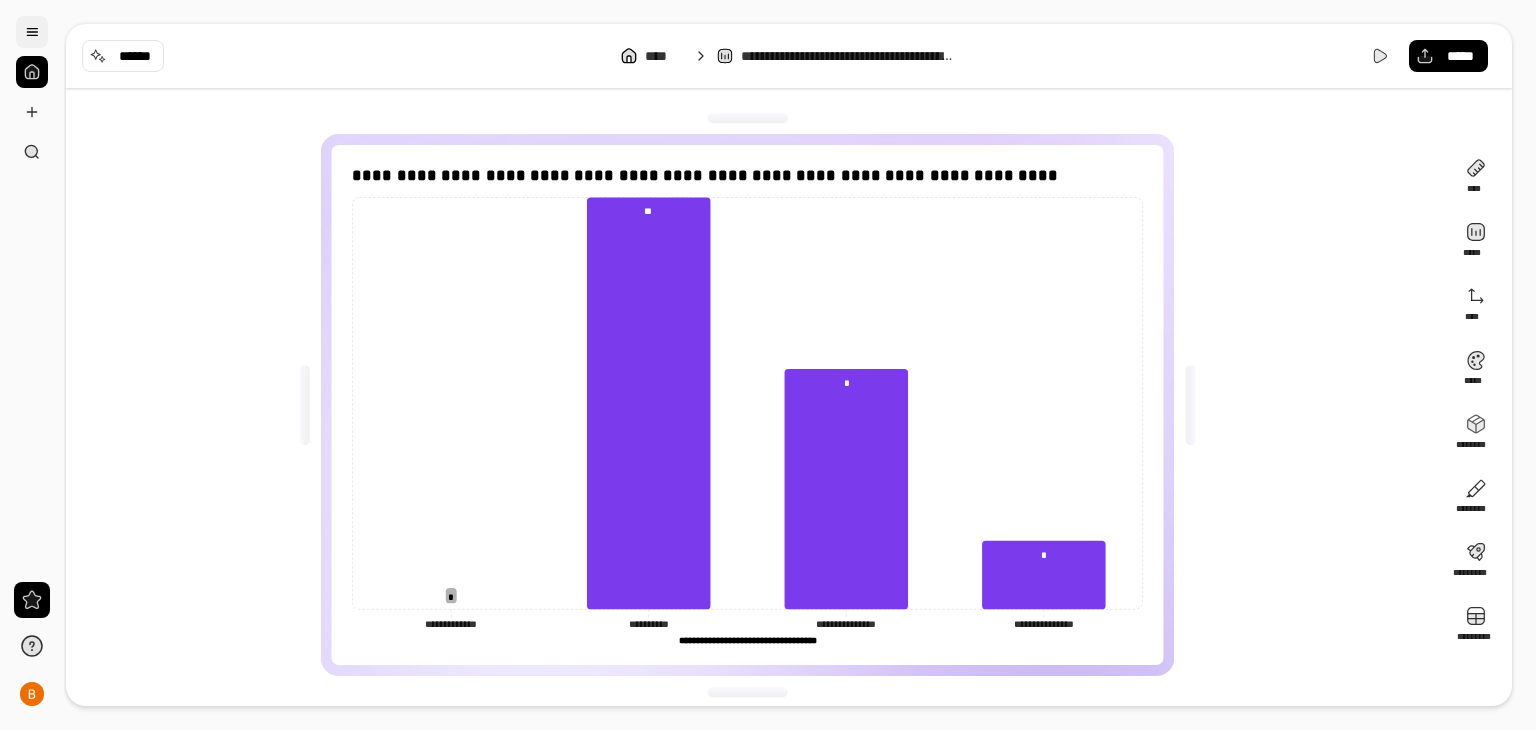 click at bounding box center (32, 32) 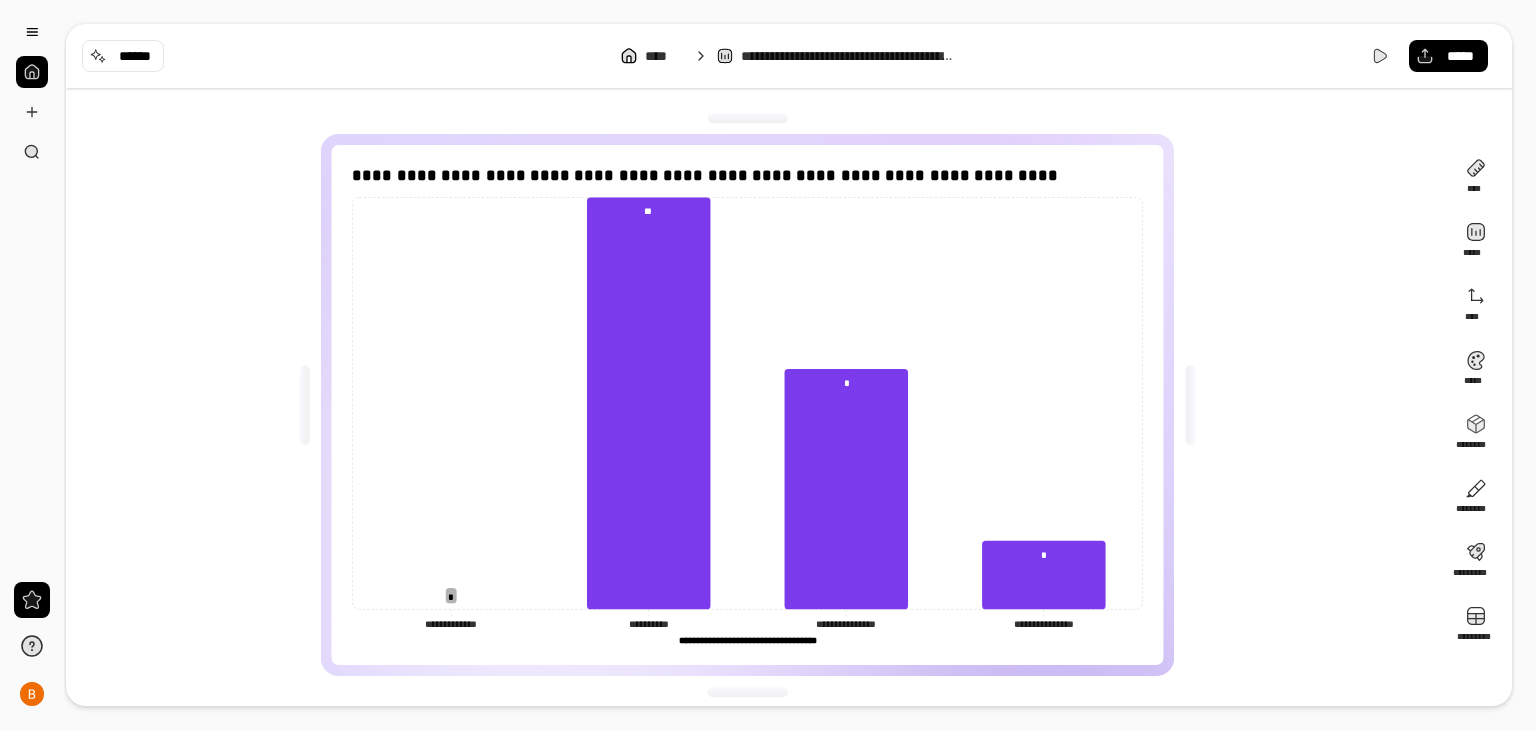 click at bounding box center (32, 72) 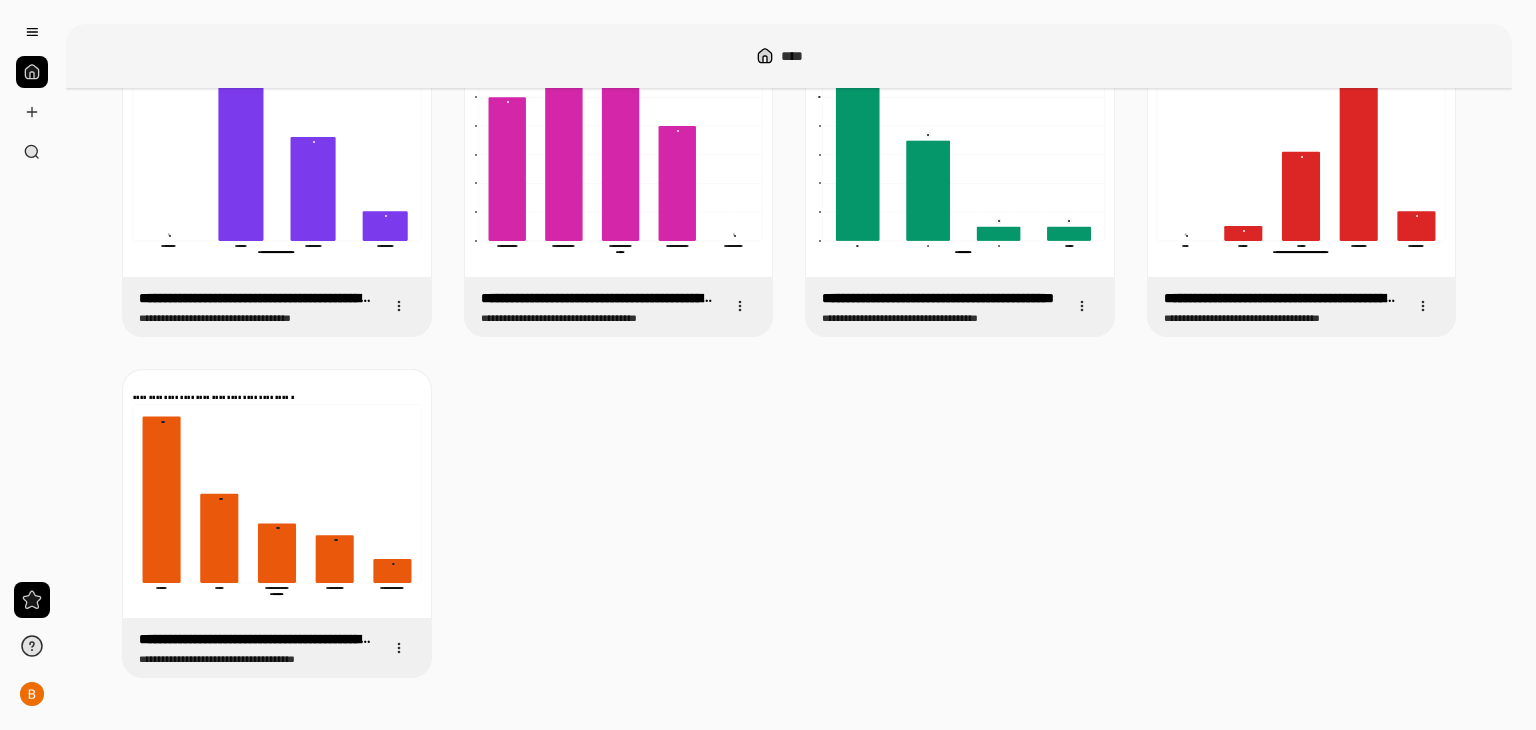 scroll, scrollTop: 53, scrollLeft: 0, axis: vertical 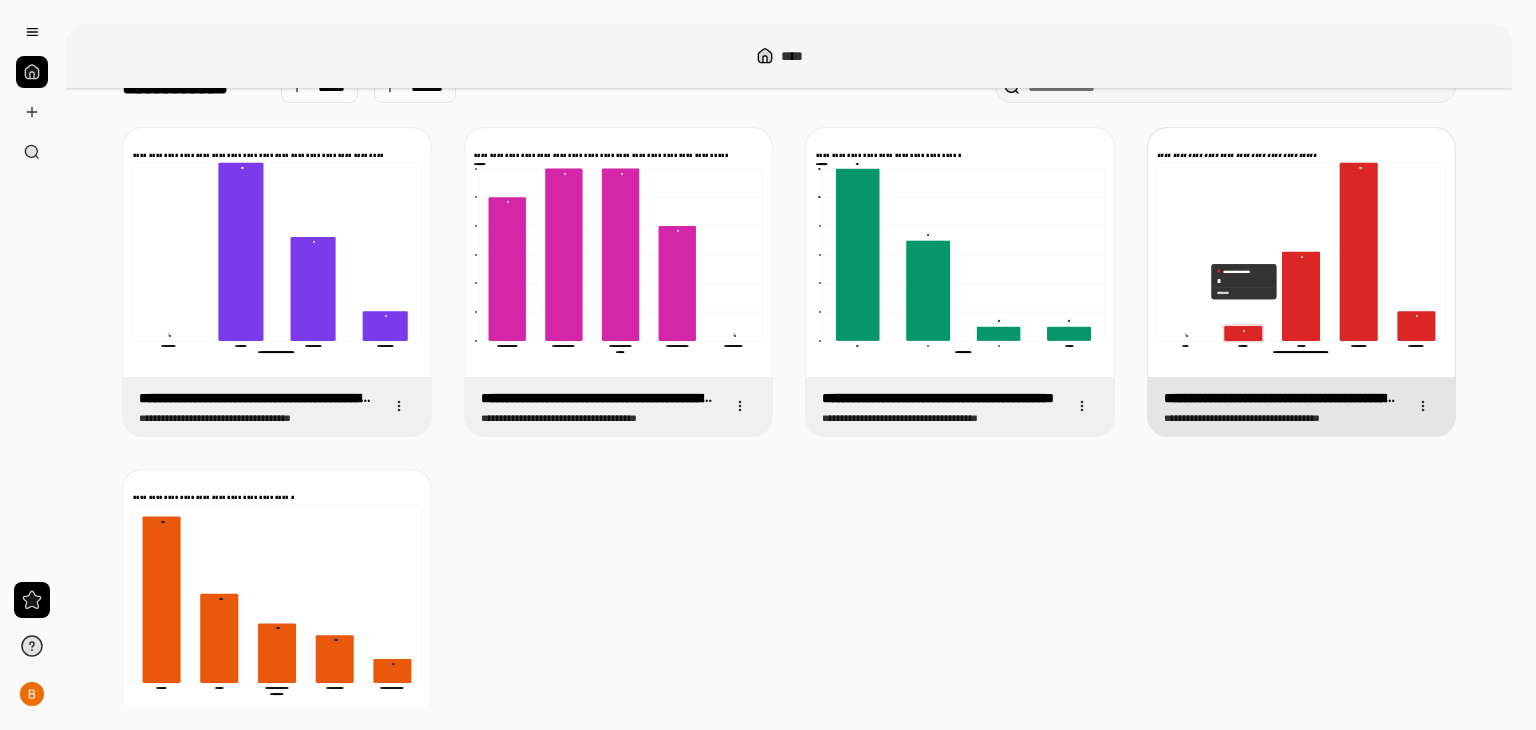 click 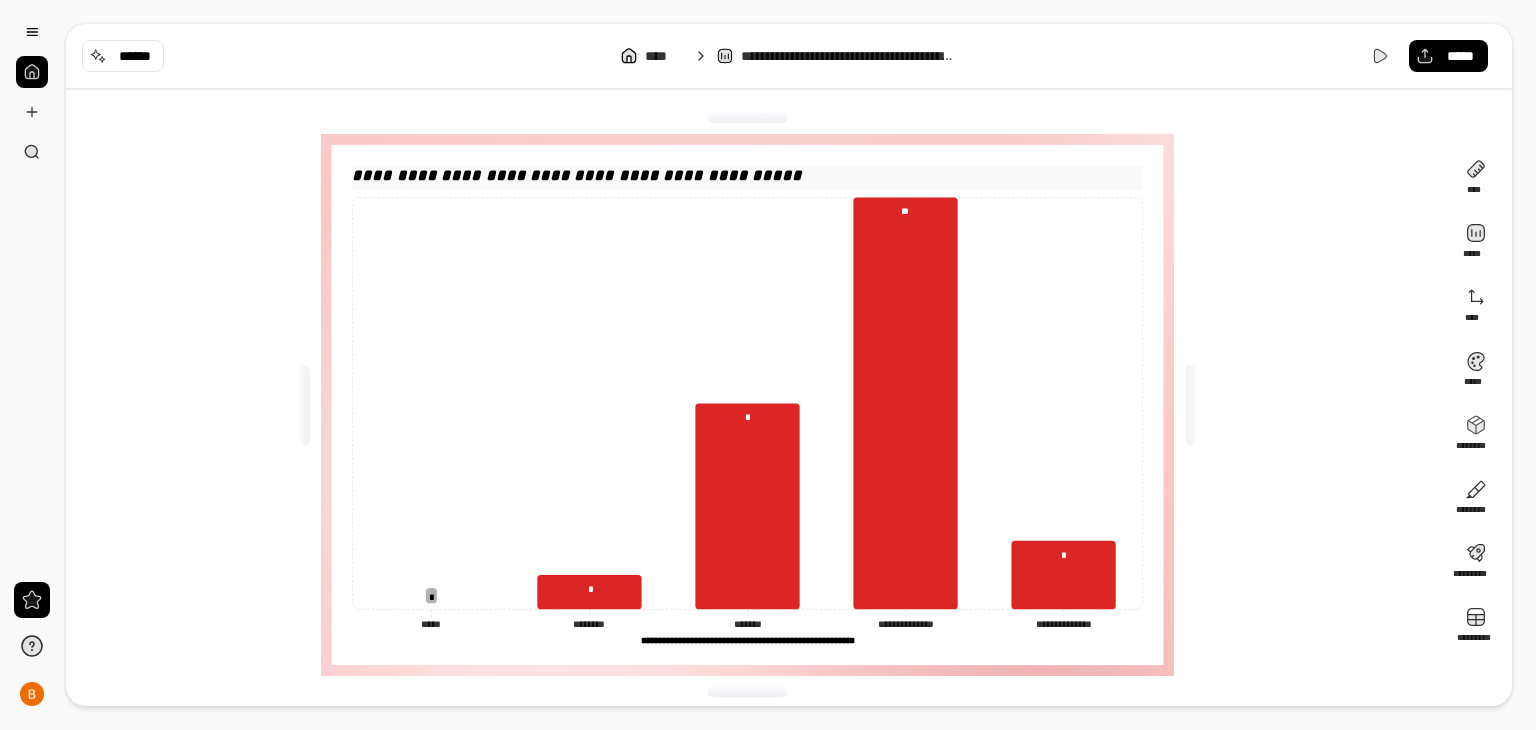 click on "**********" at bounding box center (577, 176) 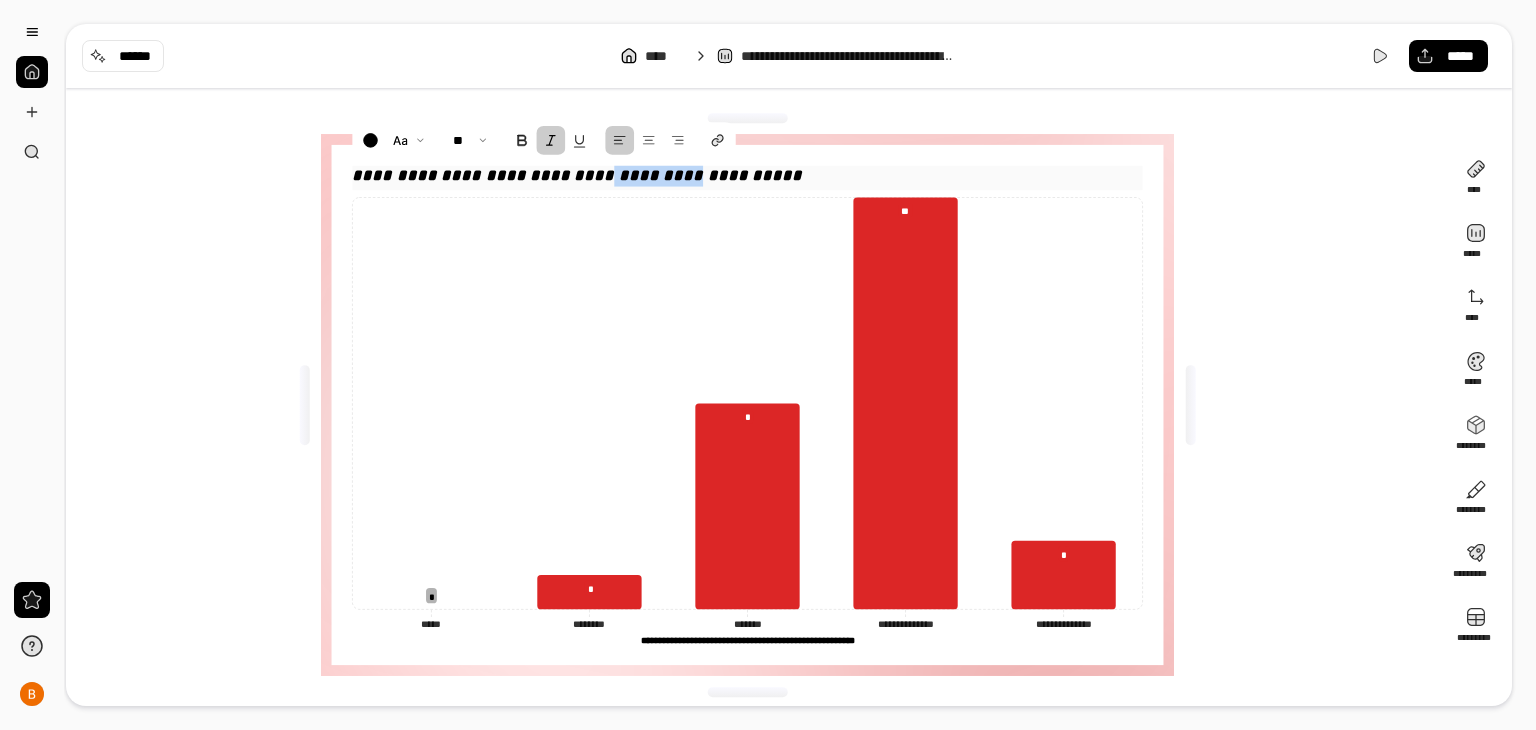 click on "**********" at bounding box center [577, 176] 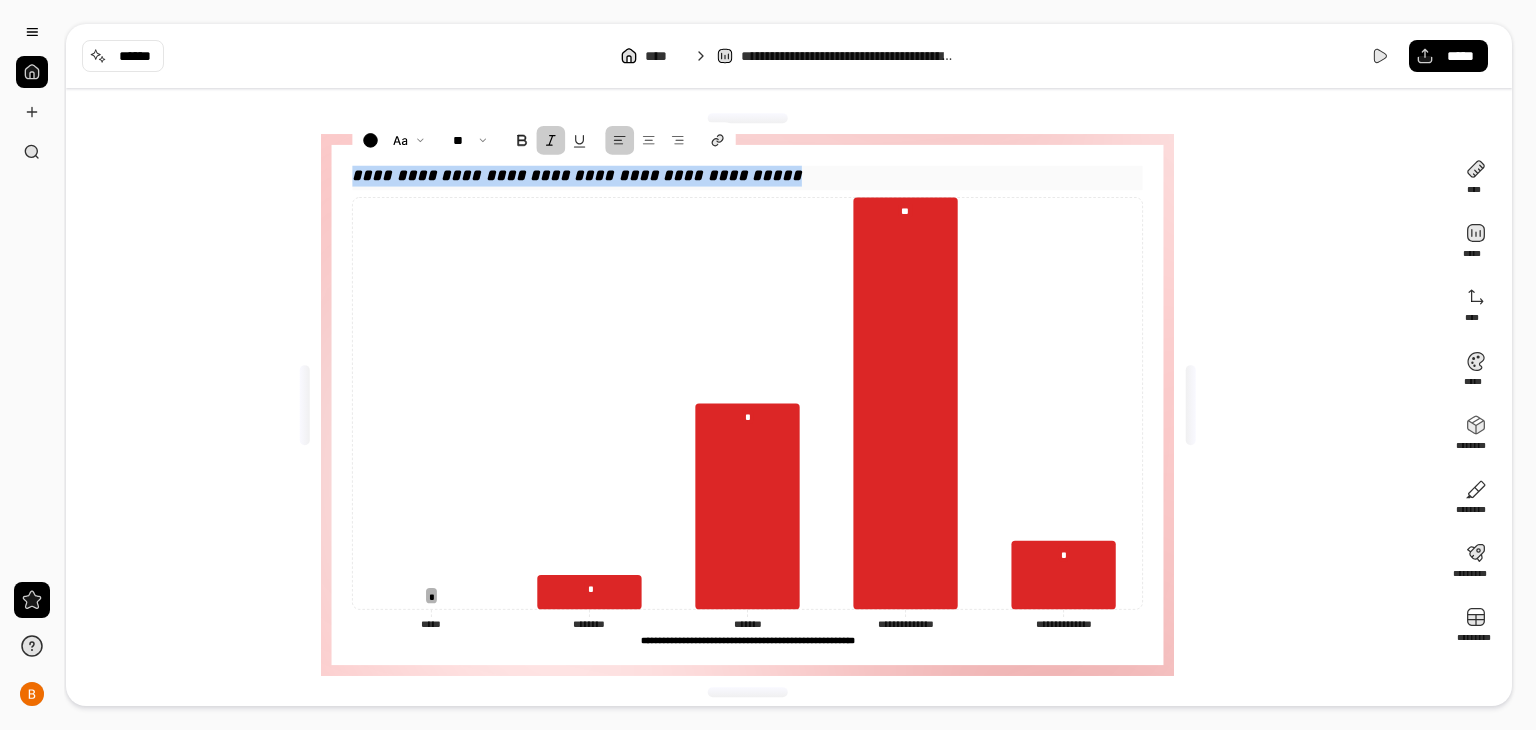 click on "**********" at bounding box center (577, 176) 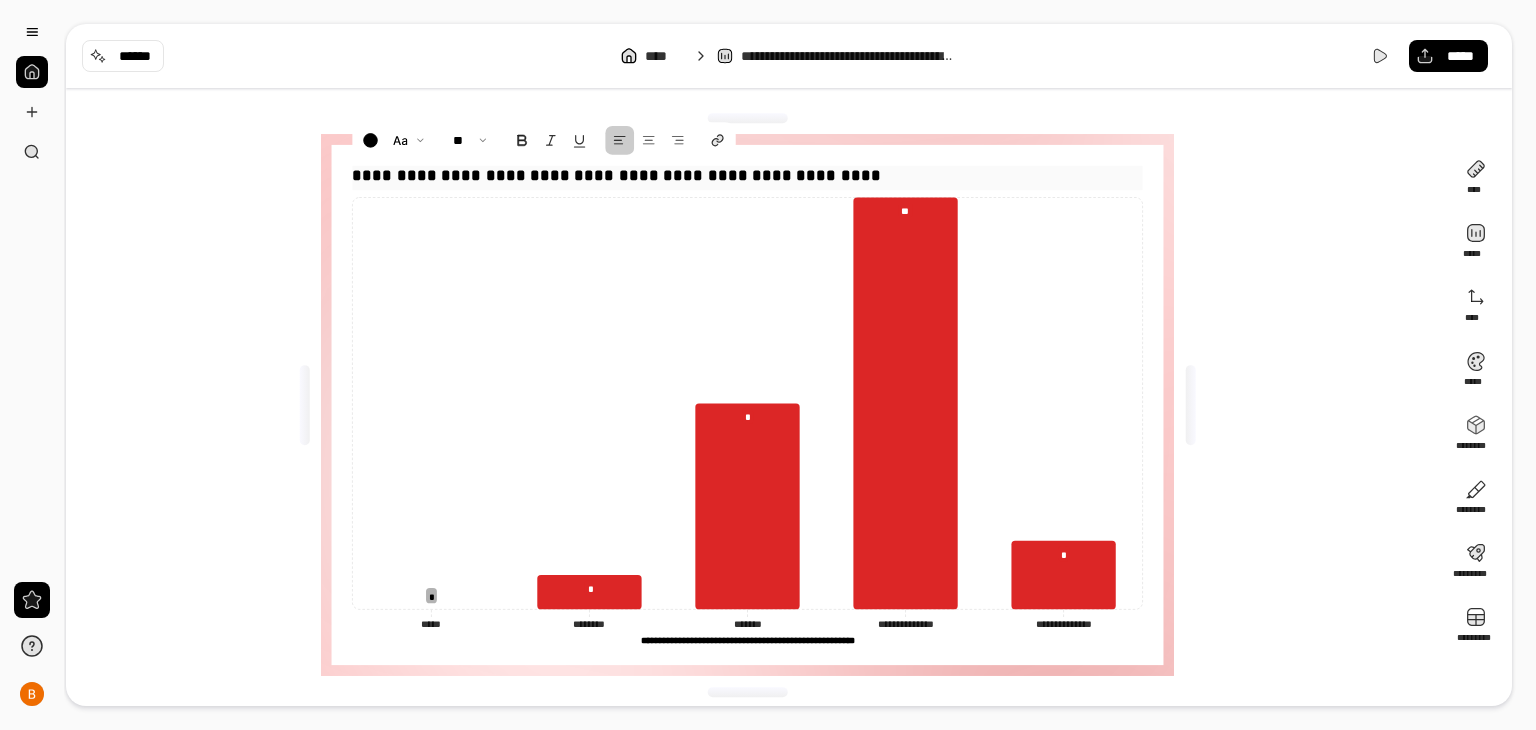 type 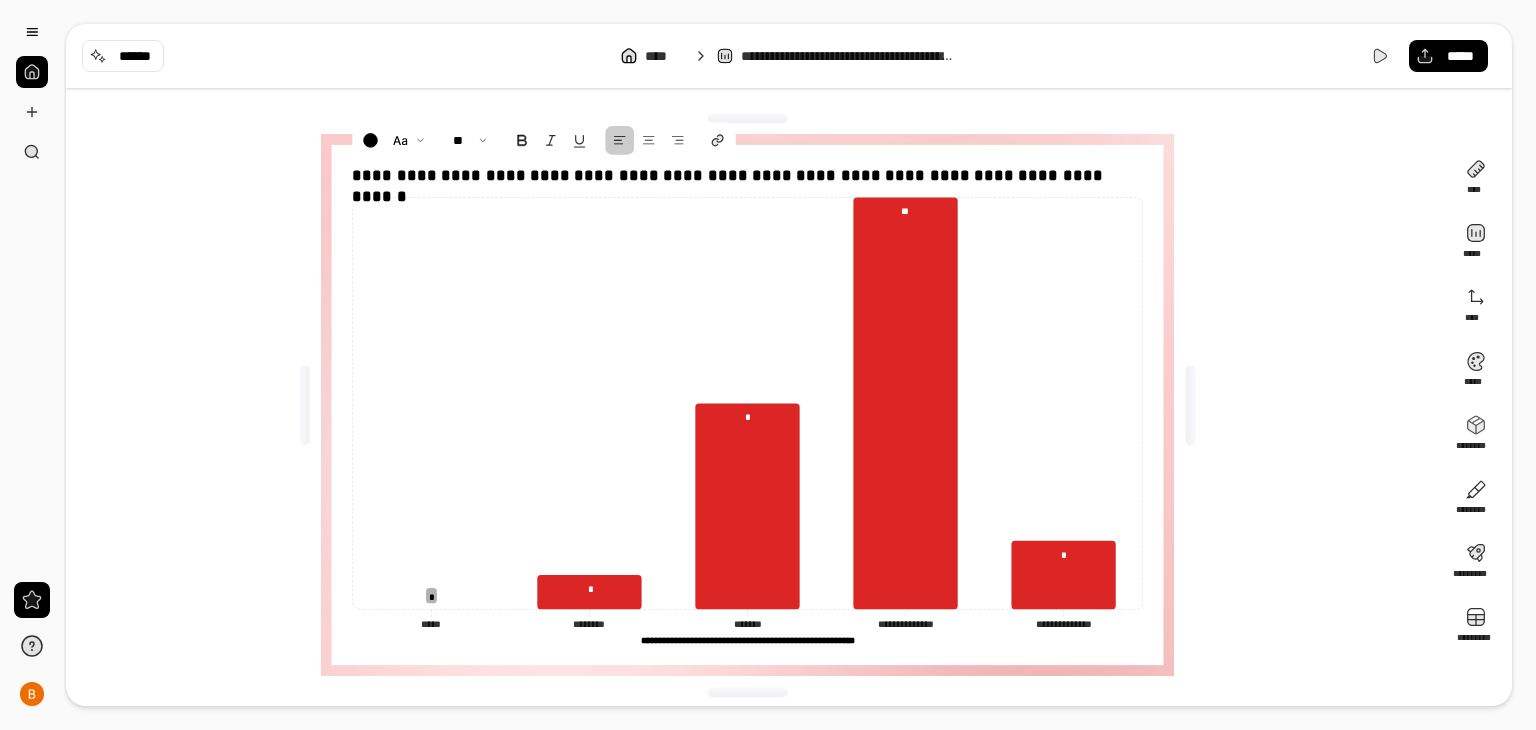 click on "**********" at bounding box center (755, 405) 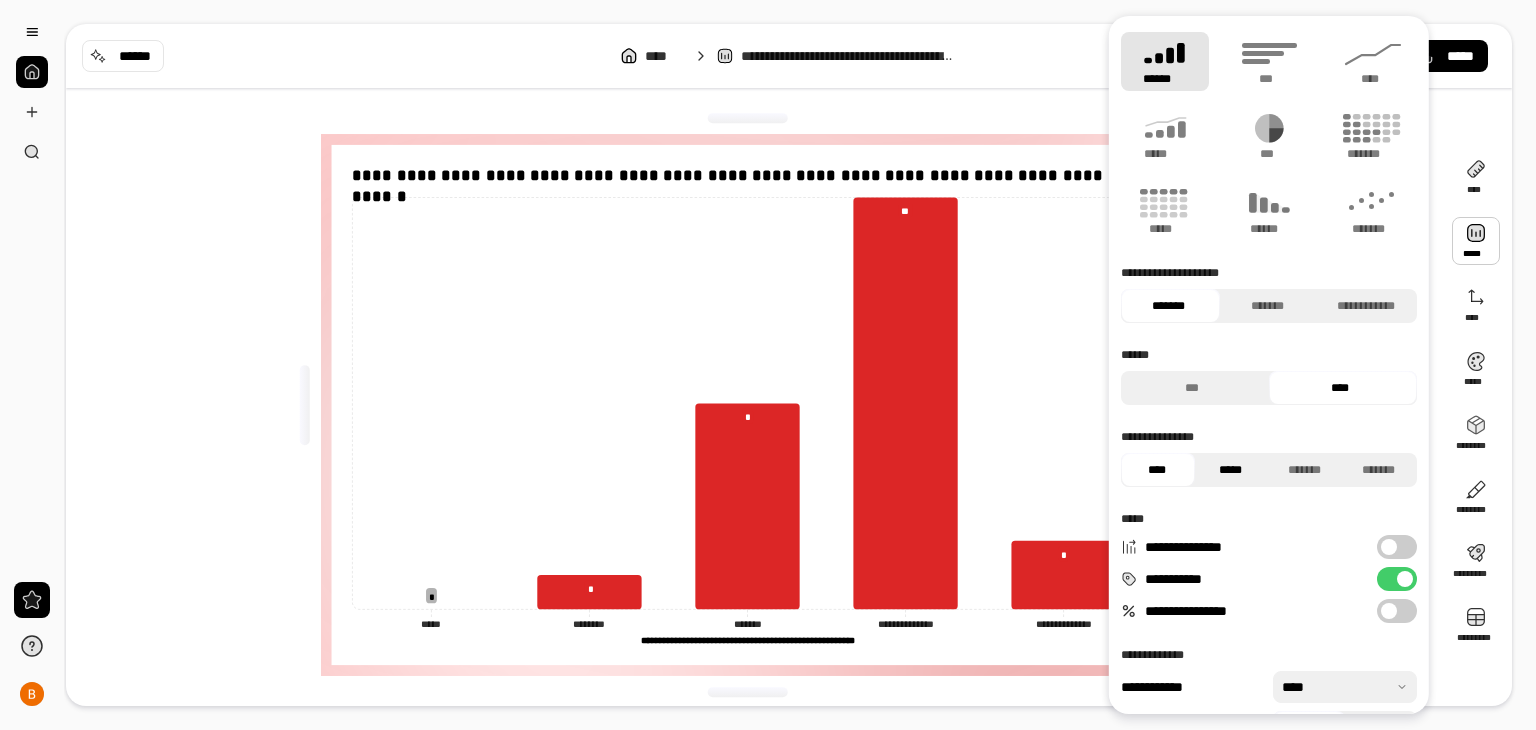 click on "*****" at bounding box center [1230, 470] 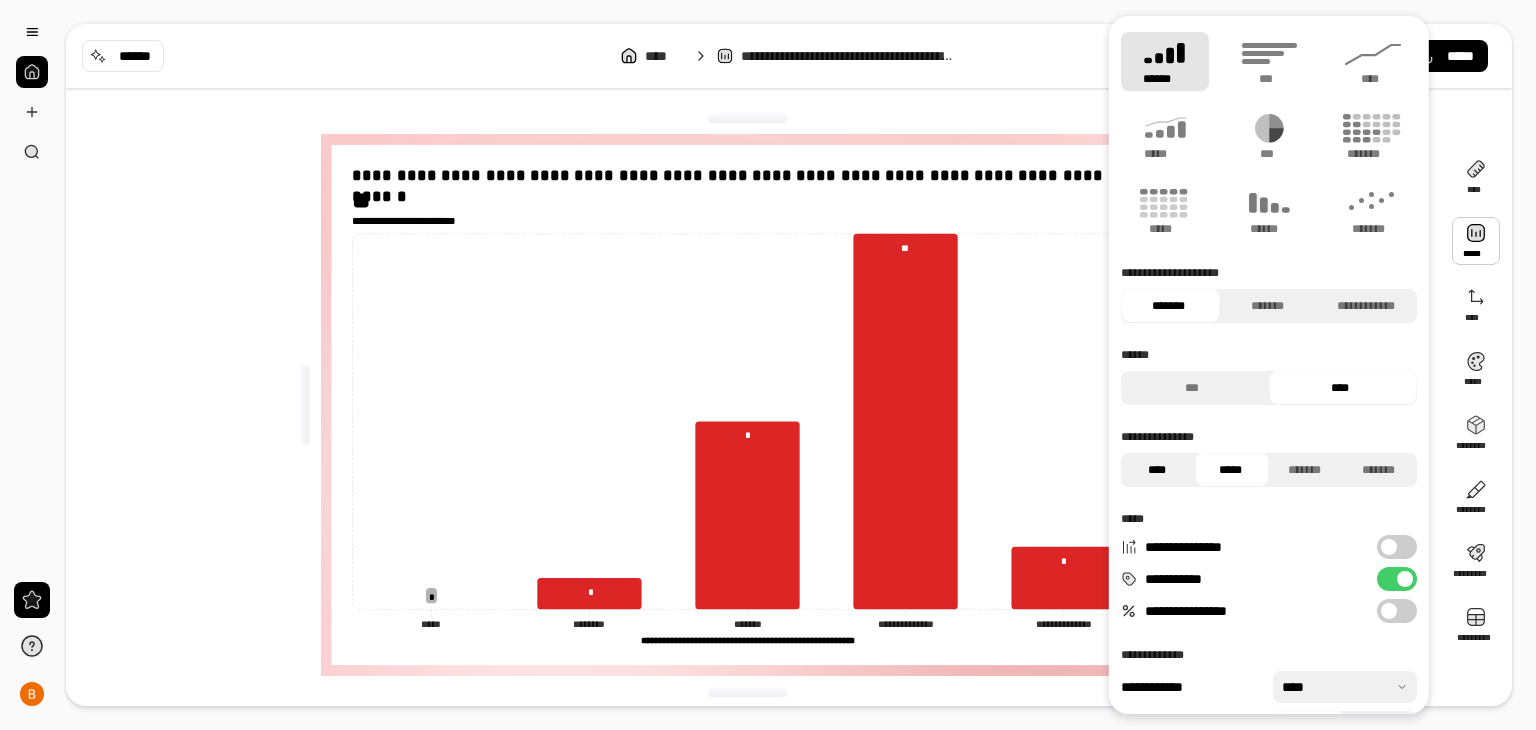 click on "****" at bounding box center [1156, 470] 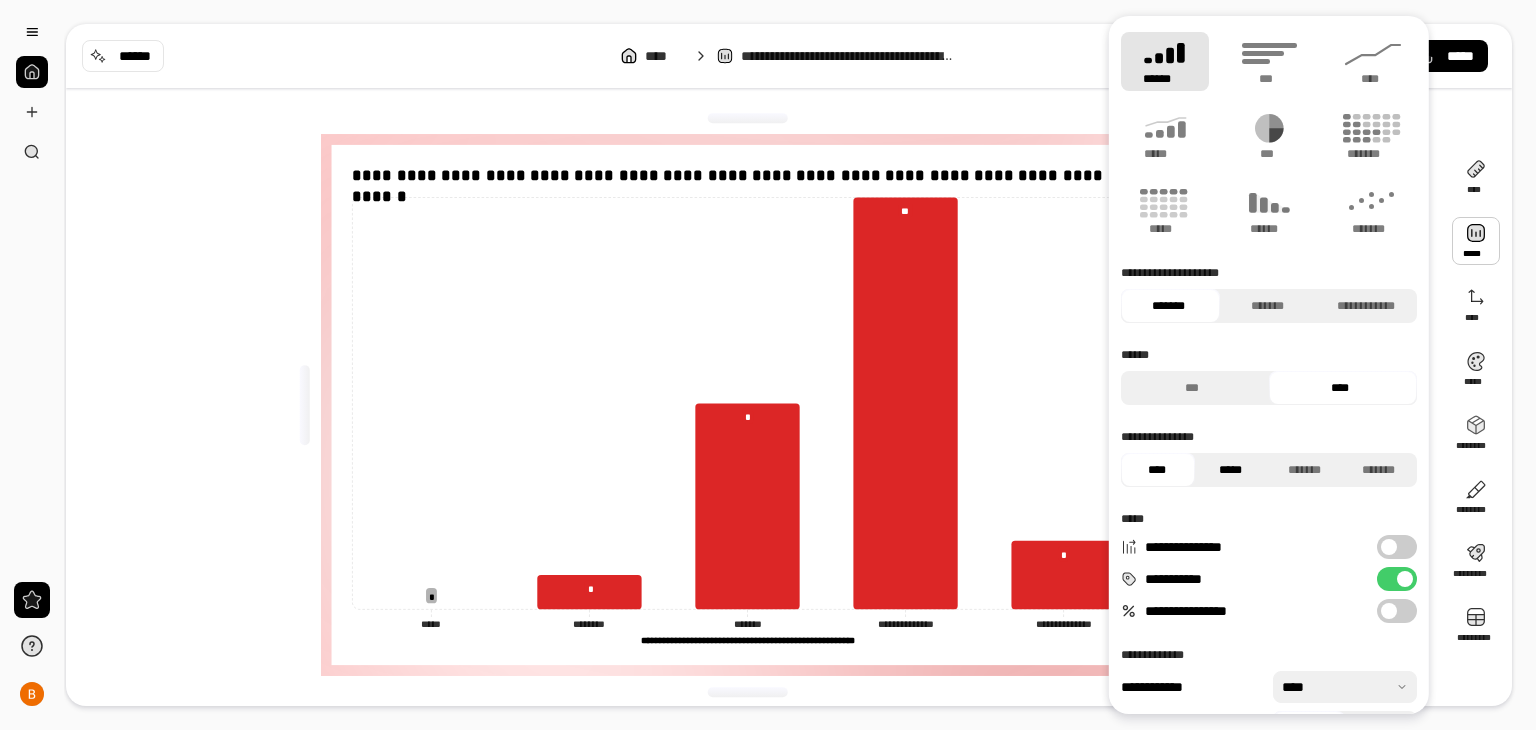 click on "*****" at bounding box center [1230, 470] 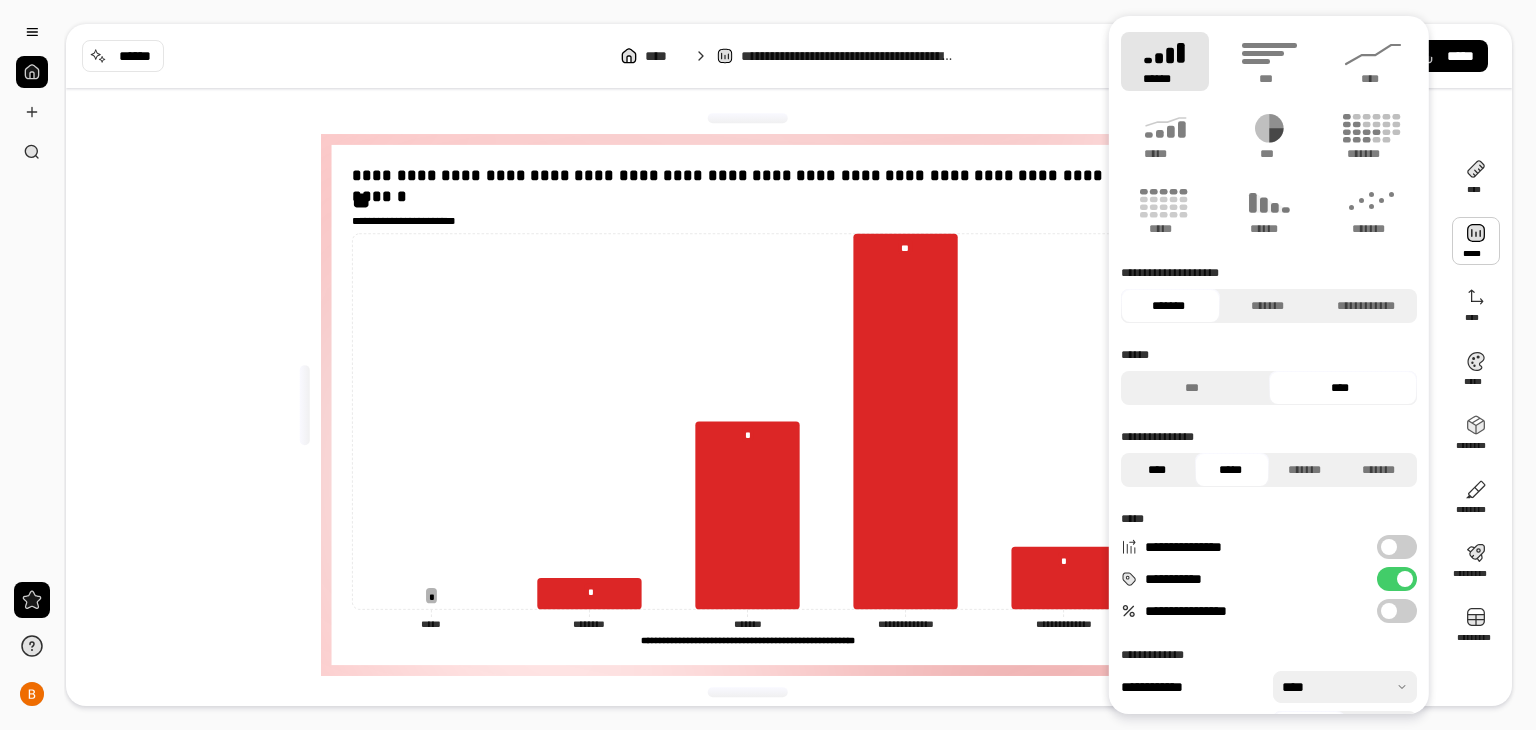click on "****" at bounding box center (1156, 470) 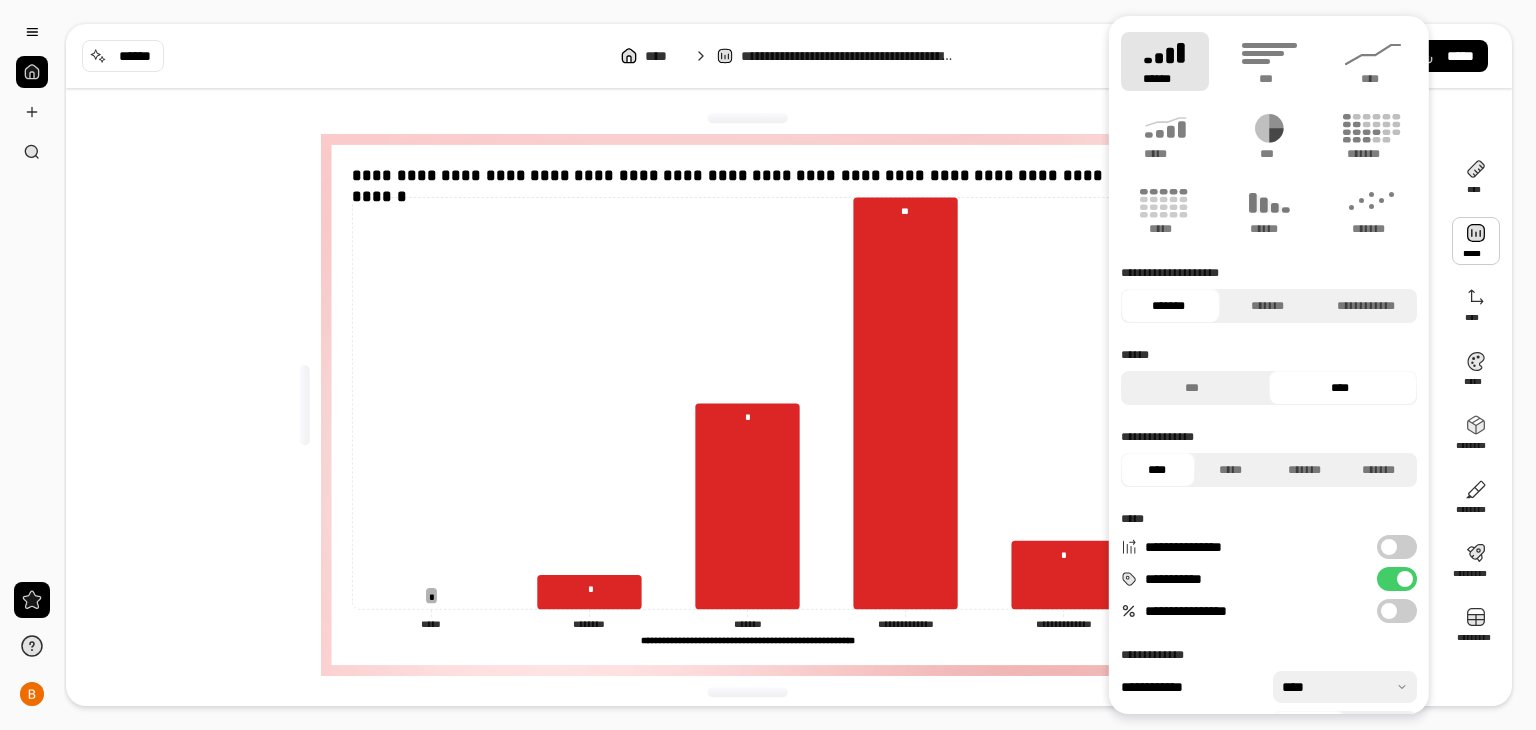 click on "**********" at bounding box center [1397, 611] 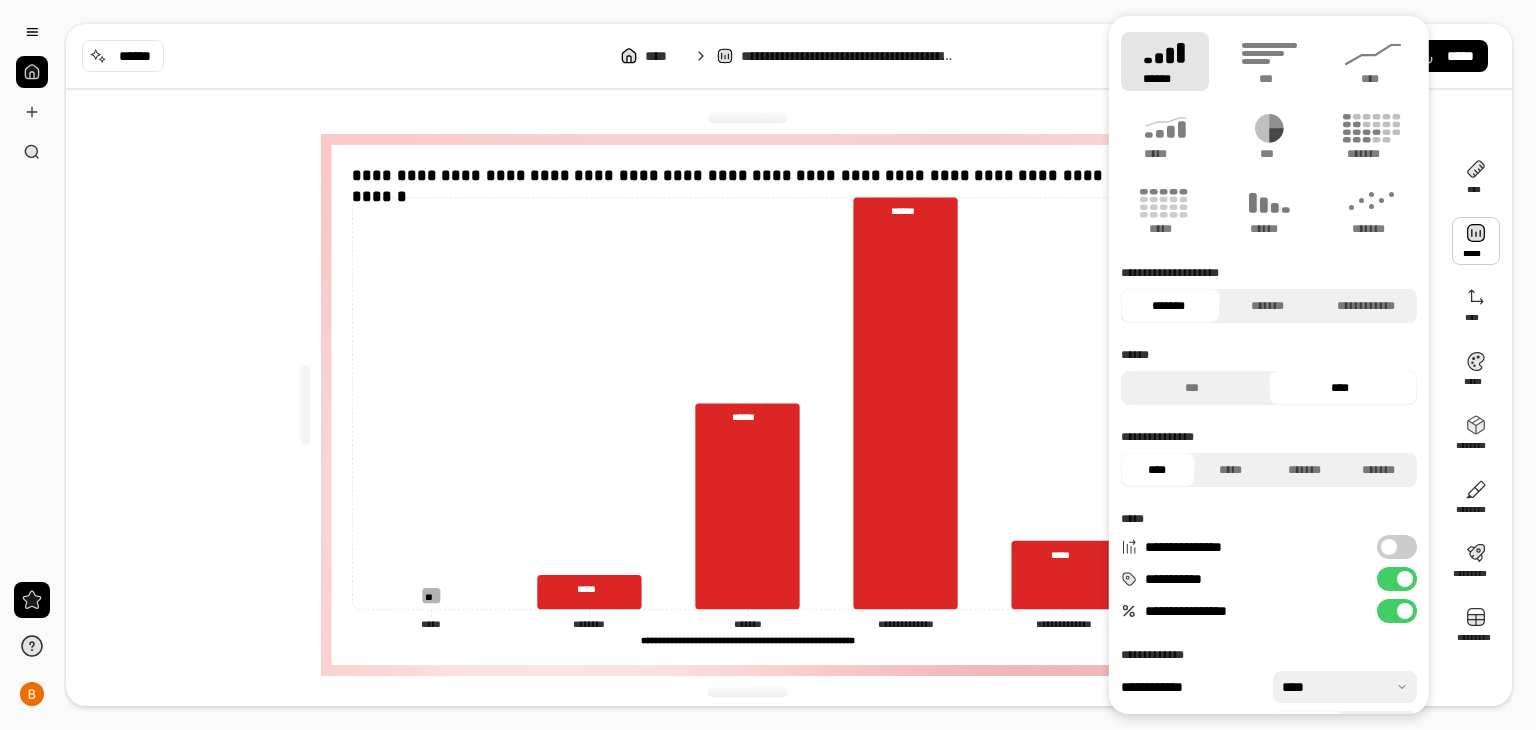 click on "**********" at bounding box center [1397, 611] 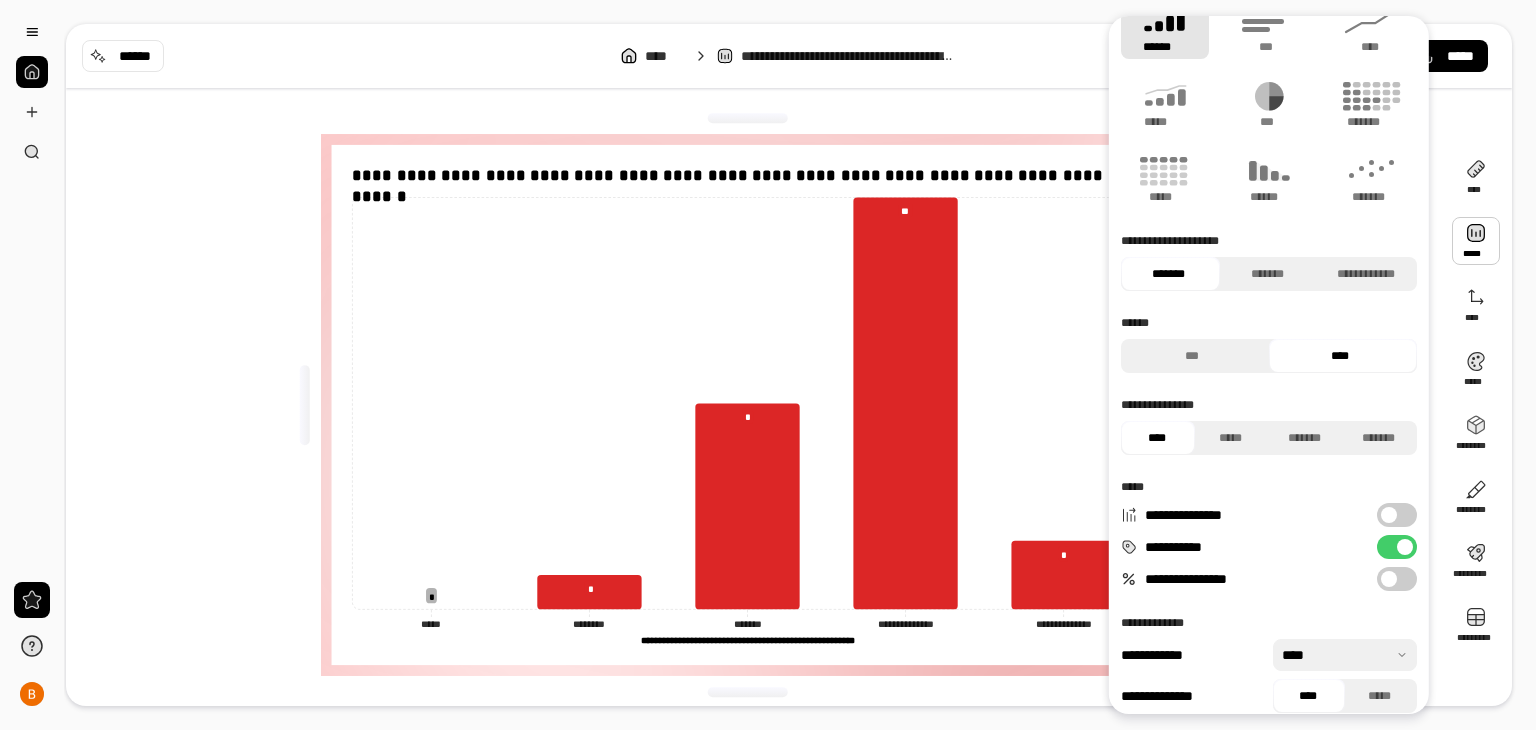scroll, scrollTop: 47, scrollLeft: 0, axis: vertical 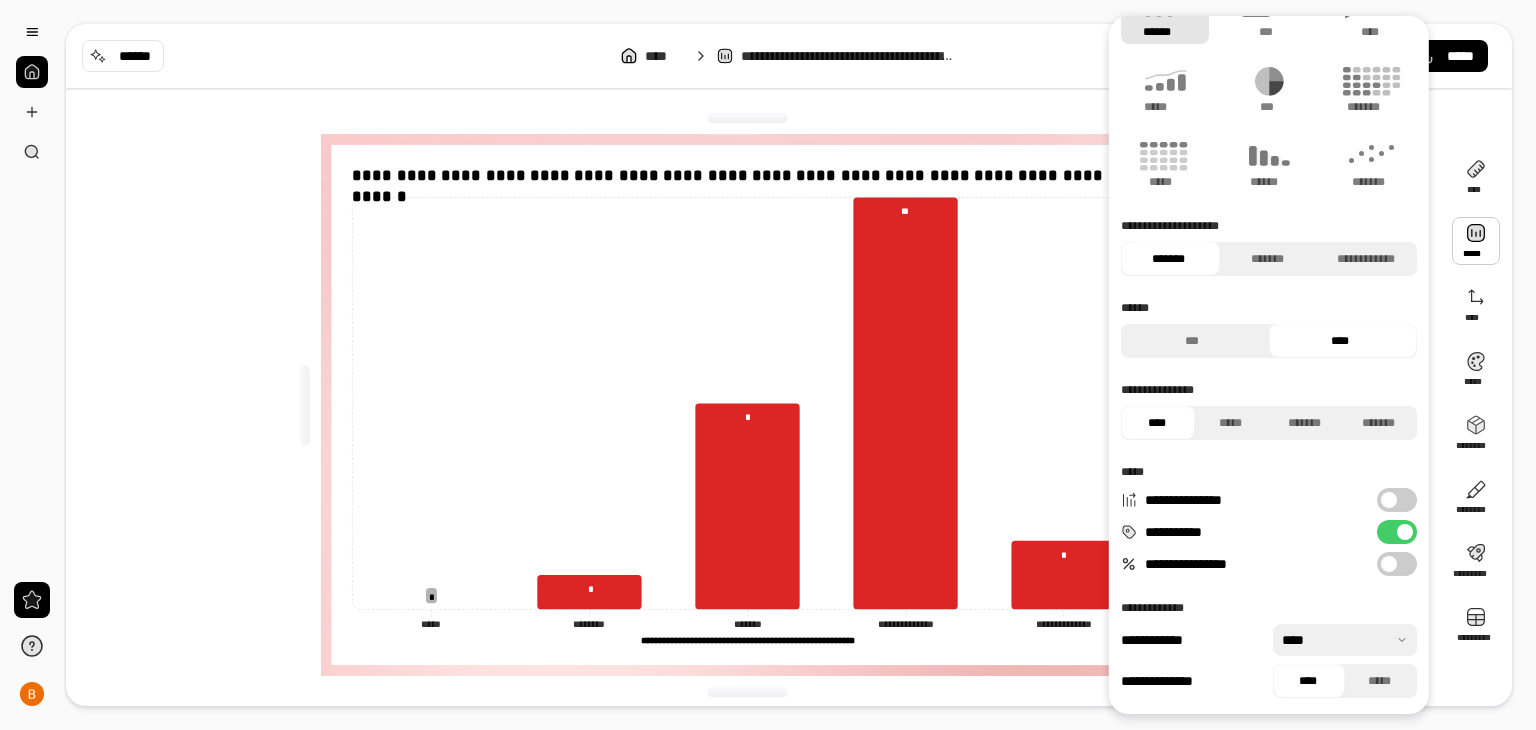 click at bounding box center (1389, 500) 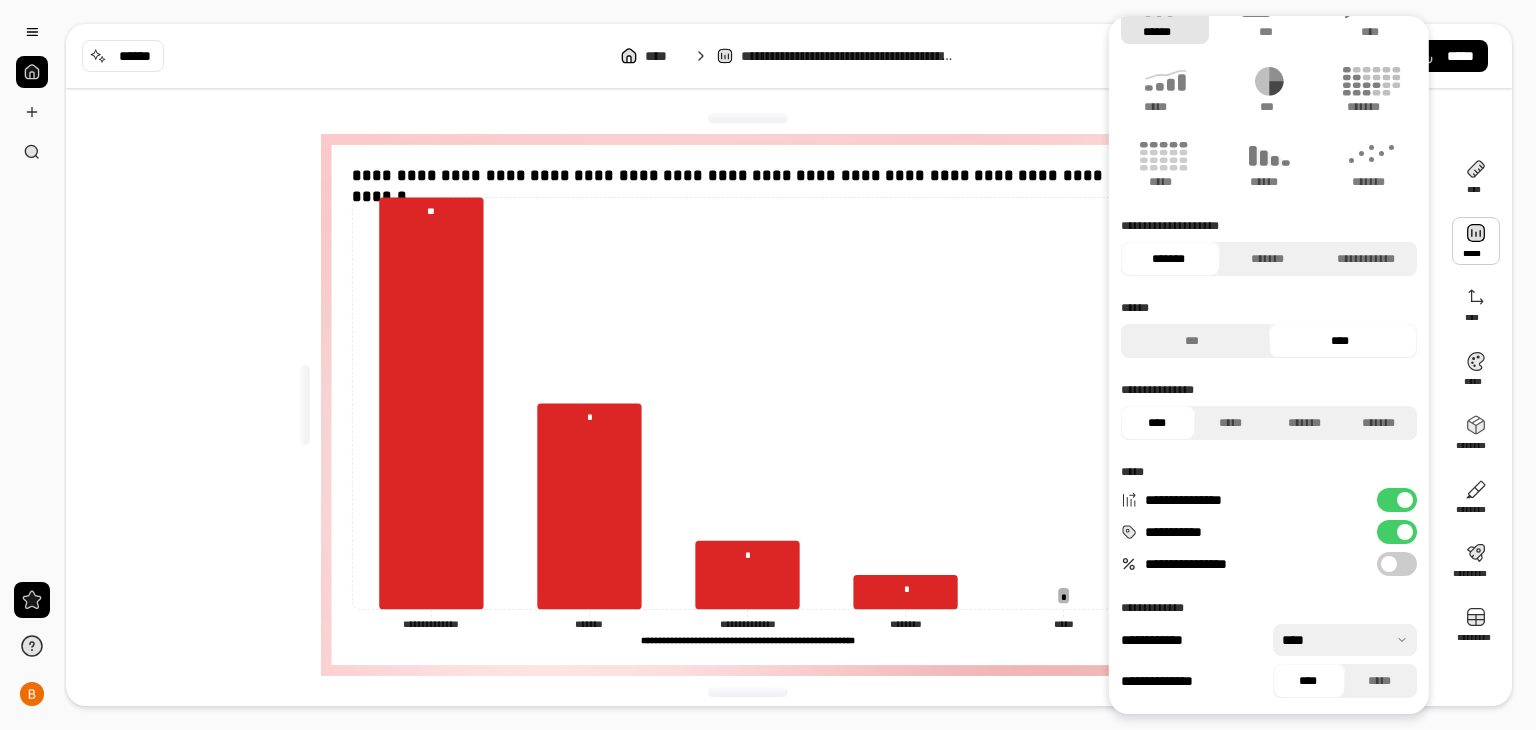 click on "**********" at bounding box center (1397, 500) 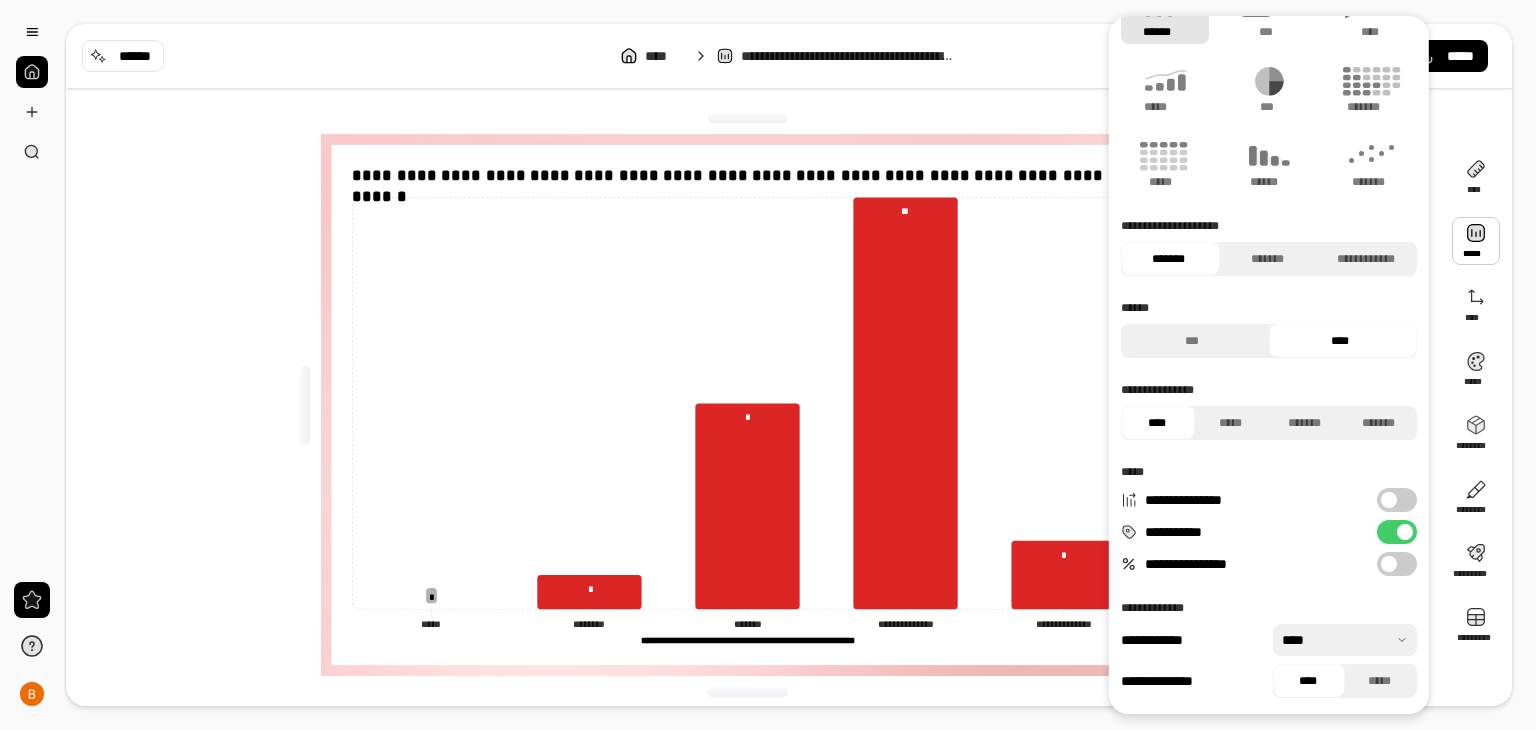 click on "**********" at bounding box center [755, 405] 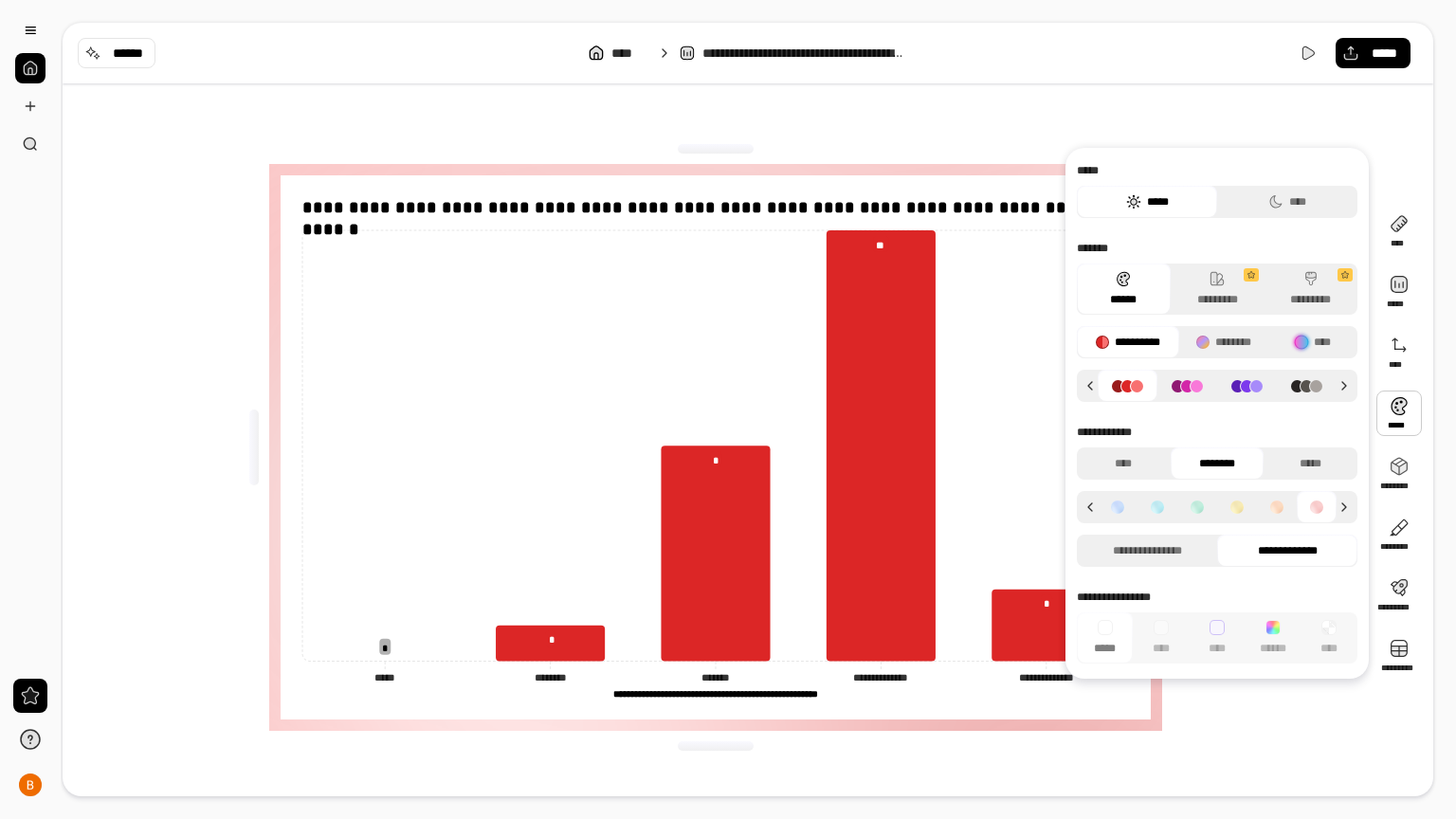 click on "*****" at bounding box center (1217, 171) 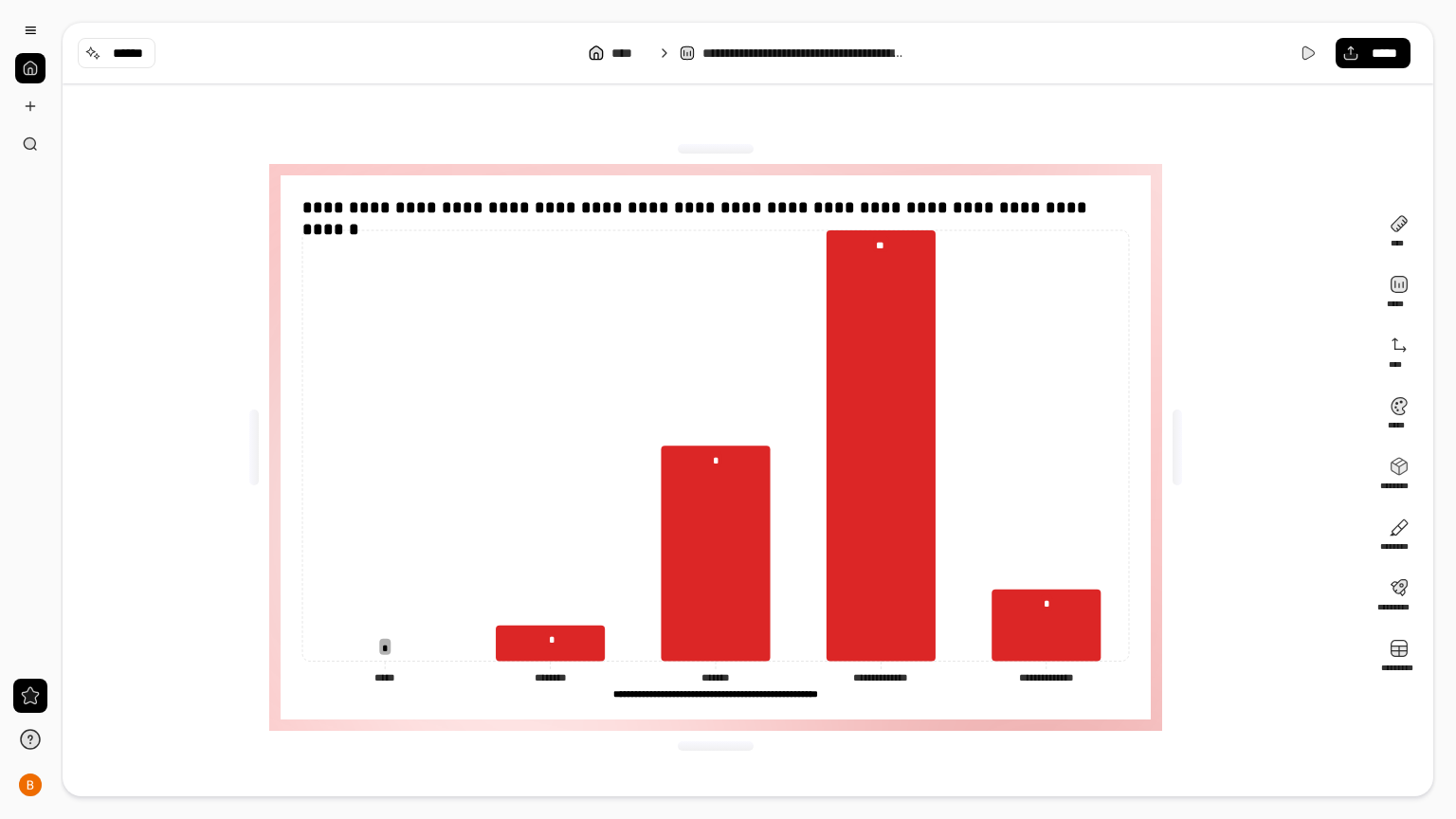 click on "**********" at bounding box center [748, 53] 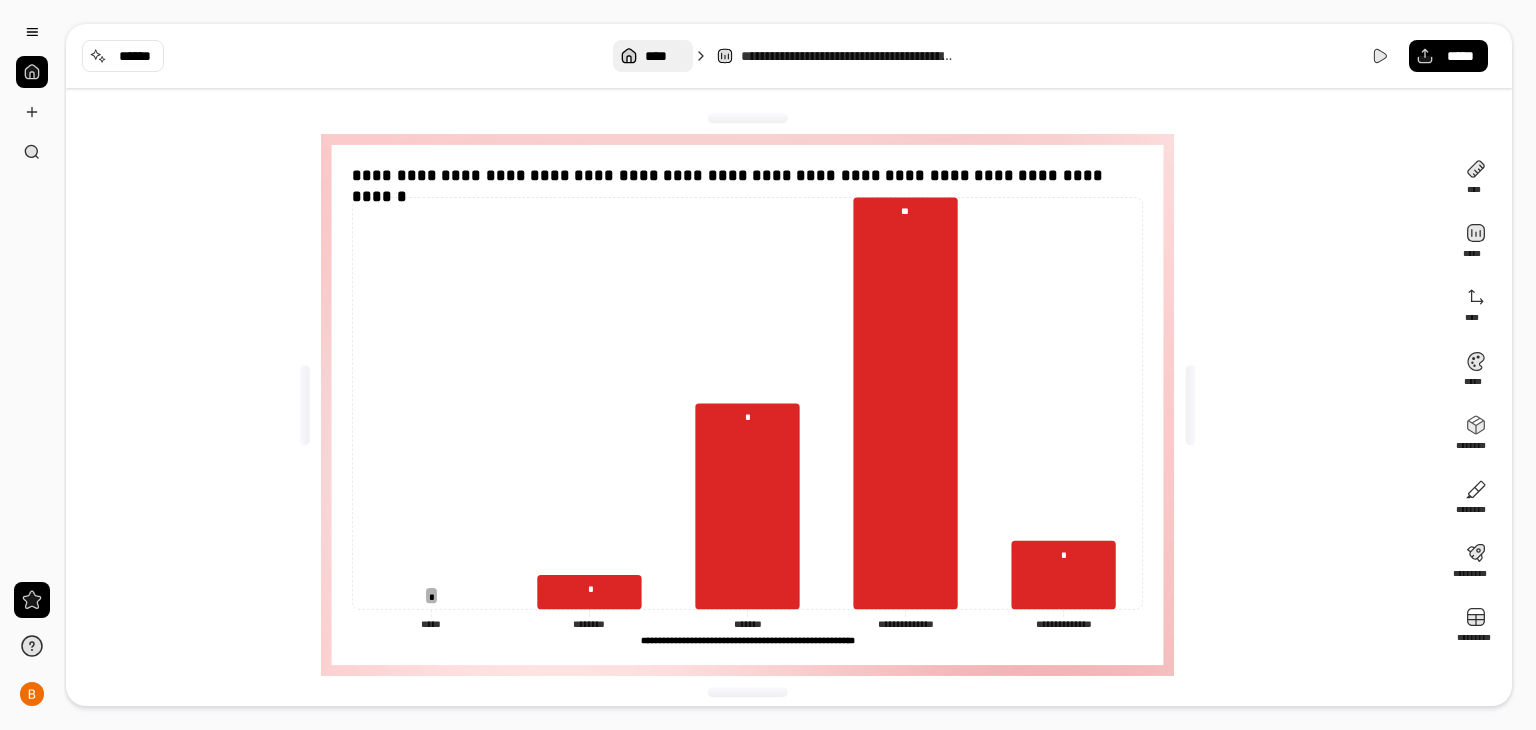 click on "****" at bounding box center [664, 56] 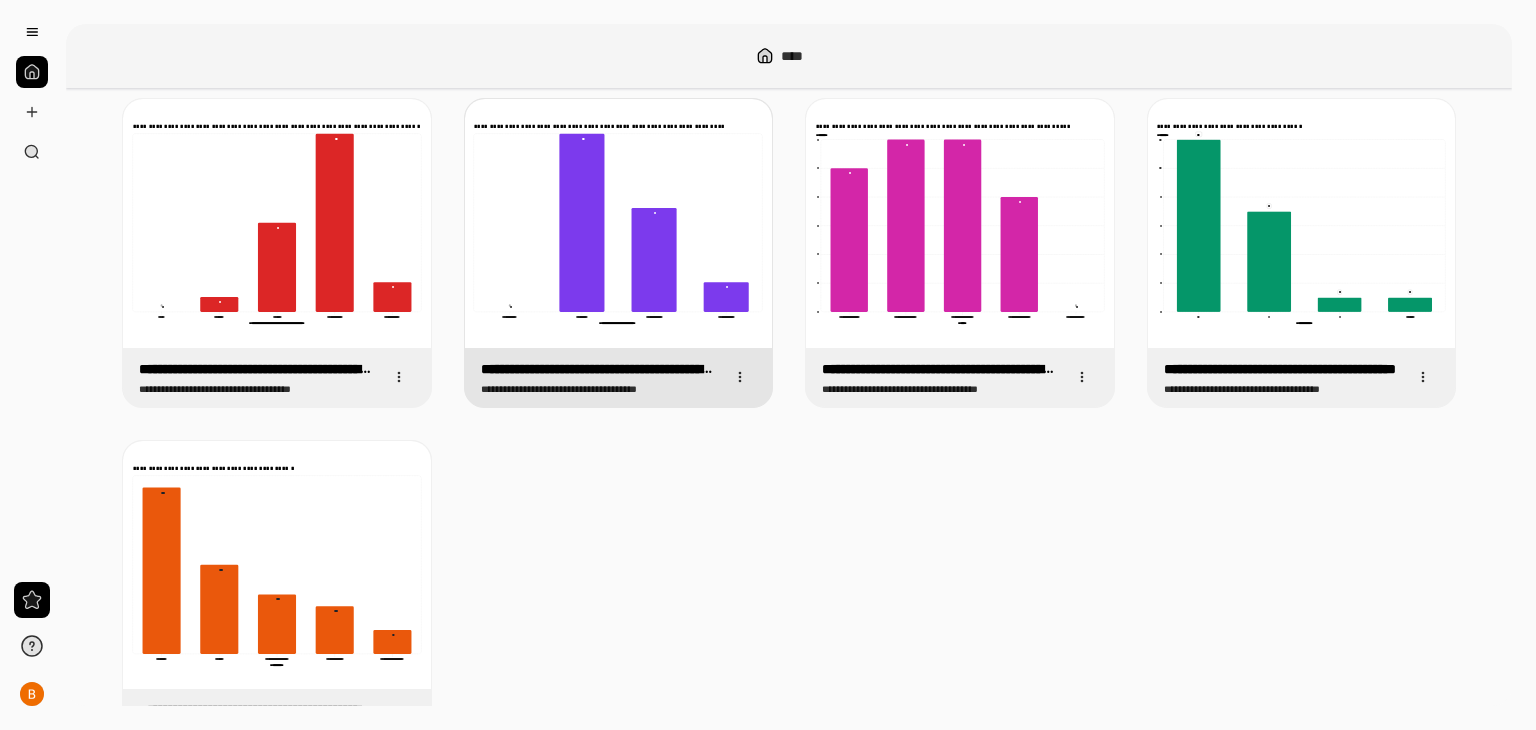 scroll, scrollTop: 0, scrollLeft: 0, axis: both 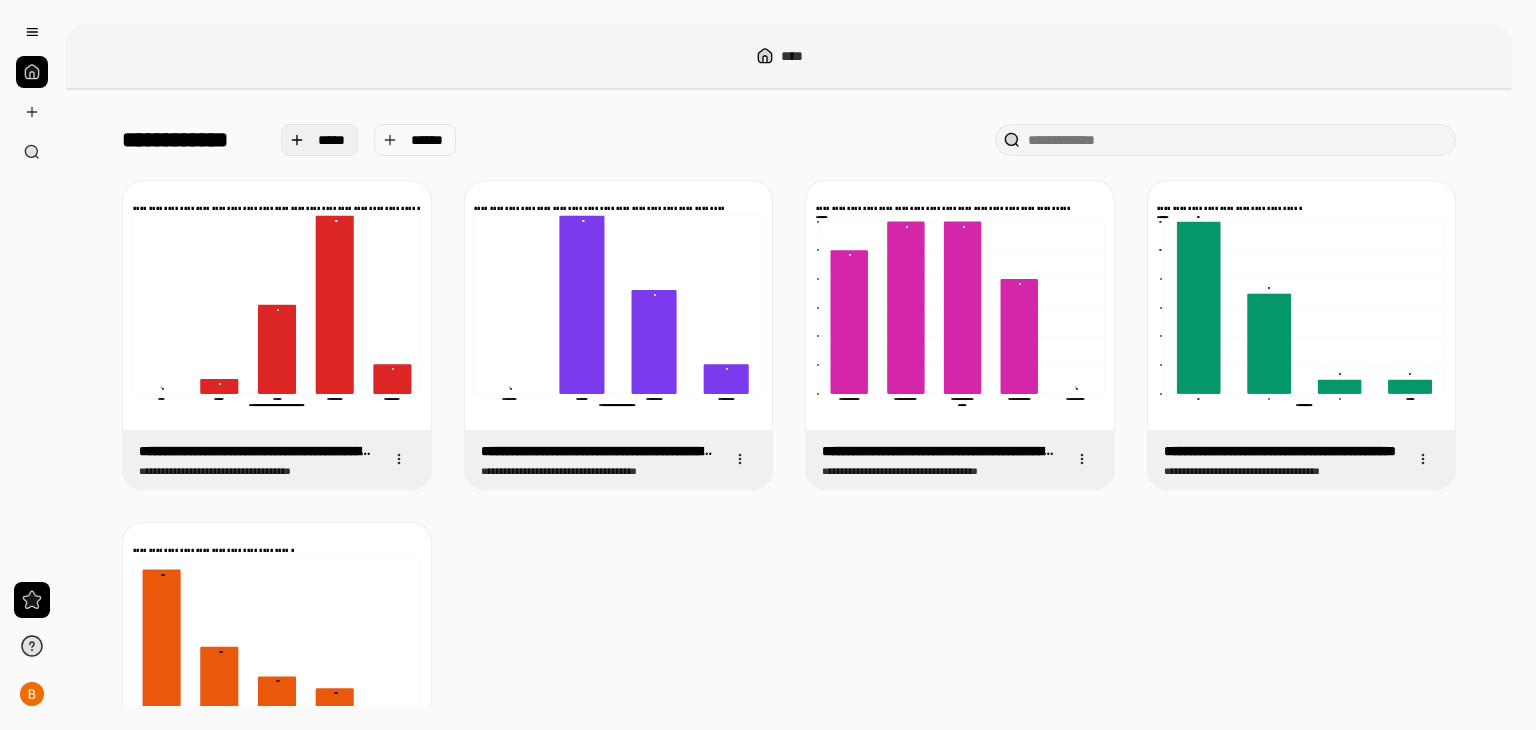 click on "*****" at bounding box center (332, 140) 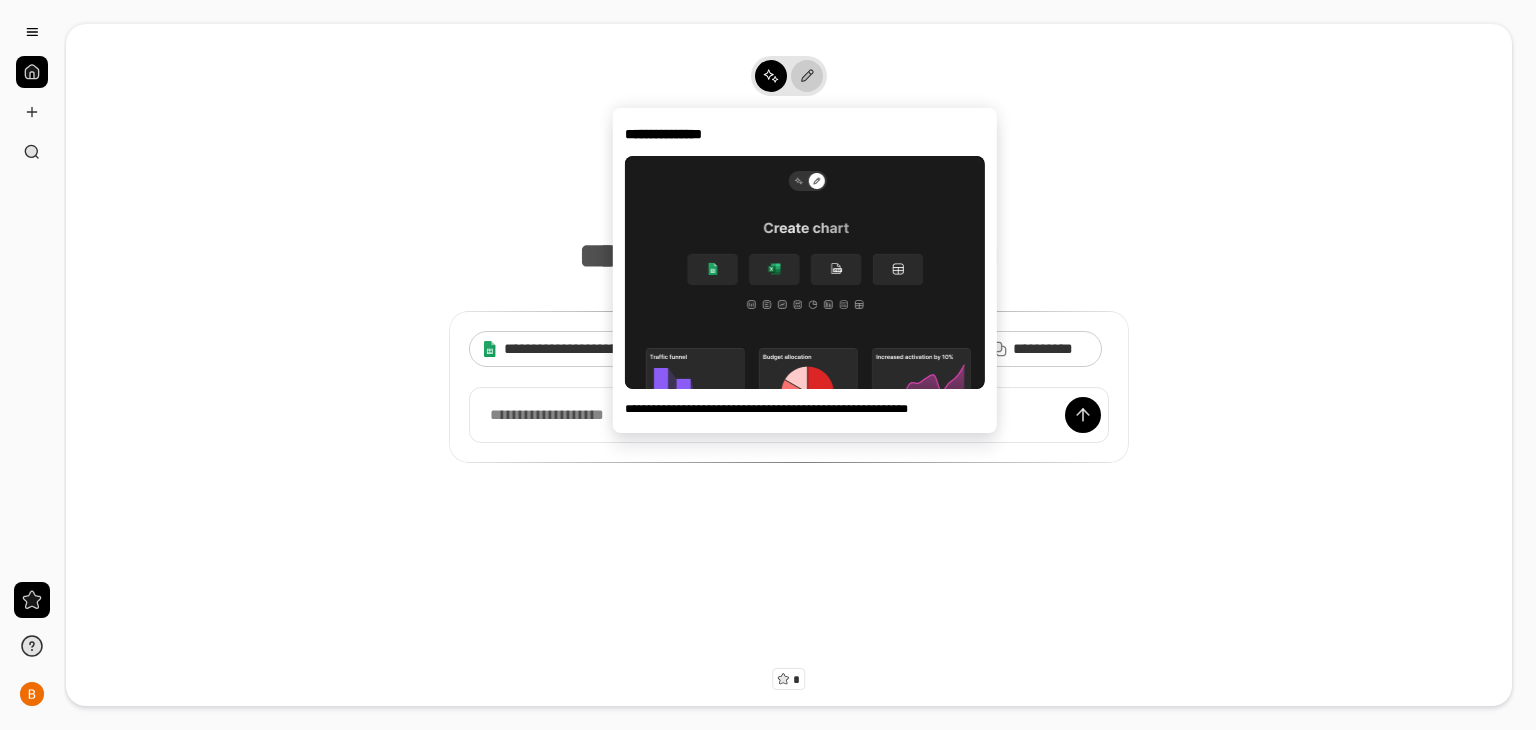 drag, startPoint x: 792, startPoint y: 82, endPoint x: 808, endPoint y: 81, distance: 16.03122 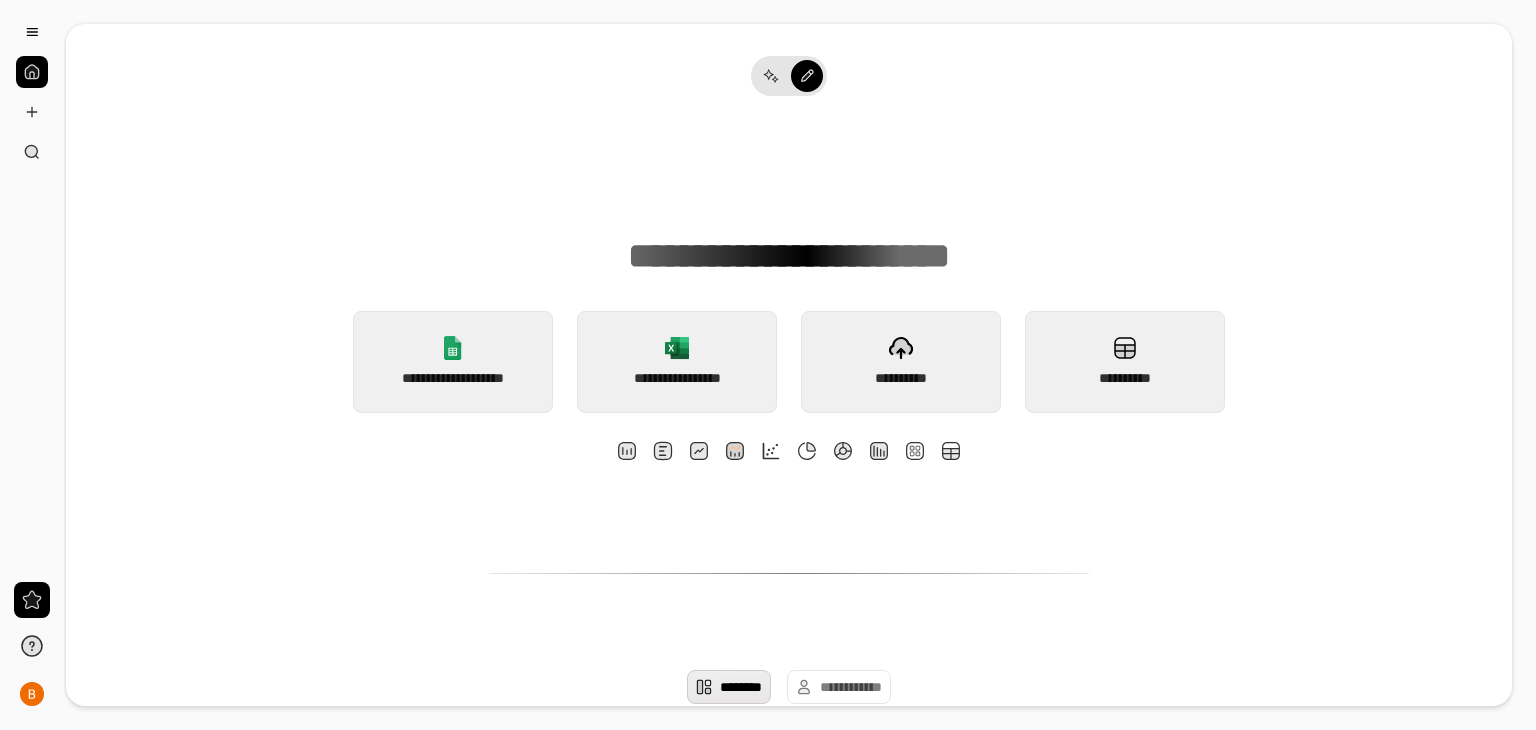 click at bounding box center (807, 76) 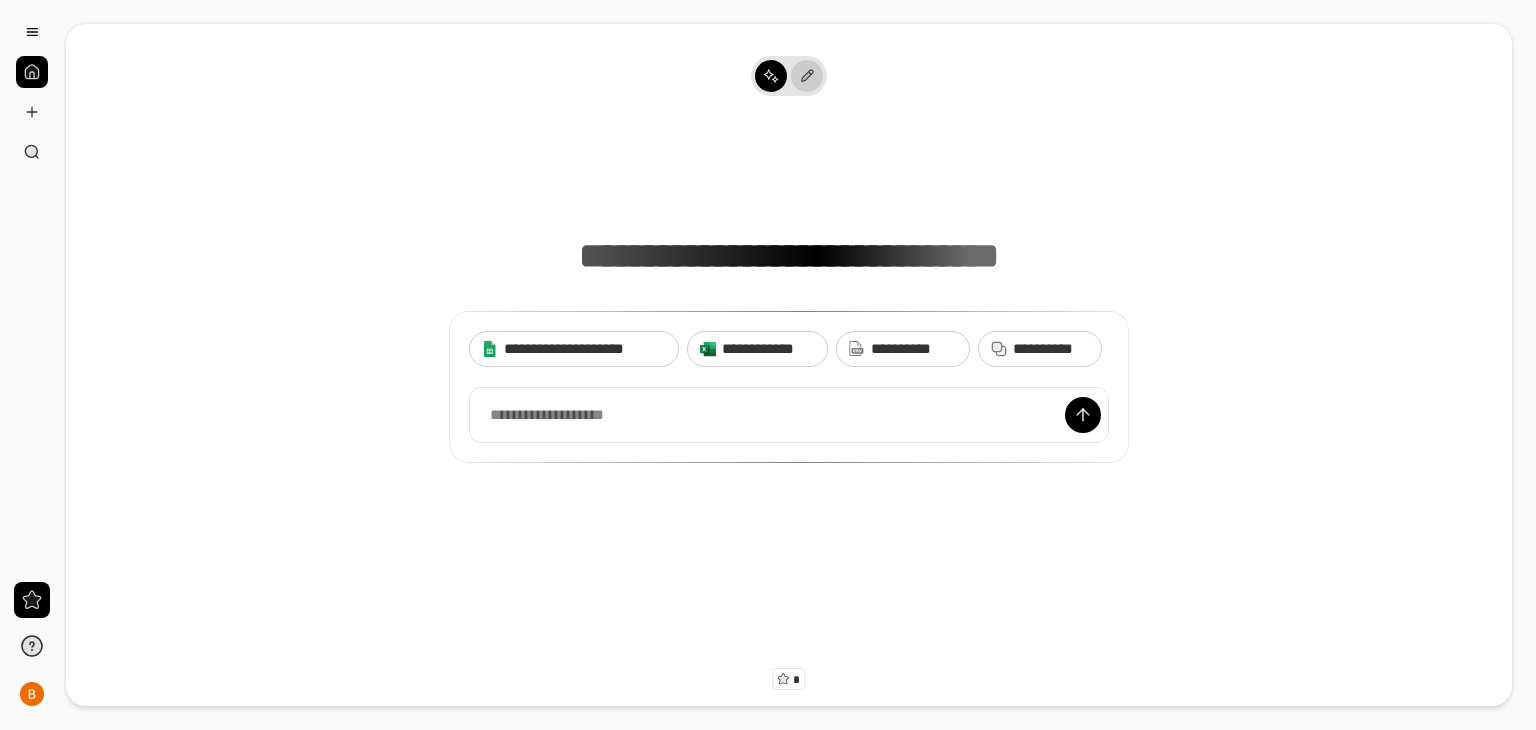 click 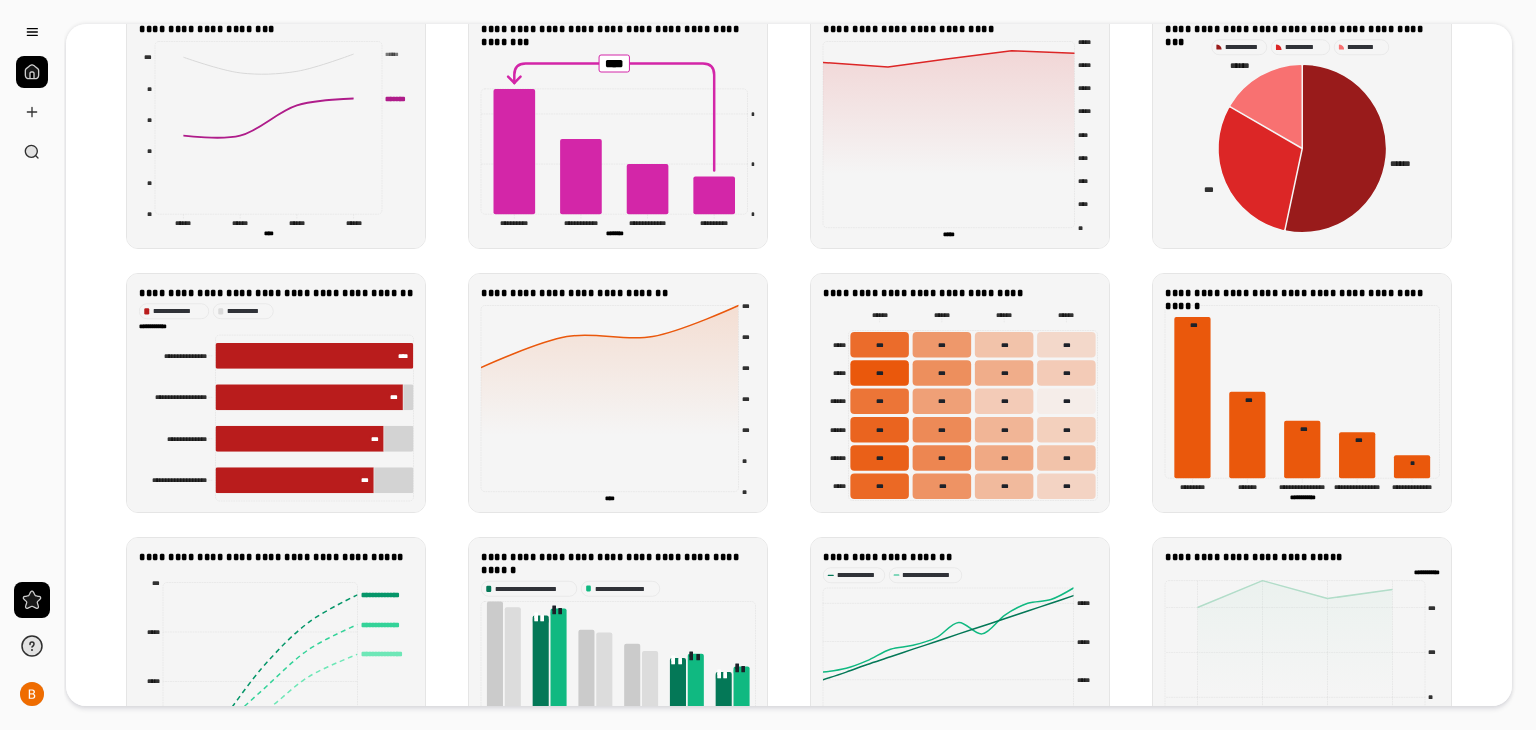 scroll, scrollTop: 1000, scrollLeft: 0, axis: vertical 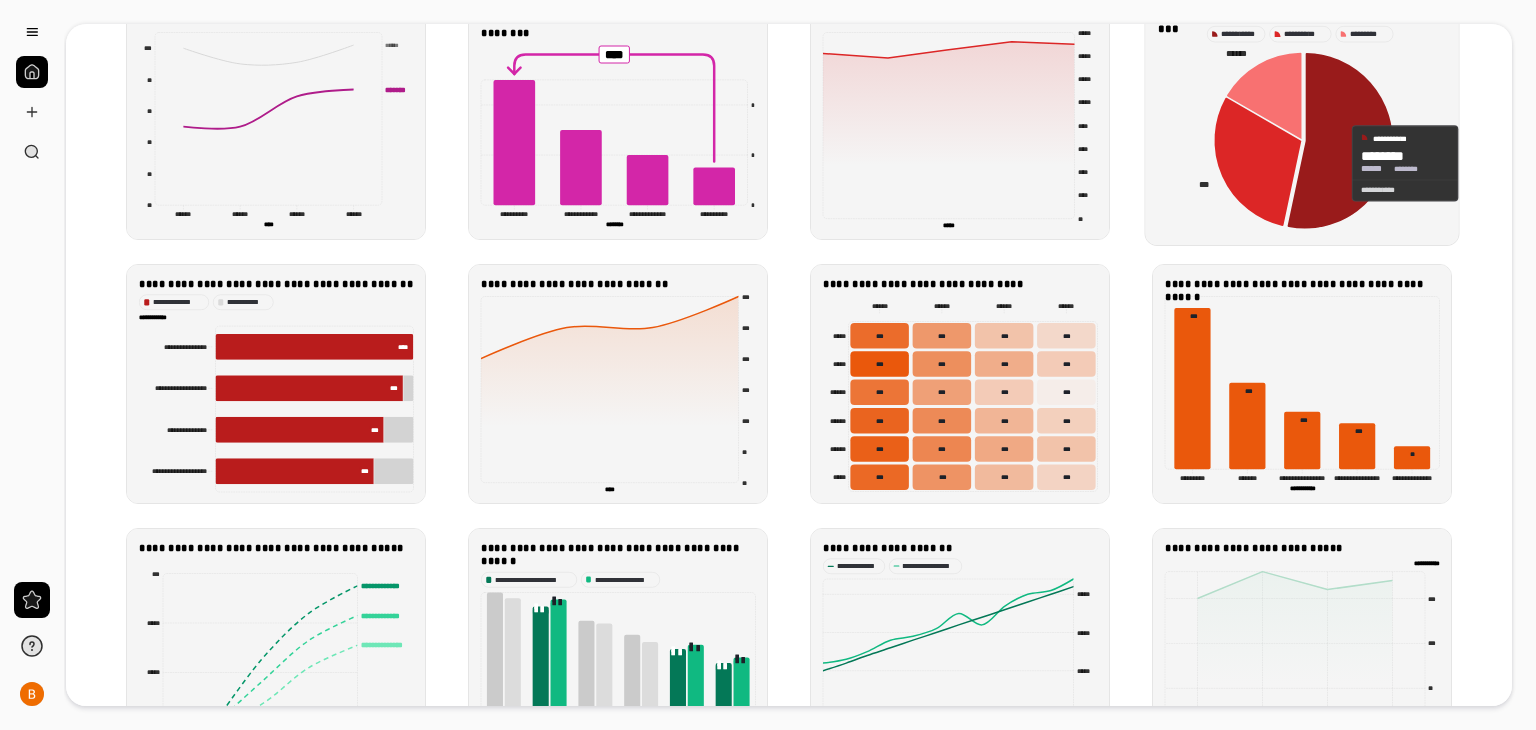 click 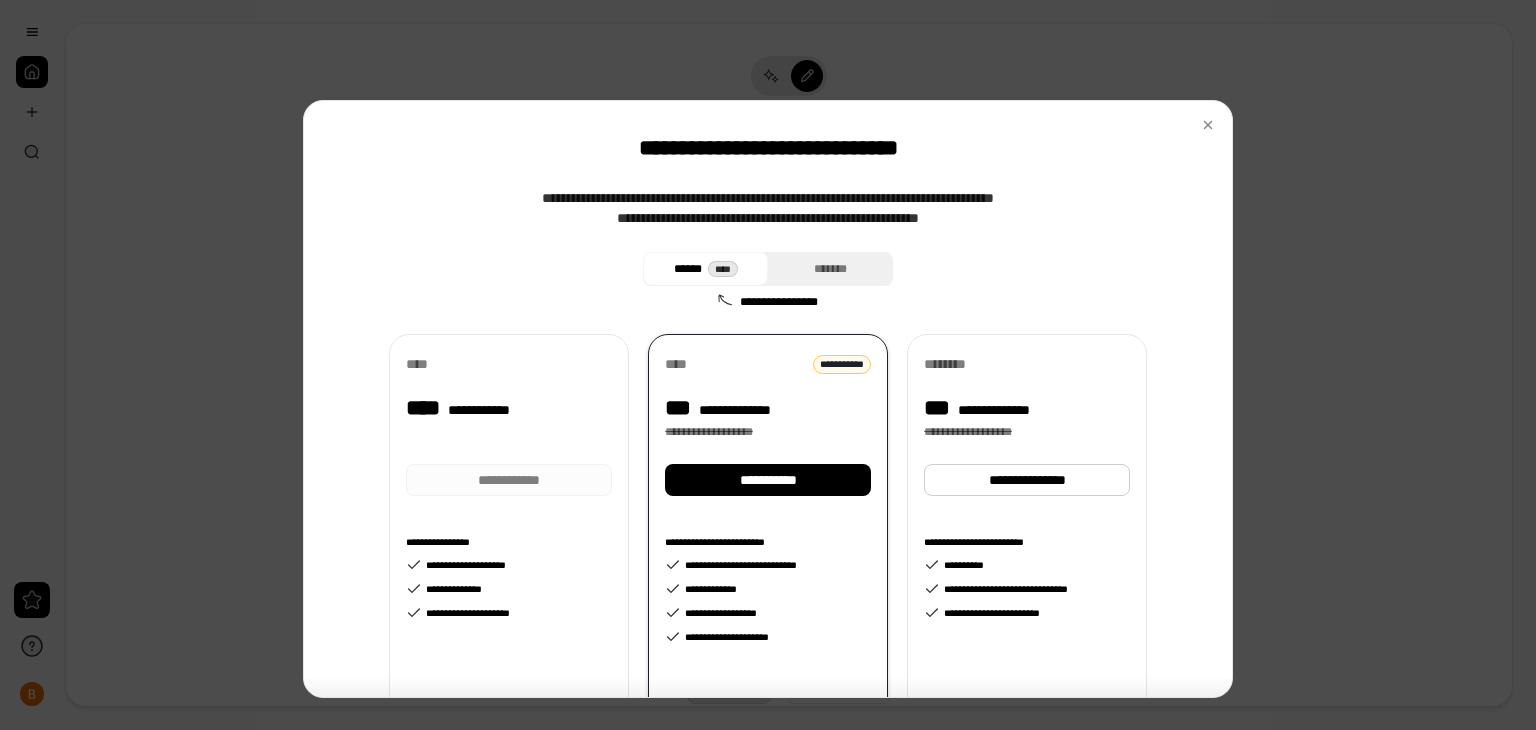 click at bounding box center [1208, 125] 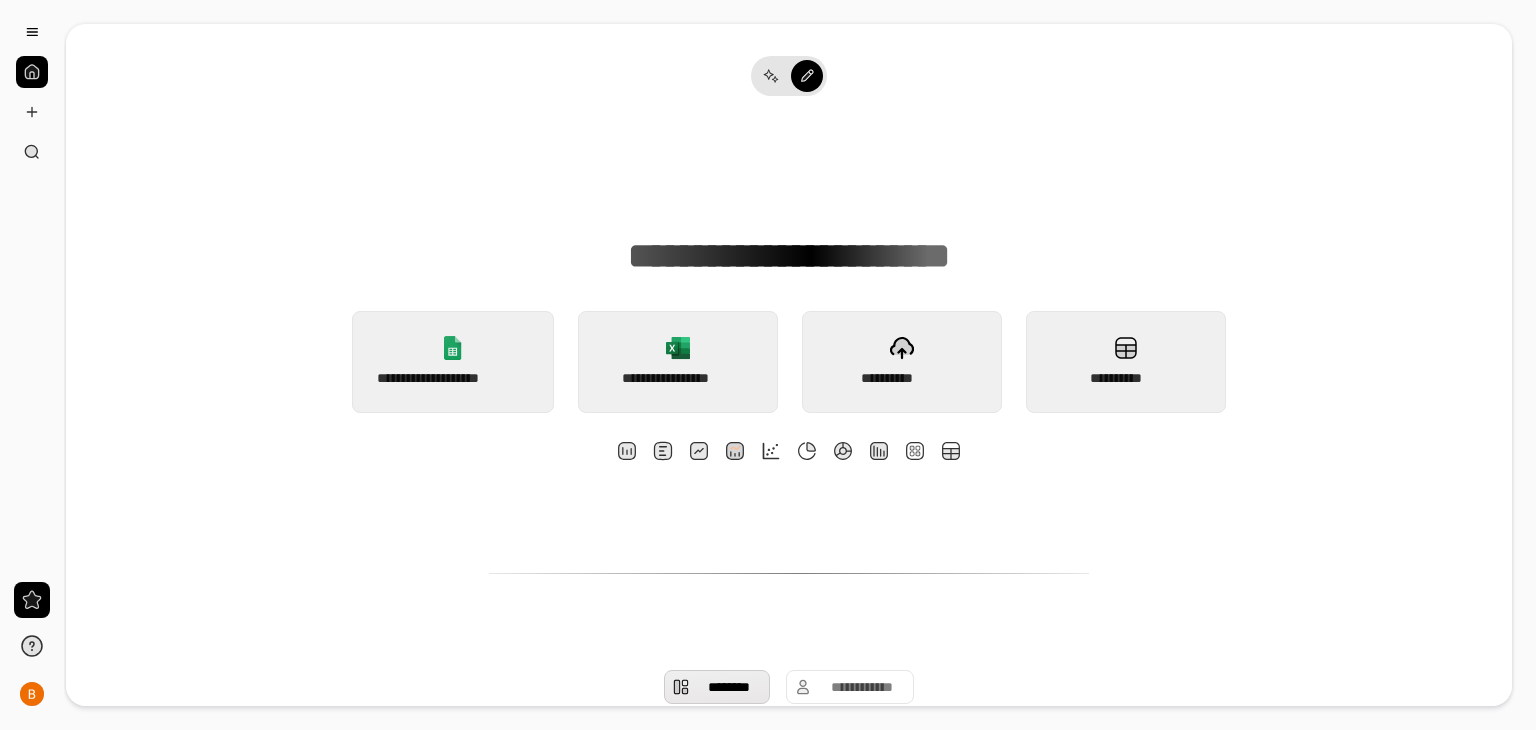 scroll, scrollTop: 0, scrollLeft: 0, axis: both 